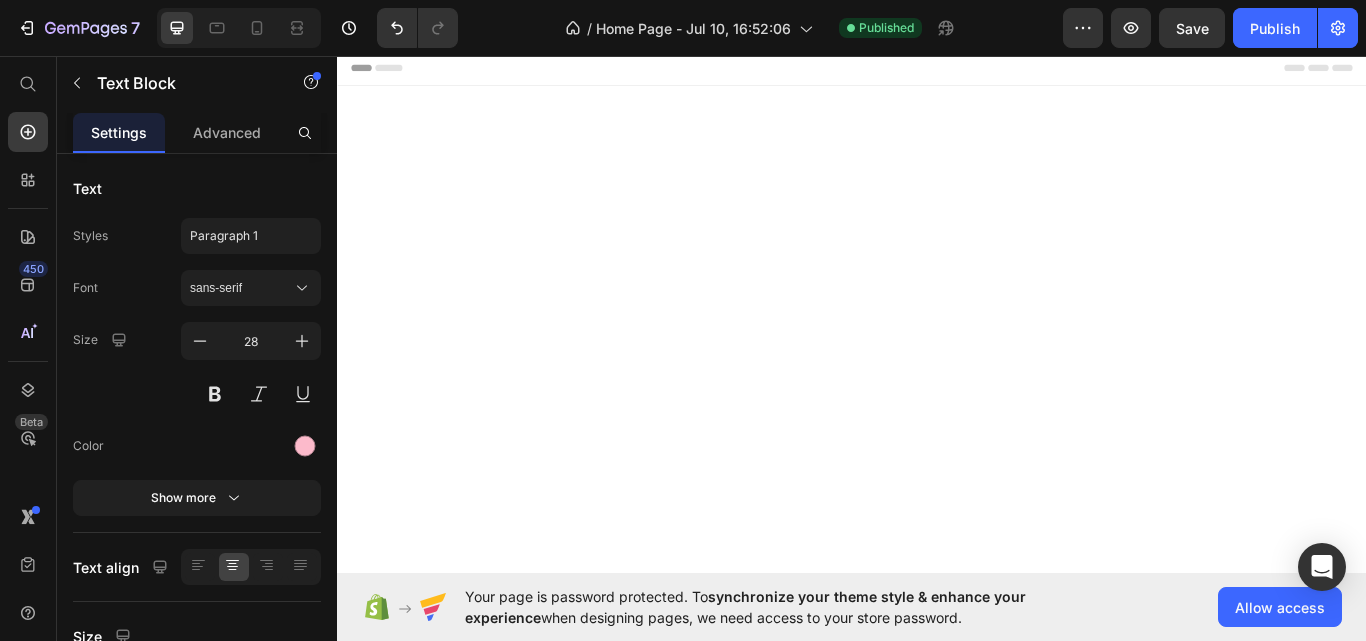 scroll, scrollTop: 4813, scrollLeft: 0, axis: vertical 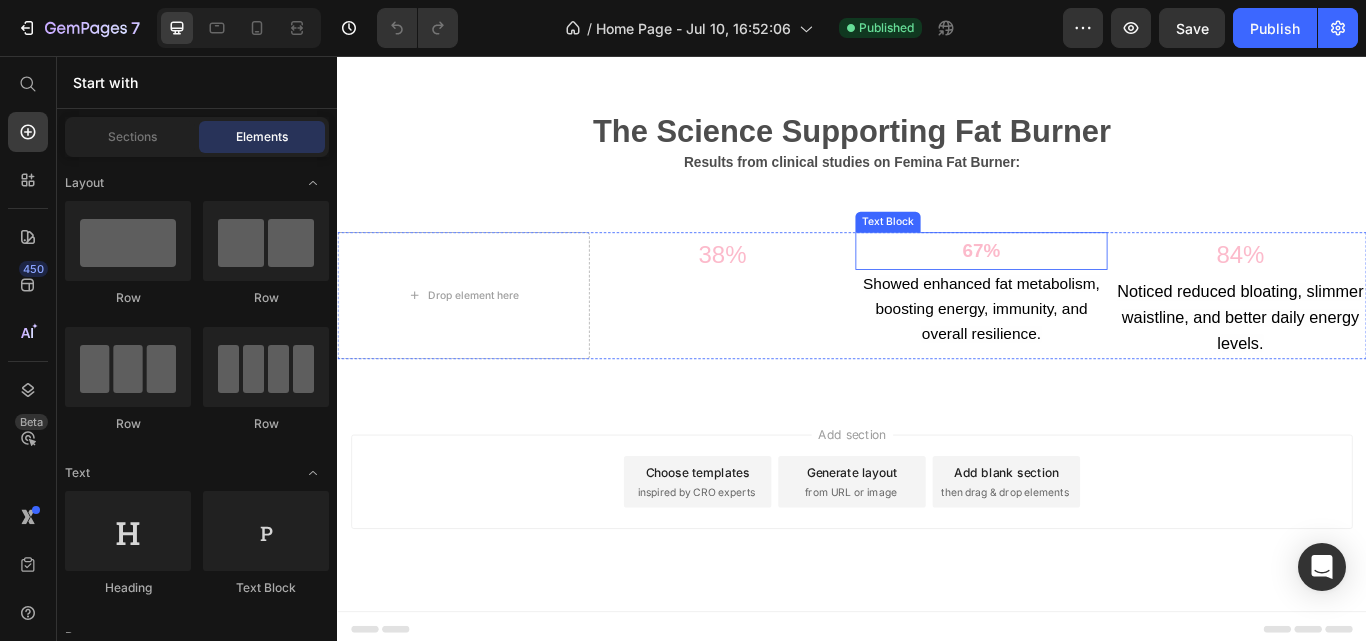 click on "67%" at bounding box center (1088, 284) 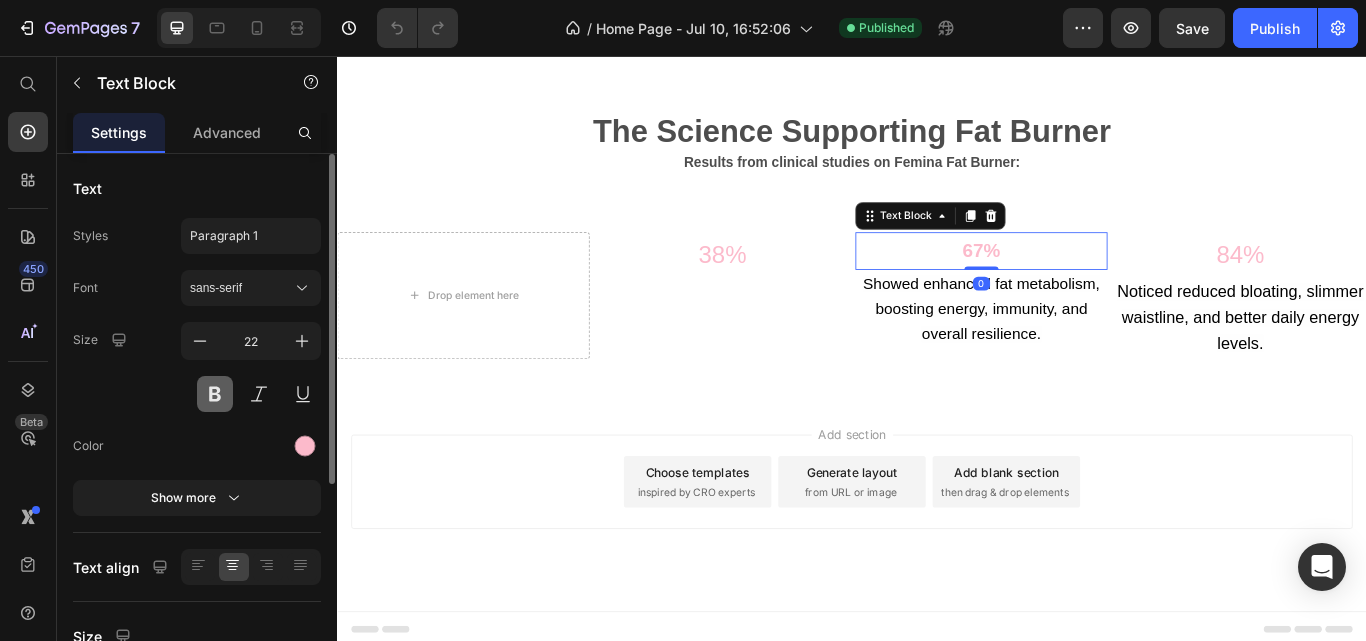click at bounding box center (215, 394) 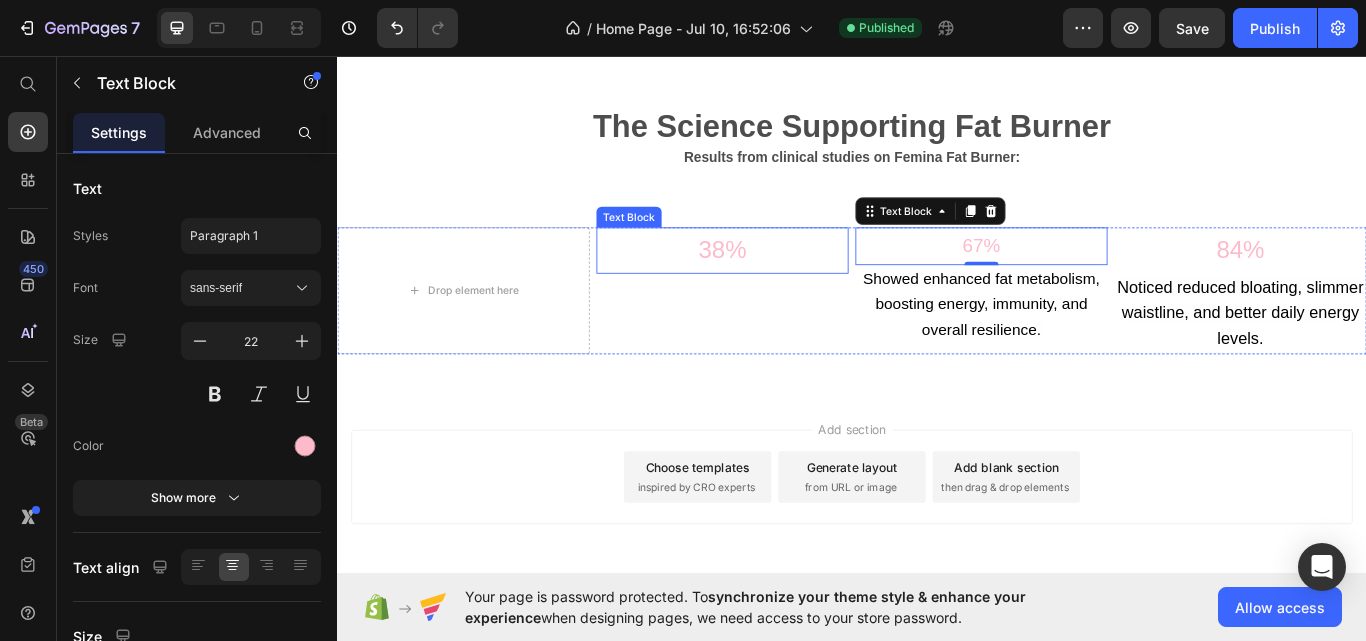 click on "38%" at bounding box center (786, 284) 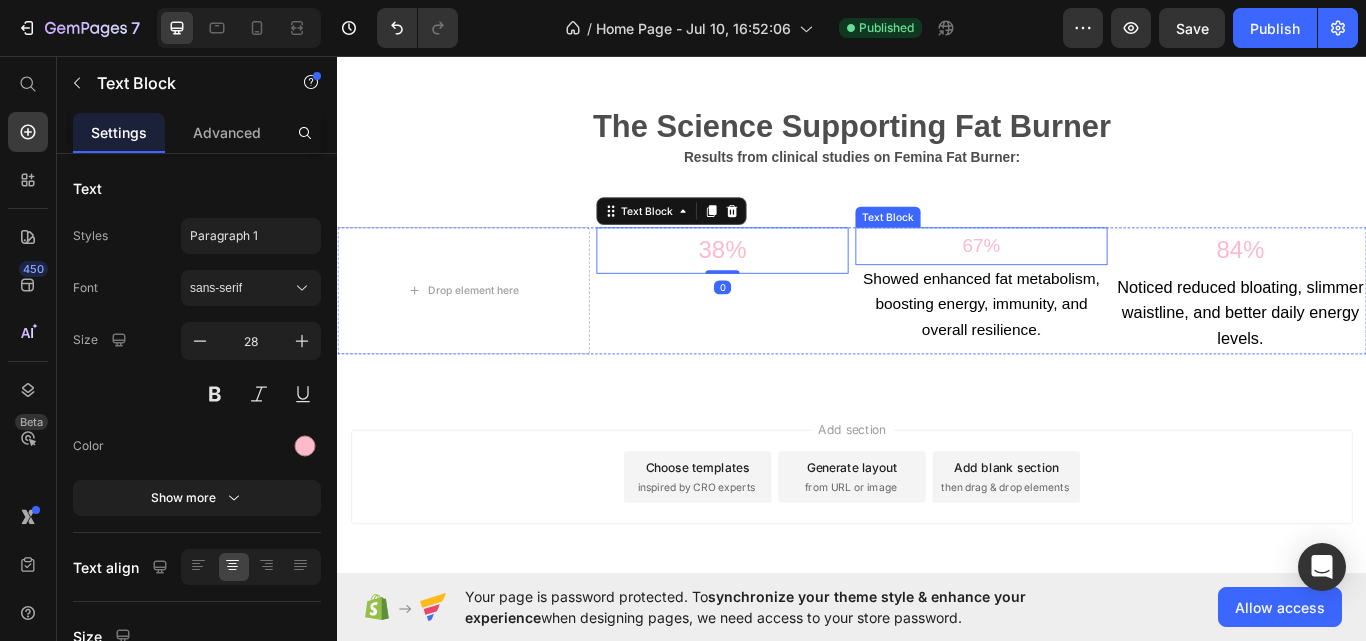 click on "67%" at bounding box center (1088, 279) 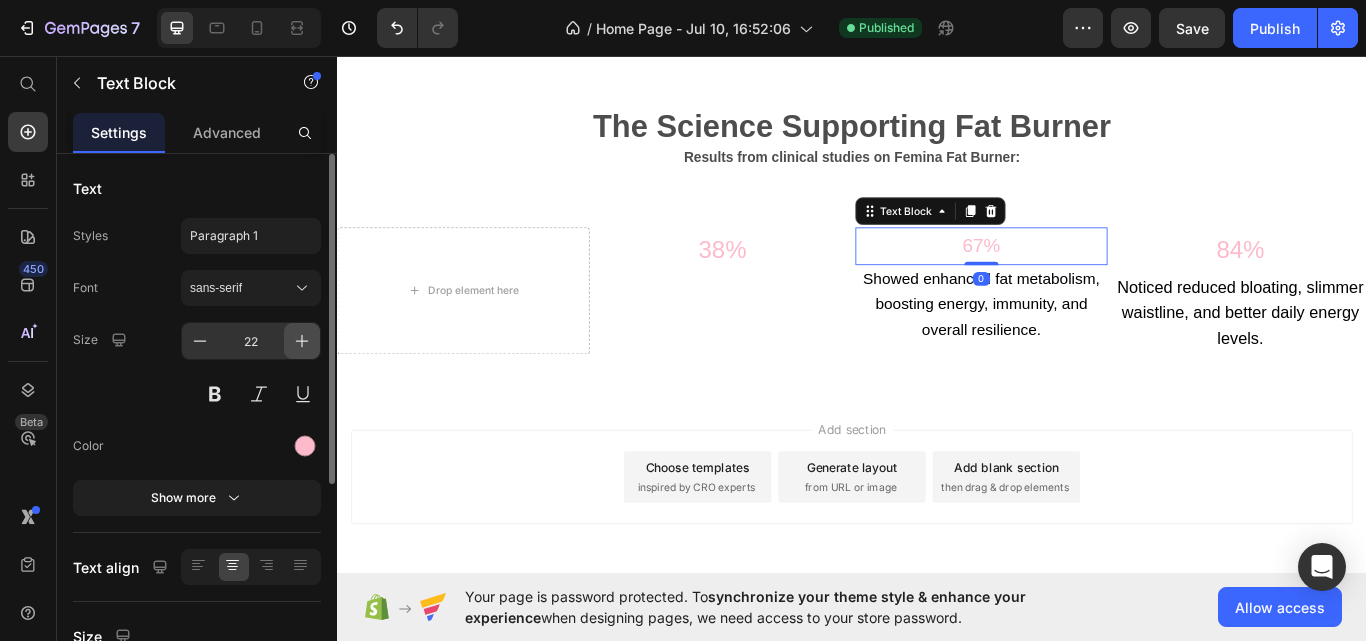 click 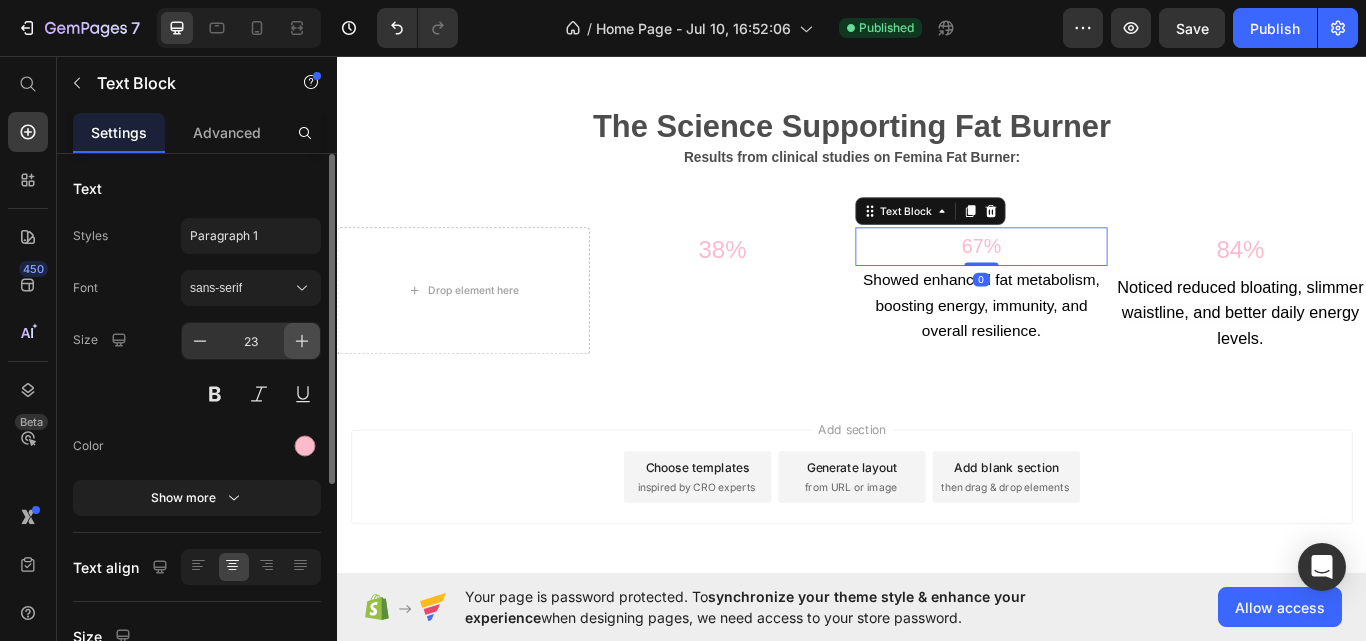click 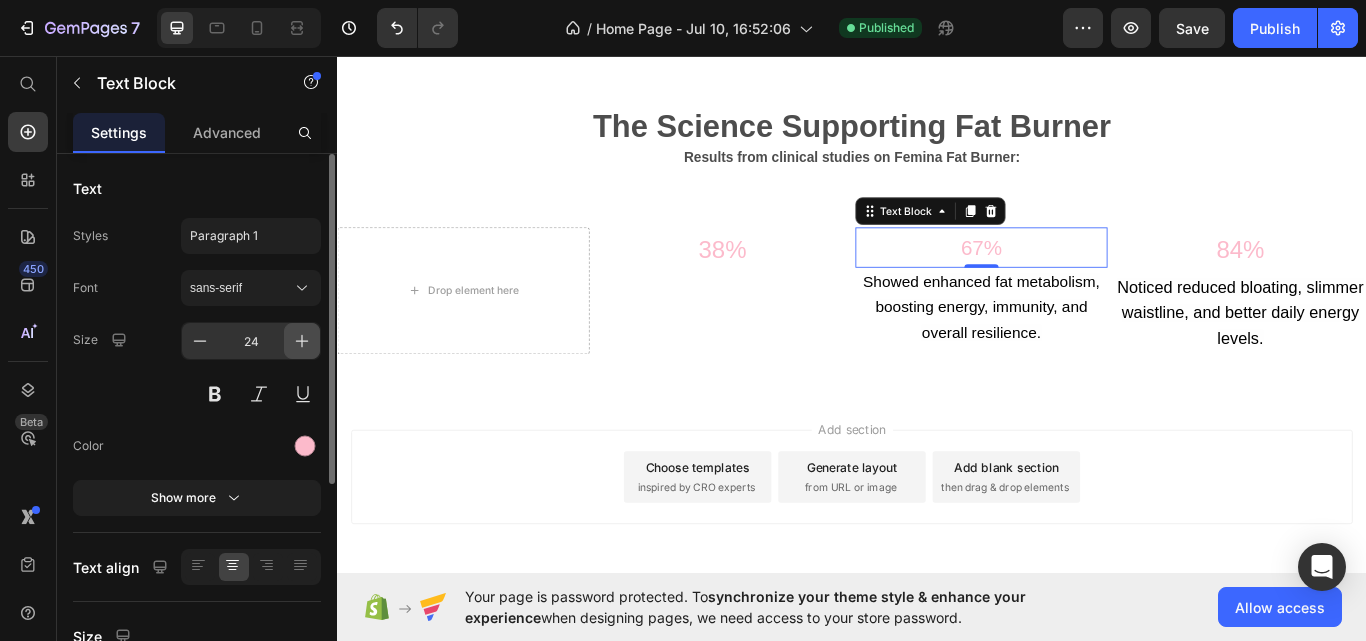 click 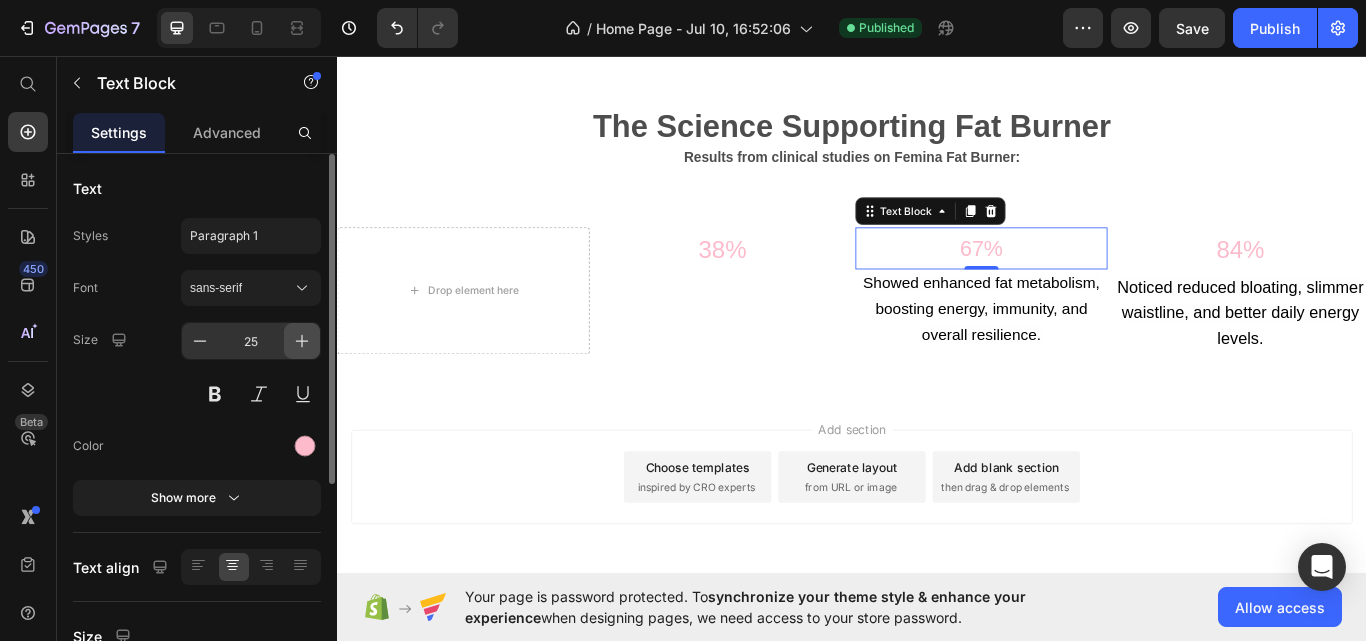 click 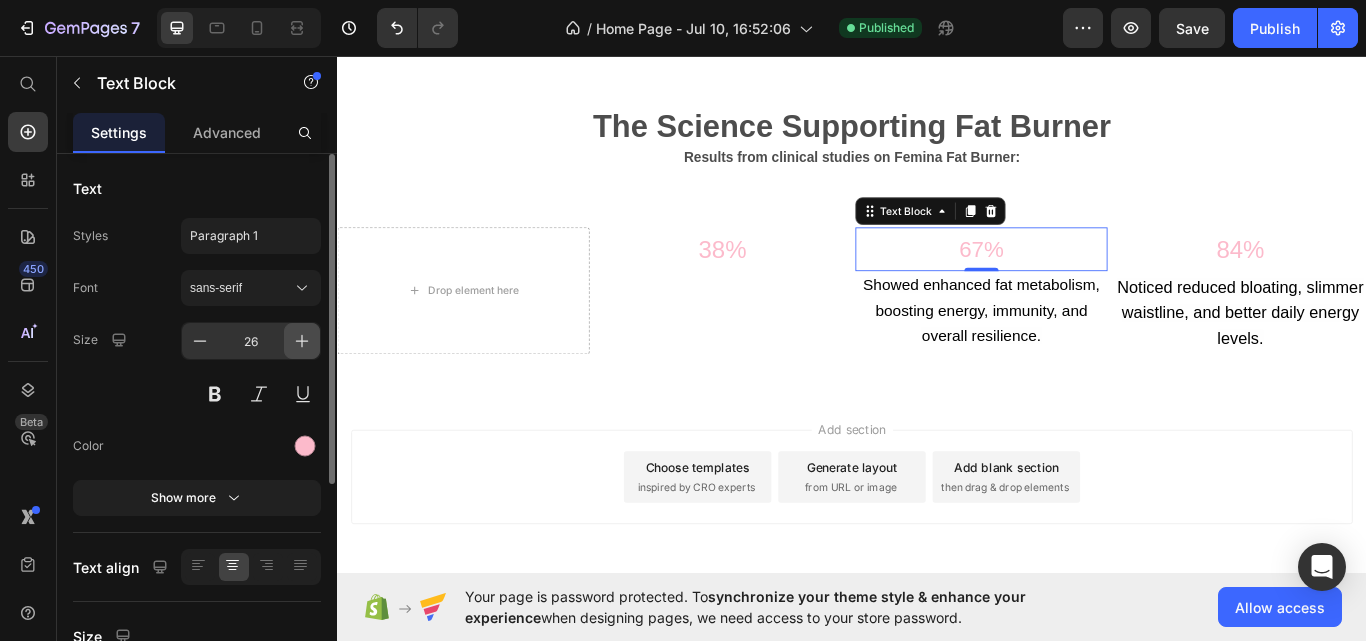 click 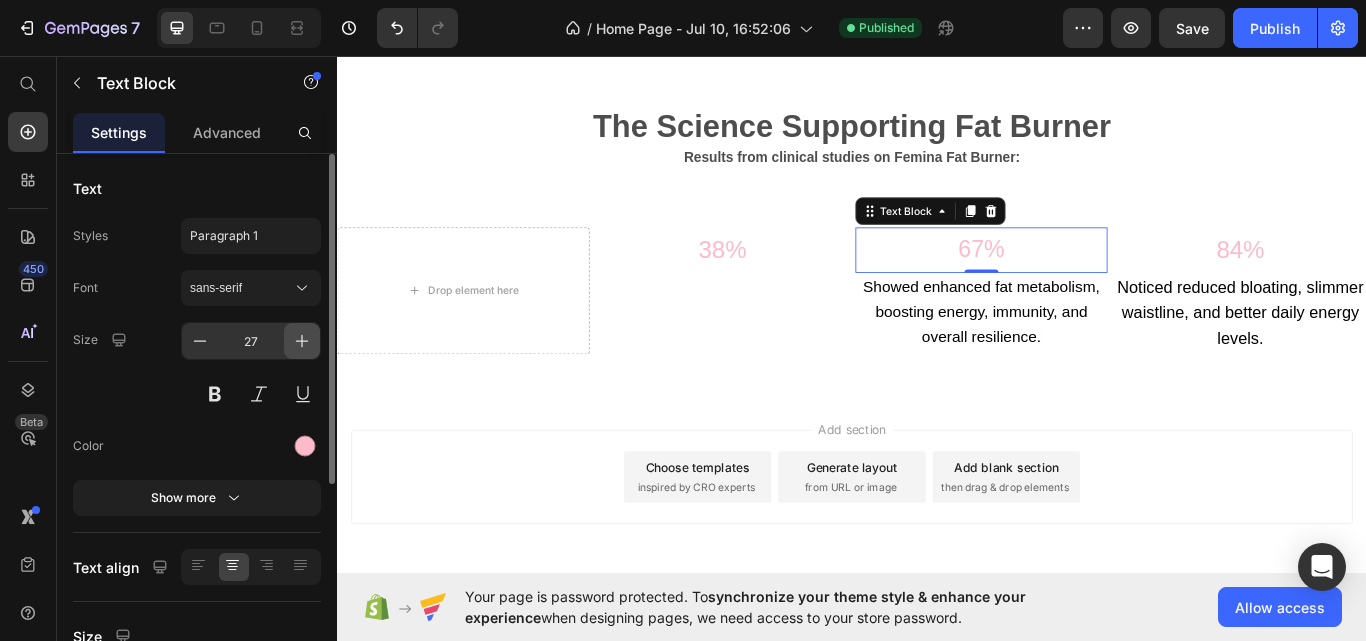 click 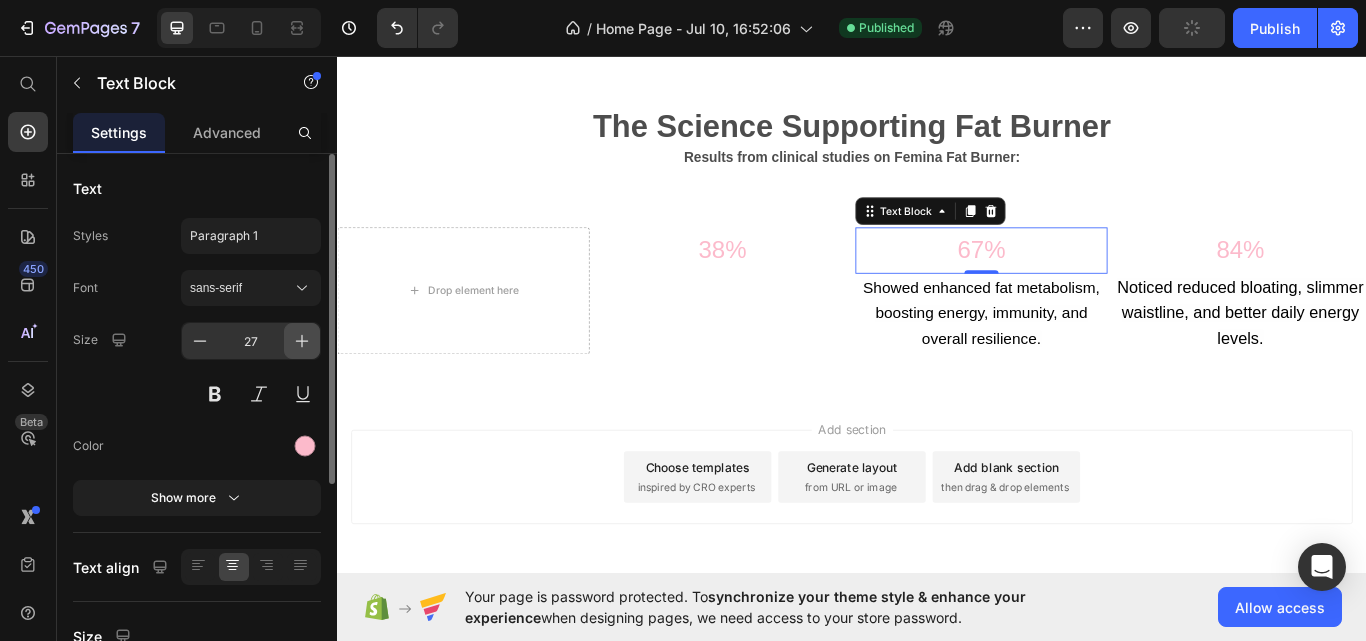 type on "28" 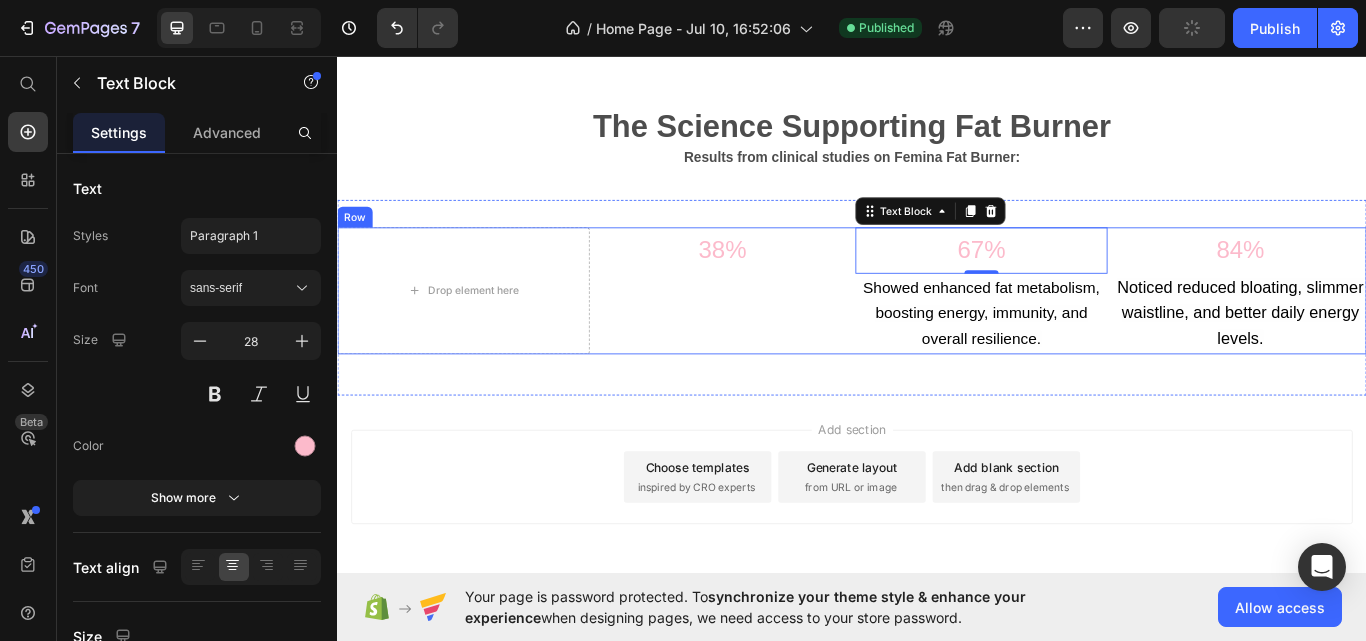 click on "38% Text Block" at bounding box center [786, 331] 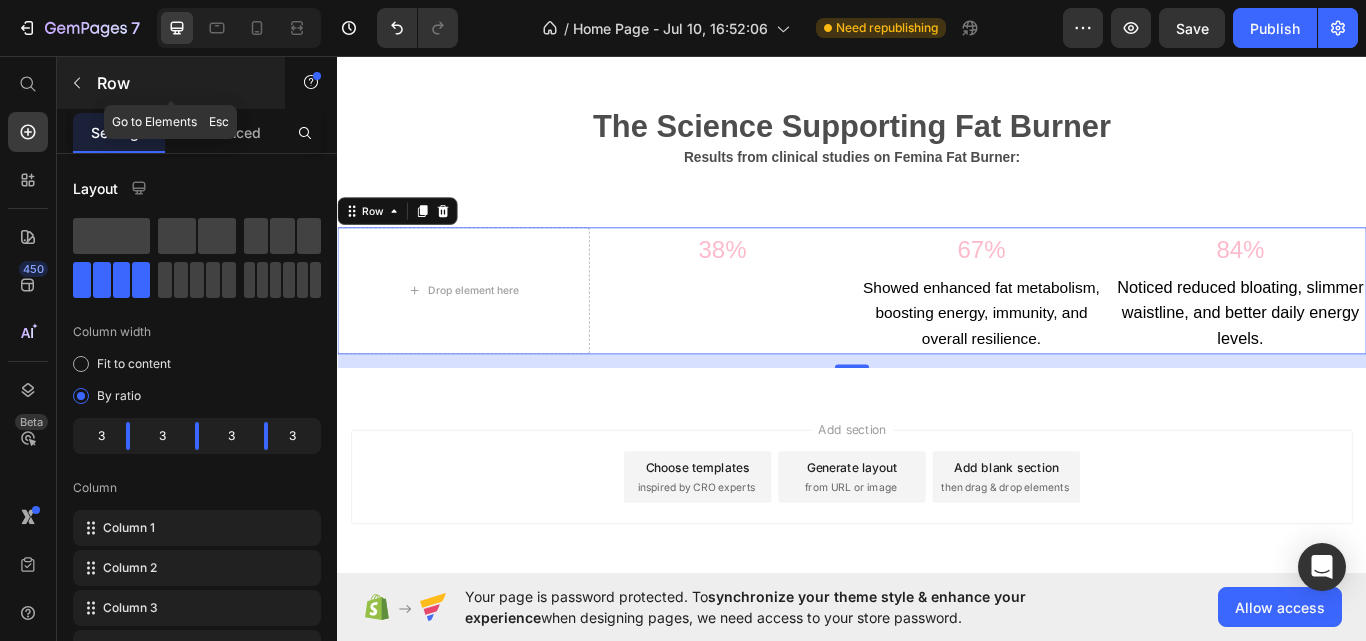 click 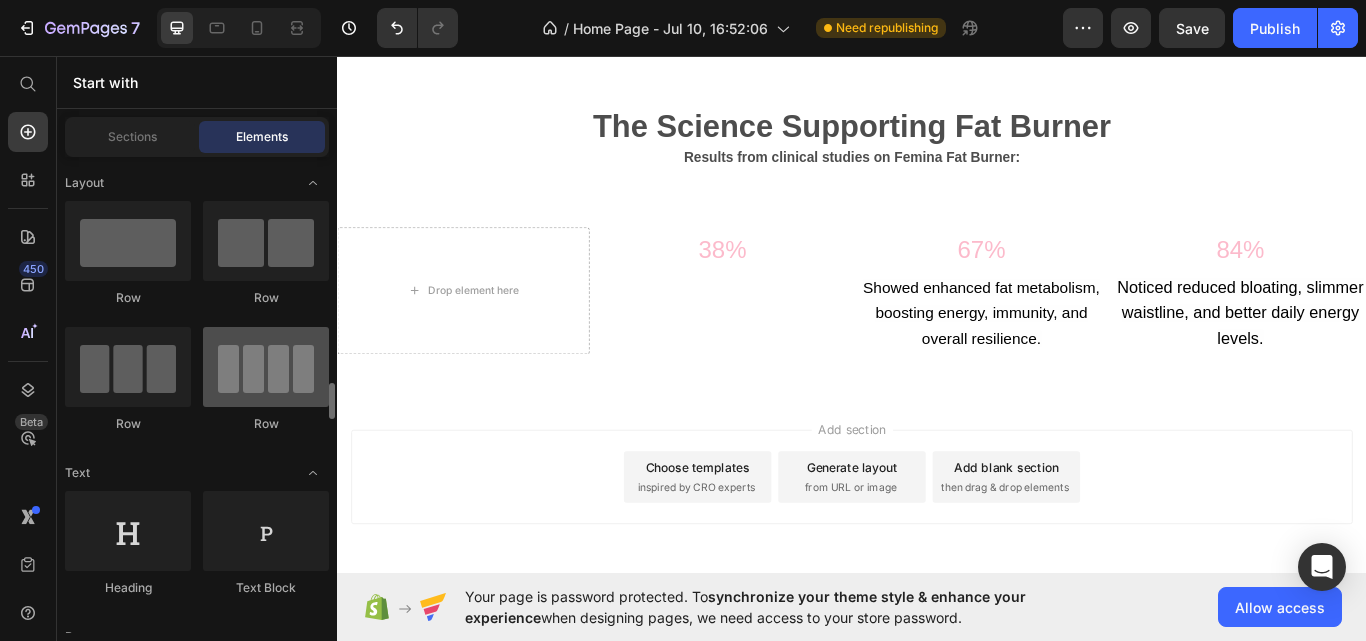 scroll, scrollTop: 210, scrollLeft: 0, axis: vertical 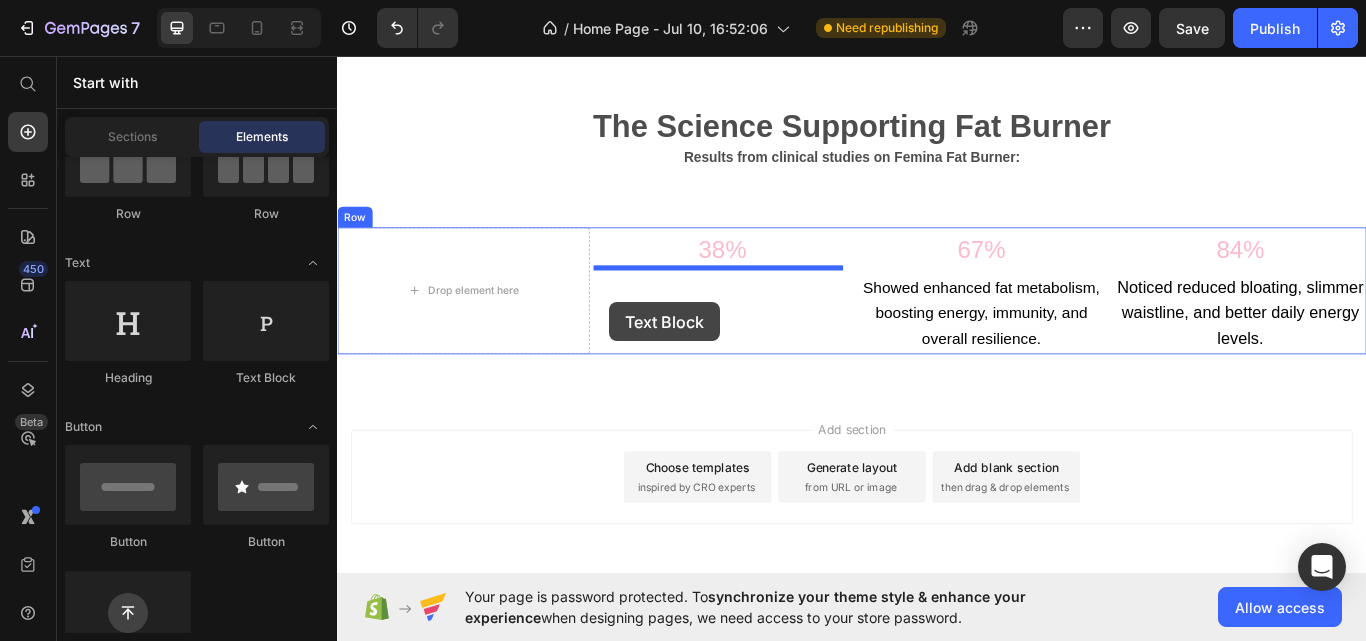 drag, startPoint x: 595, startPoint y: 398, endPoint x: 654, endPoint y: 344, distance: 79.98125 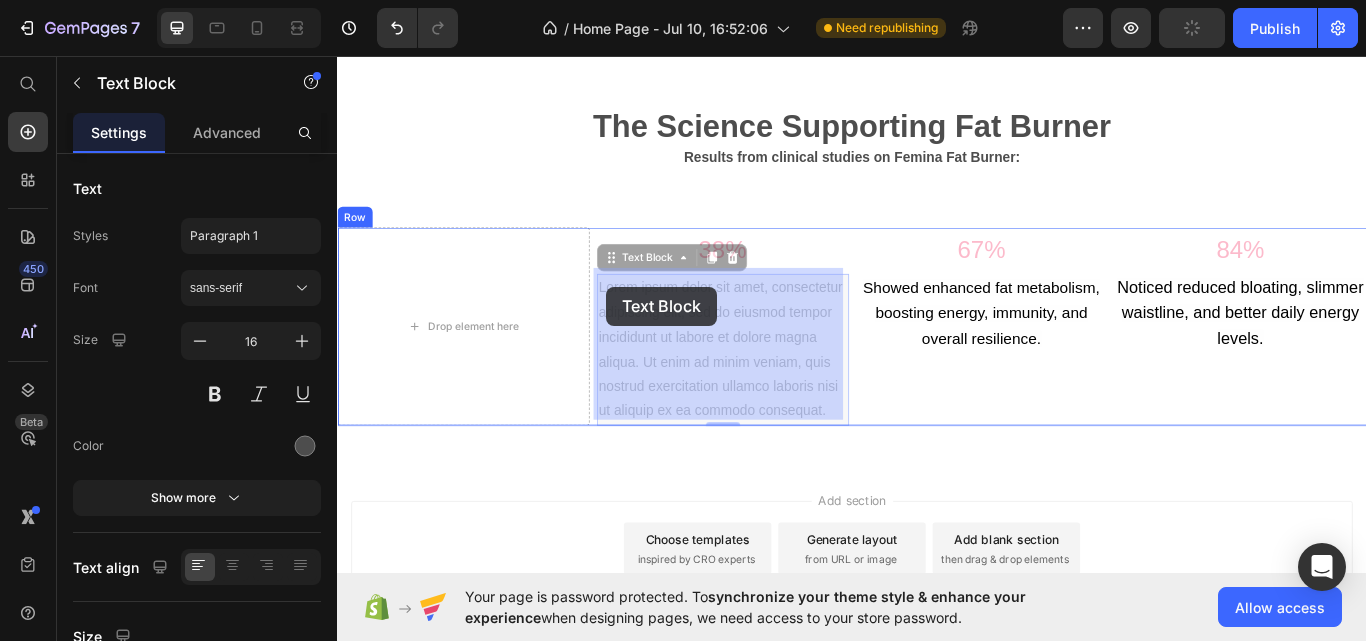 drag, startPoint x: 902, startPoint y: 456, endPoint x: 633, endPoint y: 322, distance: 300.52786 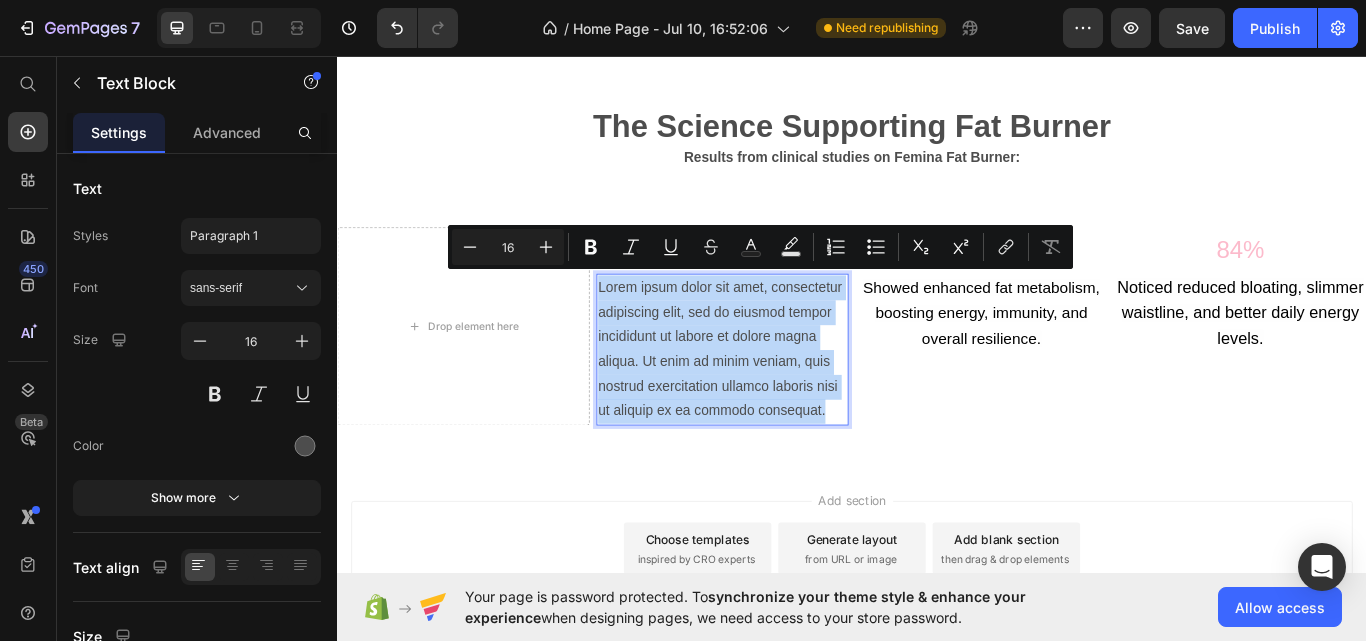 drag, startPoint x: 904, startPoint y: 456, endPoint x: 636, endPoint y: 324, distance: 298.74405 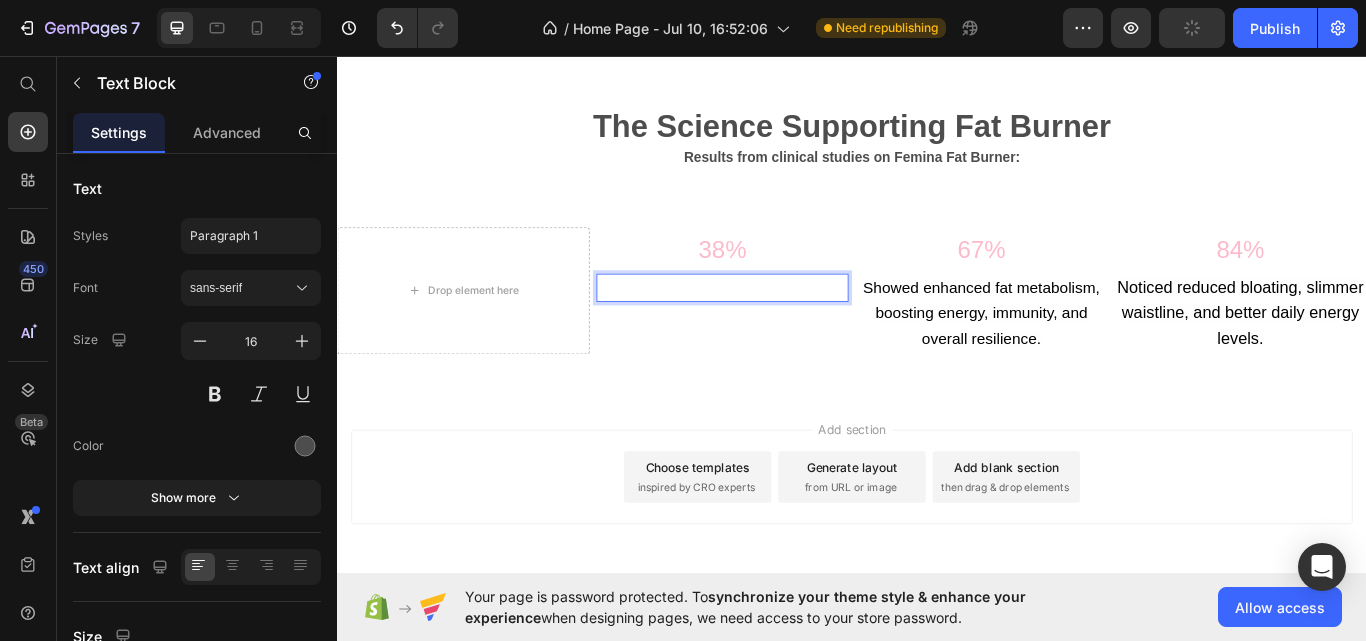 click at bounding box center (786, 327) 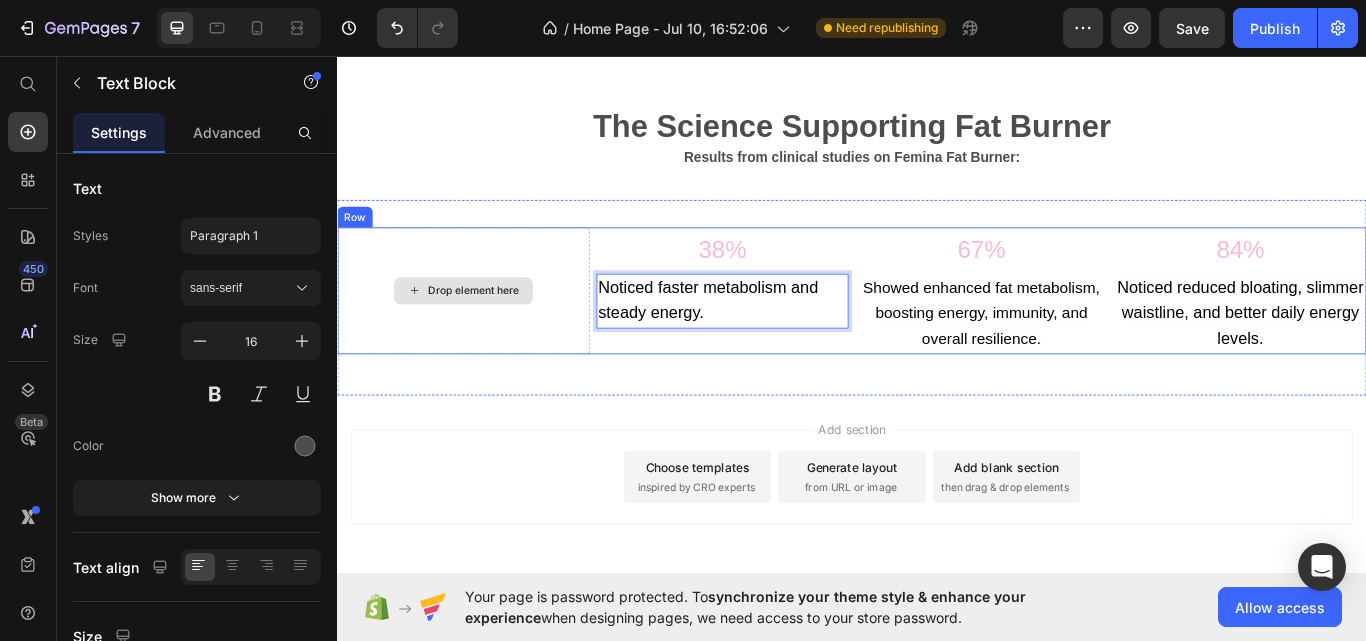 click on "Drop element here" at bounding box center [484, 331] 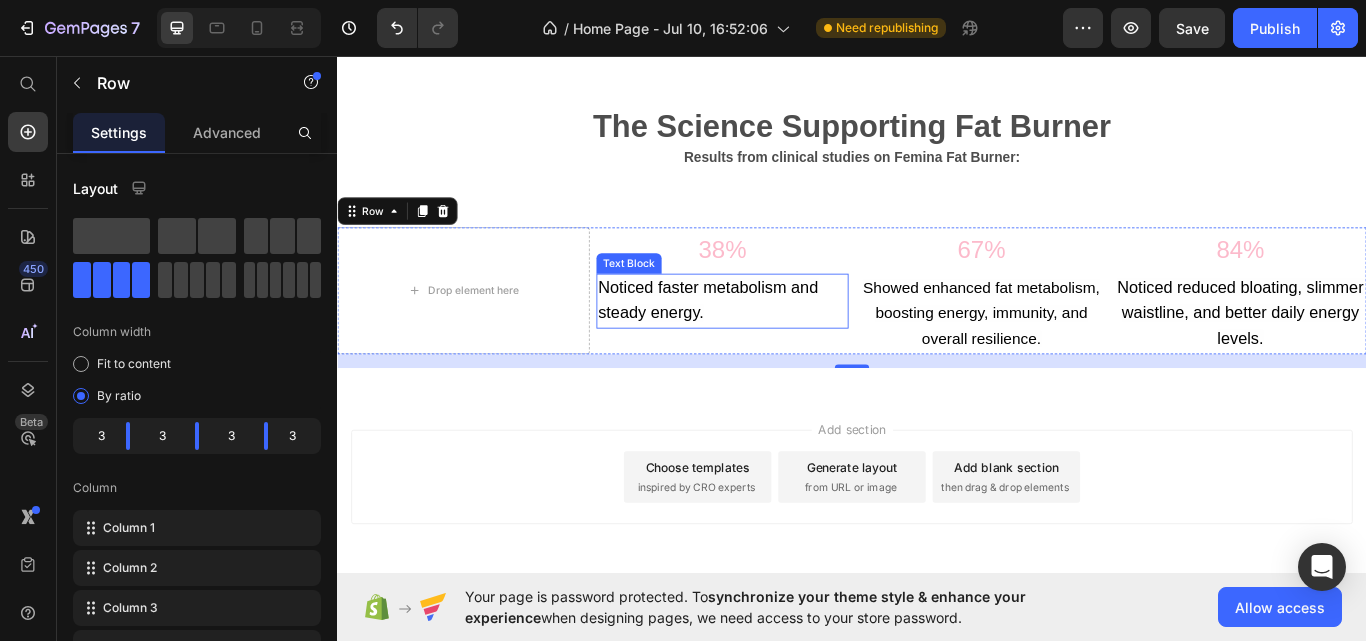 click on "Noticed faster metabolism and steady energy." at bounding box center (769, 341) 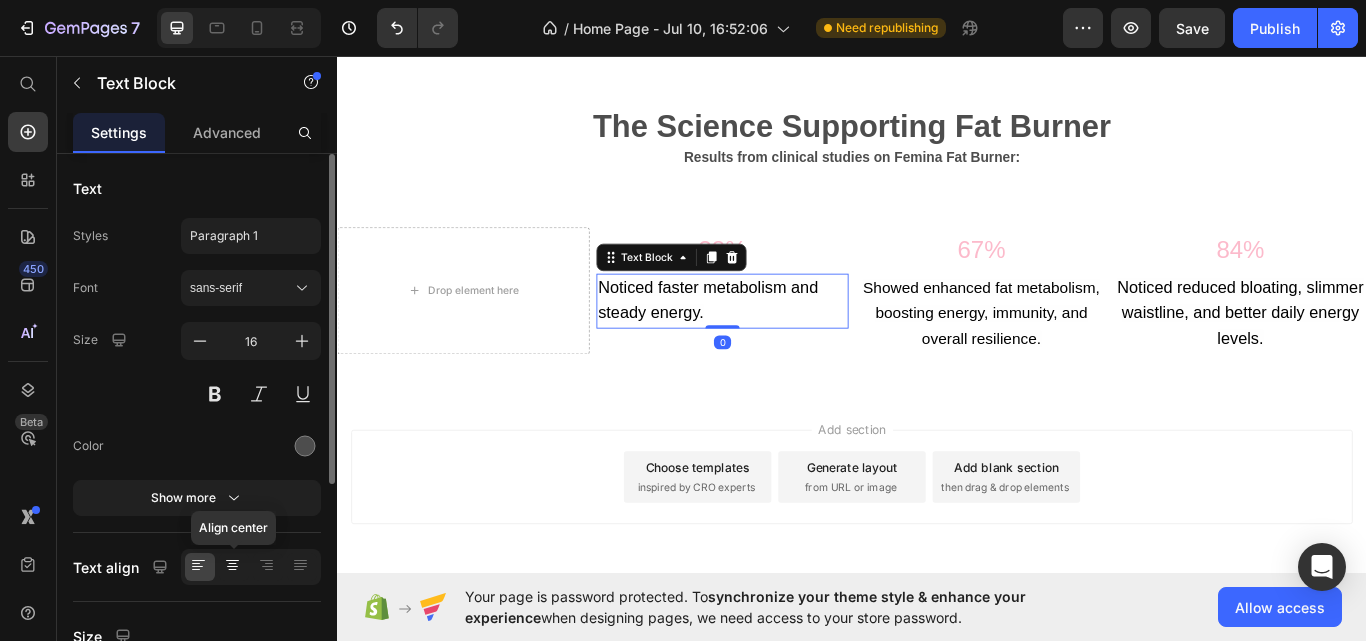 click 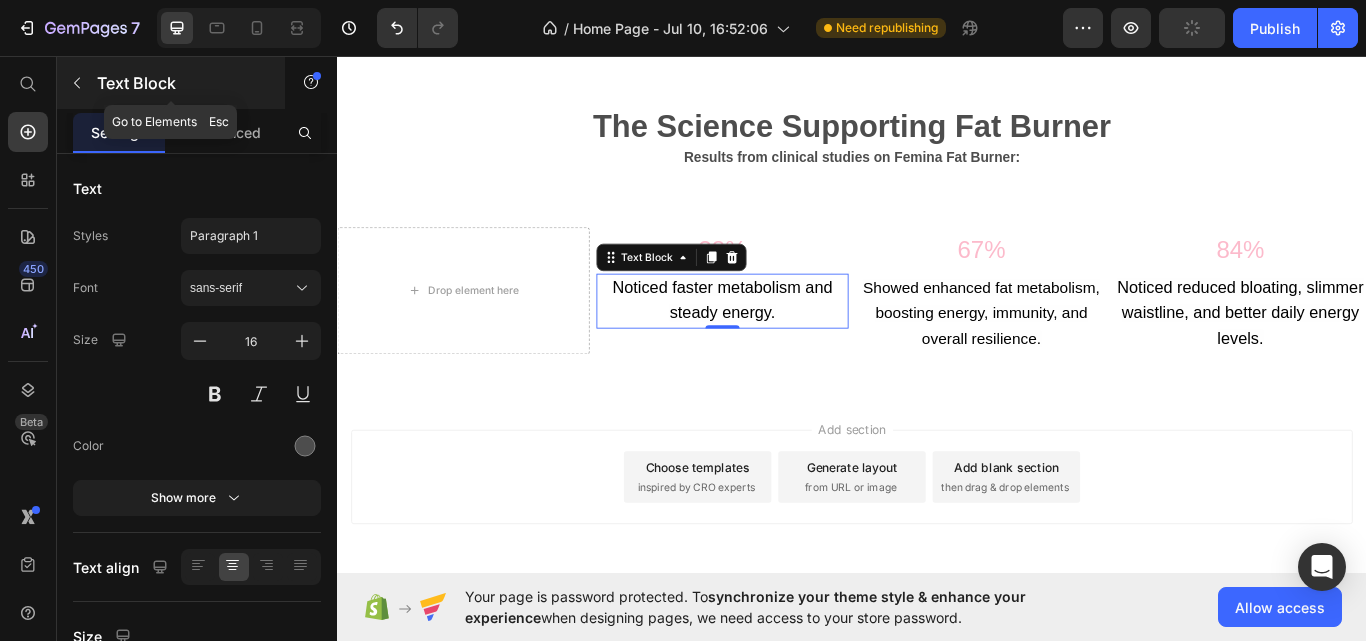 click at bounding box center (77, 83) 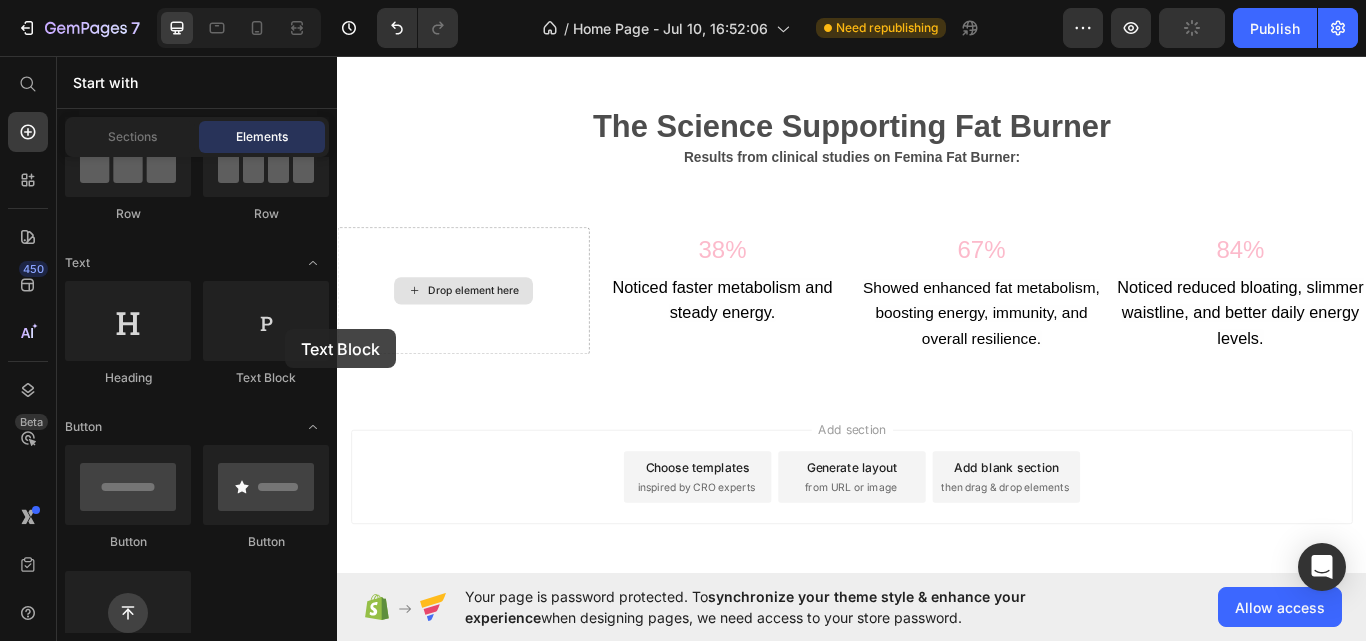 drag, startPoint x: 622, startPoint y: 380, endPoint x: 504, endPoint y: 288, distance: 149.6262 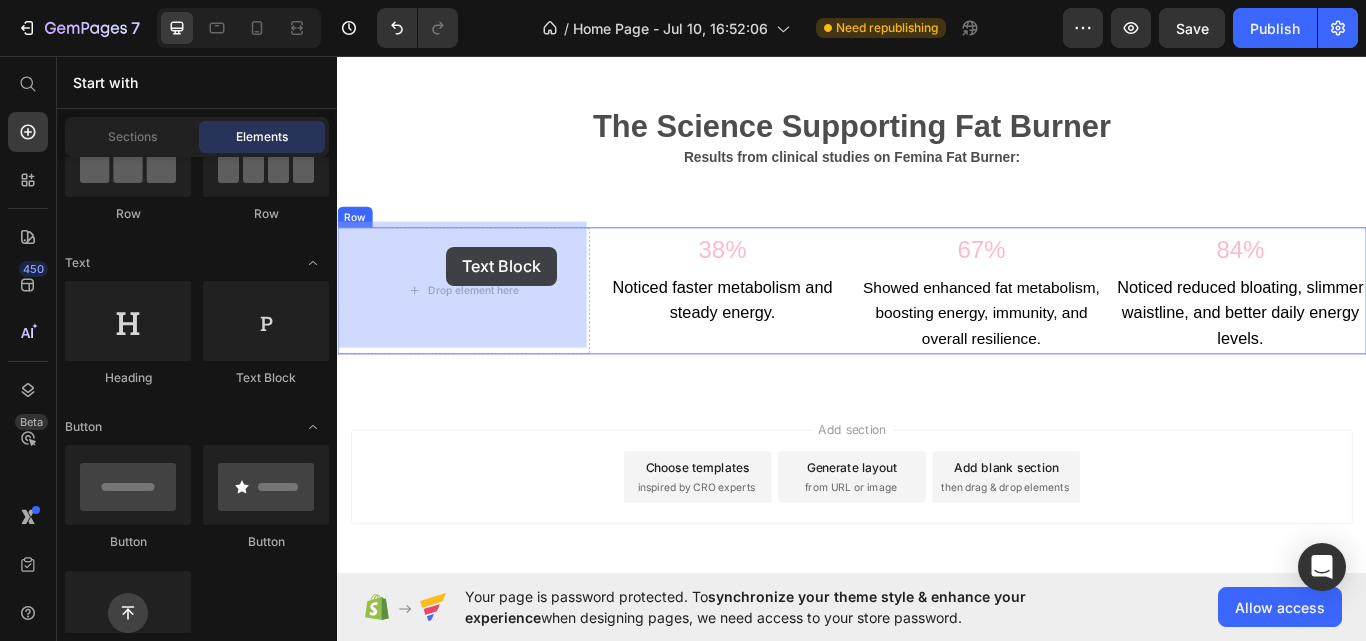 drag, startPoint x: 620, startPoint y: 376, endPoint x: 464, endPoint y: 279, distance: 183.69812 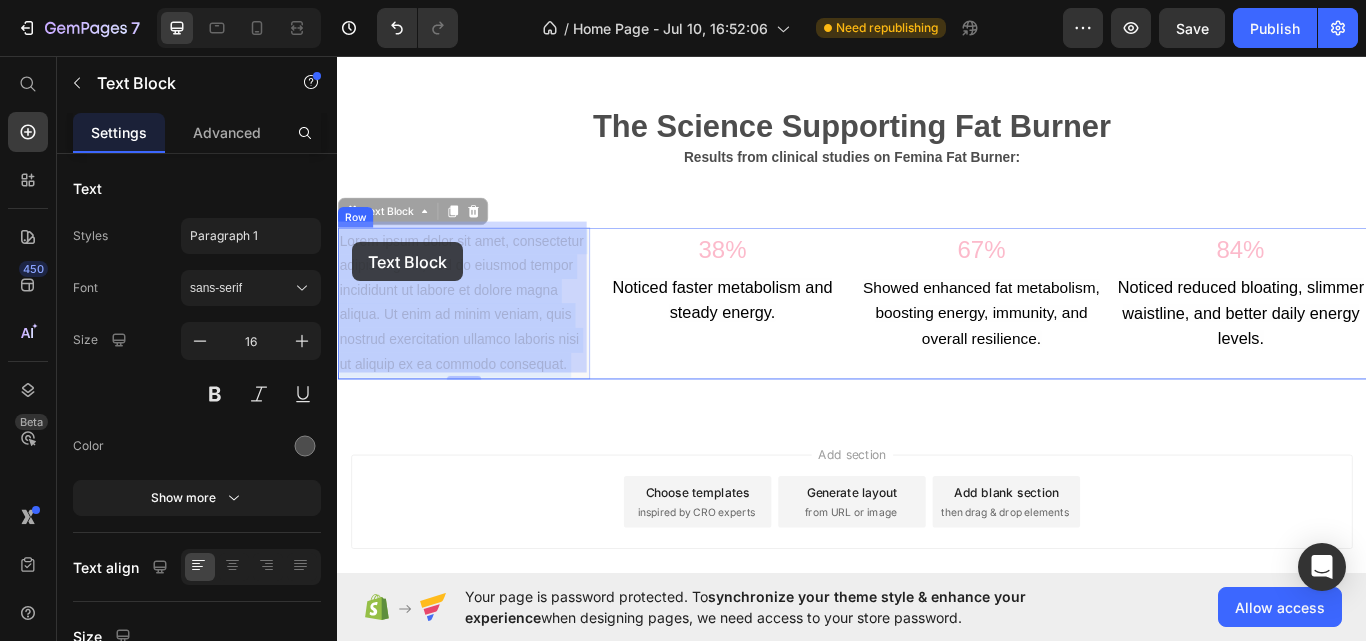 drag, startPoint x: 604, startPoint y: 399, endPoint x: 354, endPoint y: 274, distance: 279.50848 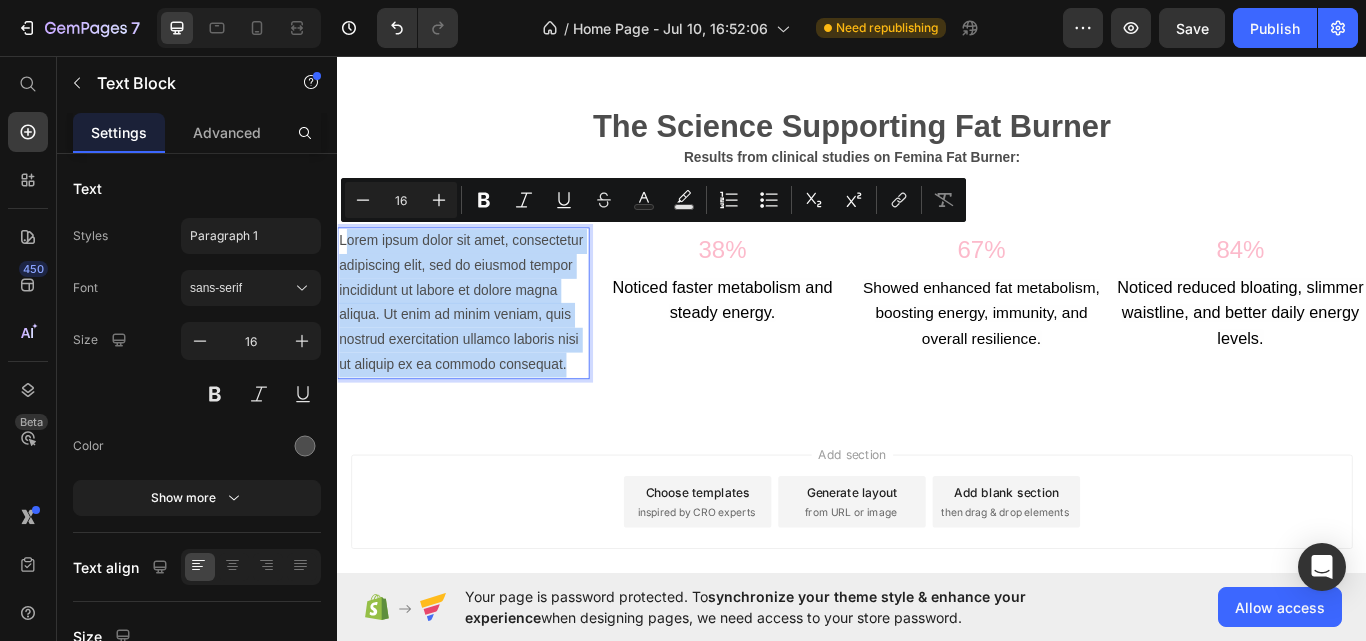drag, startPoint x: 609, startPoint y: 399, endPoint x: 345, endPoint y: 270, distance: 293.83157 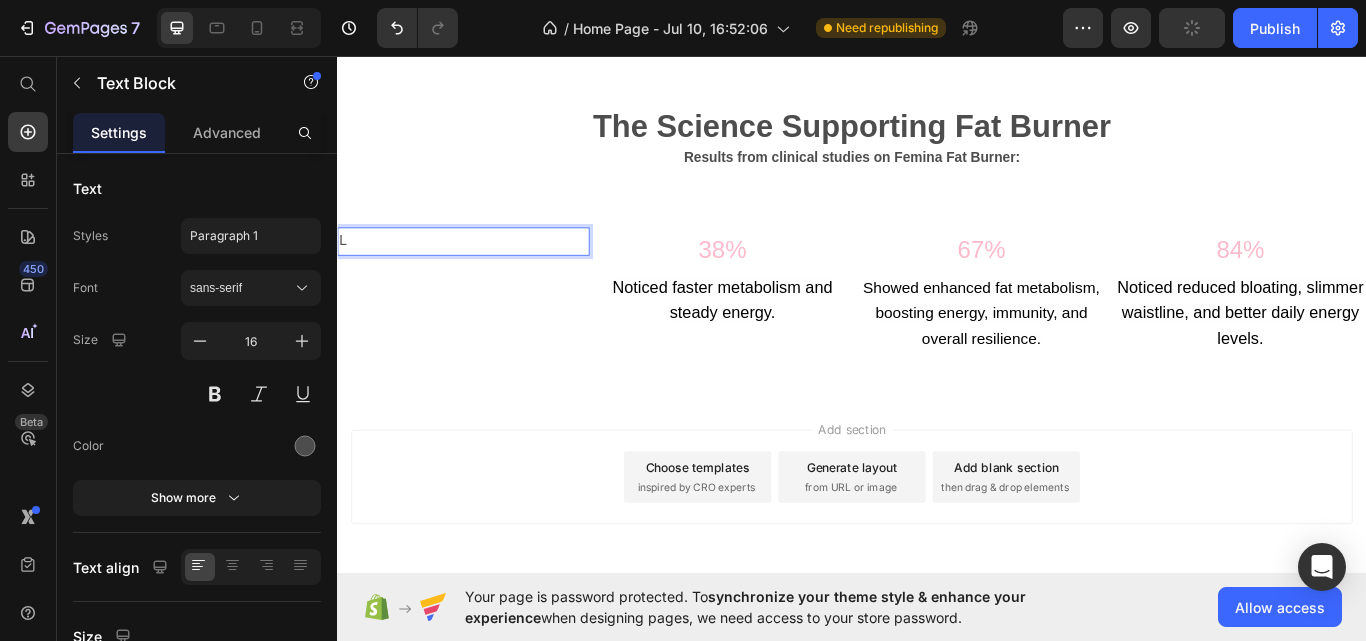 click on "L" at bounding box center [484, 273] 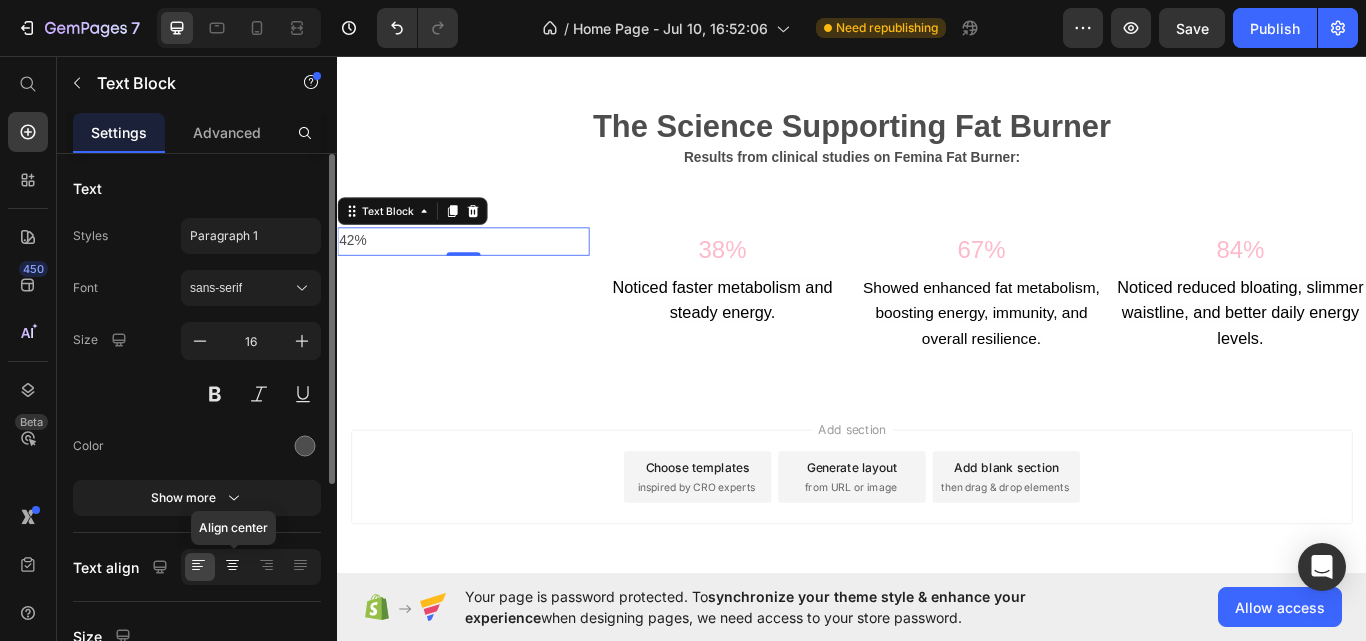 click 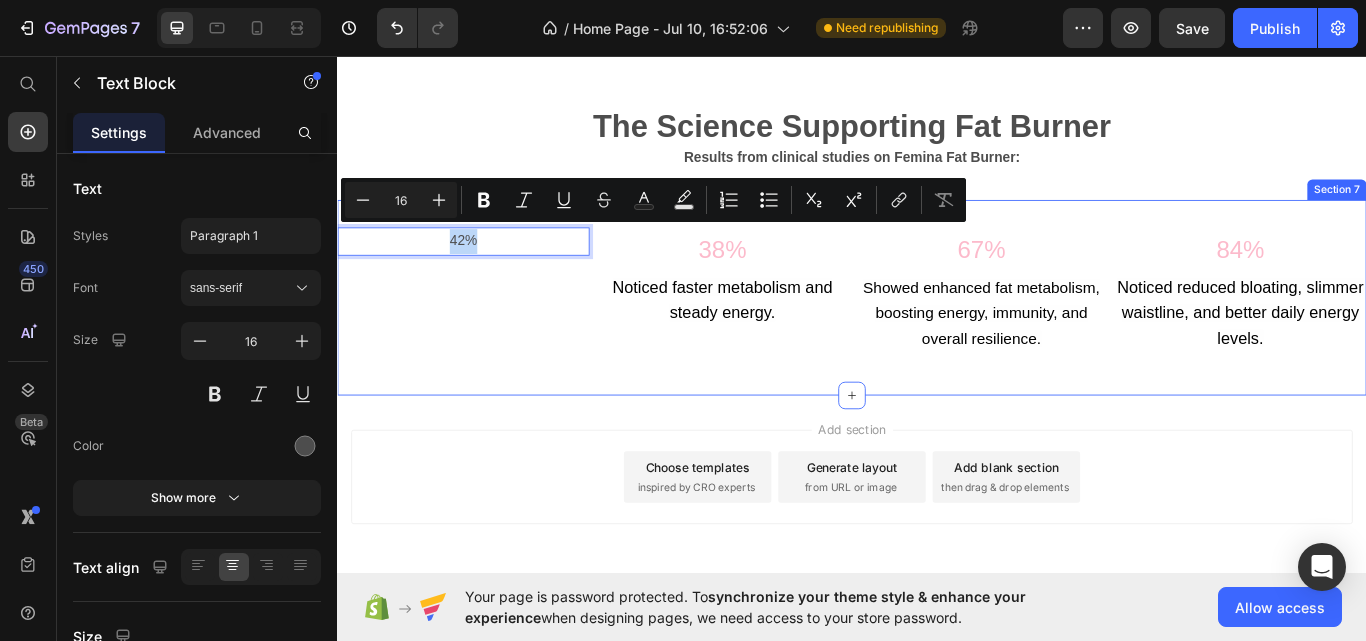 drag, startPoint x: 500, startPoint y: 258, endPoint x: 416, endPoint y: 247, distance: 84.71718 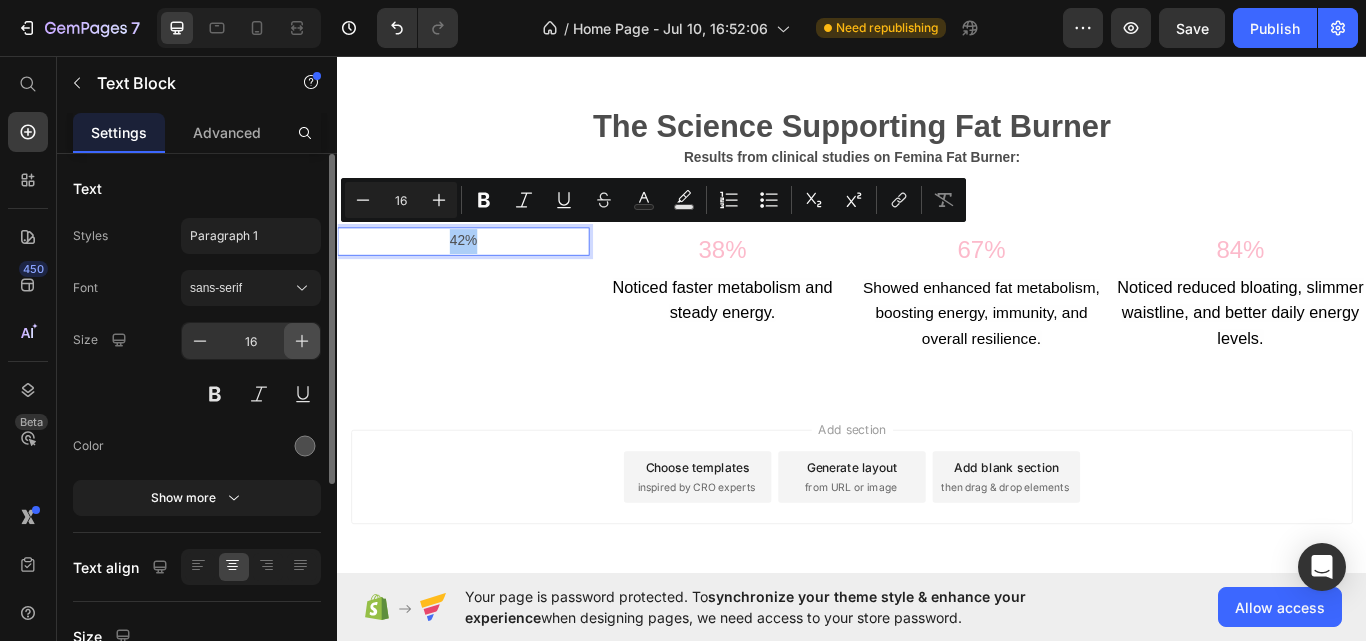 click 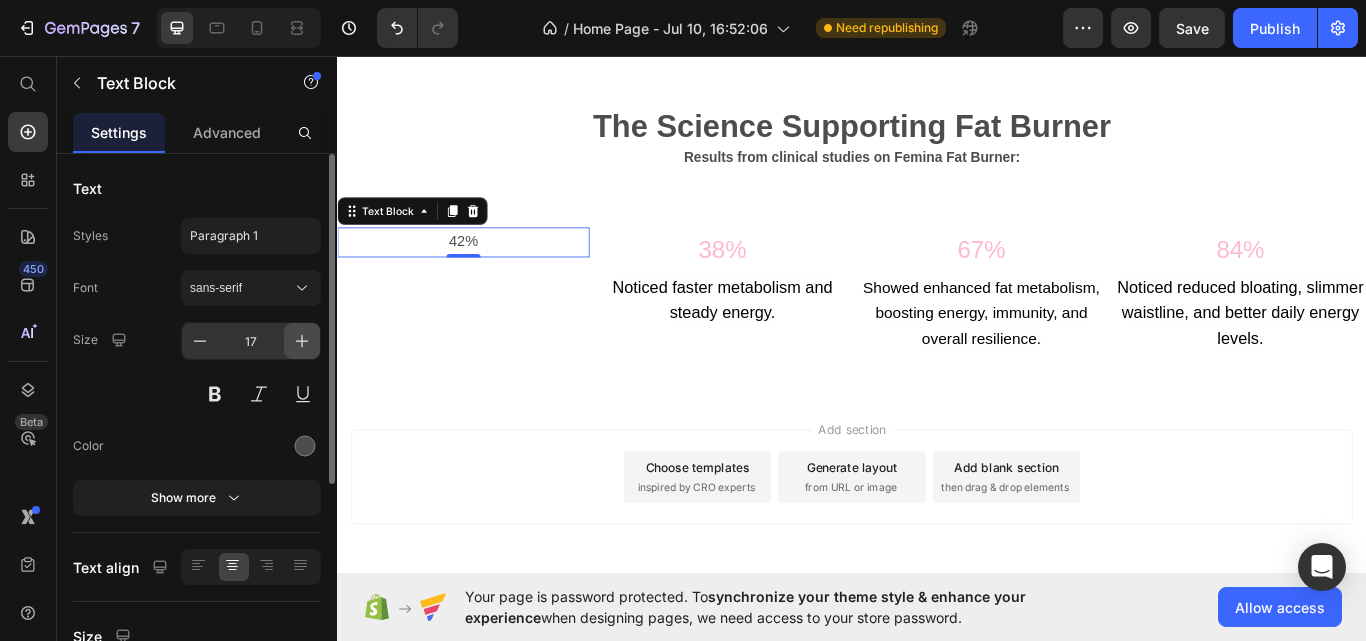 click 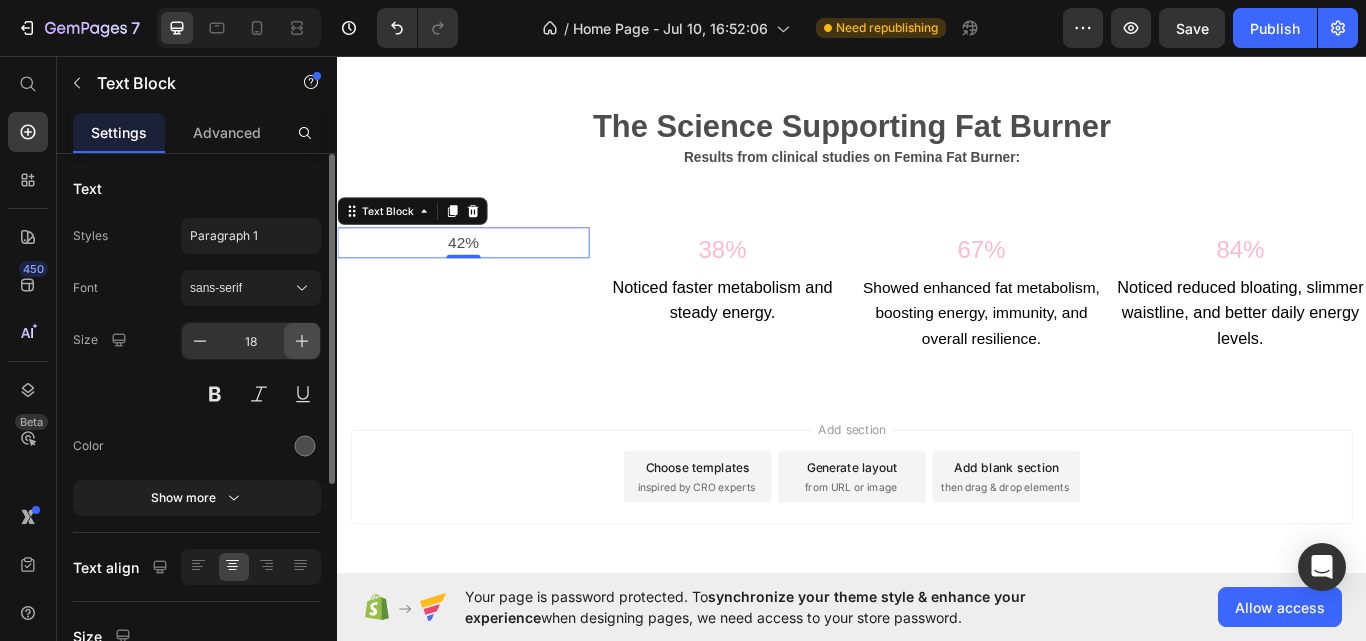 click 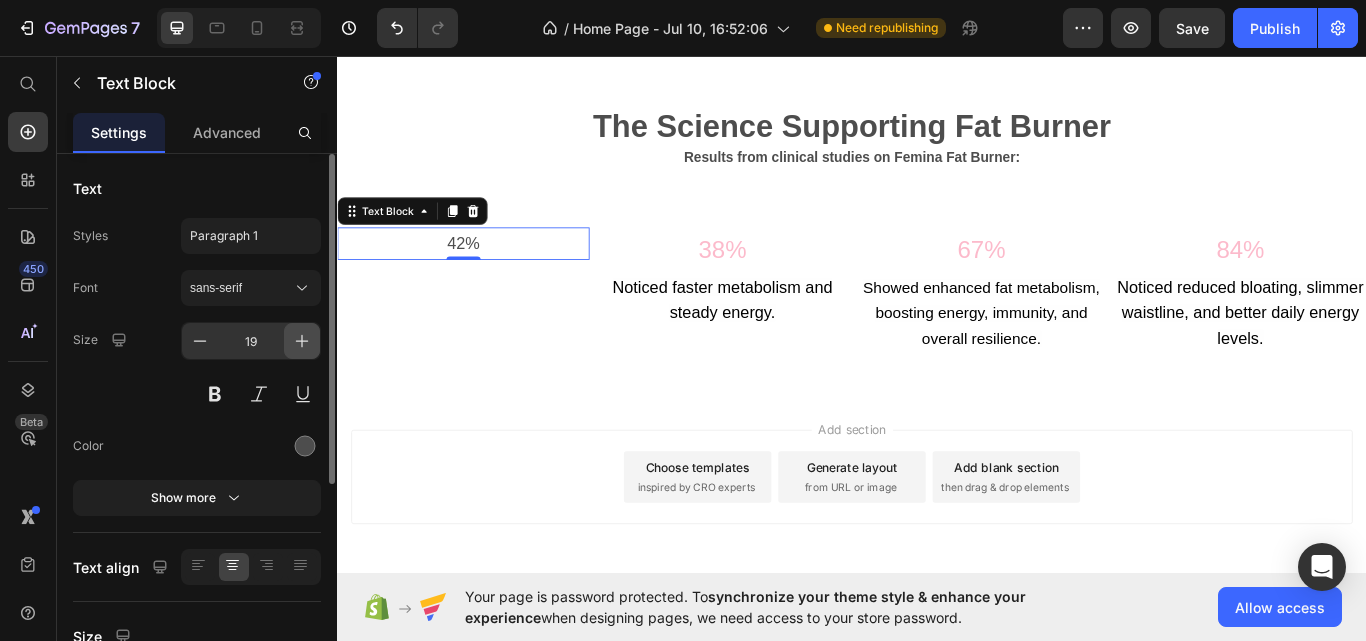 click 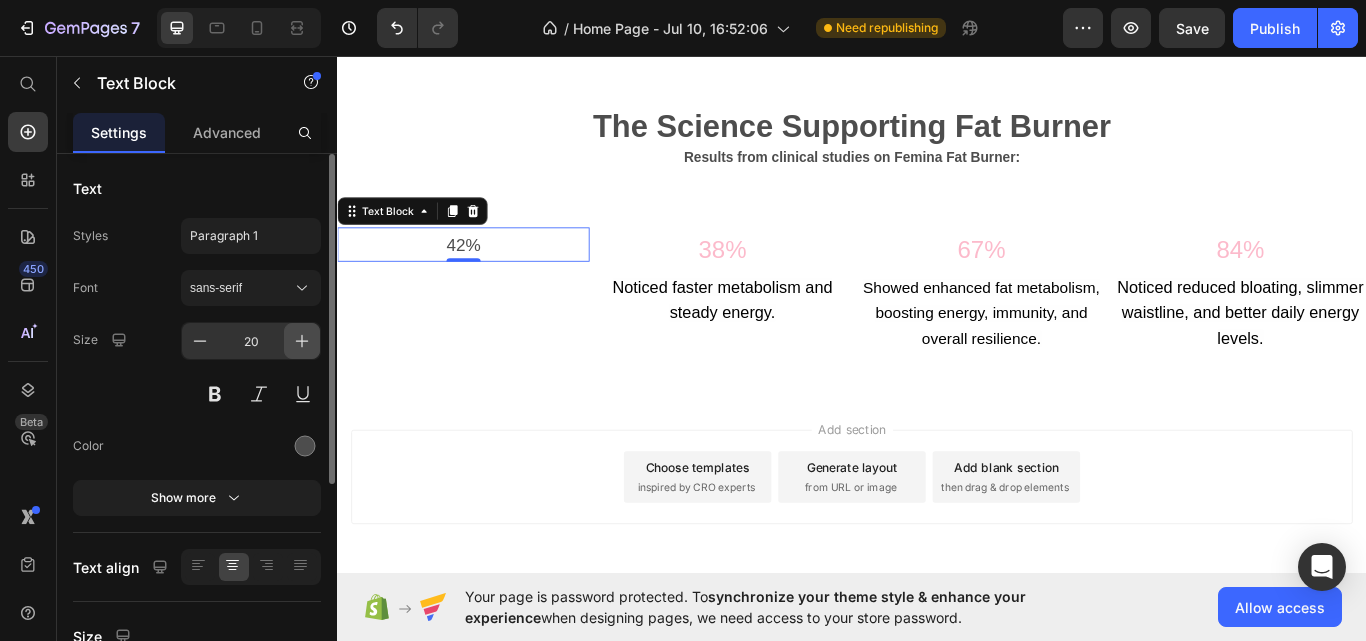 click 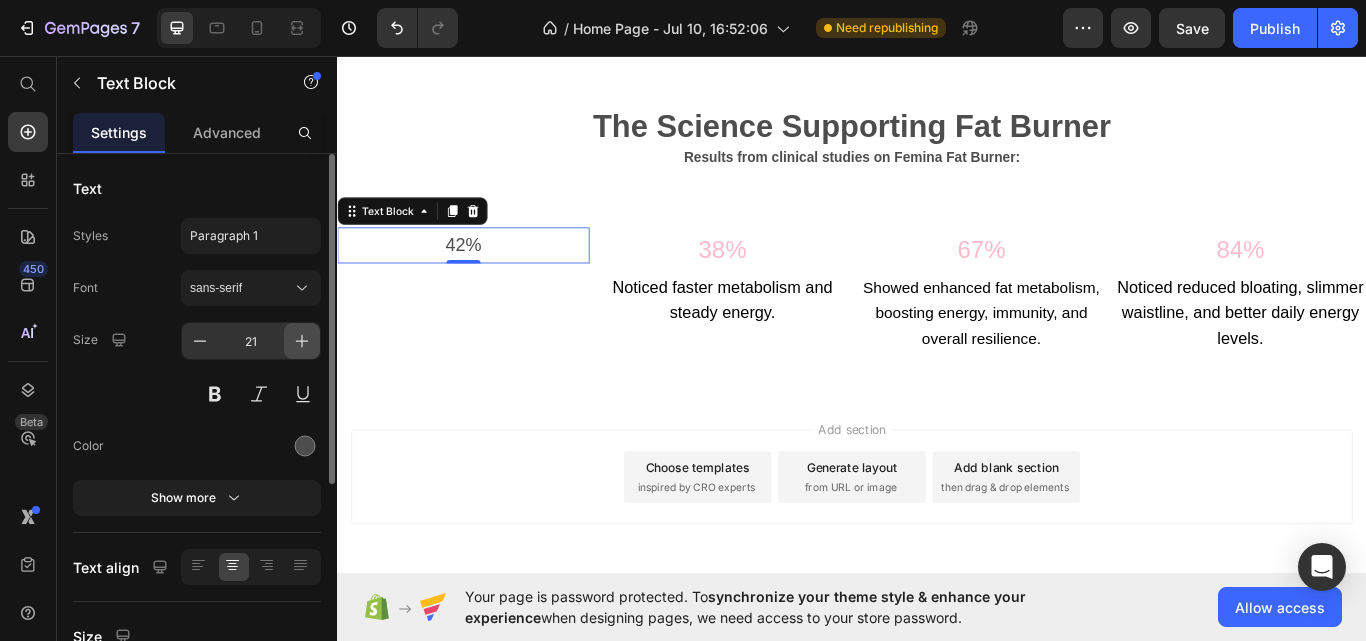 click 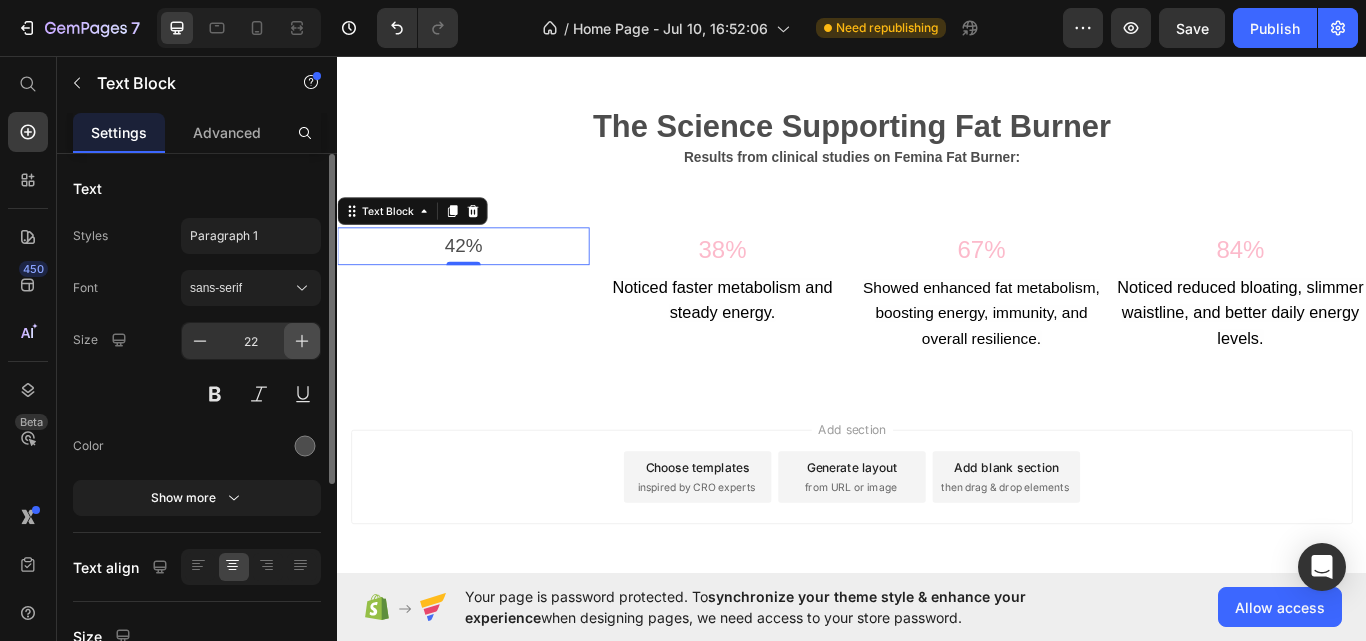 click 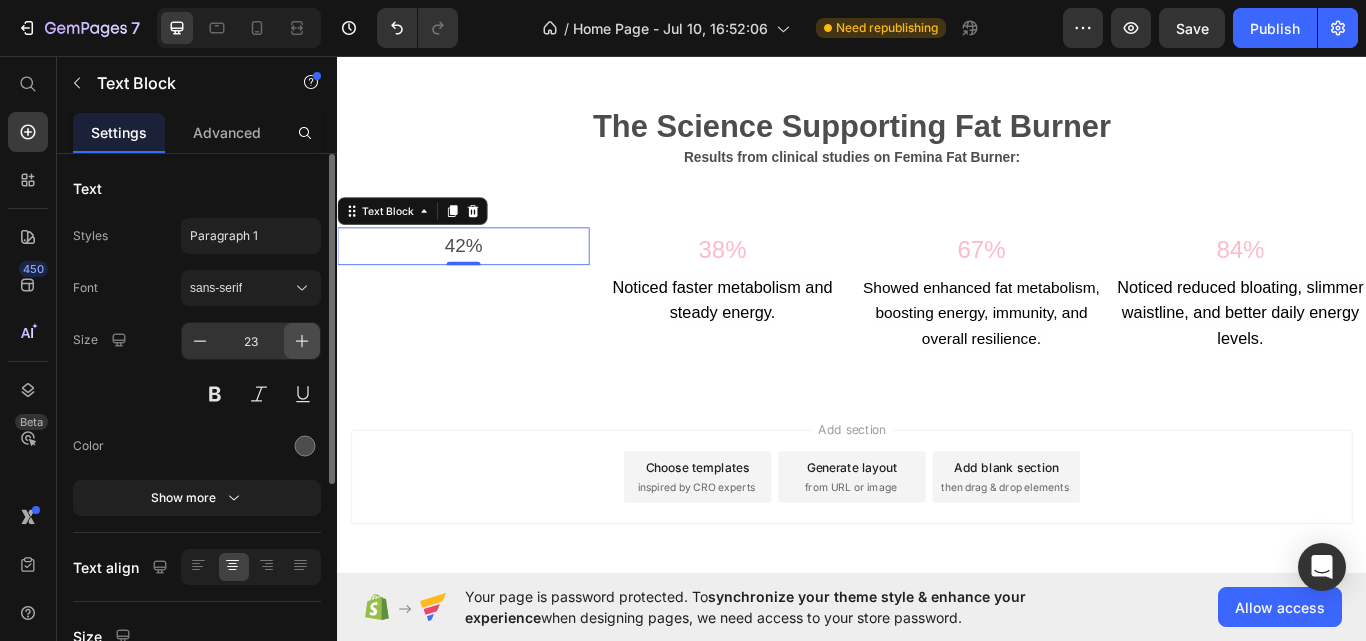 click 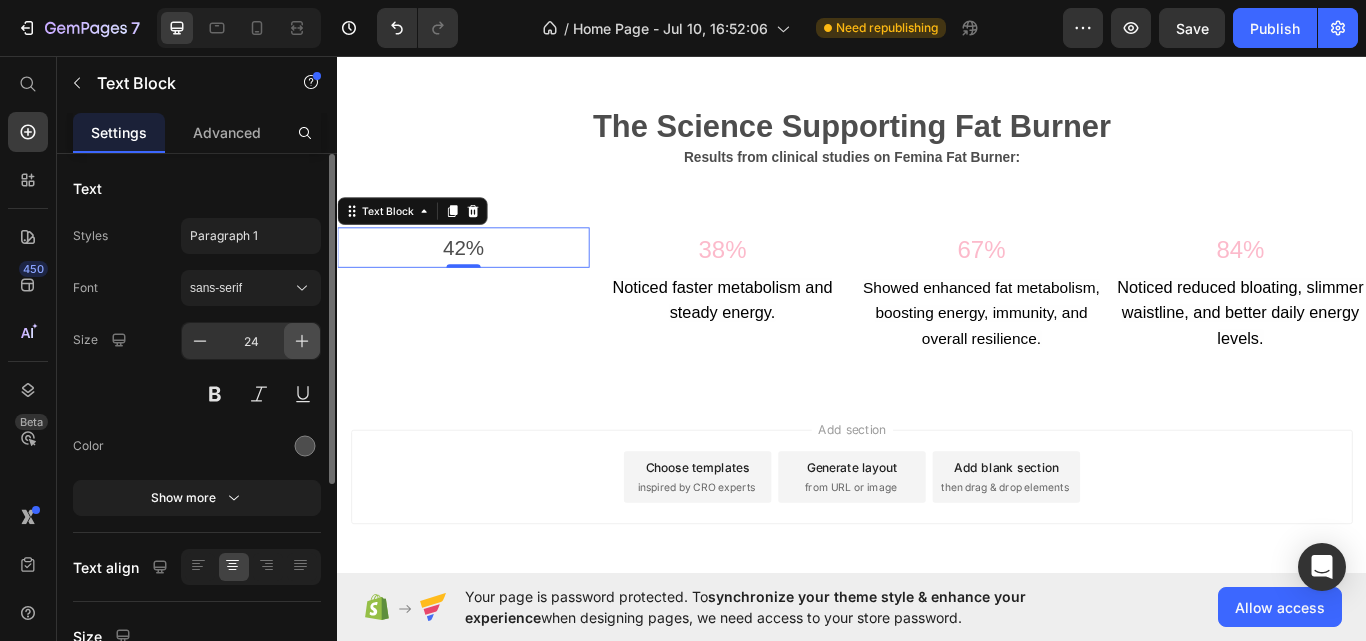click 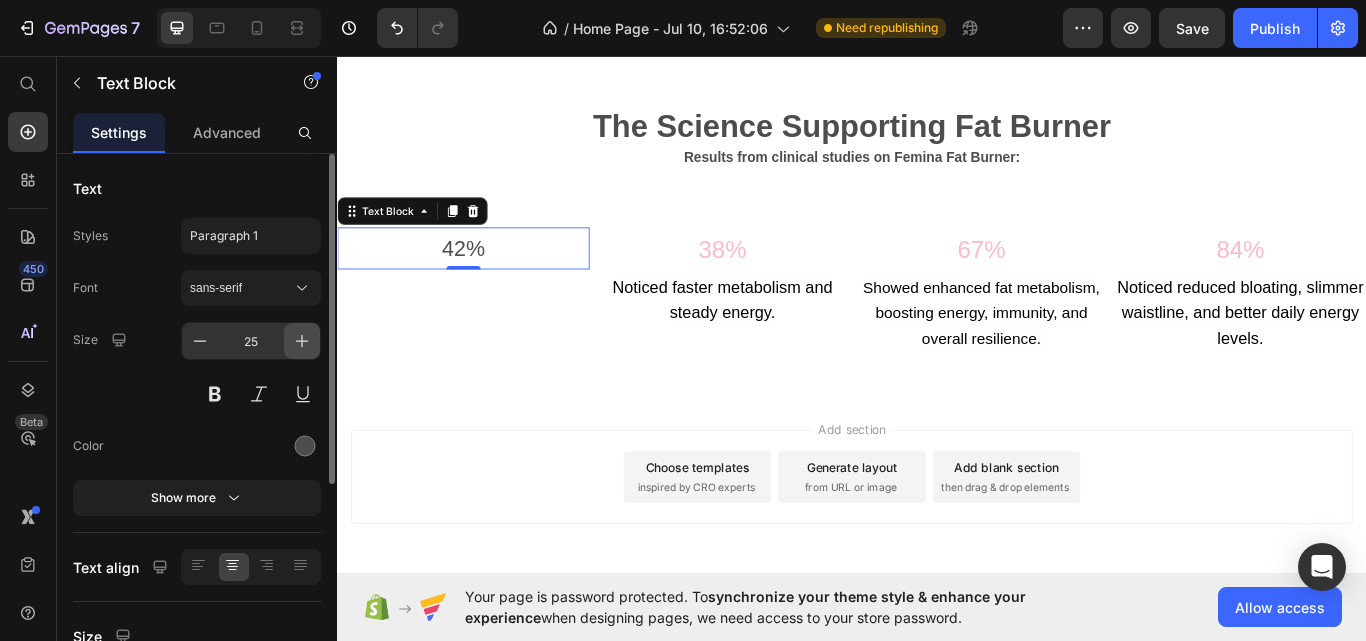 click 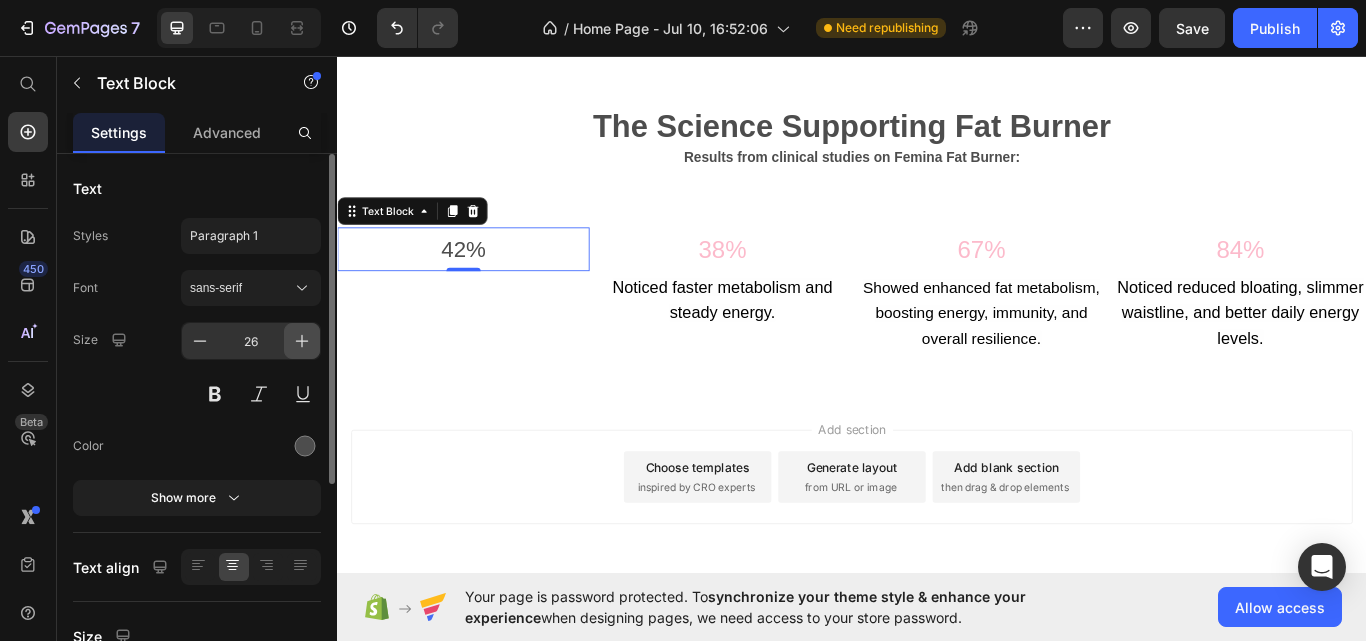 click 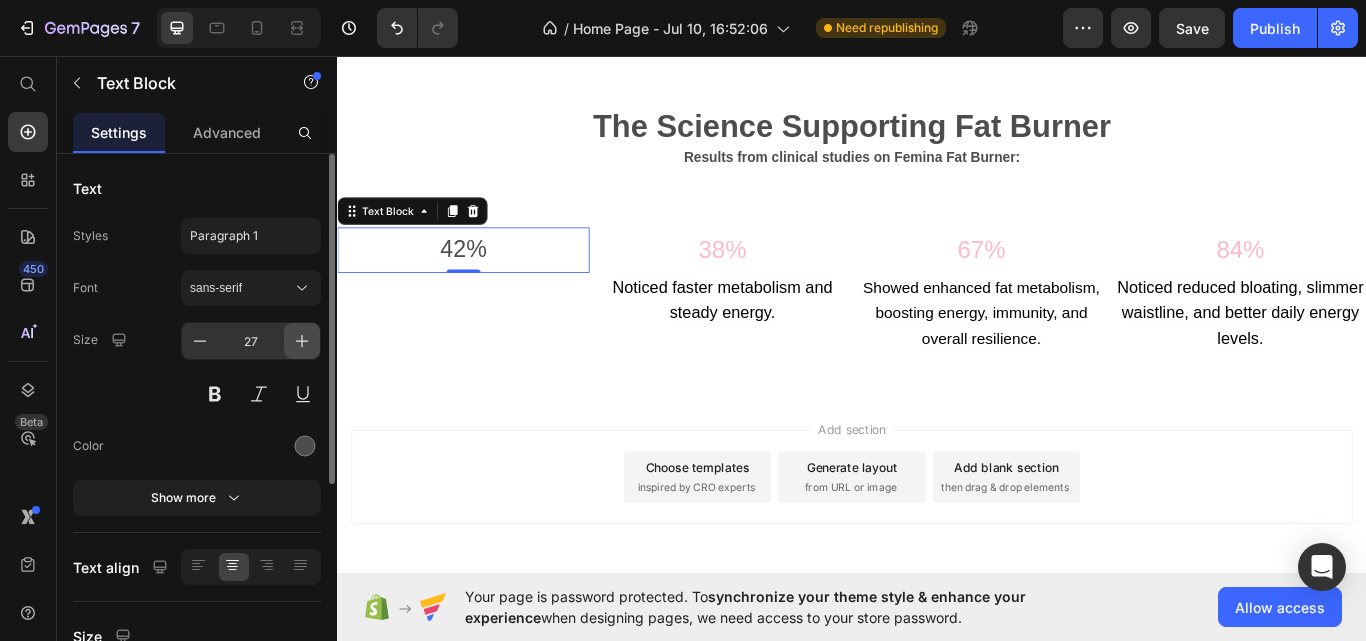 click 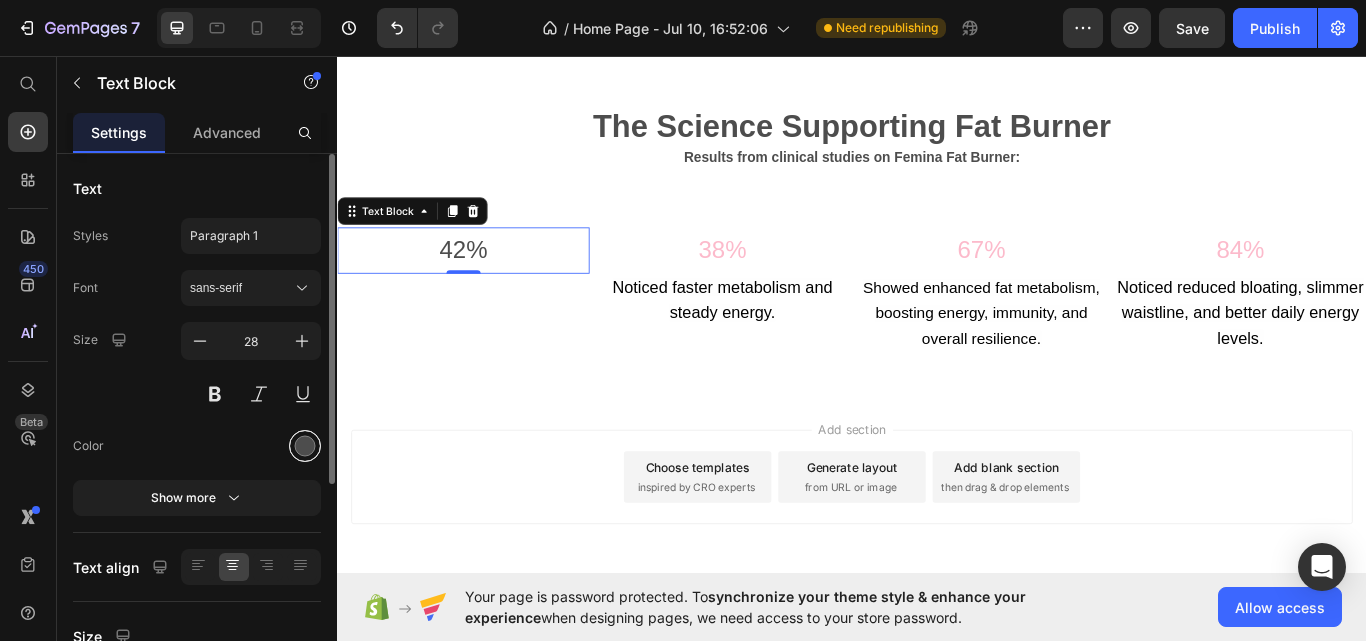 click at bounding box center [305, 446] 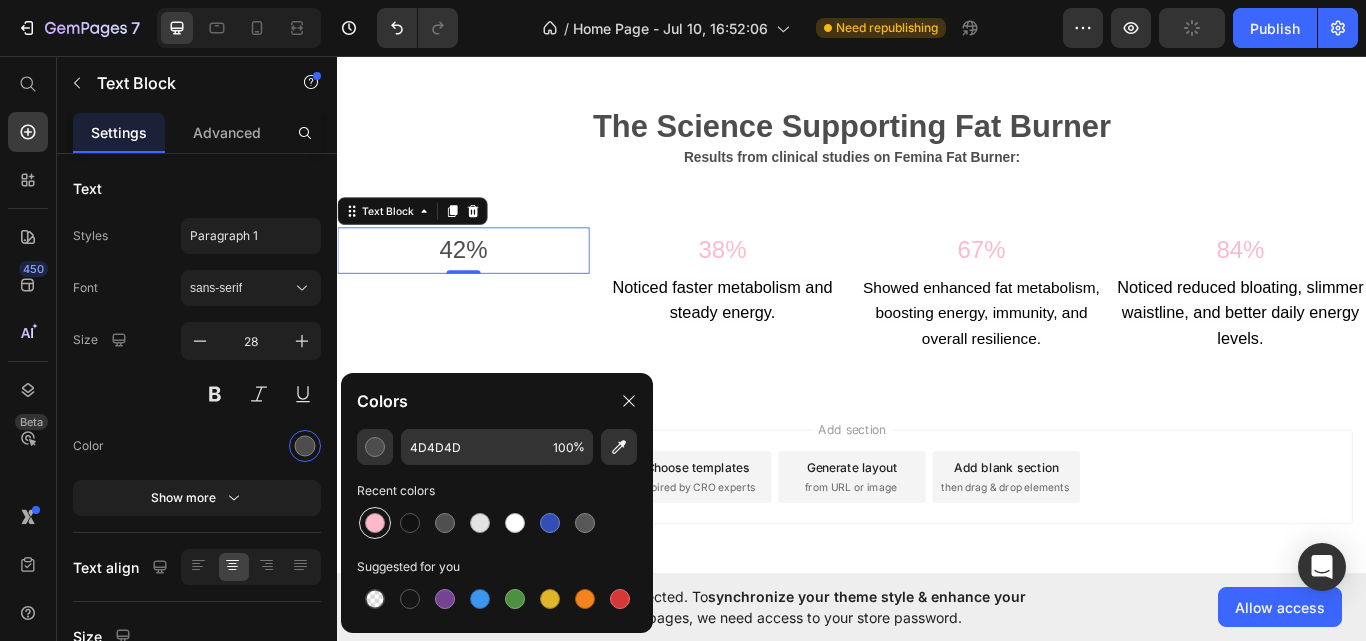 click at bounding box center (375, 523) 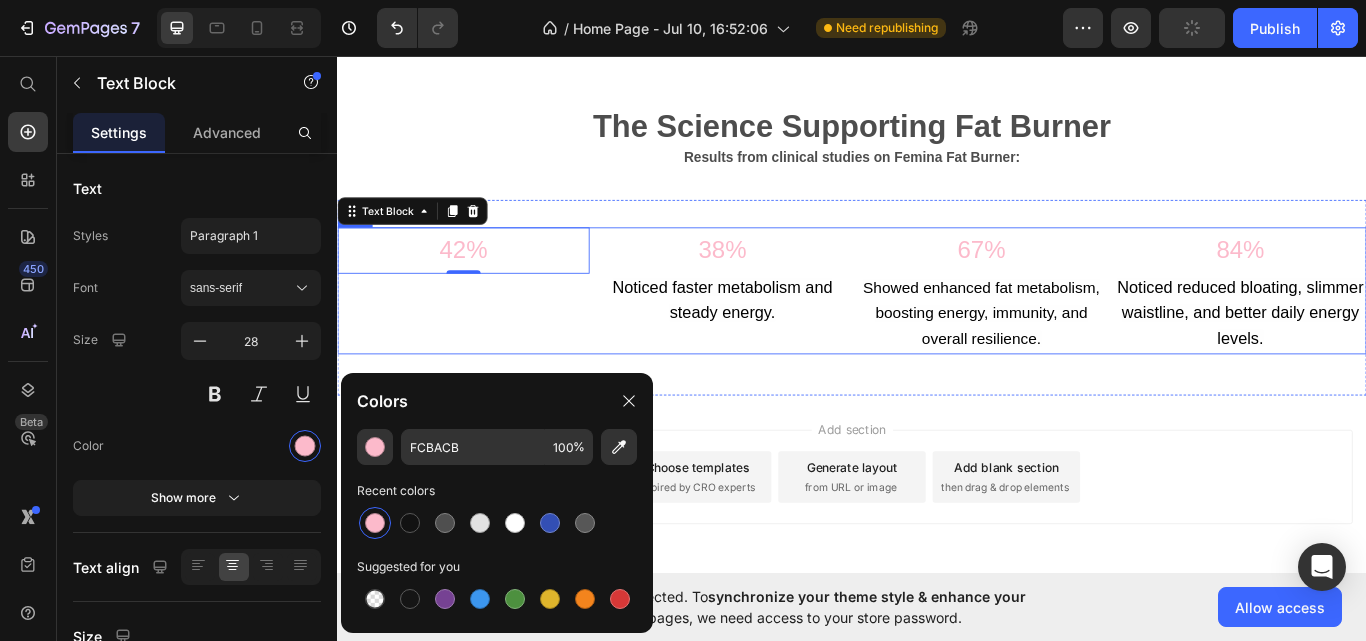 click on "42% Text Block   0" at bounding box center (484, 331) 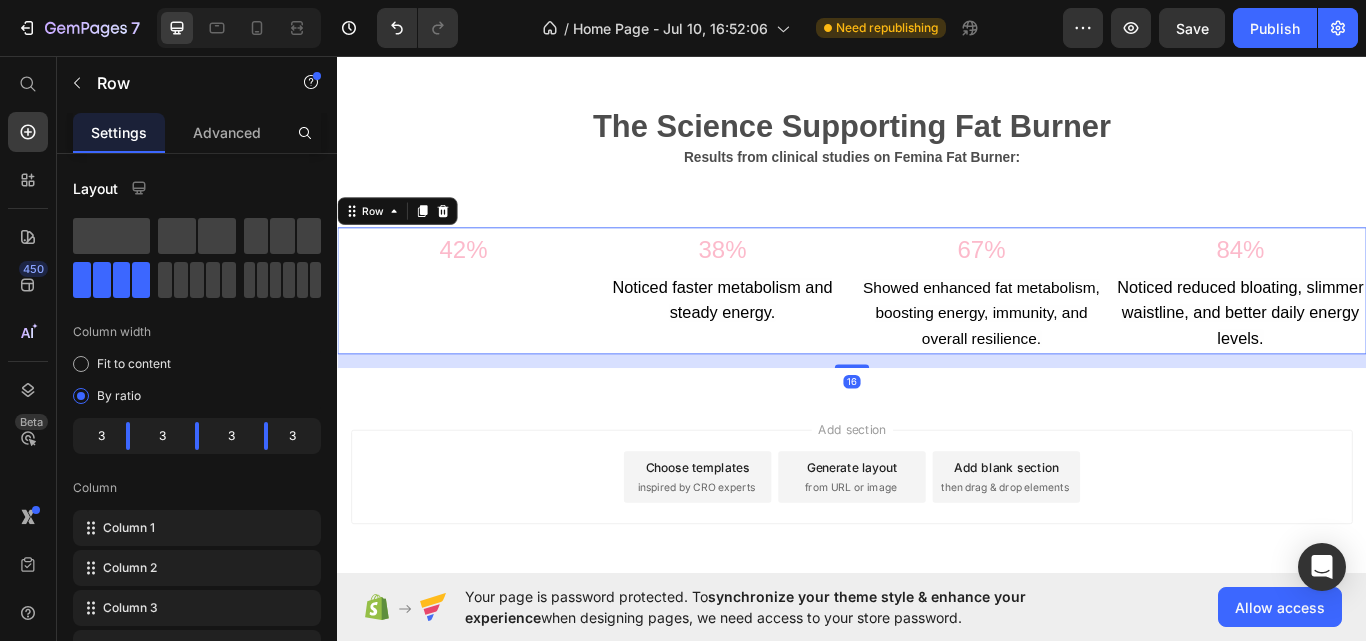 click on "42% Text Block" at bounding box center (484, 331) 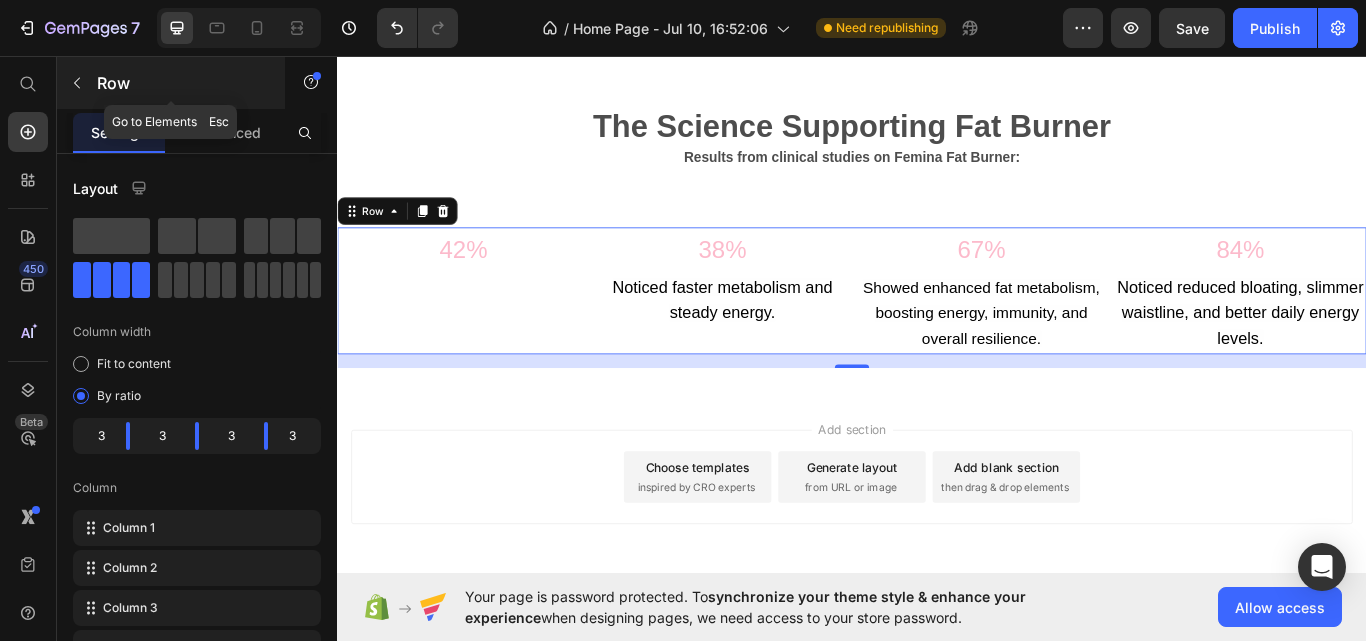 click 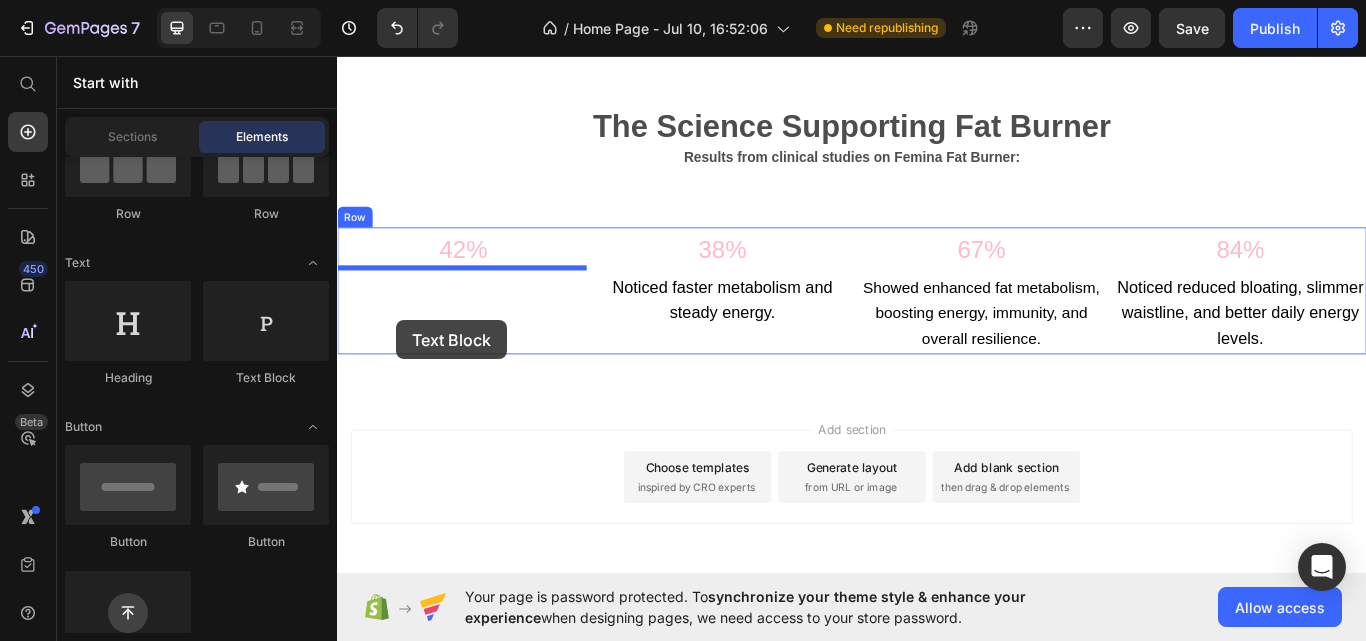 drag, startPoint x: 590, startPoint y: 403, endPoint x: 406, endPoint y: 359, distance: 189.18774 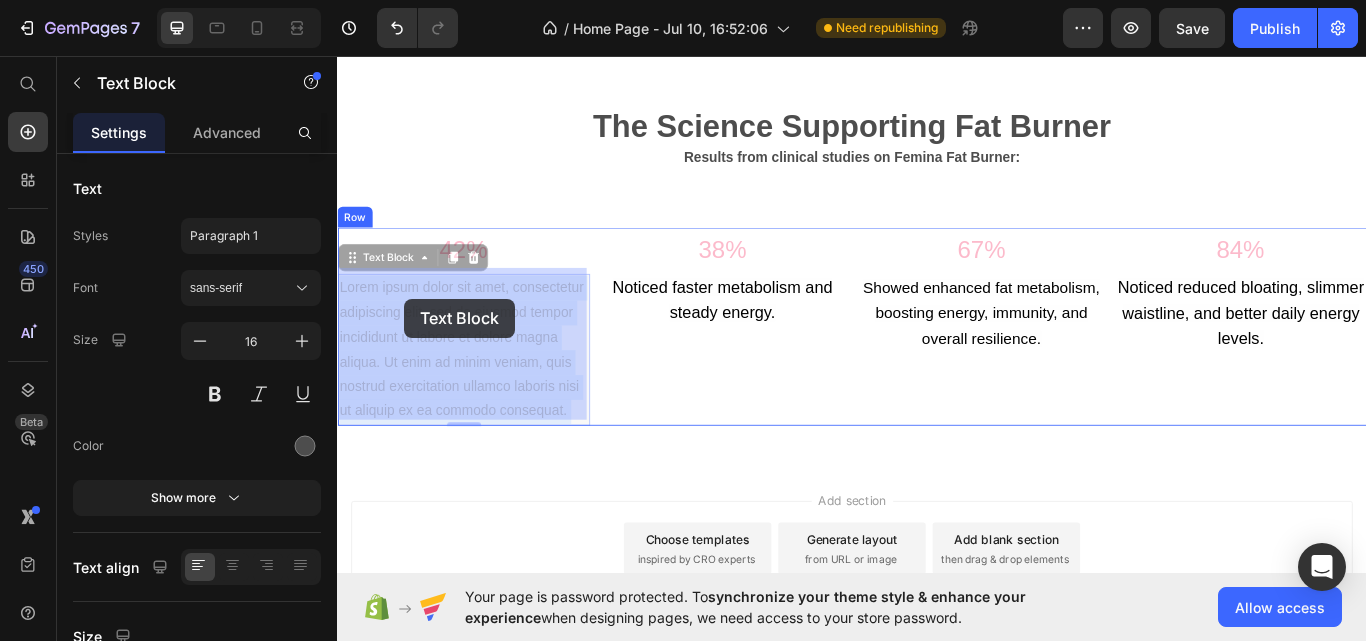 drag, startPoint x: 604, startPoint y: 460, endPoint x: 415, endPoint y: 340, distance: 223.8772 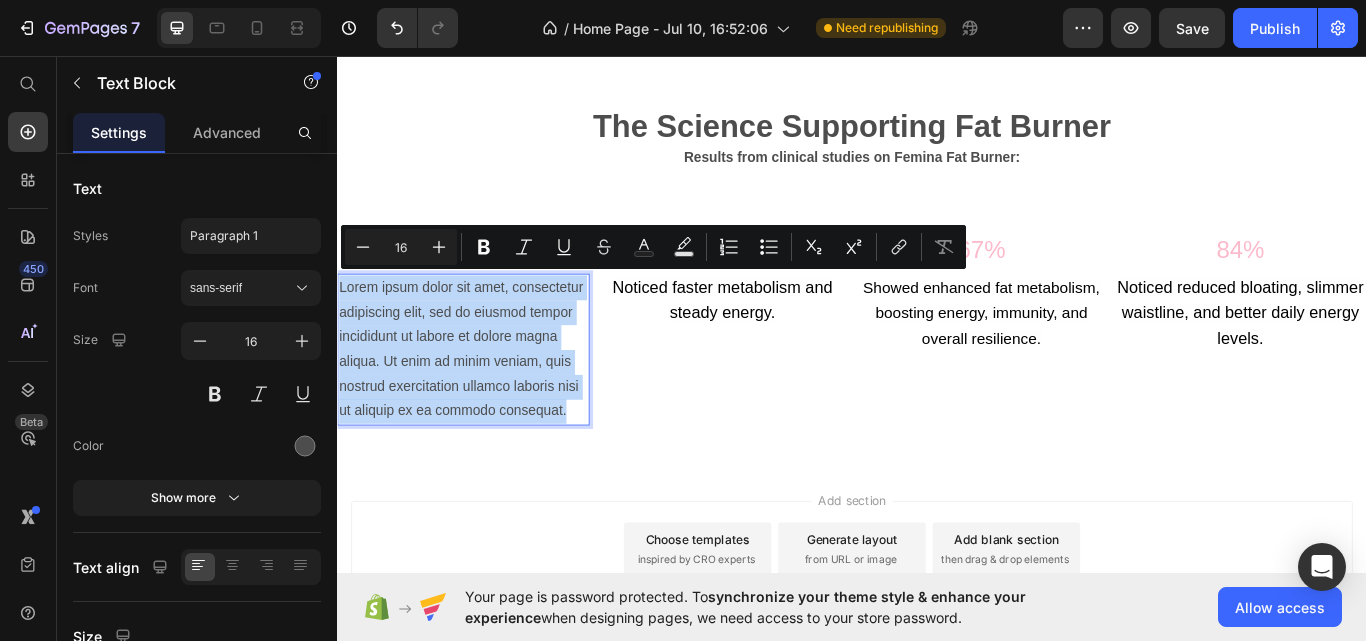 drag, startPoint x: 607, startPoint y: 456, endPoint x: 331, endPoint y: 327, distance: 304.6588 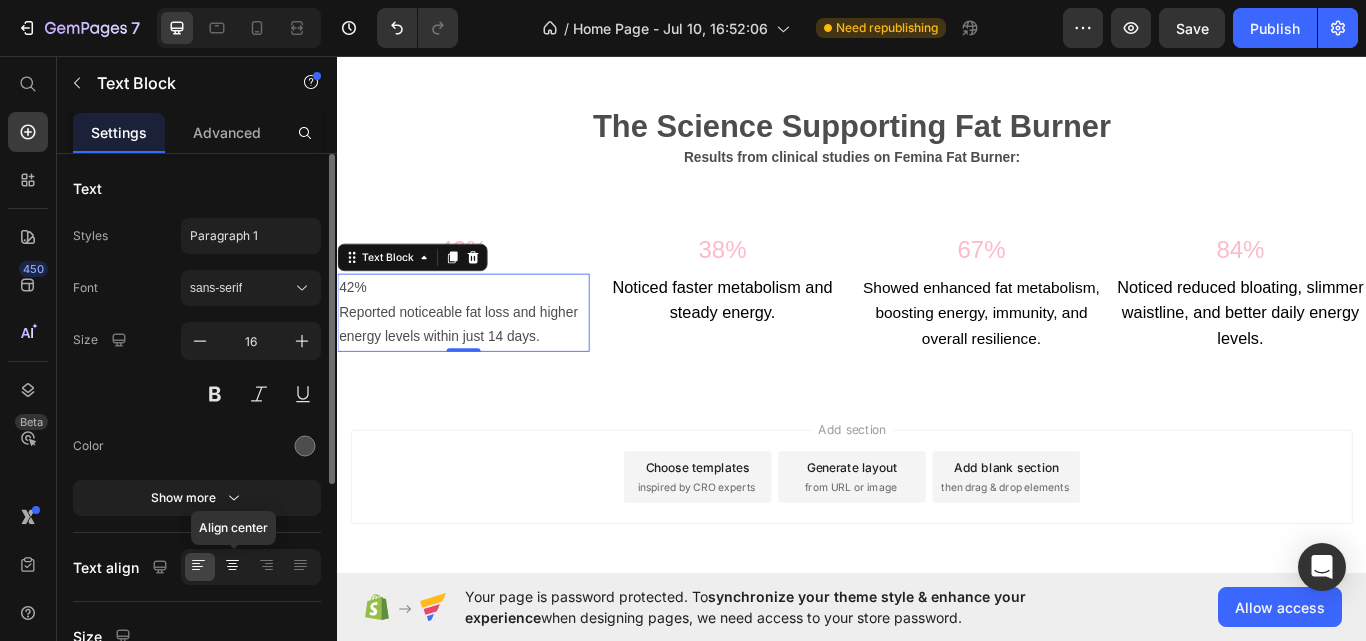 click 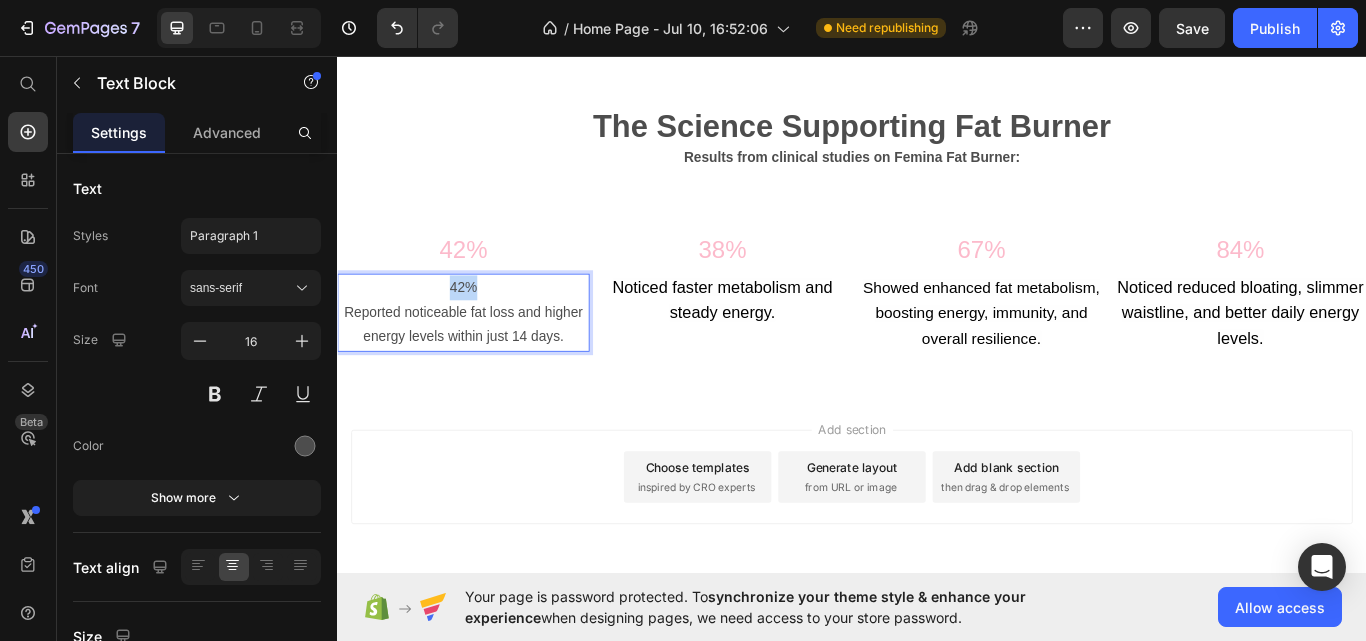 drag, startPoint x: 502, startPoint y: 313, endPoint x: 448, endPoint y: 320, distance: 54.451813 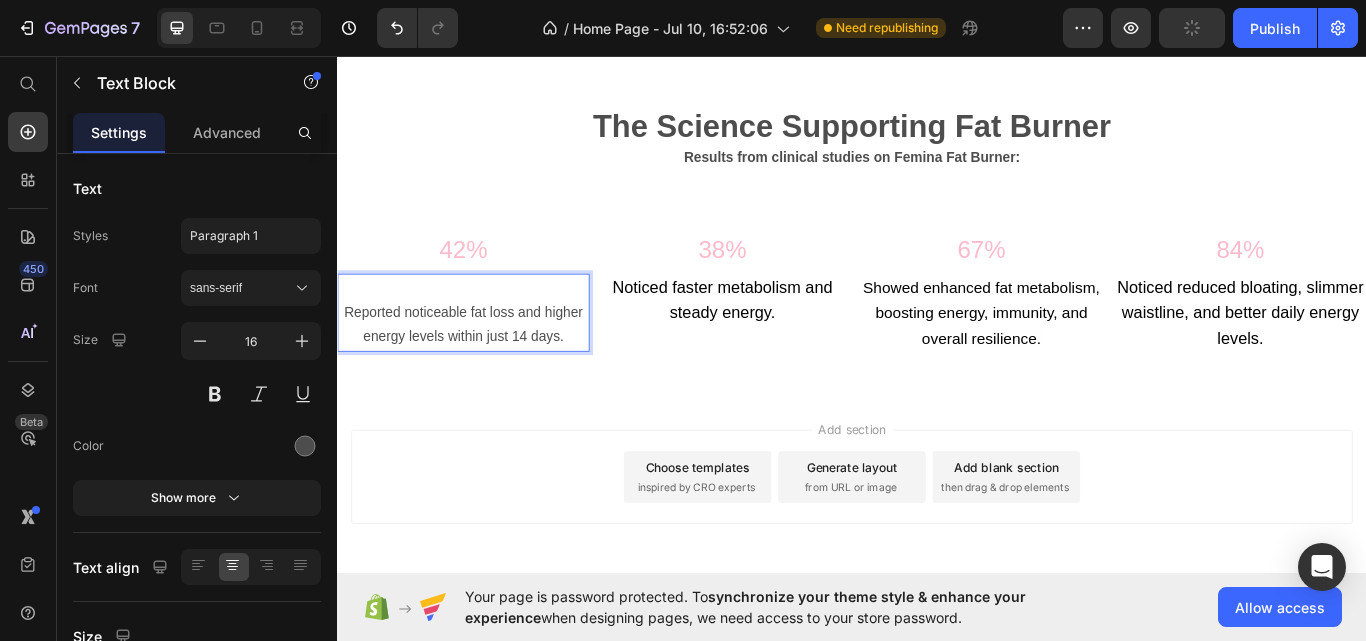click on "Reported noticeable fat loss and higher energy levels within just 14 days." at bounding box center [484, 371] 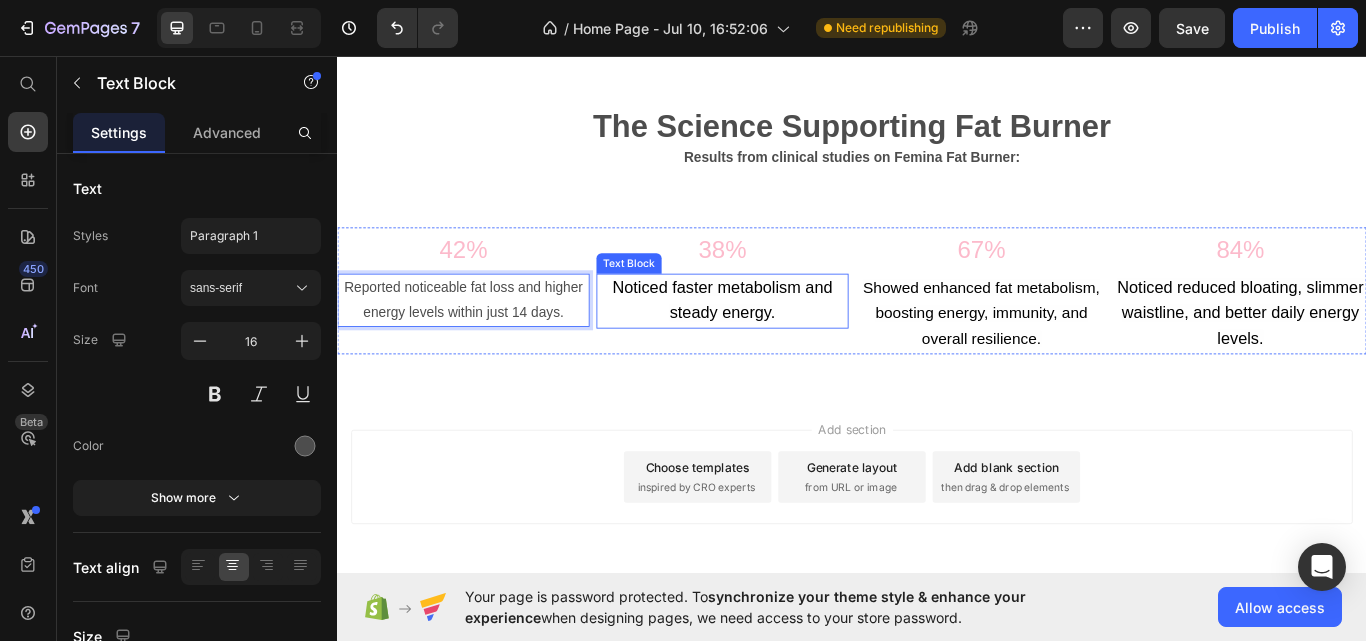 click on "Noticed faster metabolism and steady energy." at bounding box center (786, 341) 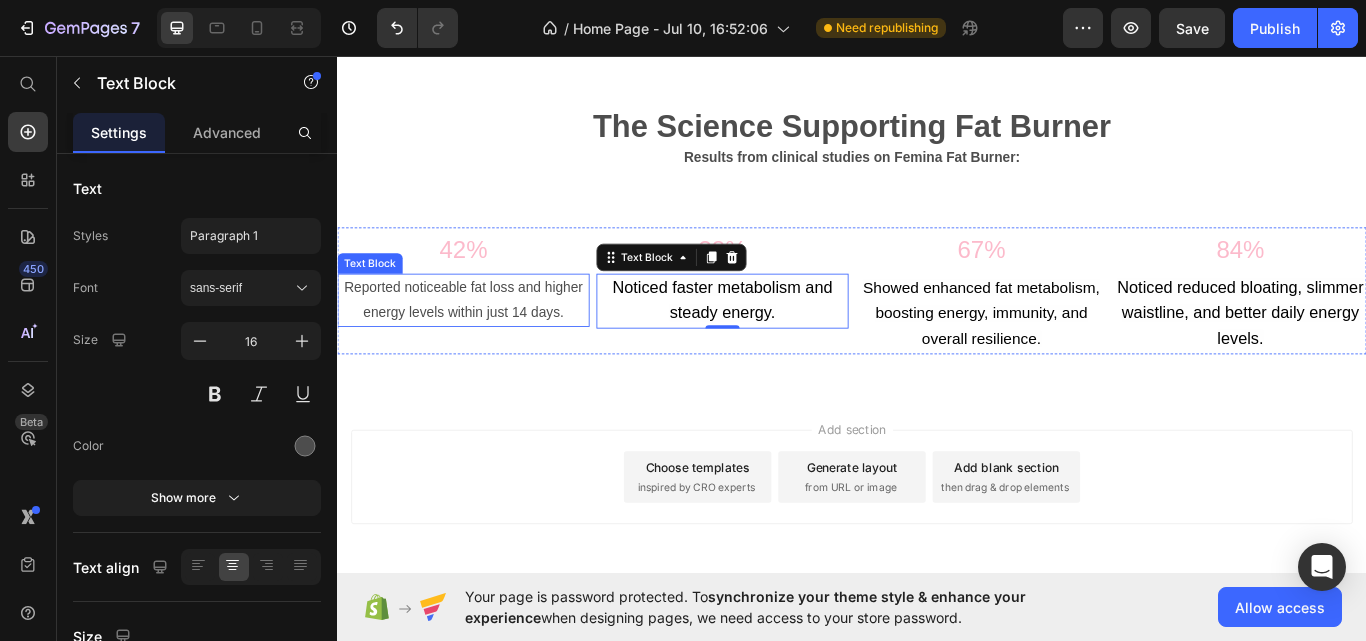click on "Reported noticeable fat loss and higher energy levels within just 14 days." at bounding box center (484, 342) 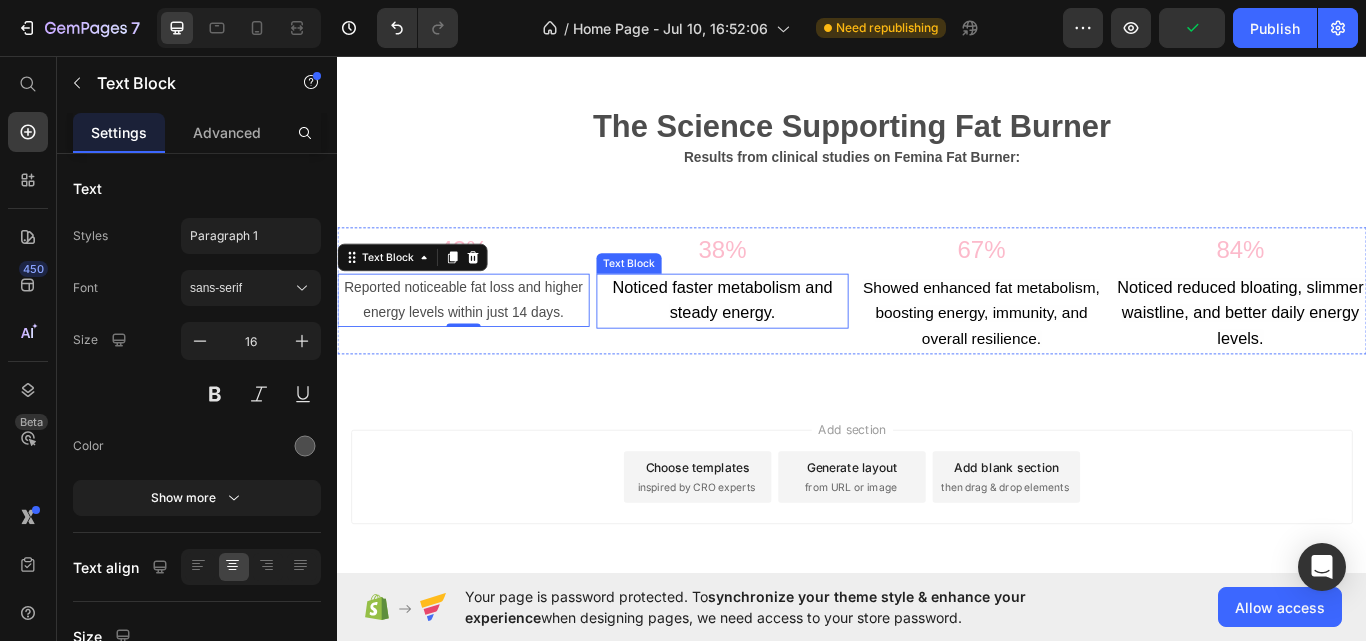 click on "Noticed faster metabolism and steady energy." at bounding box center [786, 341] 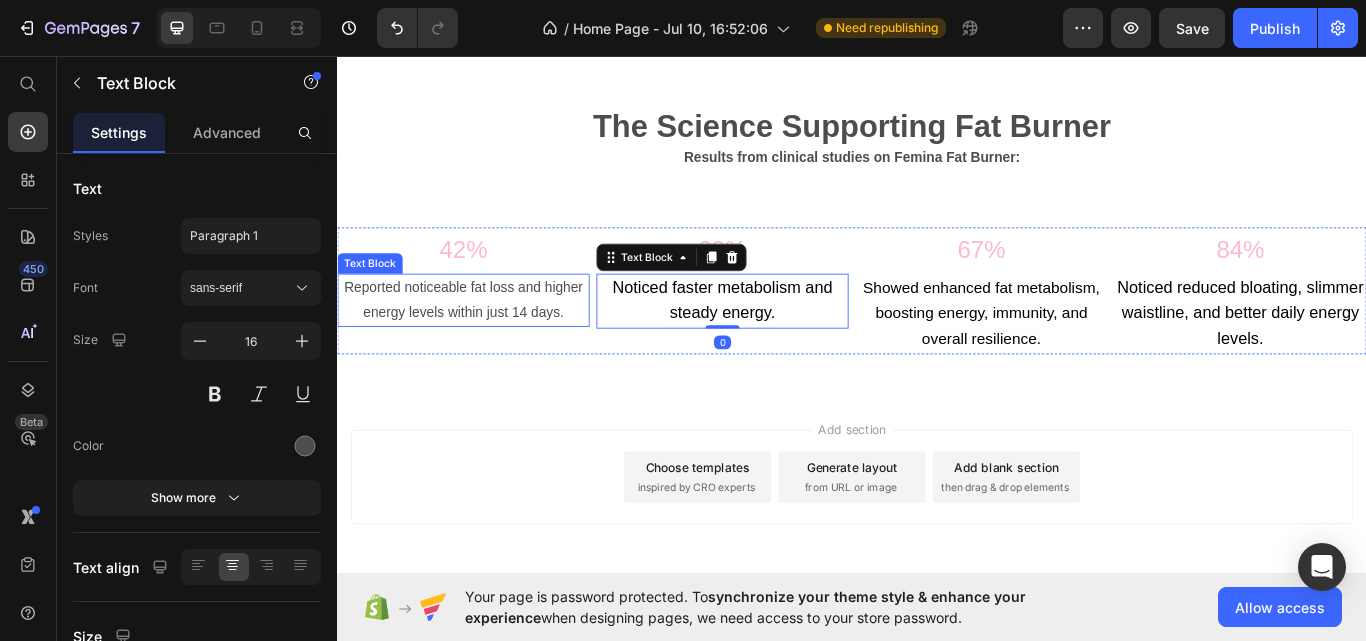 click on "Reported noticeable fat loss and higher energy levels within just 14 days." at bounding box center [484, 342] 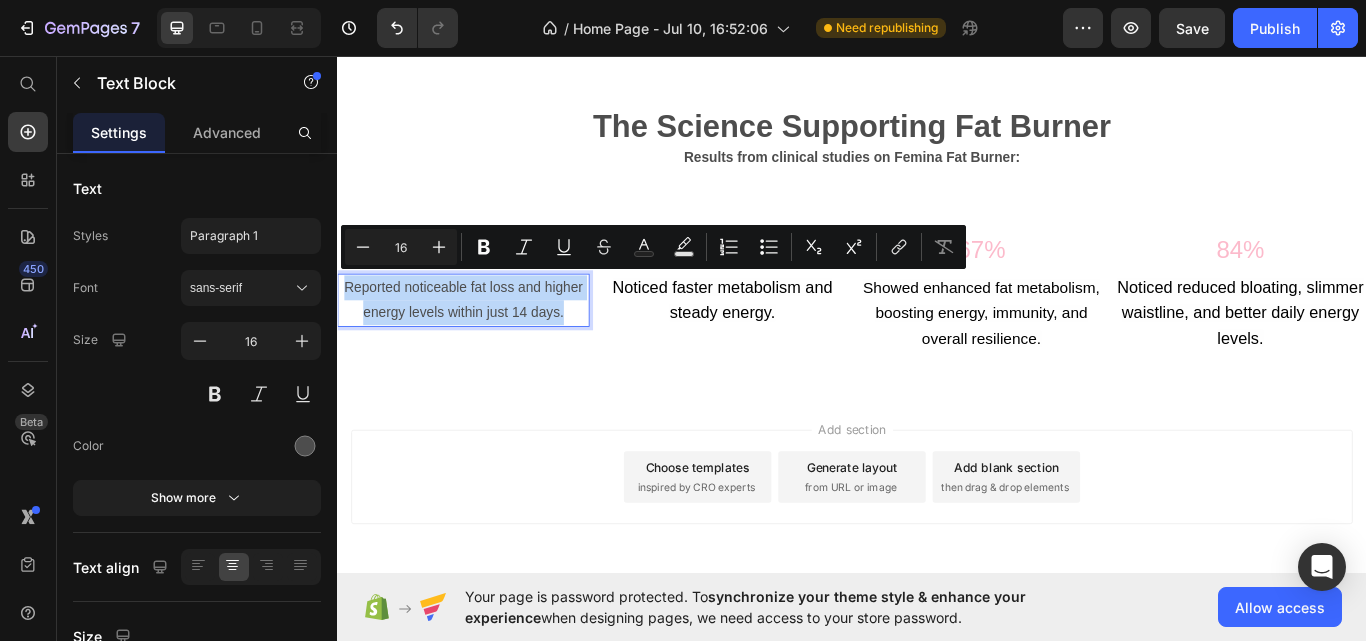 drag, startPoint x: 598, startPoint y: 337, endPoint x: 341, endPoint y: 330, distance: 257.0953 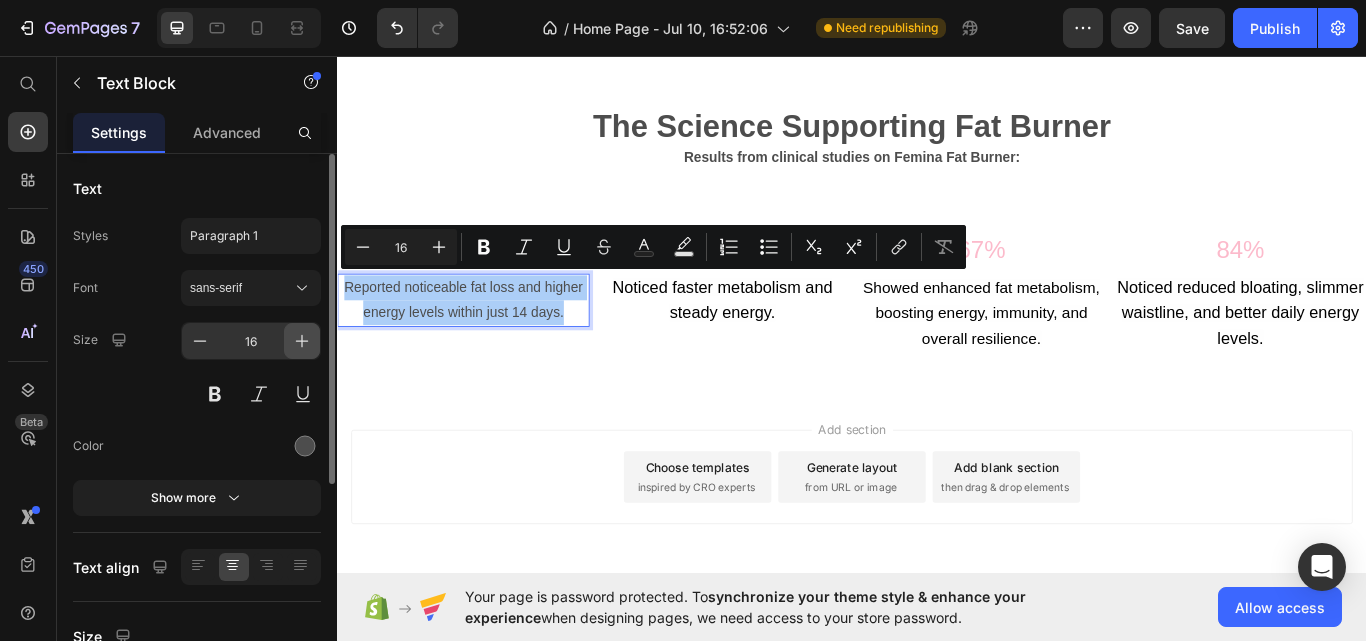 click 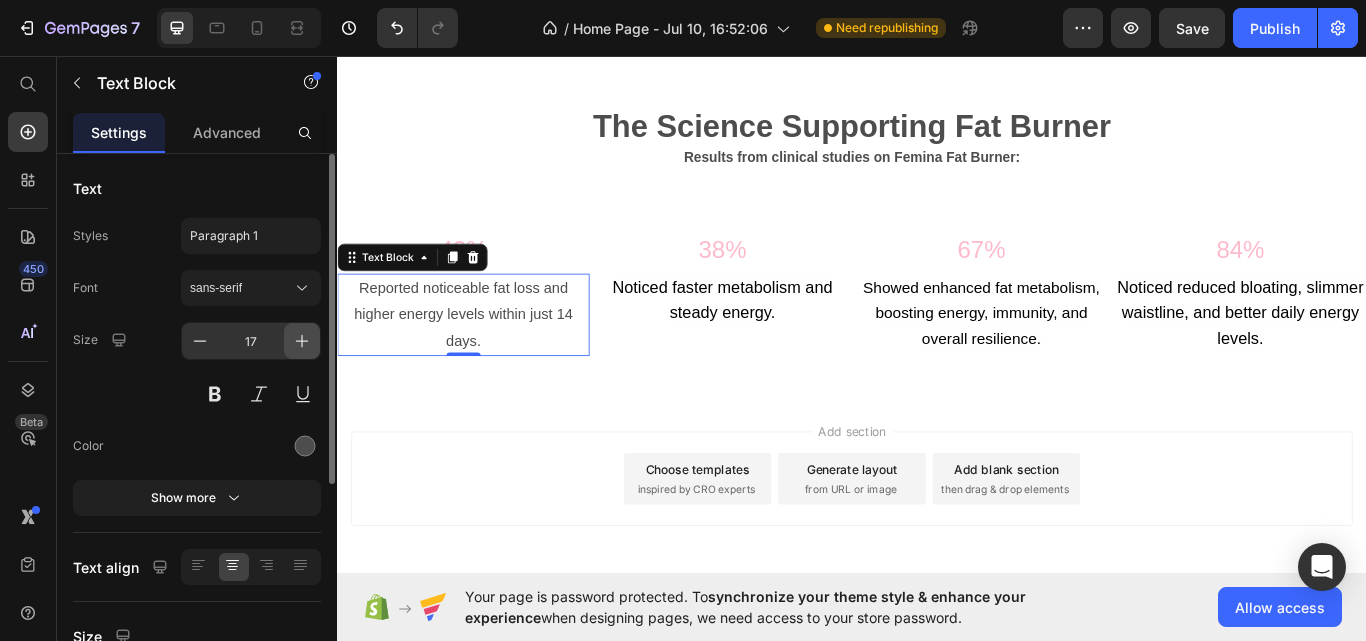 click 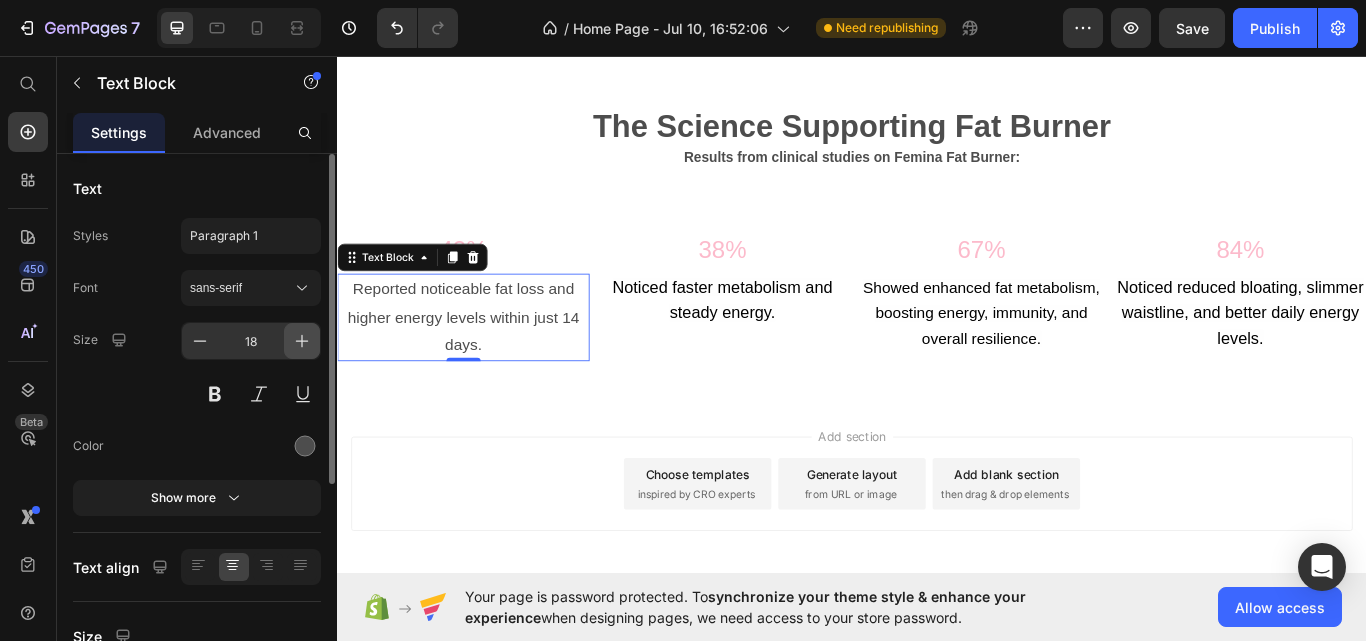 click 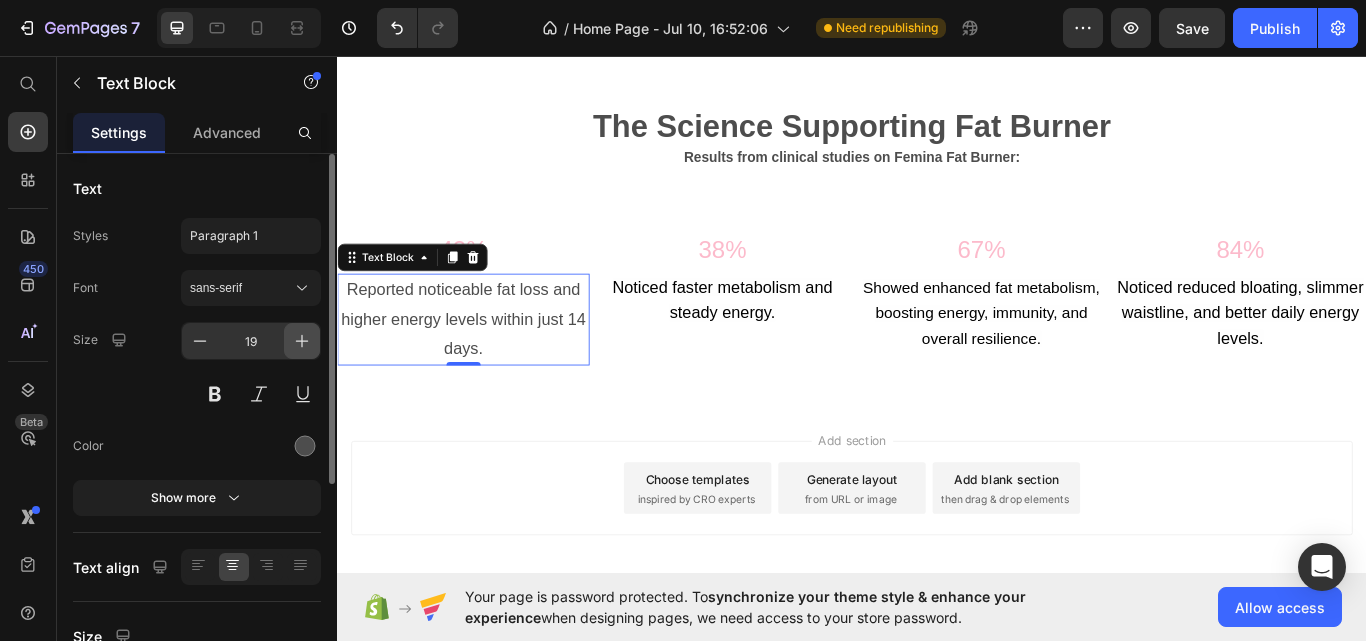 click 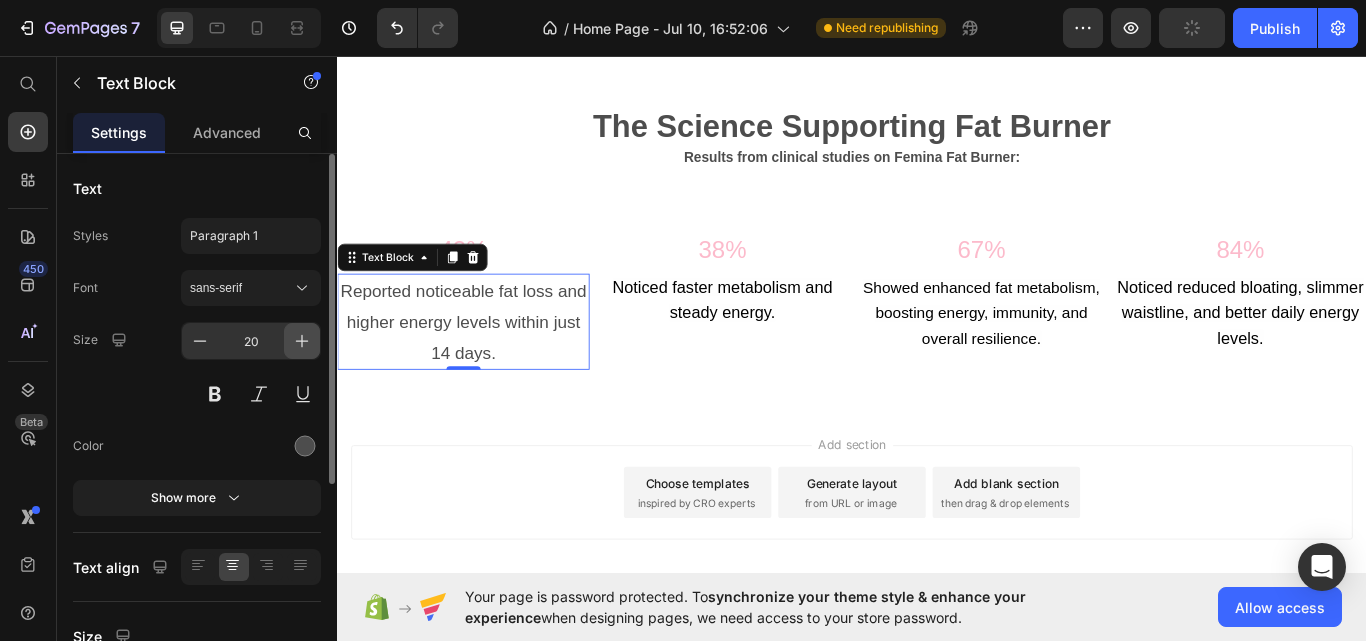 click 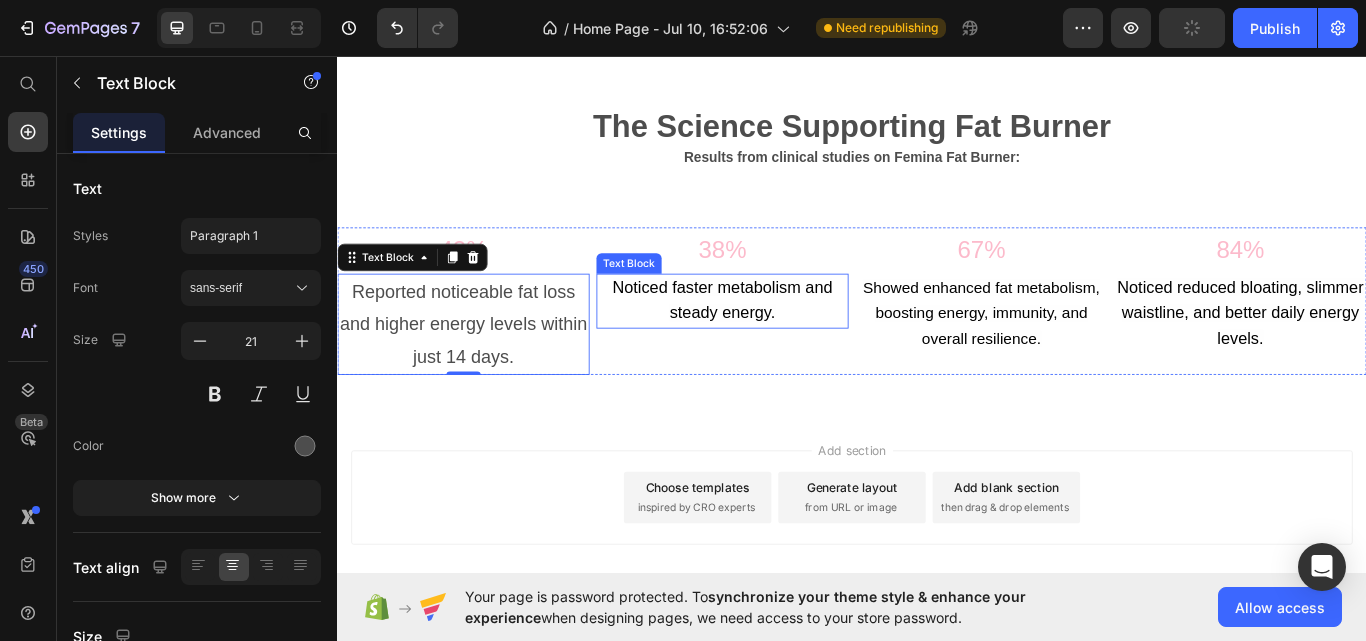 click on "Noticed faster metabolism and steady energy." at bounding box center (786, 341) 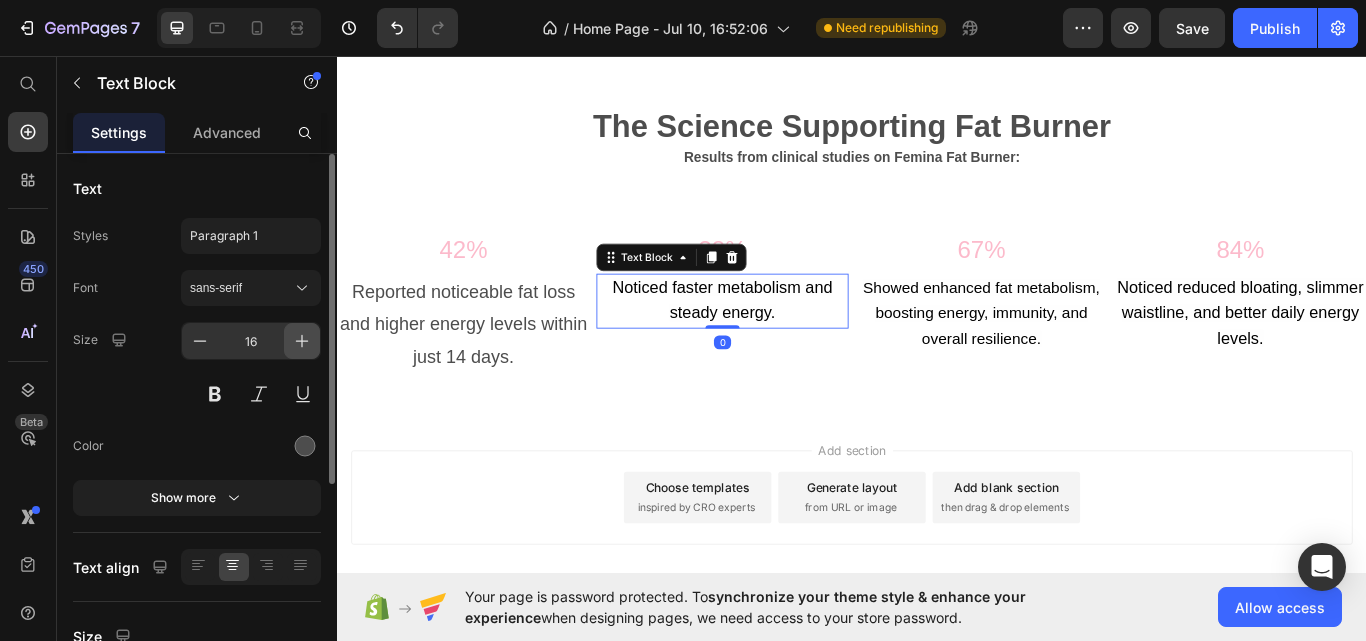 click 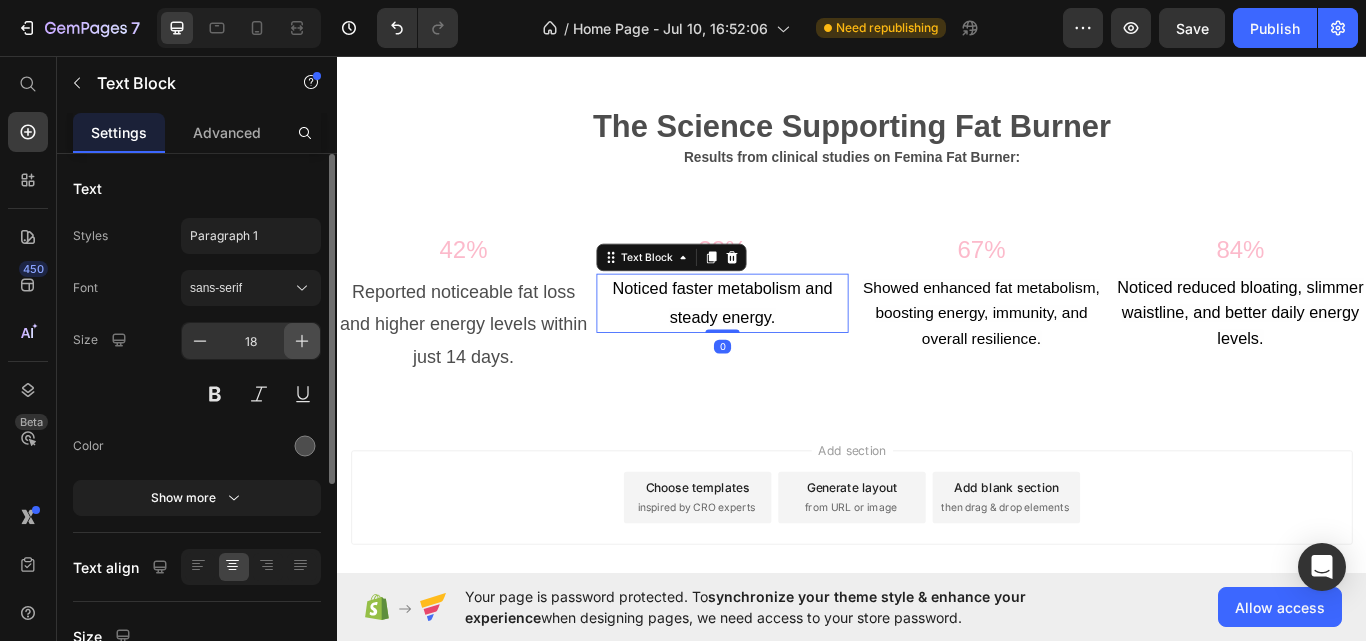 click 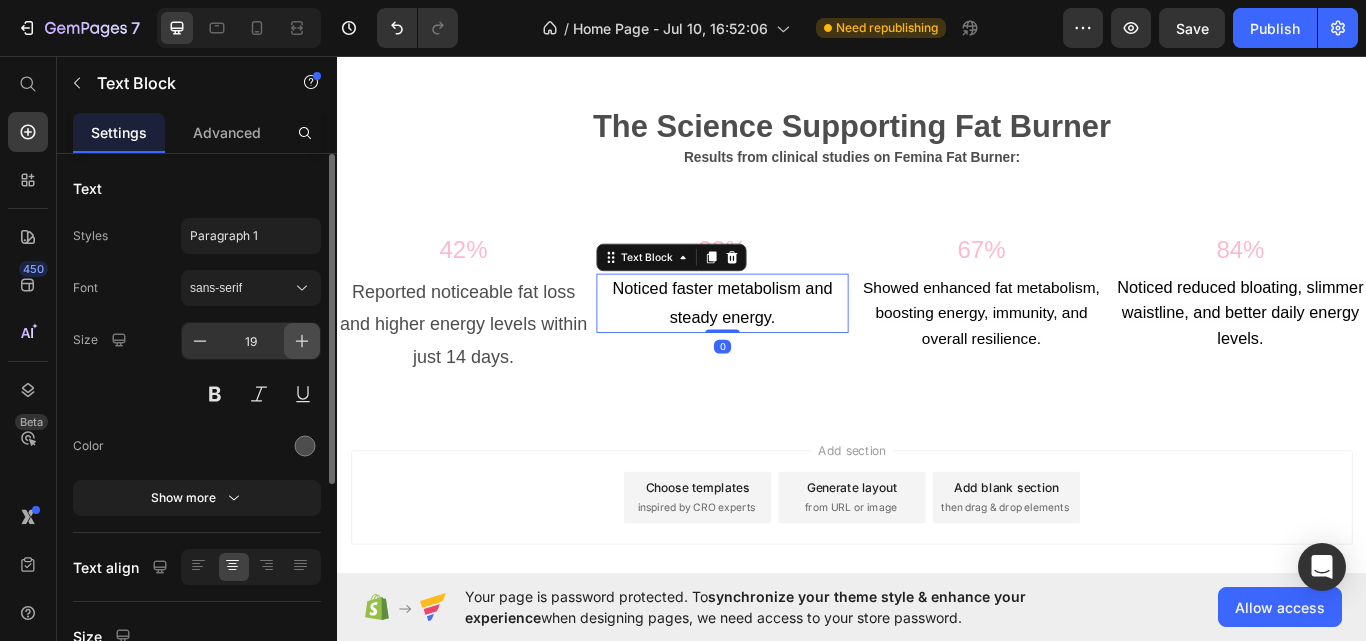 click 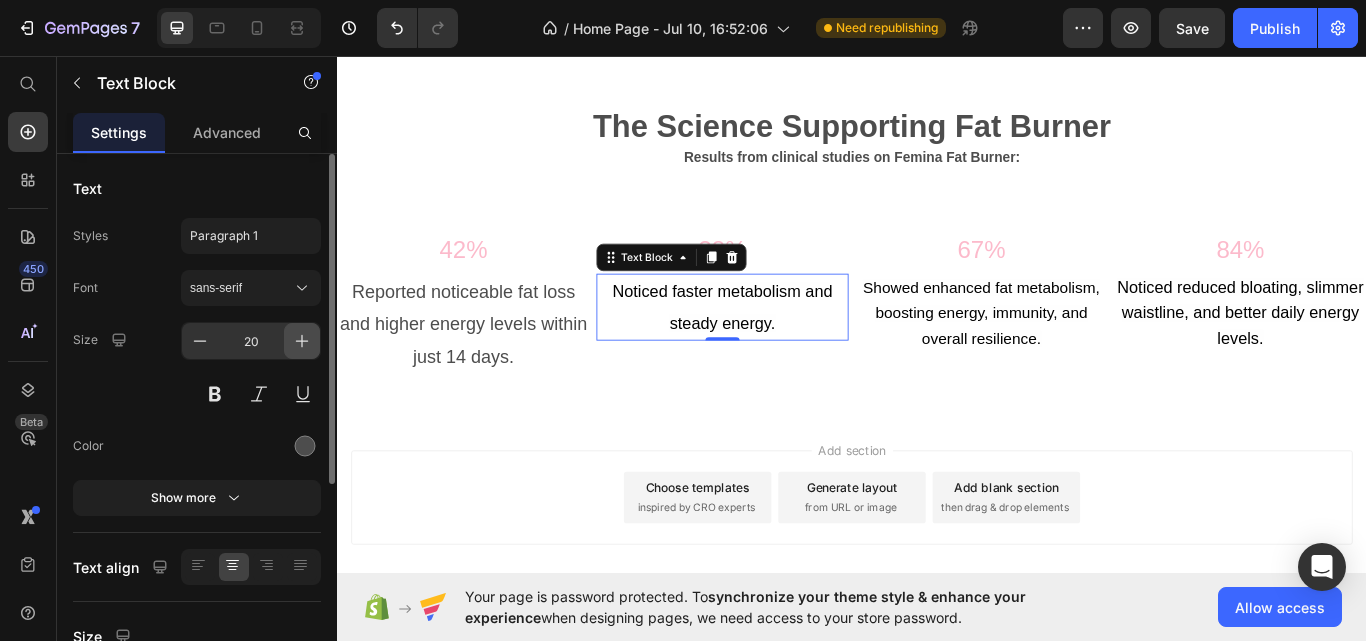 click 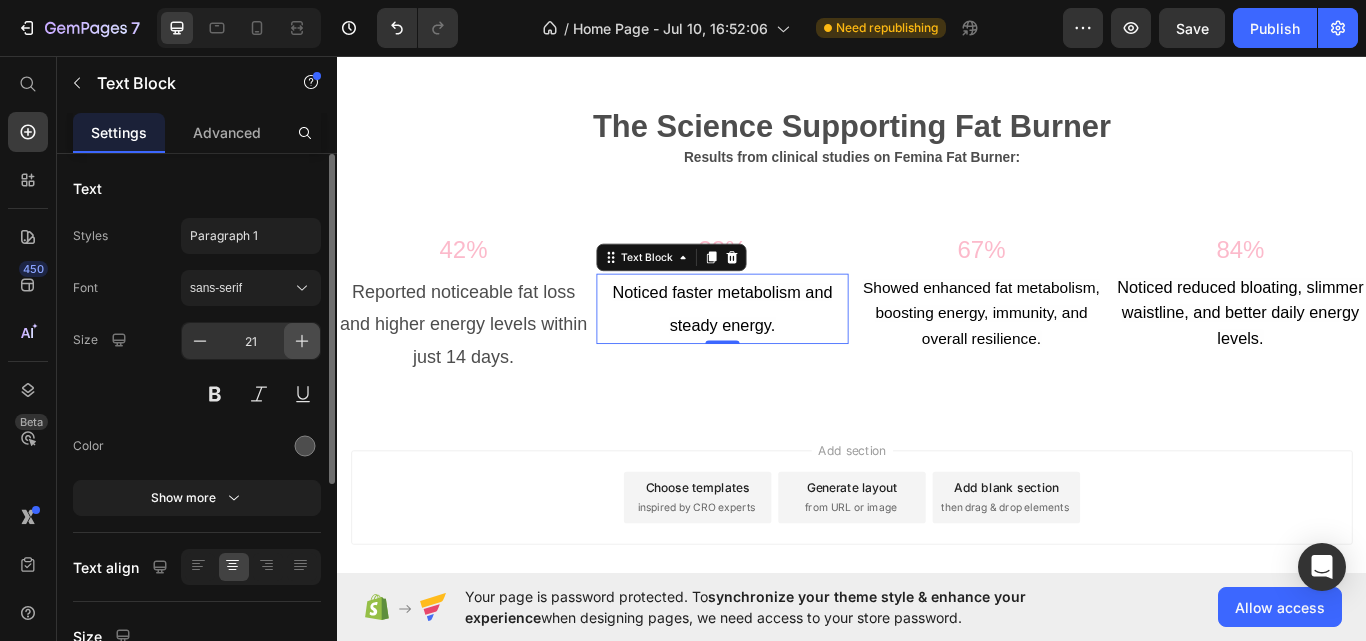 click 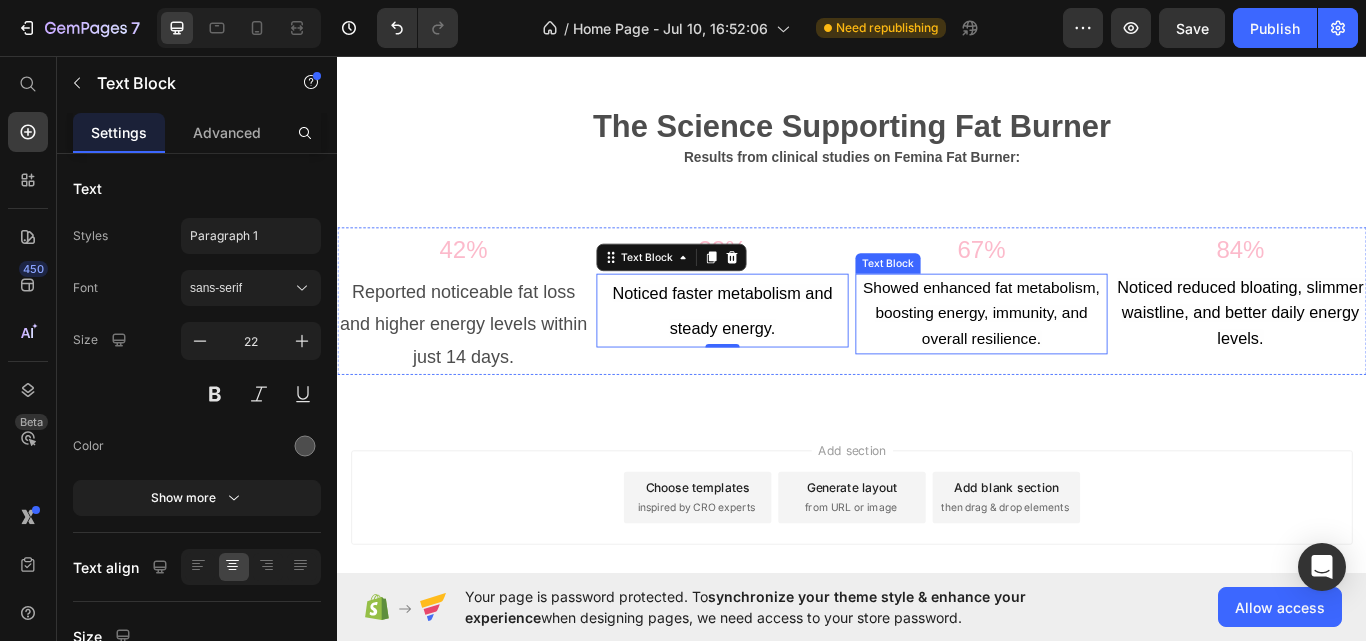 click on "Showed enhanced fat metabolism, boosting energy, immunity, and overall resilience." at bounding box center [1088, 357] 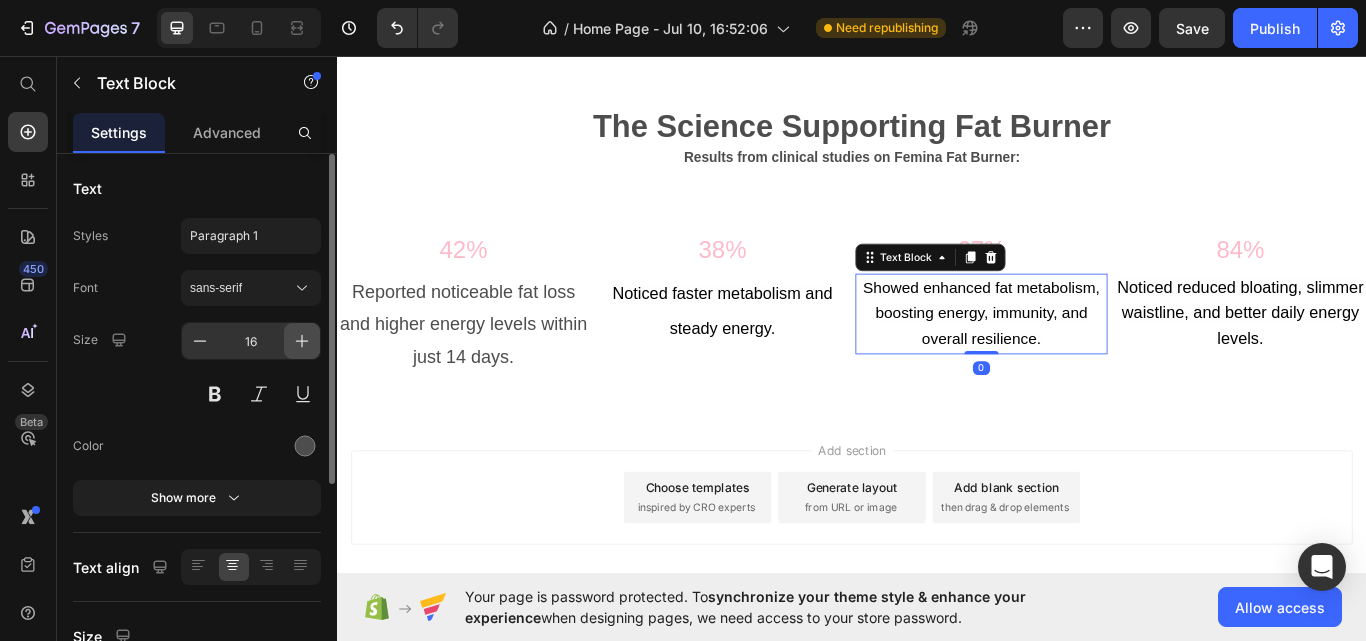 click at bounding box center (302, 341) 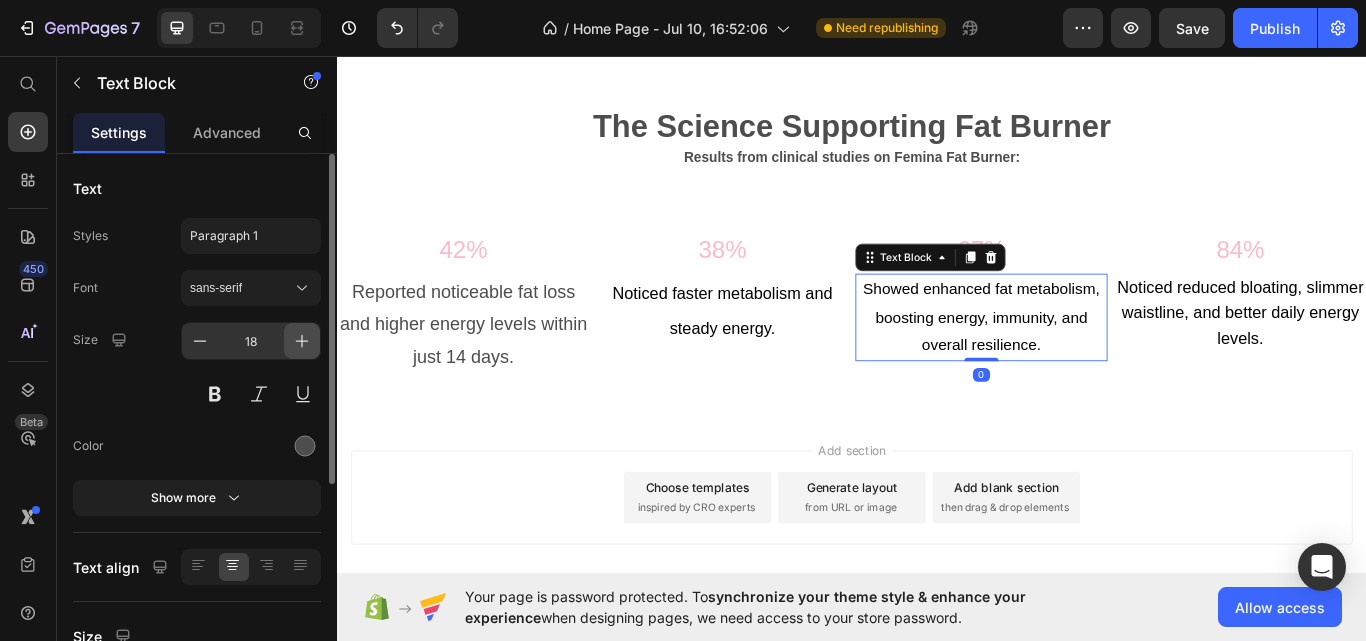 click at bounding box center [302, 341] 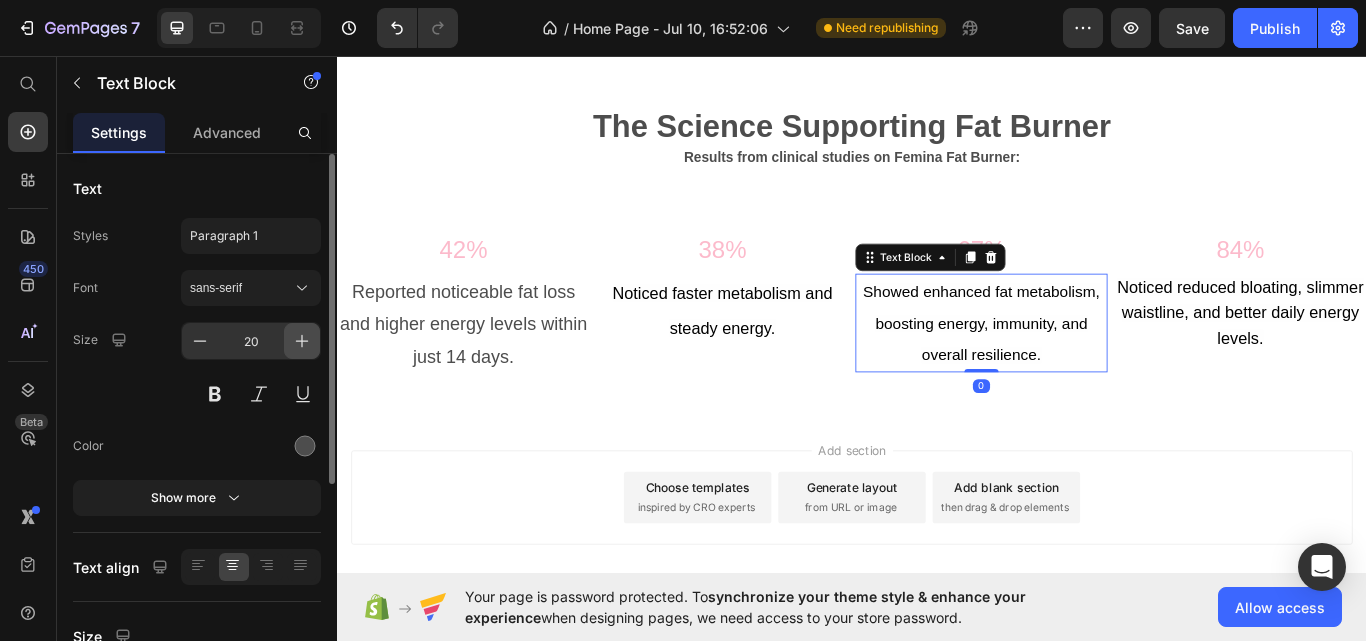 click at bounding box center [302, 341] 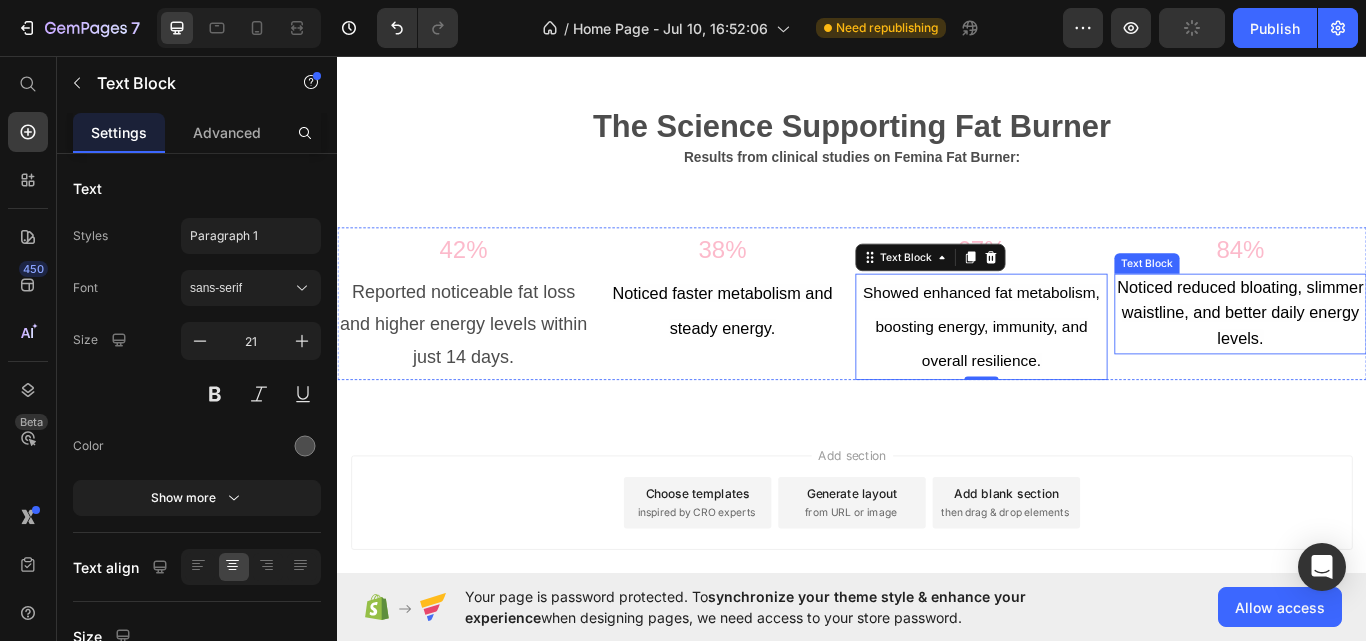 click on "Noticed reduced bloating, slimmer waistline, and better daily energy levels." at bounding box center [1390, 357] 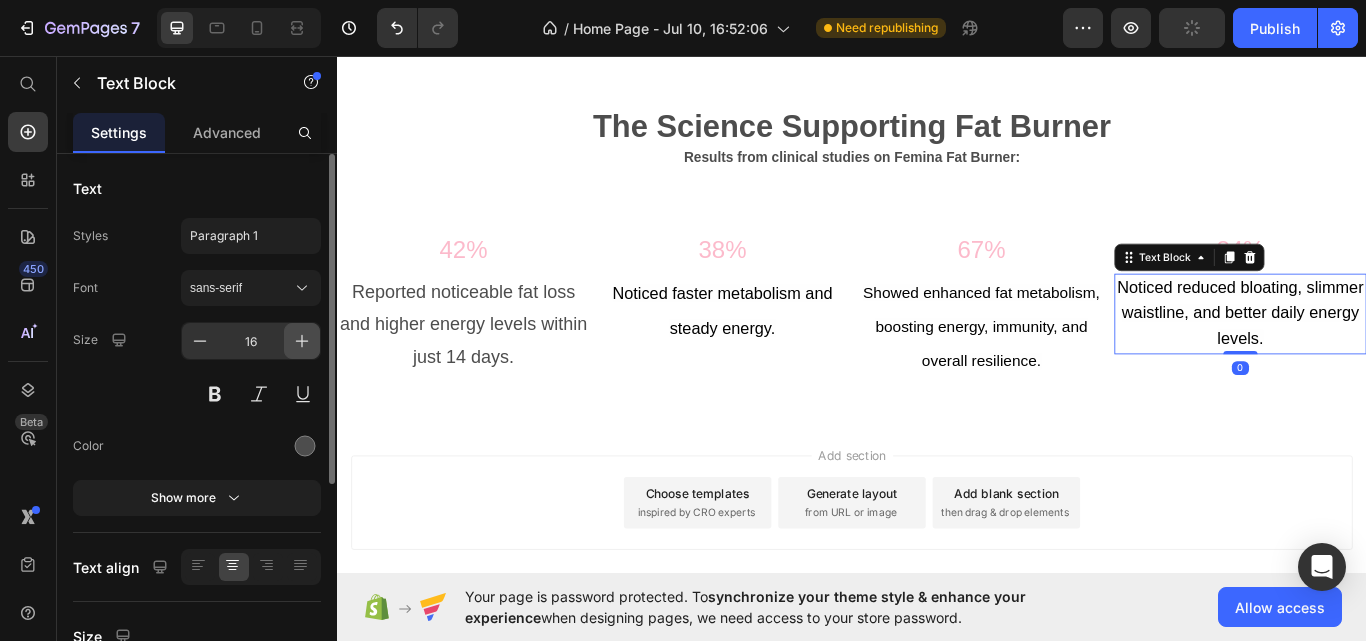 click at bounding box center (302, 341) 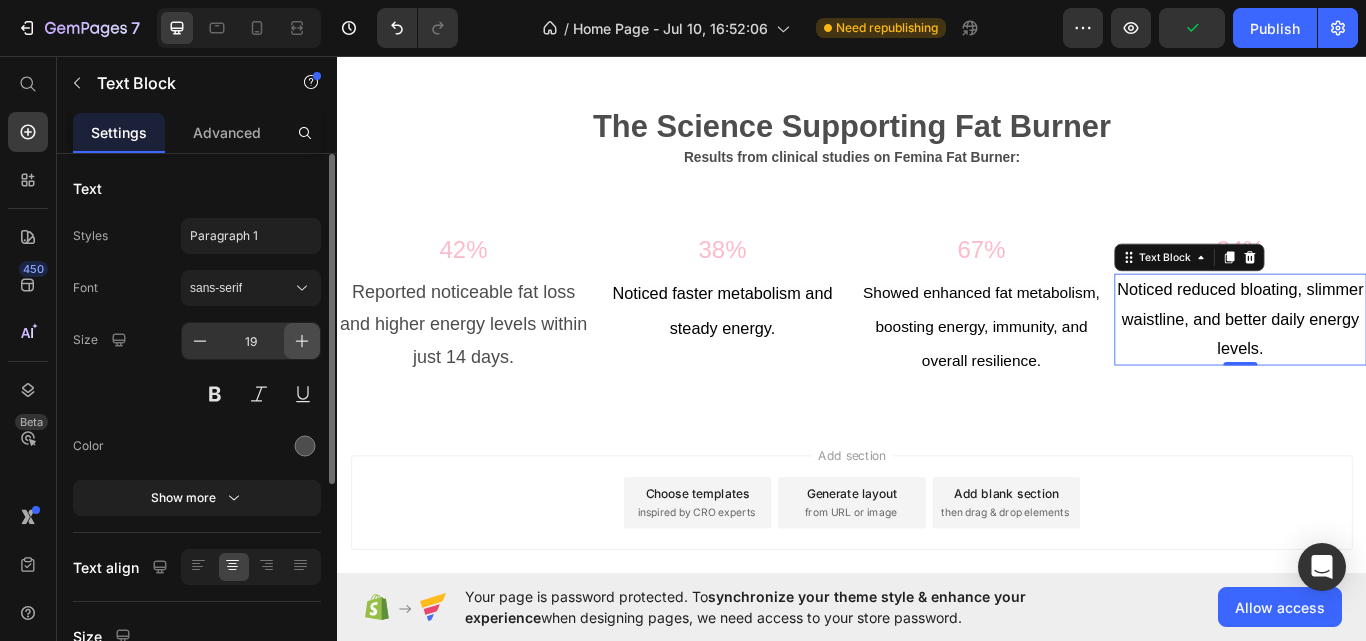 click at bounding box center (302, 341) 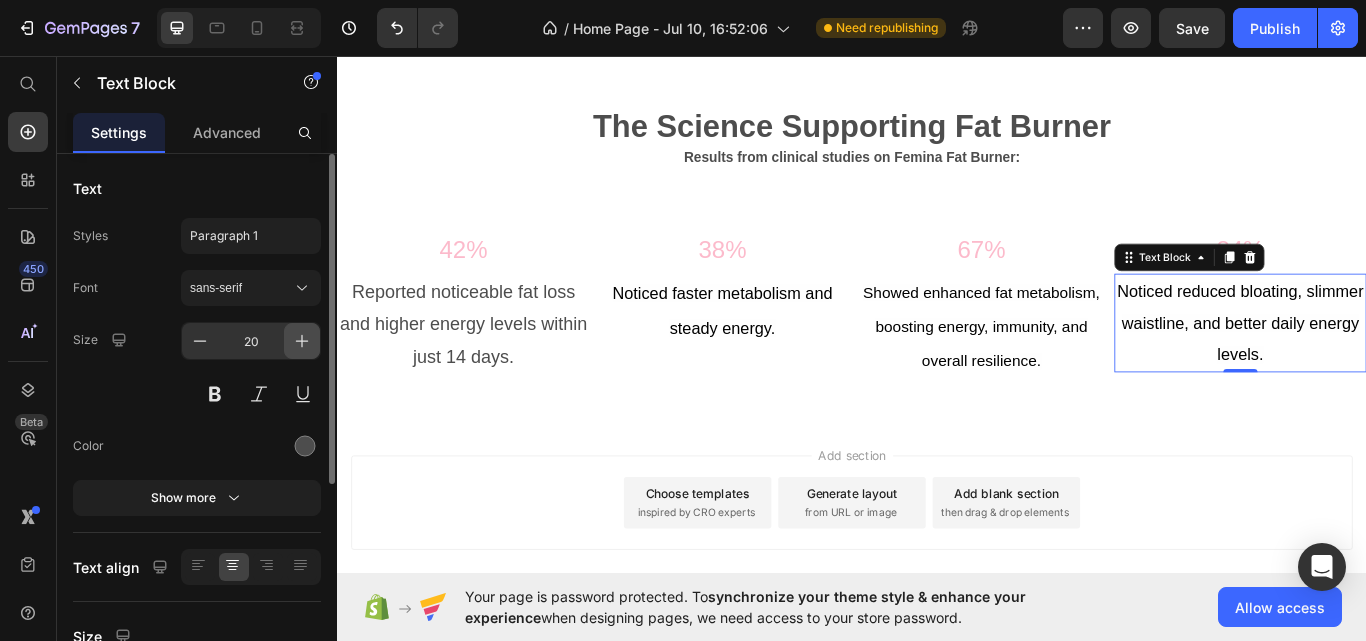 click at bounding box center (302, 341) 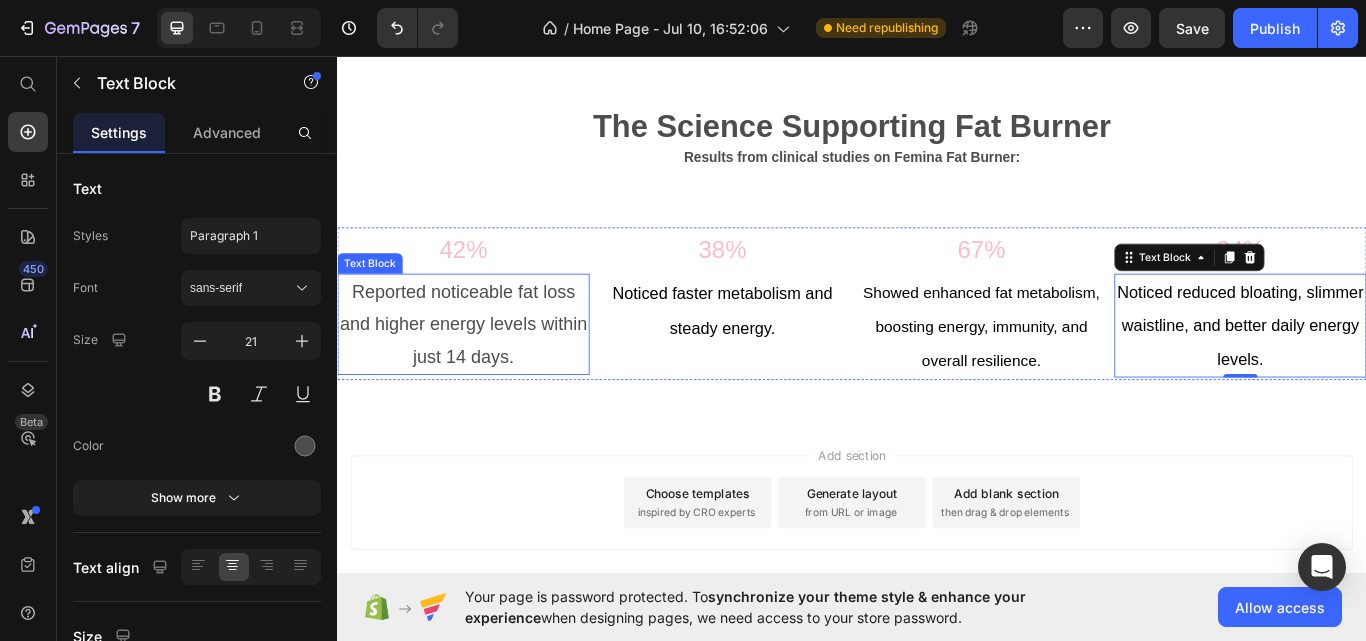 click on "Reported noticeable fat loss and higher energy levels within just 14 days." at bounding box center [484, 369] 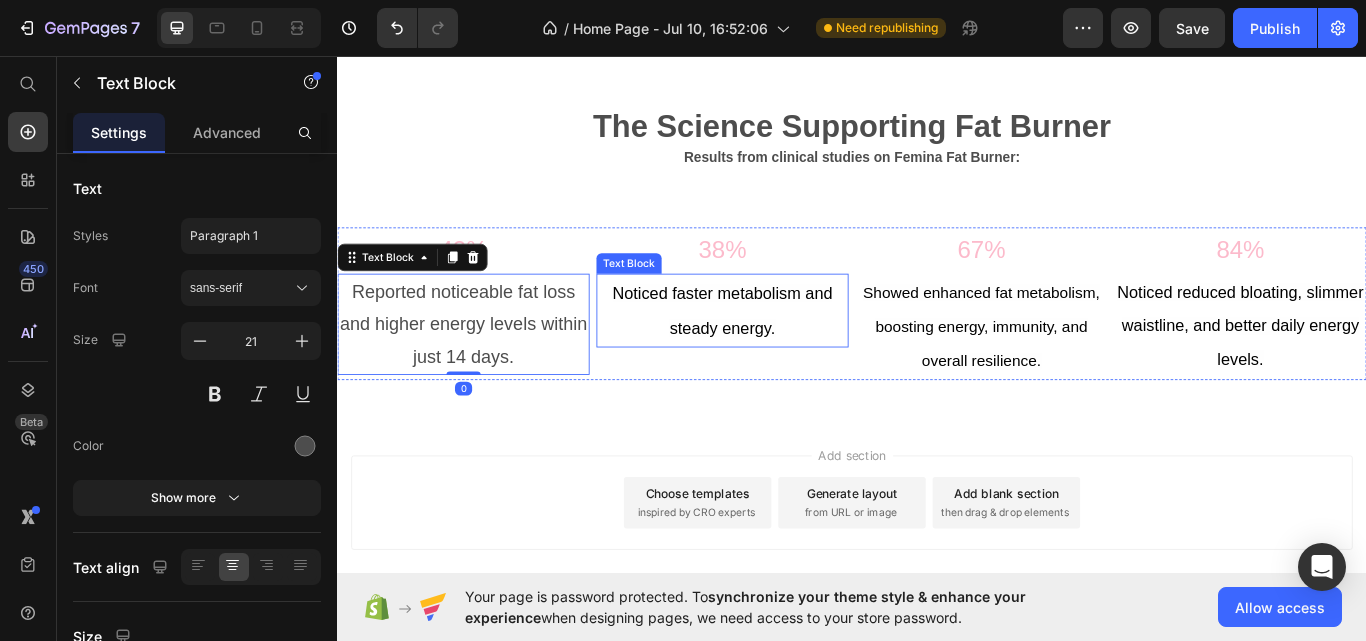 click on "Noticed faster metabolism and steady energy." at bounding box center [786, 354] 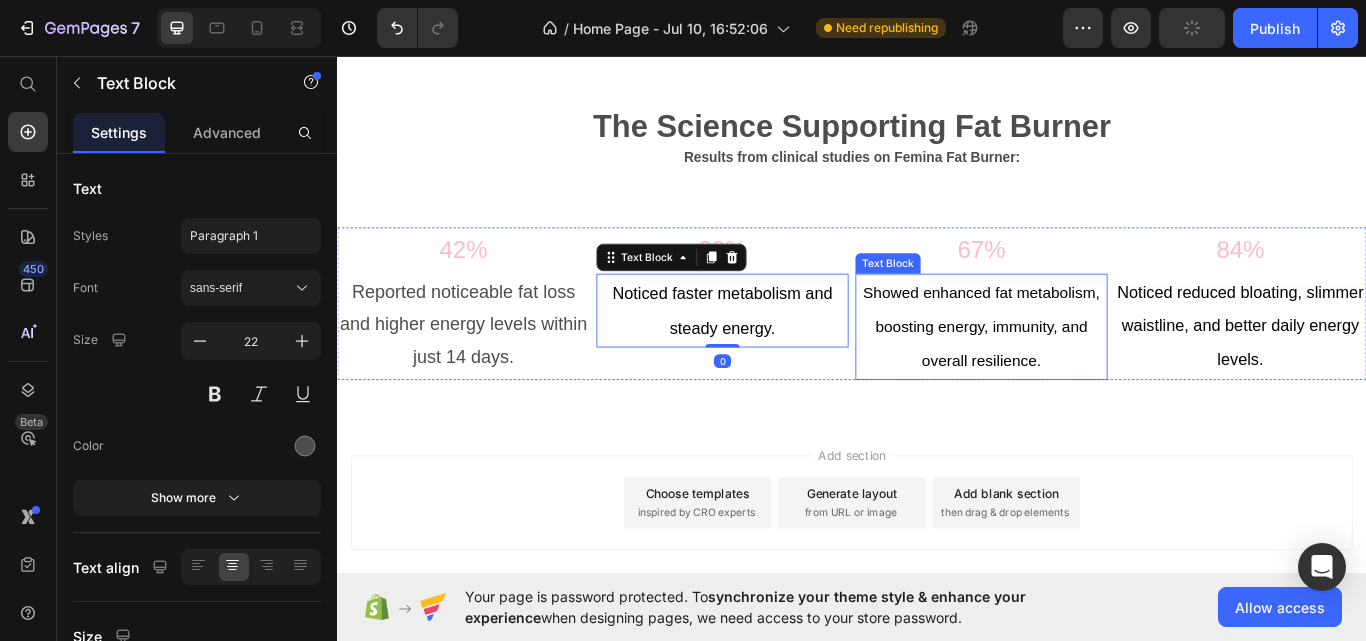 click on "Showed enhanced fat metabolism, boosting energy, immunity, and overall resilience." at bounding box center (1088, 373) 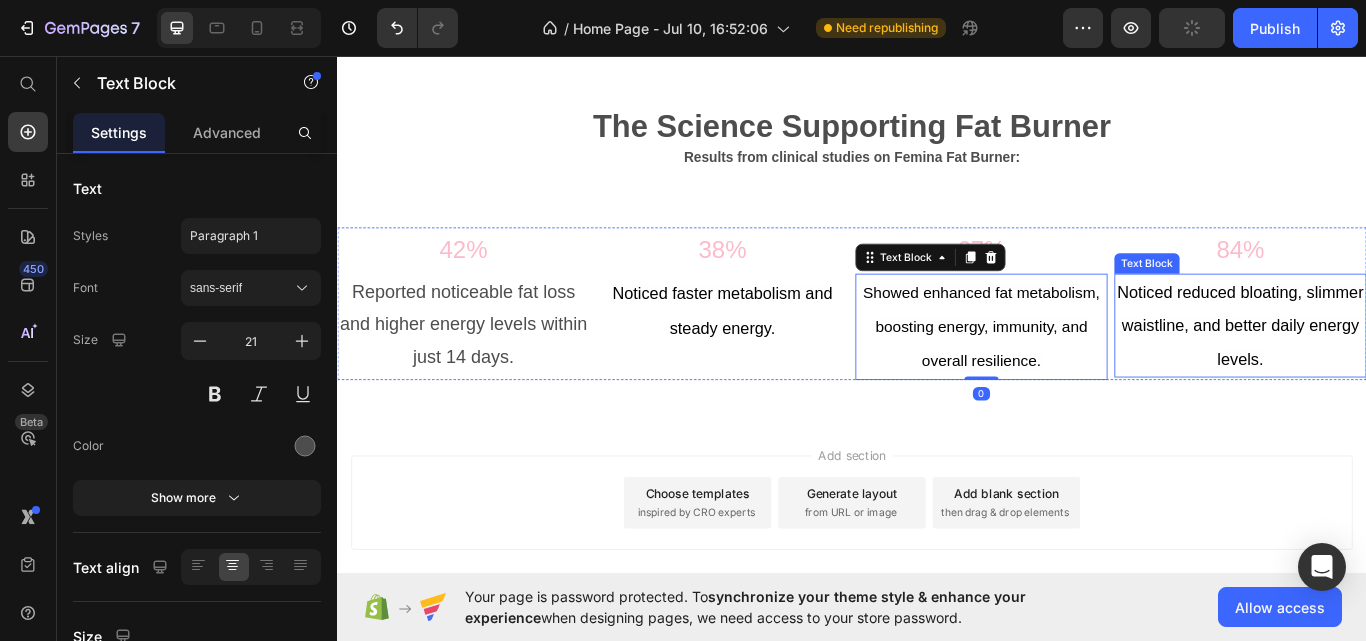 click on "Noticed reduced bloating, slimmer waistline, and better daily energy levels." at bounding box center [1390, 371] 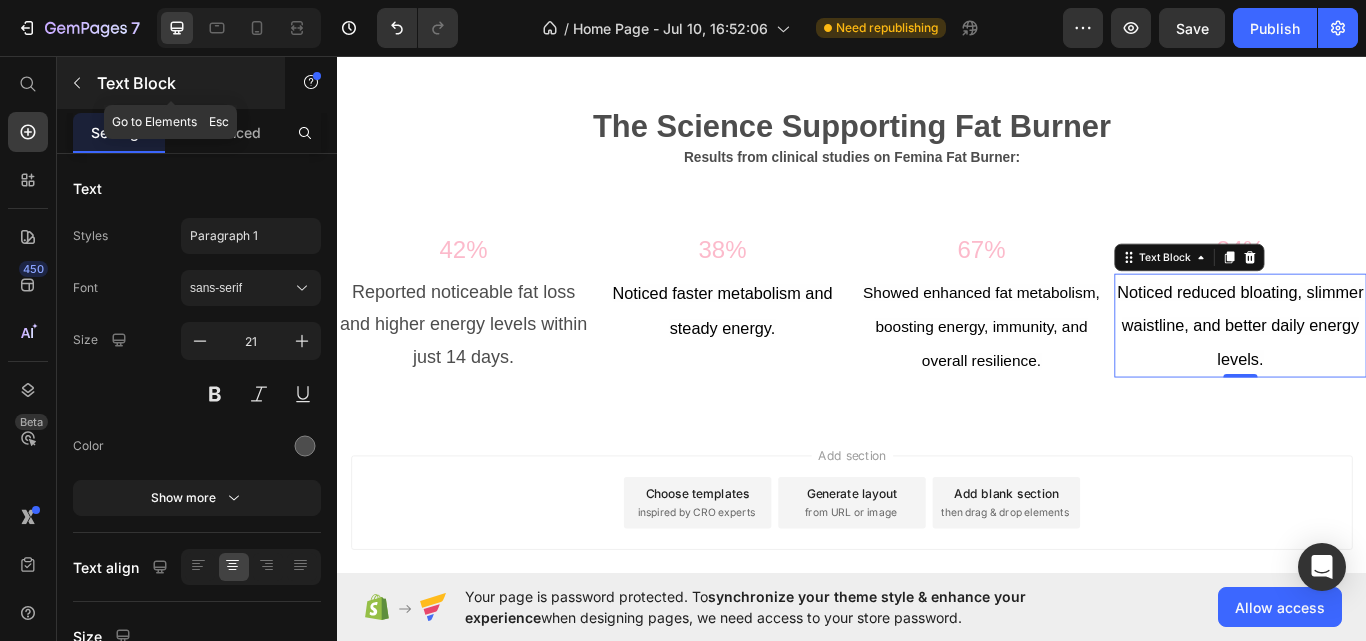 click 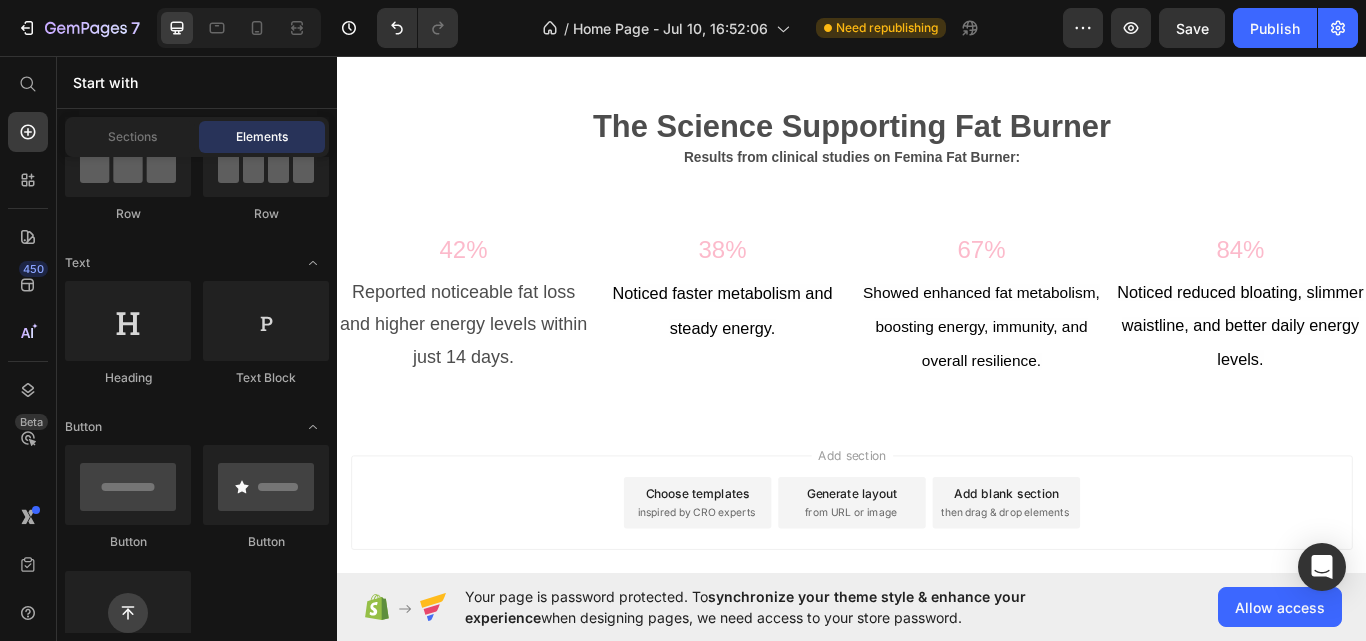 scroll, scrollTop: 0, scrollLeft: 0, axis: both 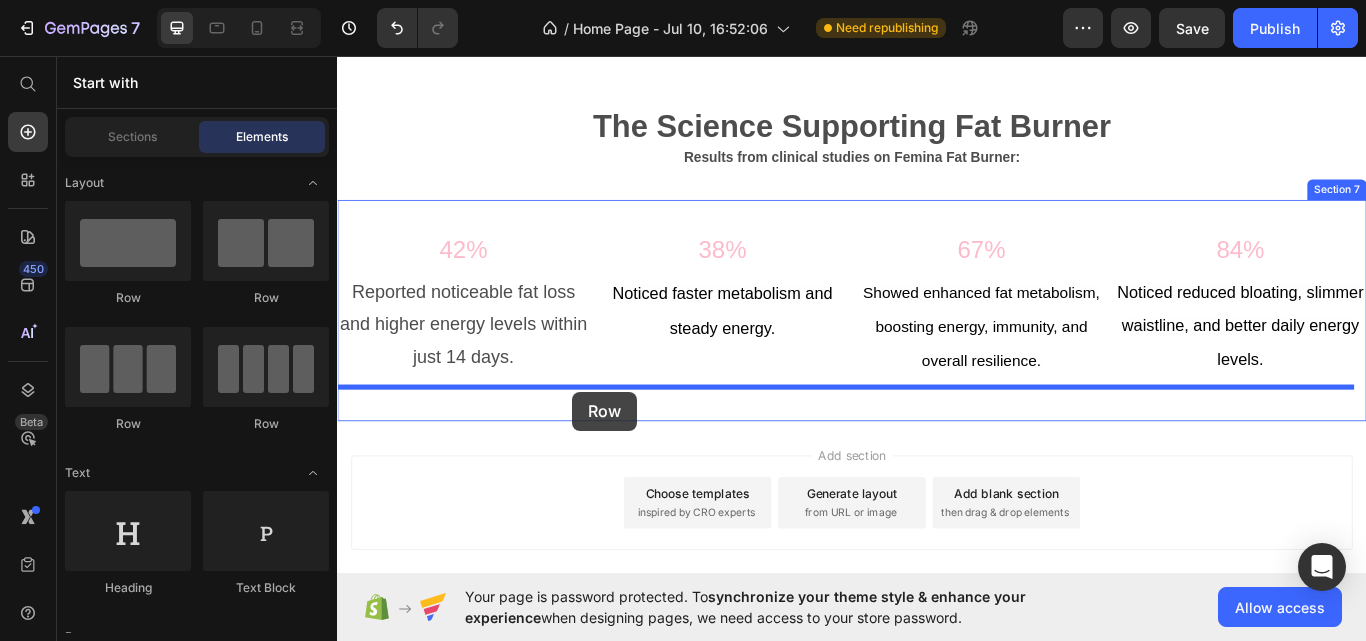 drag, startPoint x: 497, startPoint y: 301, endPoint x: 628, endPoint y: 446, distance: 195.41238 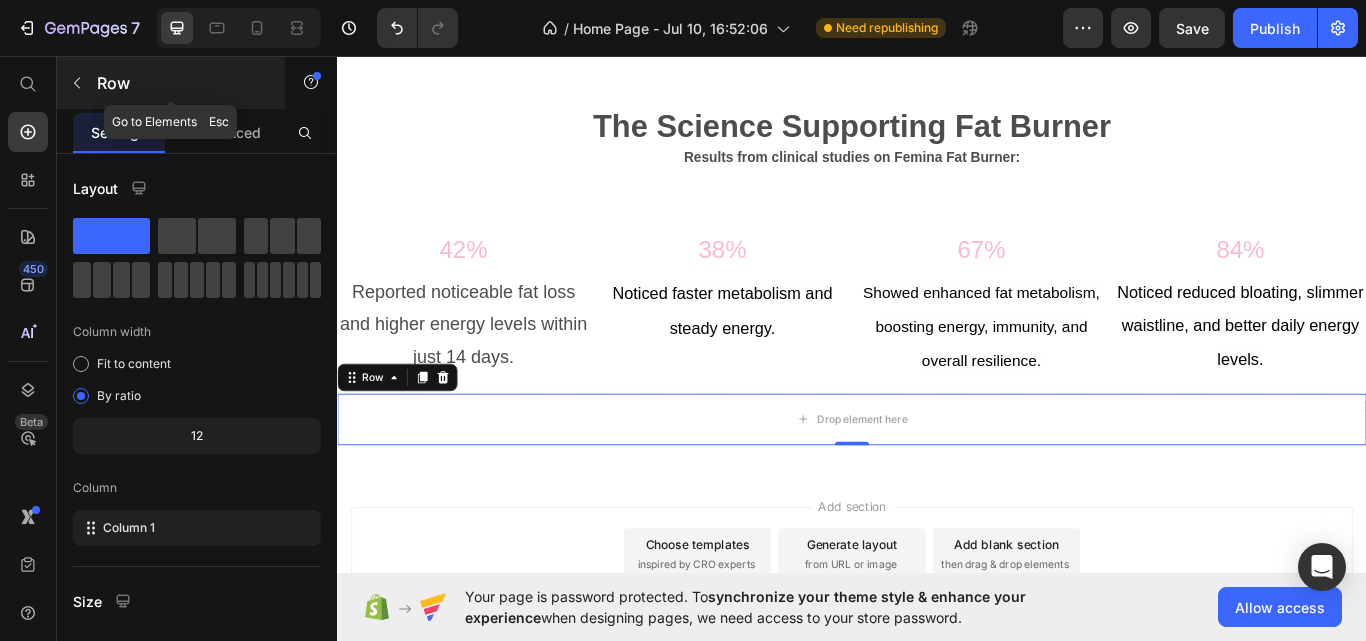 click 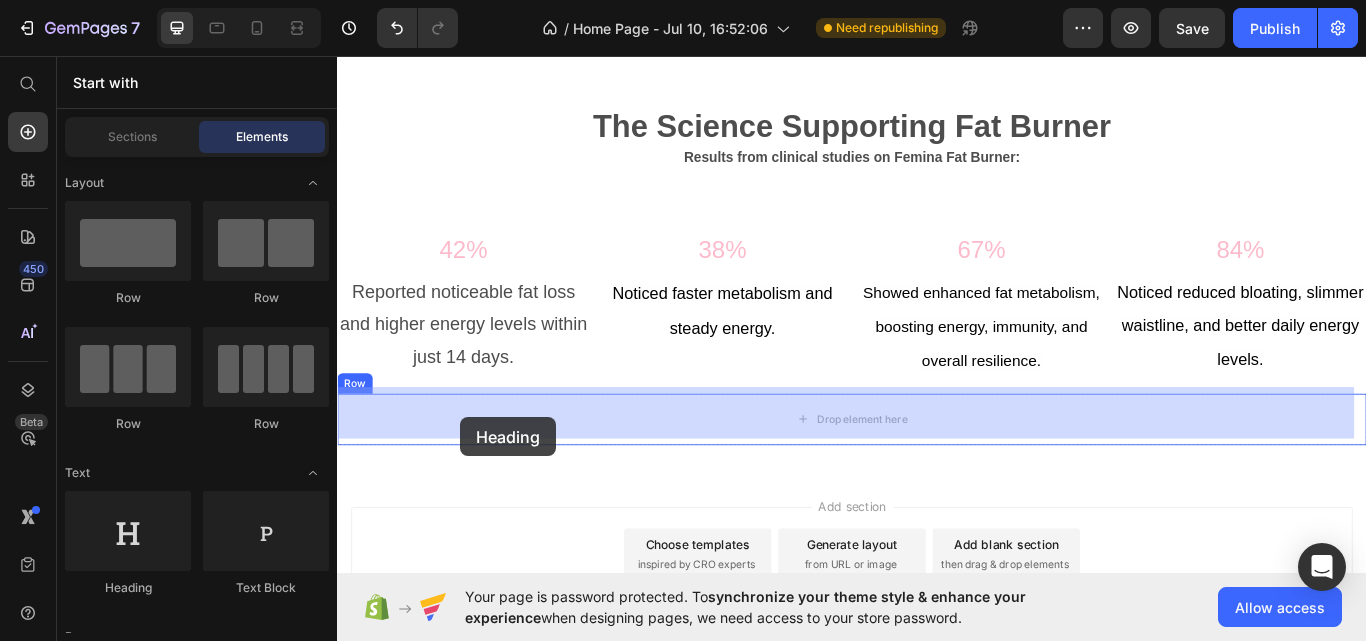 drag, startPoint x: 503, startPoint y: 604, endPoint x: 455, endPoint y: 489, distance: 124.61541 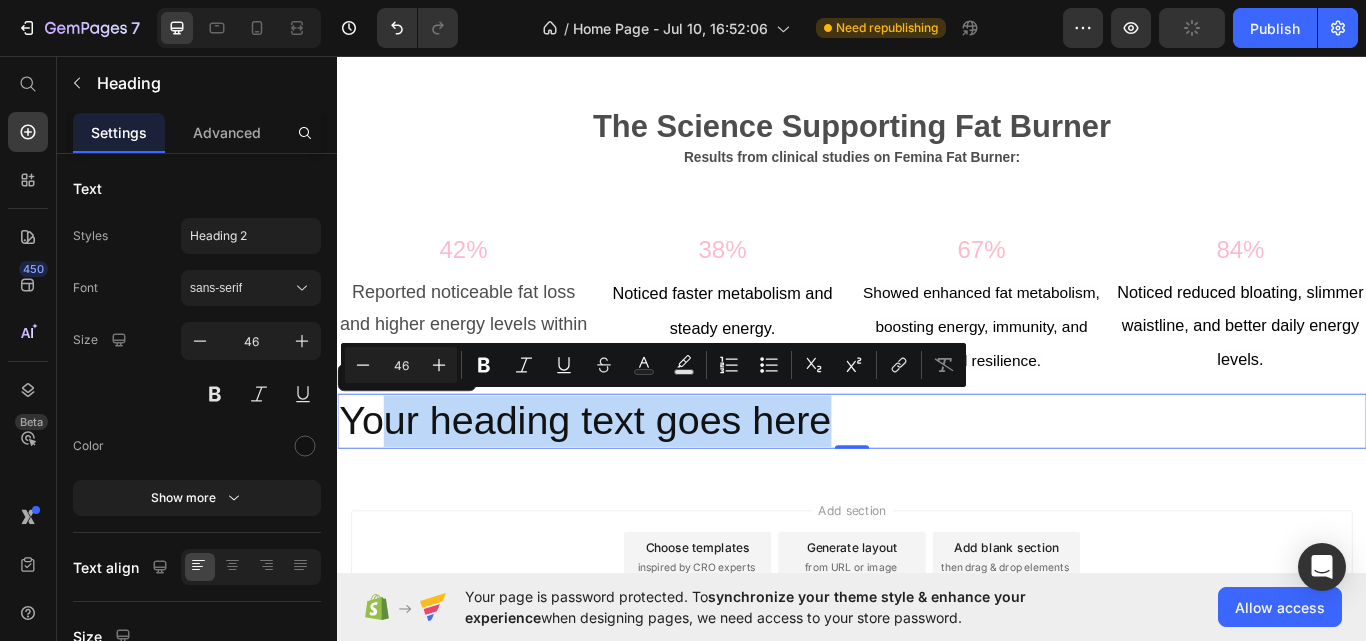drag, startPoint x: 928, startPoint y: 471, endPoint x: 394, endPoint y: 461, distance: 534.0936 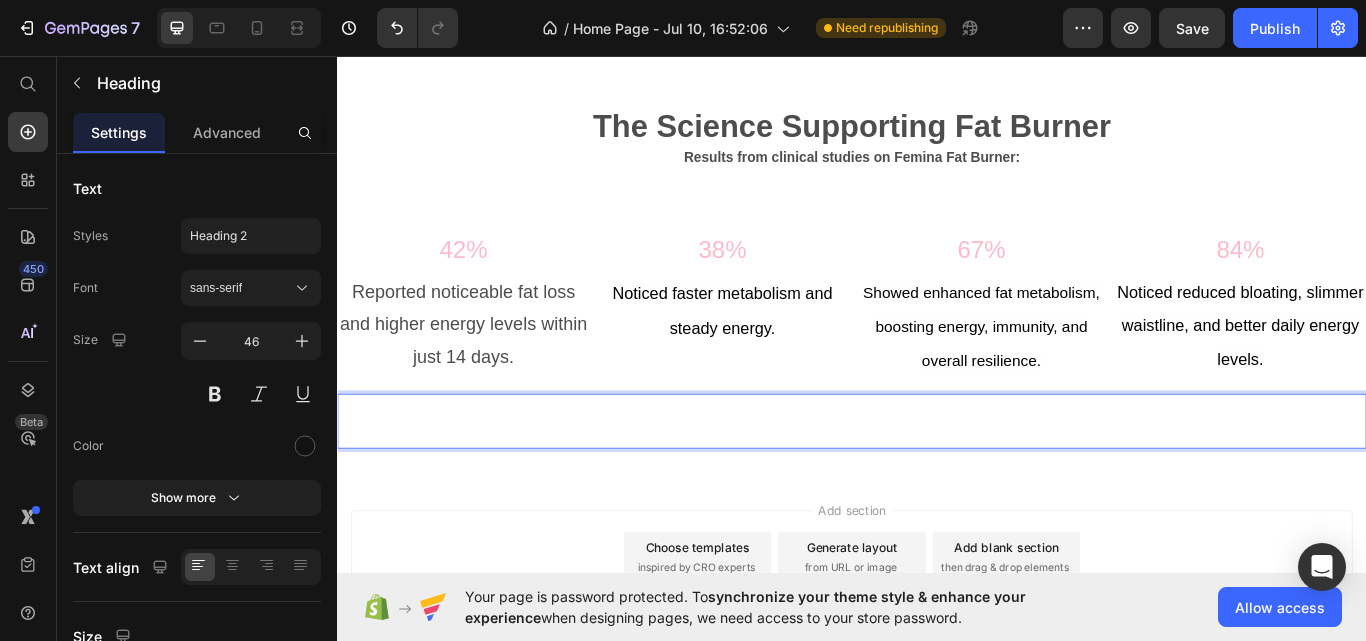 click at bounding box center (937, 483) 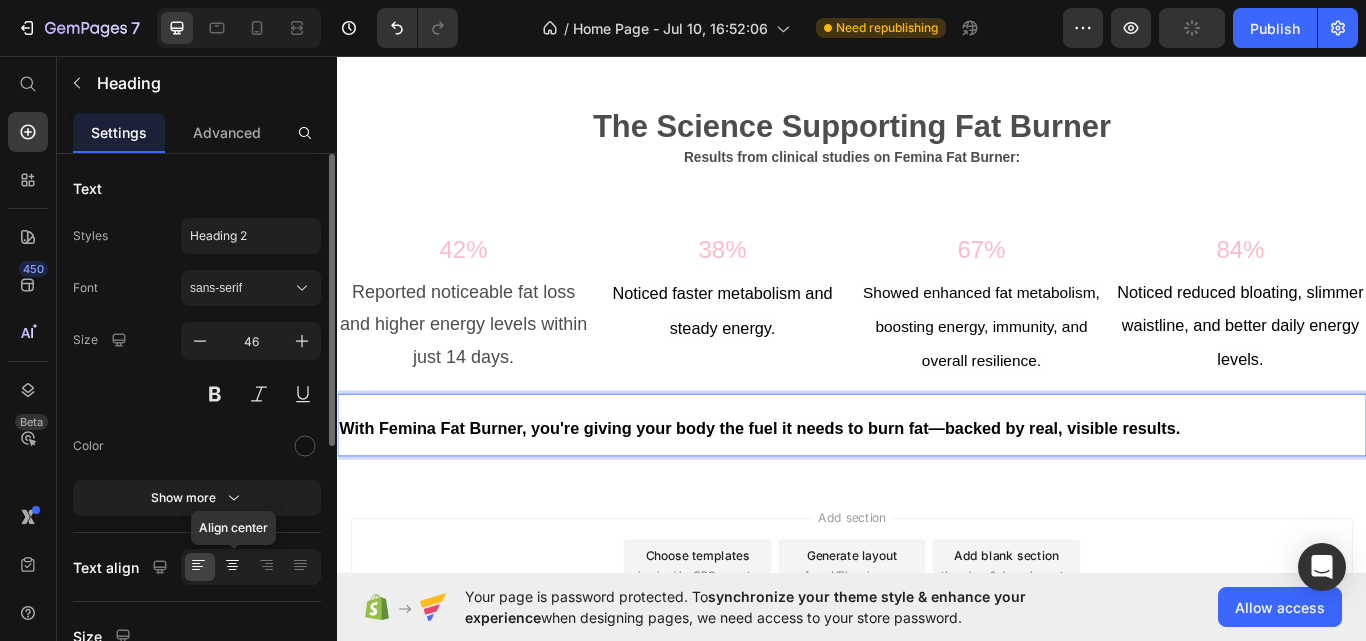 click 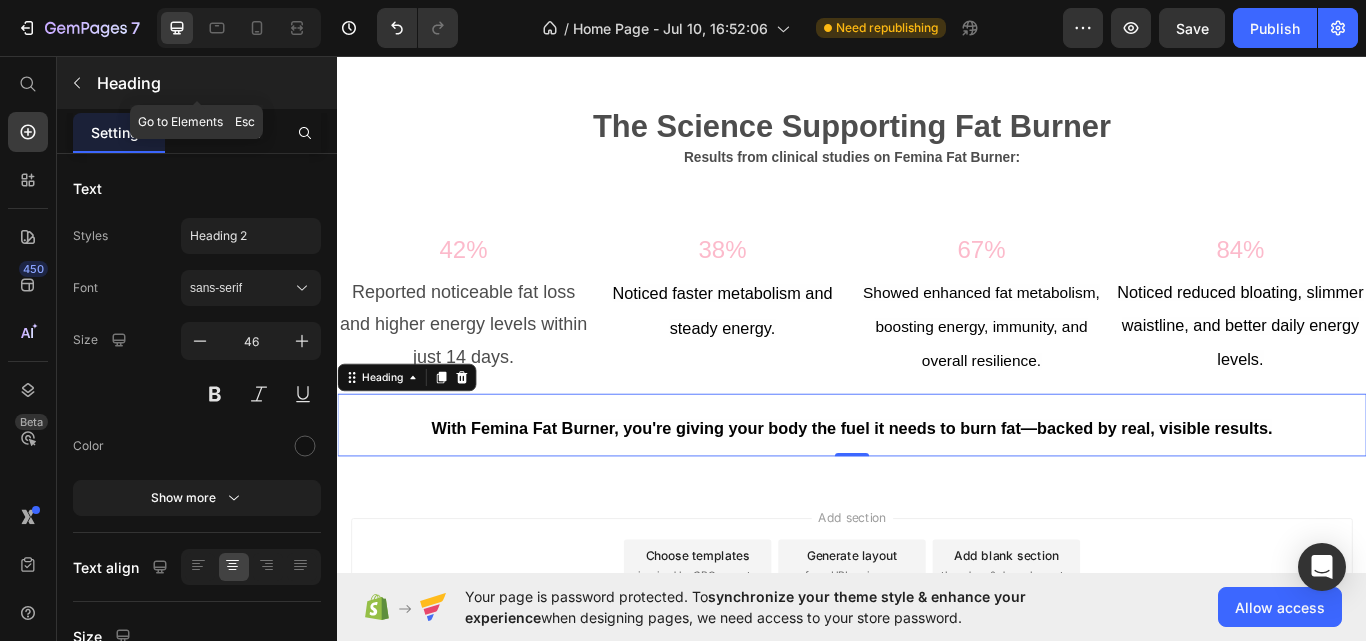 click at bounding box center (77, 83) 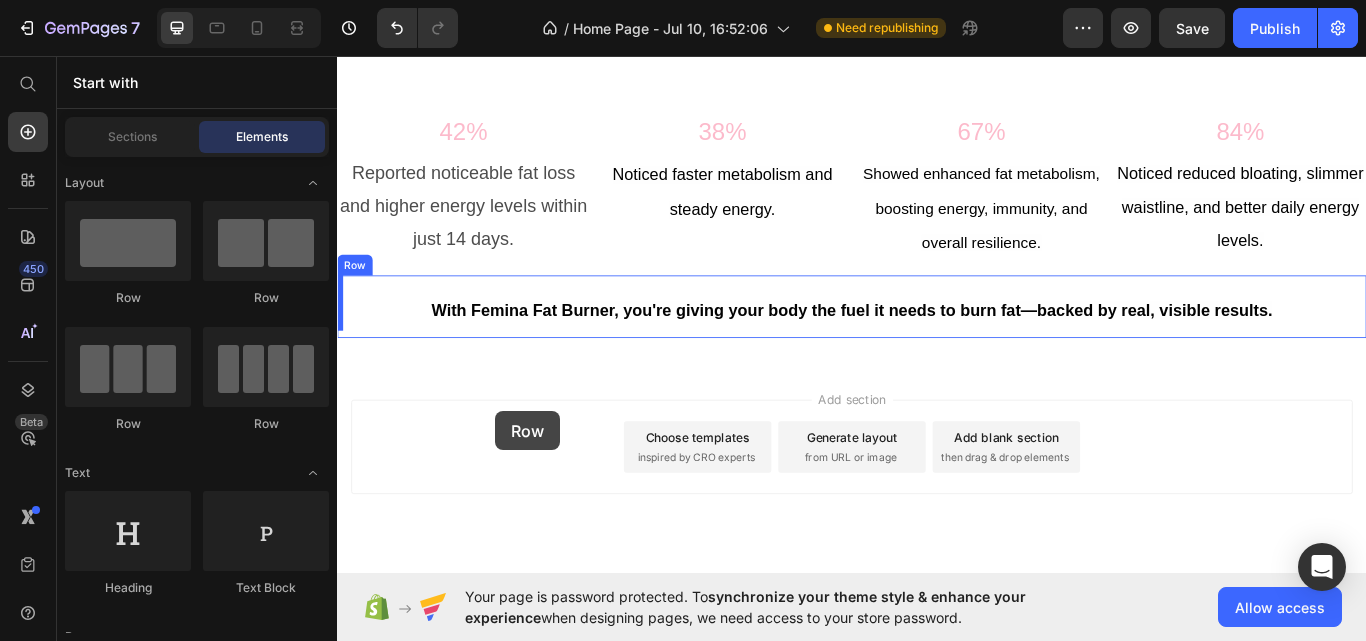 scroll, scrollTop: 2459, scrollLeft: 0, axis: vertical 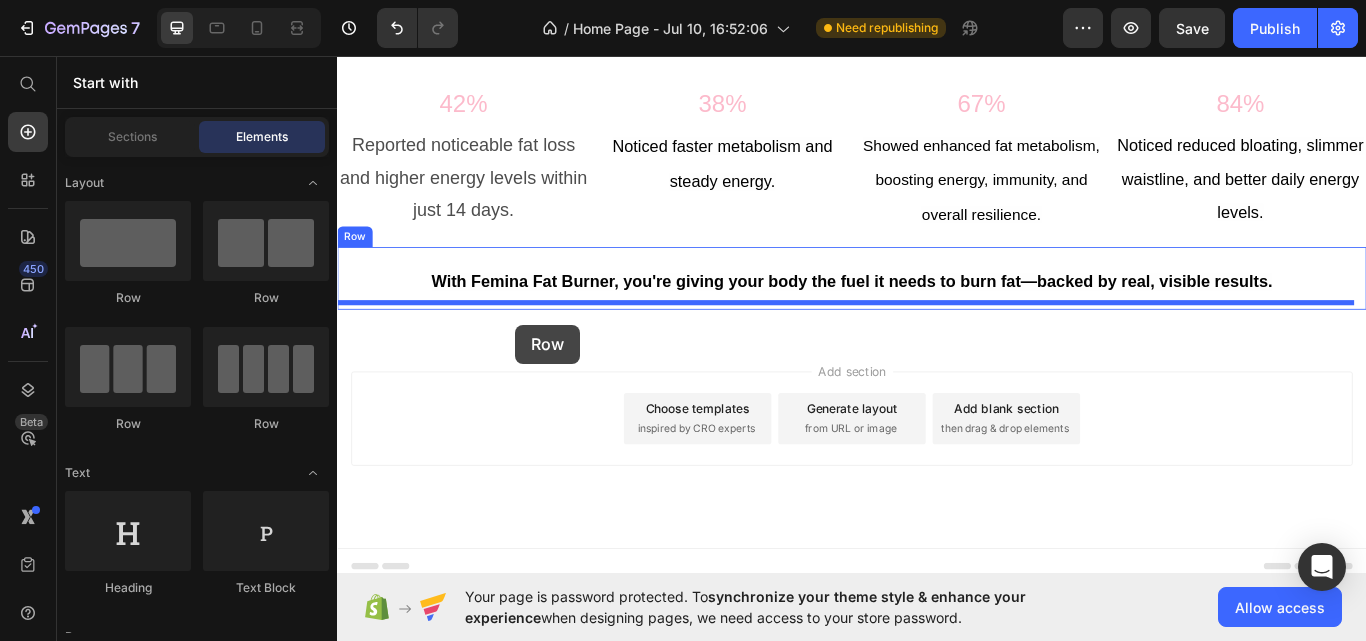 drag, startPoint x: 573, startPoint y: 306, endPoint x: 545, endPoint y: 366, distance: 66.211784 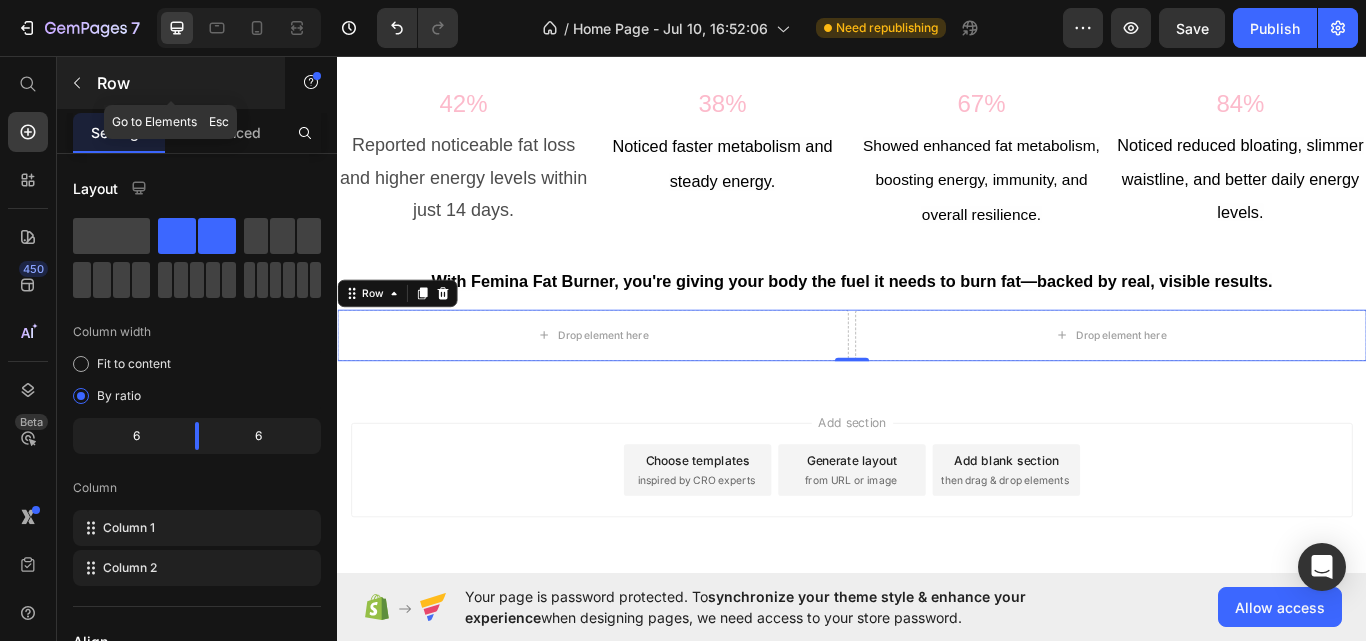 click 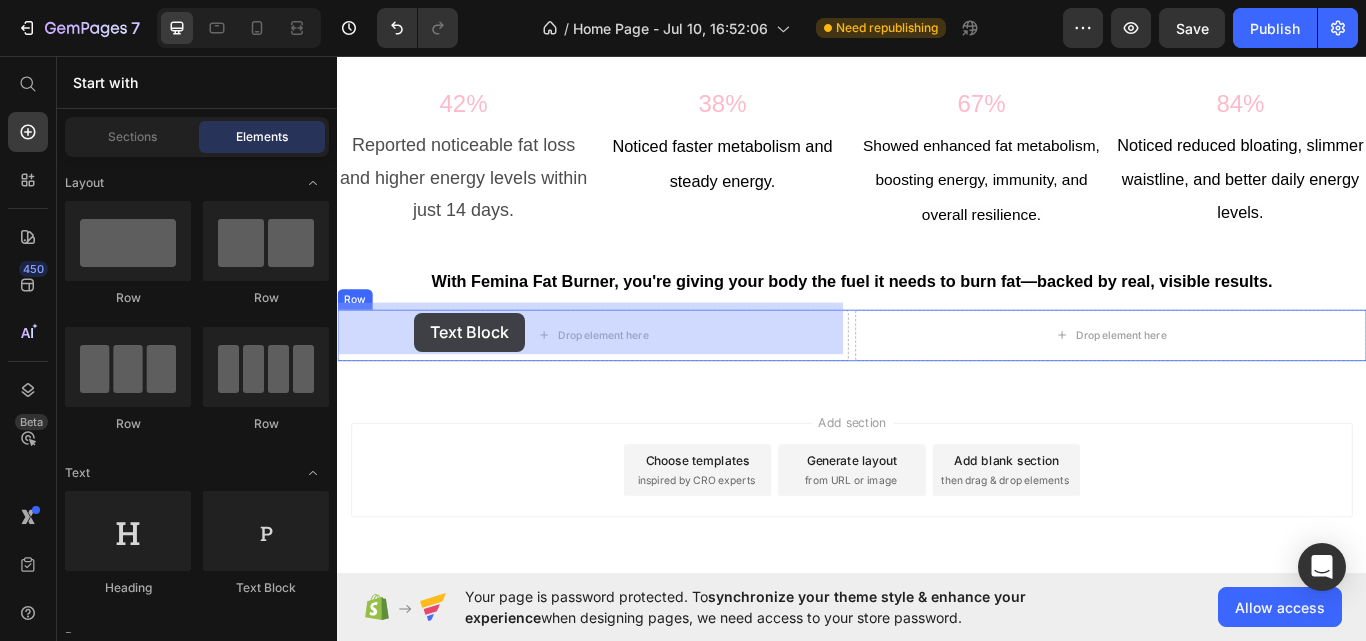 drag, startPoint x: 441, startPoint y: 375, endPoint x: 427, endPoint y: 356, distance: 23.600847 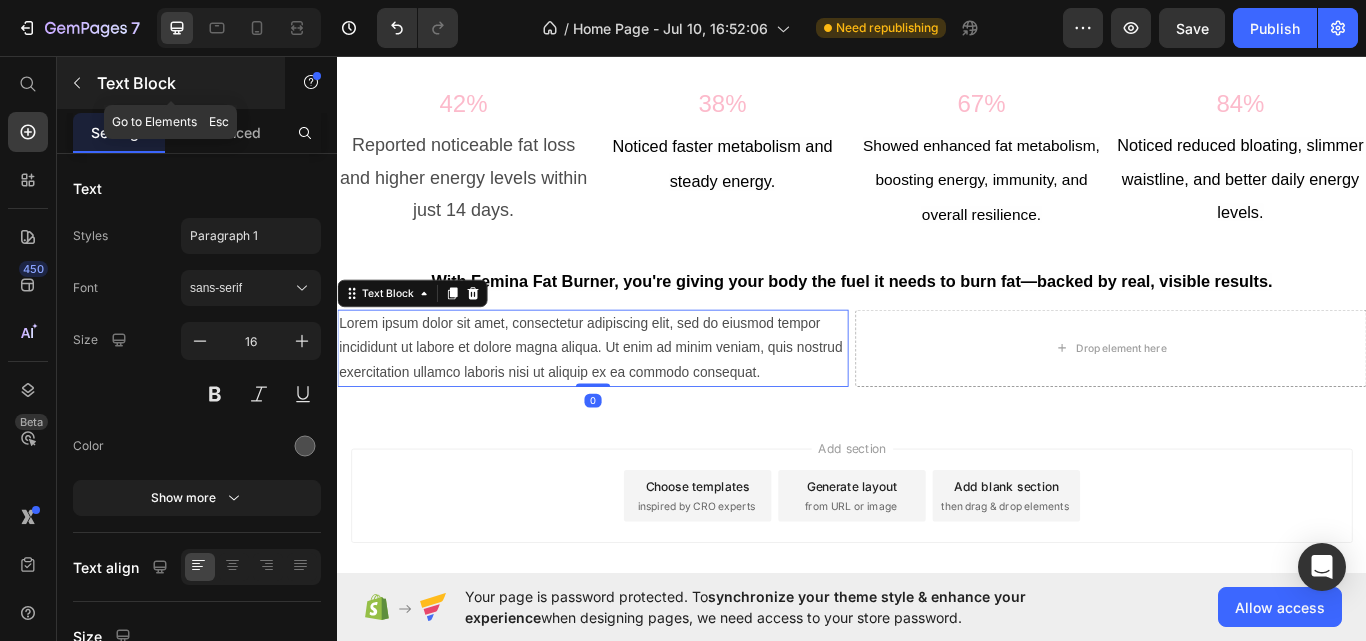 click 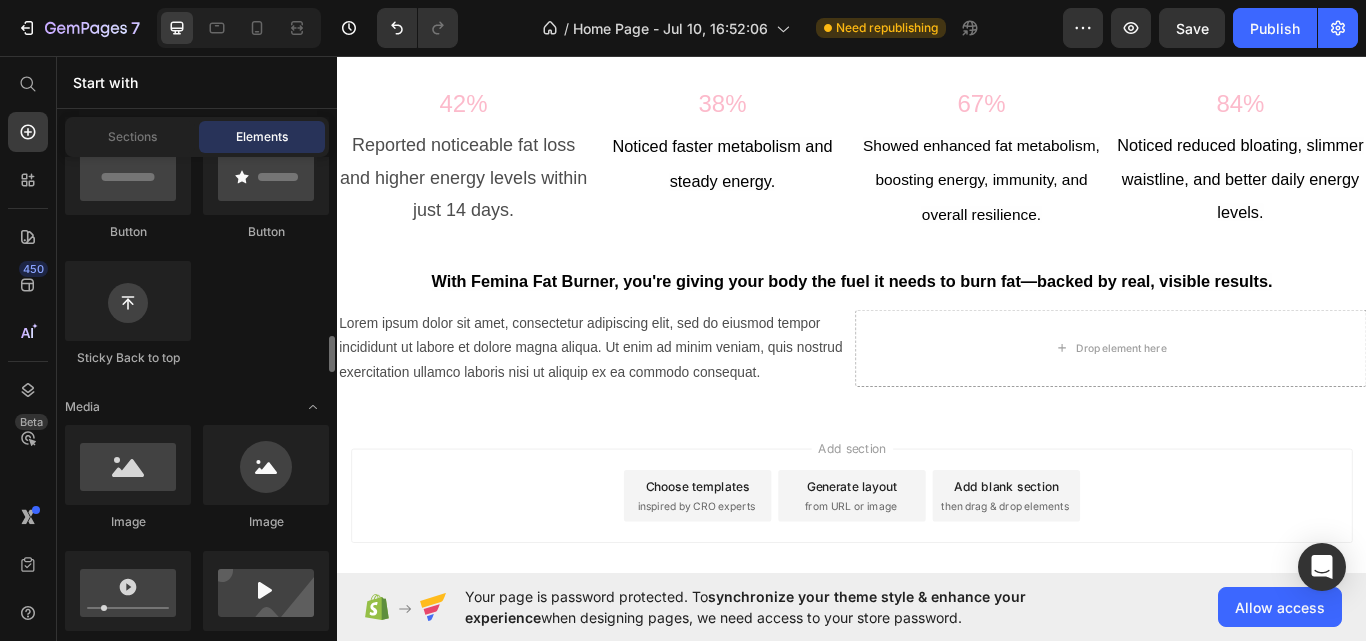 scroll, scrollTop: 650, scrollLeft: 0, axis: vertical 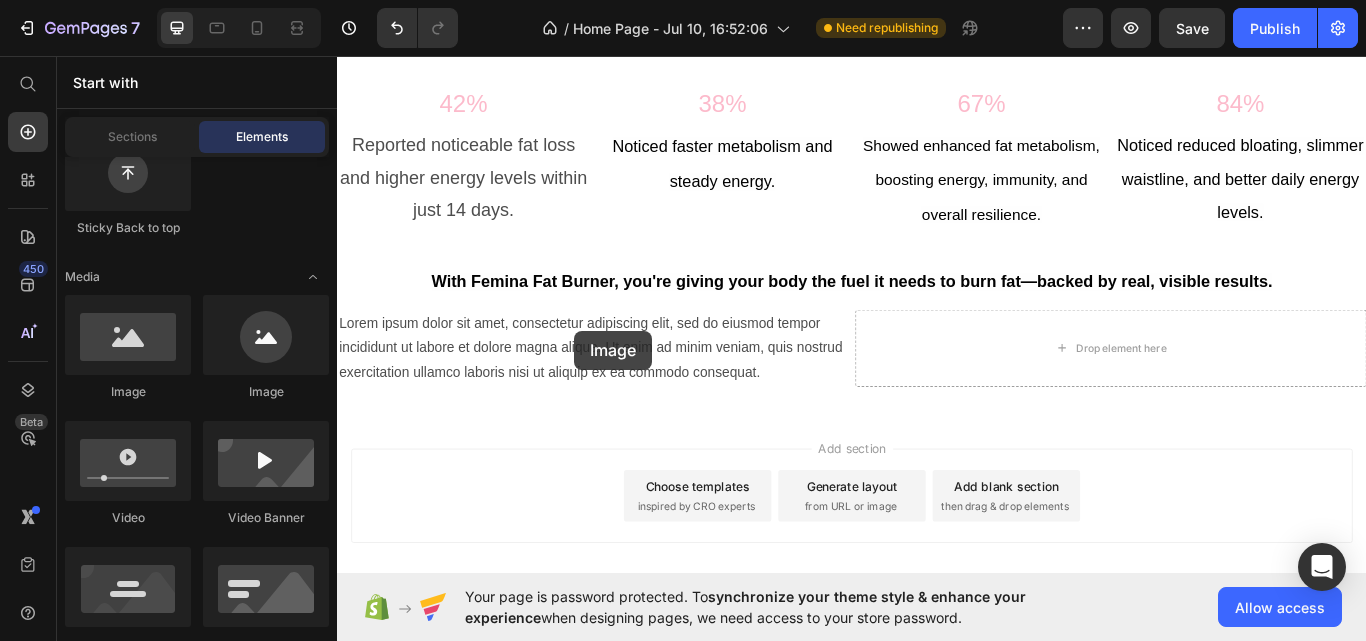 drag, startPoint x: 465, startPoint y: 399, endPoint x: 629, endPoint y: 373, distance: 166.04819 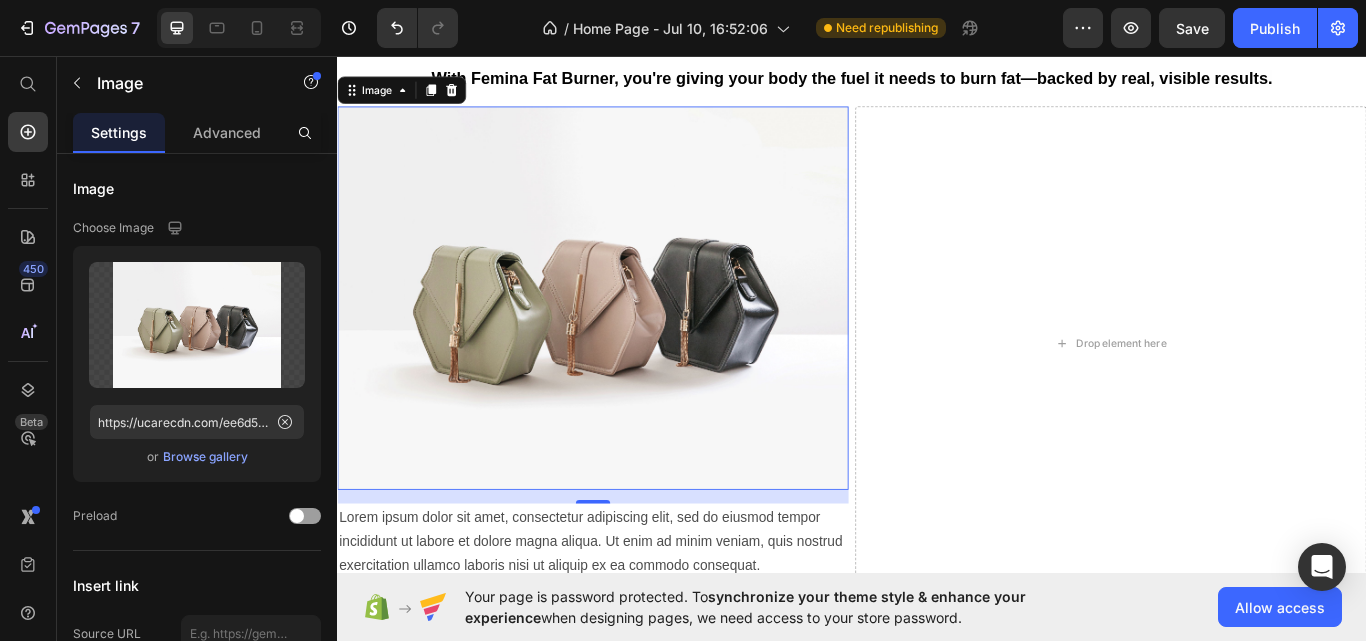 scroll, scrollTop: 2507, scrollLeft: 0, axis: vertical 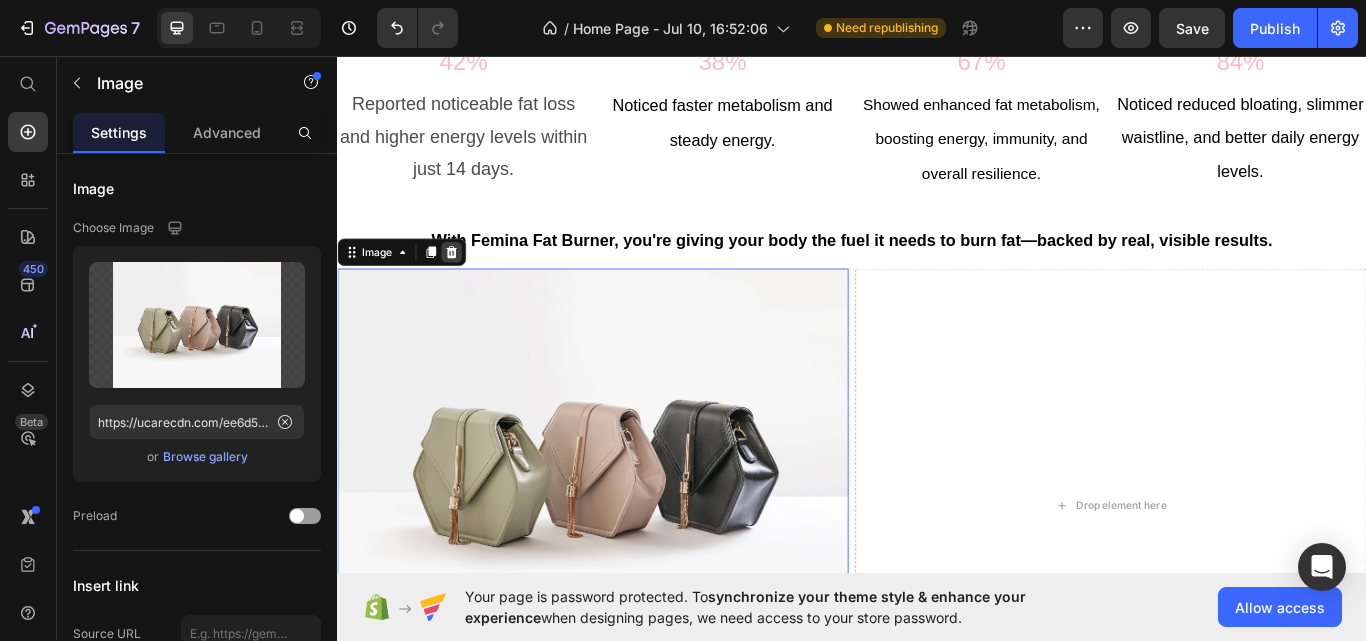 click 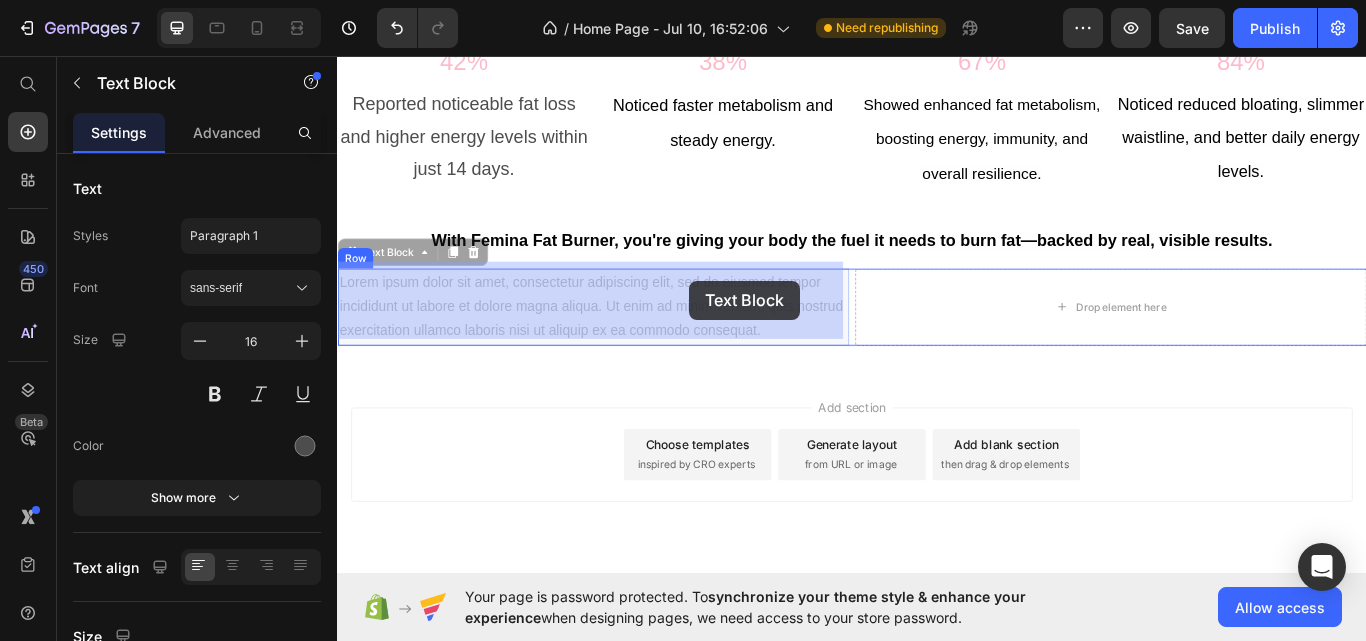 drag, startPoint x: 887, startPoint y: 362, endPoint x: 749, endPoint y: 319, distance: 144.54411 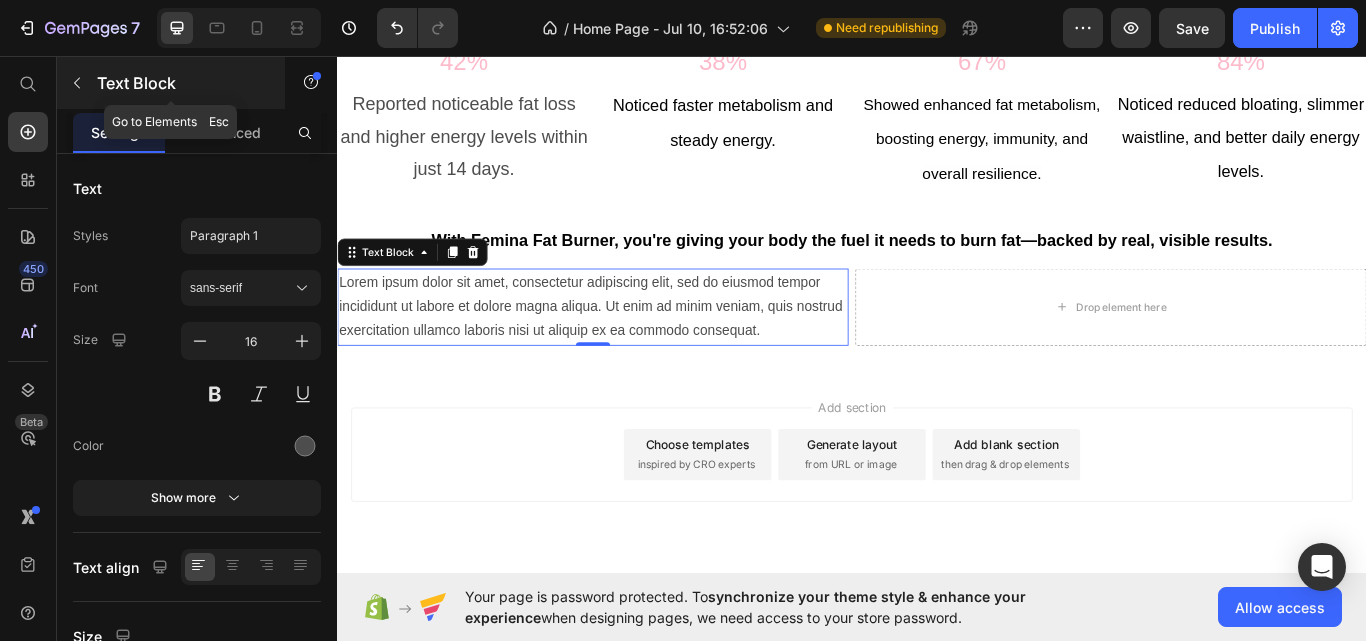 click 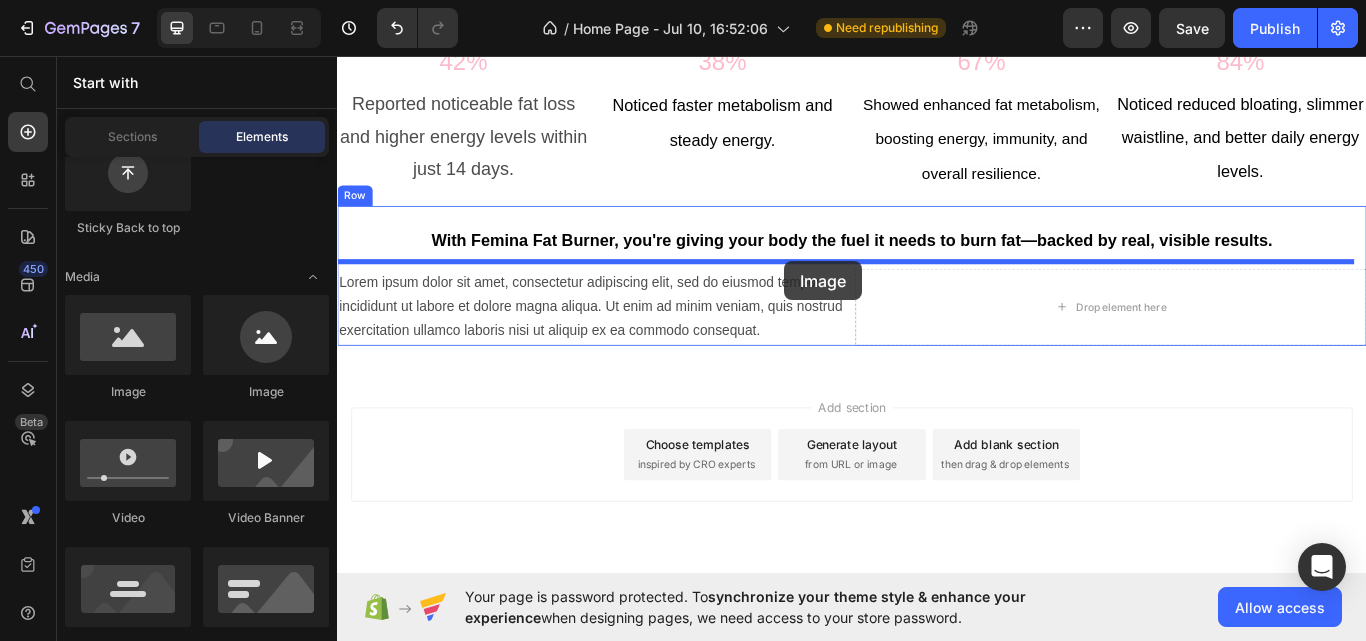 drag, startPoint x: 464, startPoint y: 394, endPoint x: 878, endPoint y: 299, distance: 424.75992 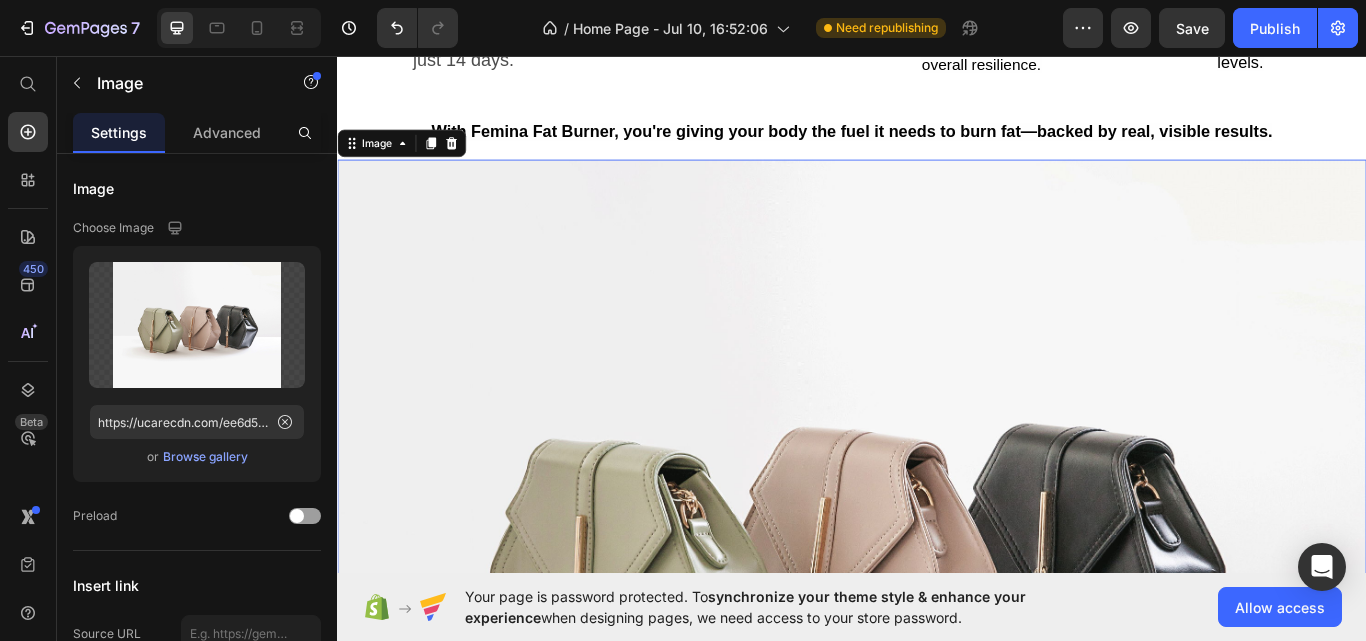 scroll, scrollTop: 2561, scrollLeft: 0, axis: vertical 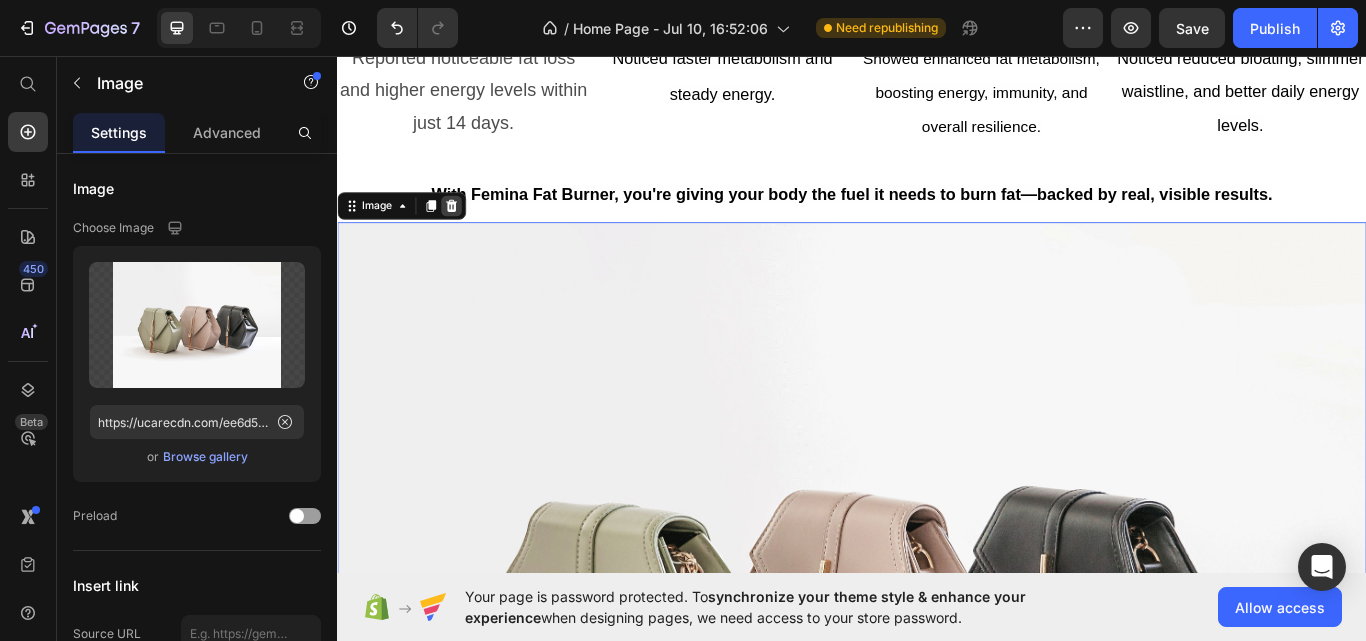 click 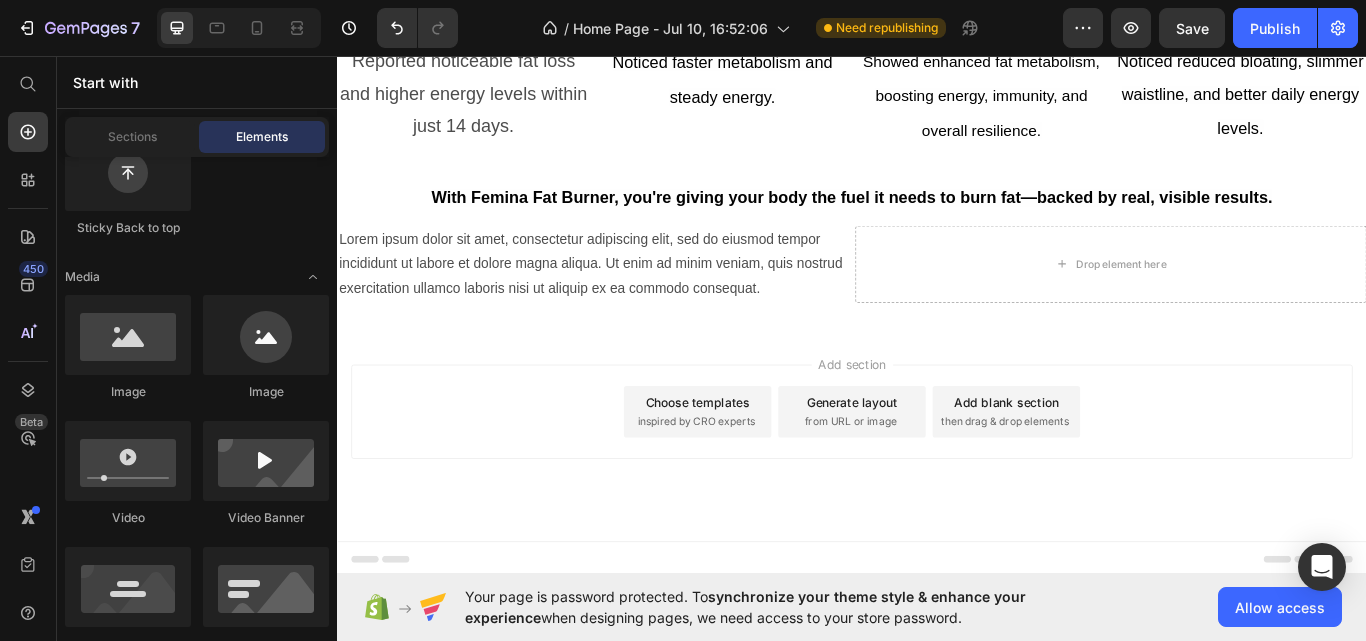 scroll, scrollTop: 2550, scrollLeft: 0, axis: vertical 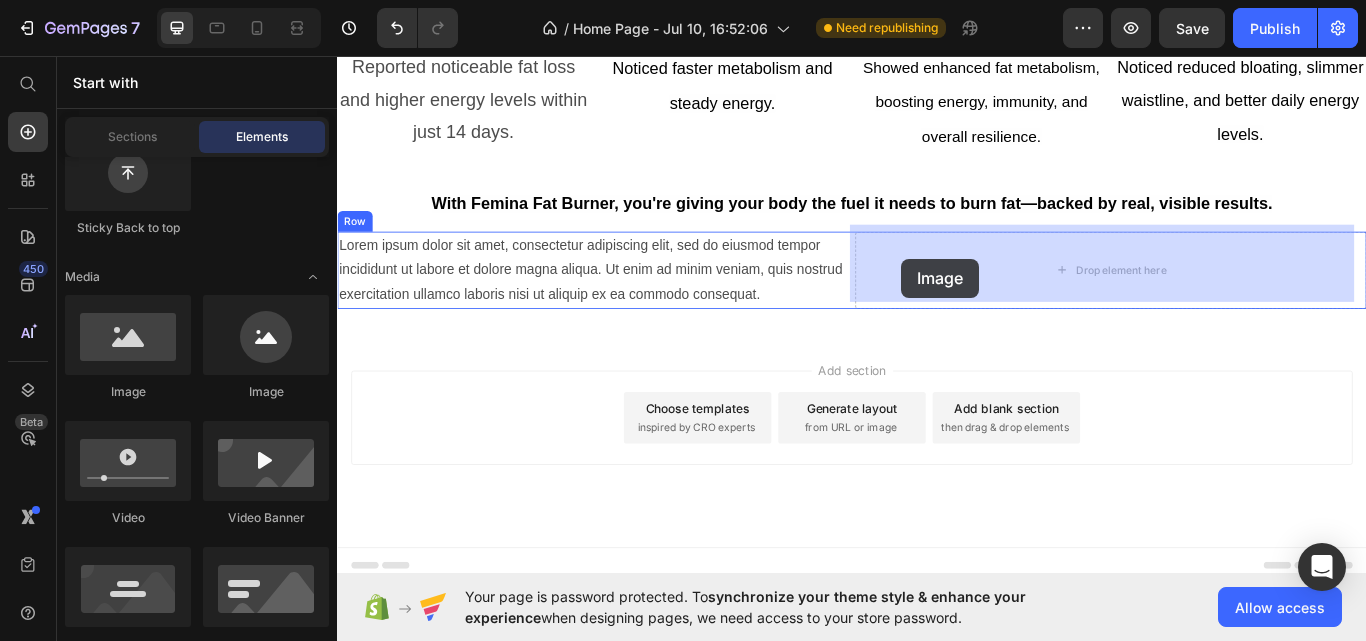drag, startPoint x: 459, startPoint y: 412, endPoint x: 1037, endPoint y: 293, distance: 590.12286 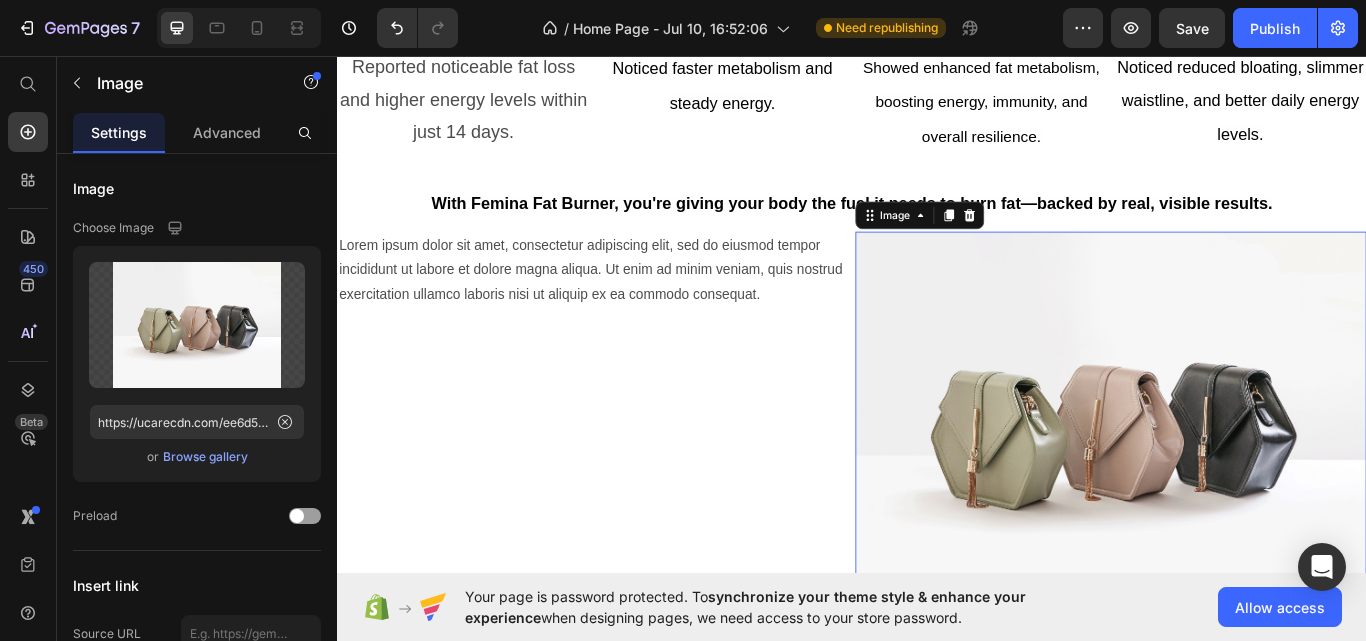 scroll, scrollTop: 2561, scrollLeft: 0, axis: vertical 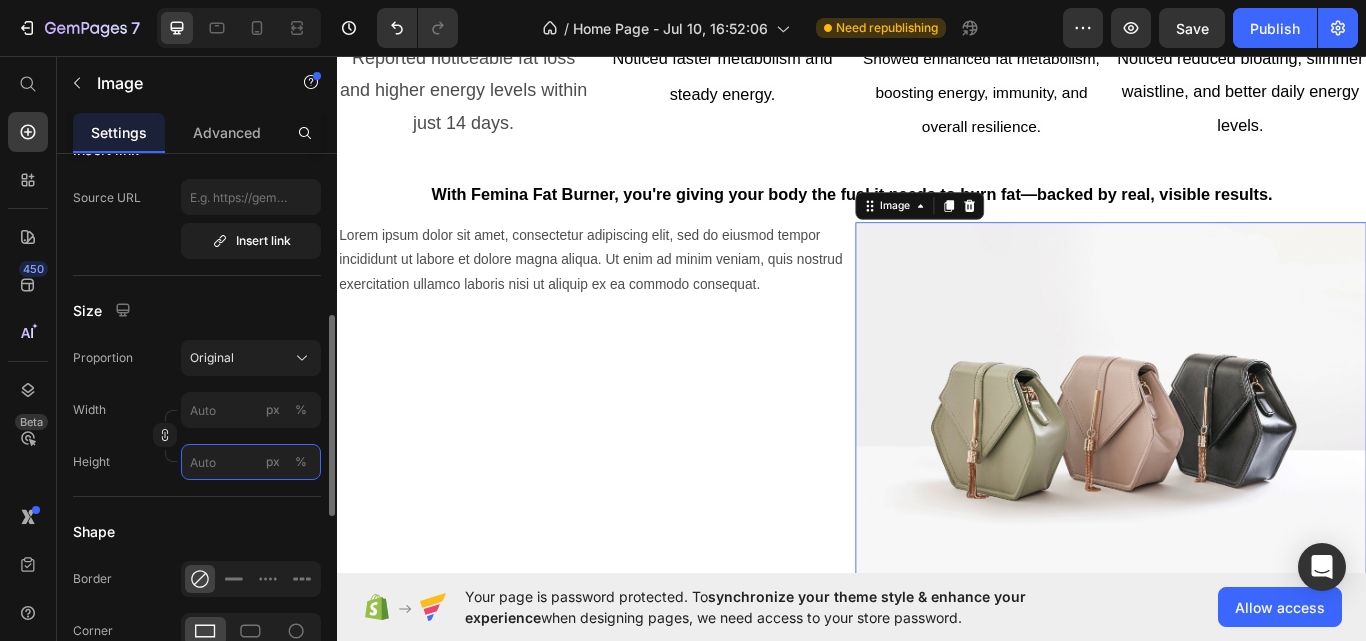 click on "px %" at bounding box center (251, 462) 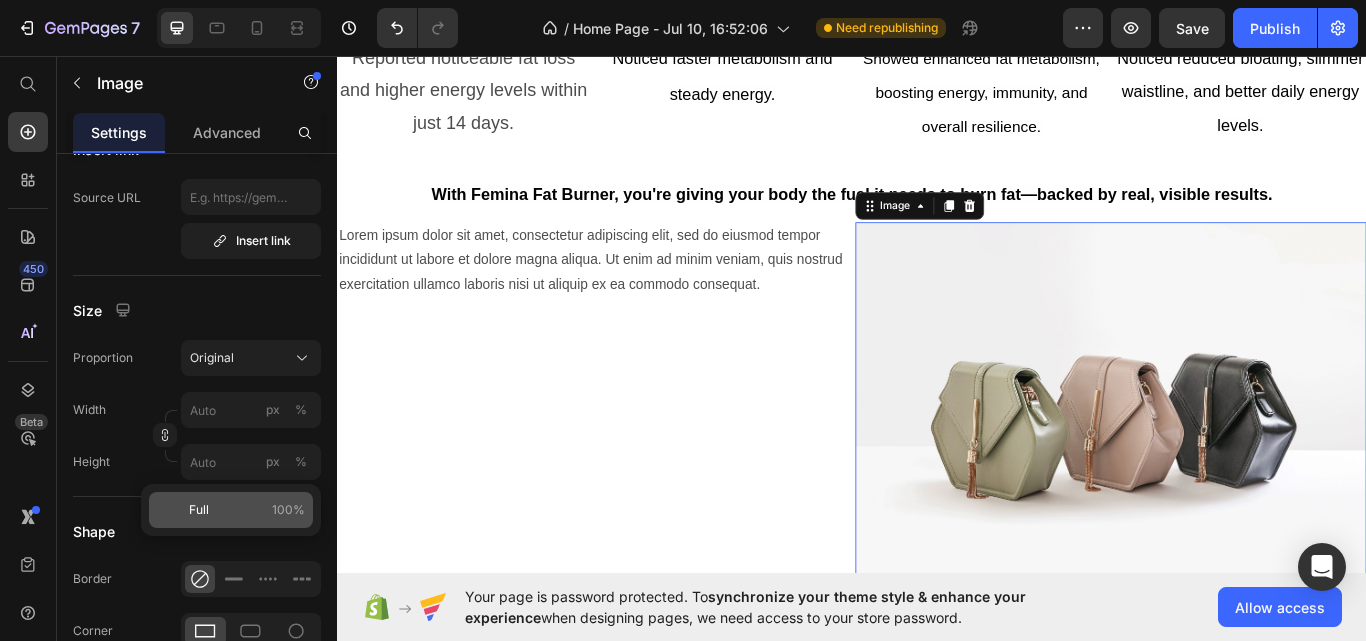 click on "Full" at bounding box center [199, 510] 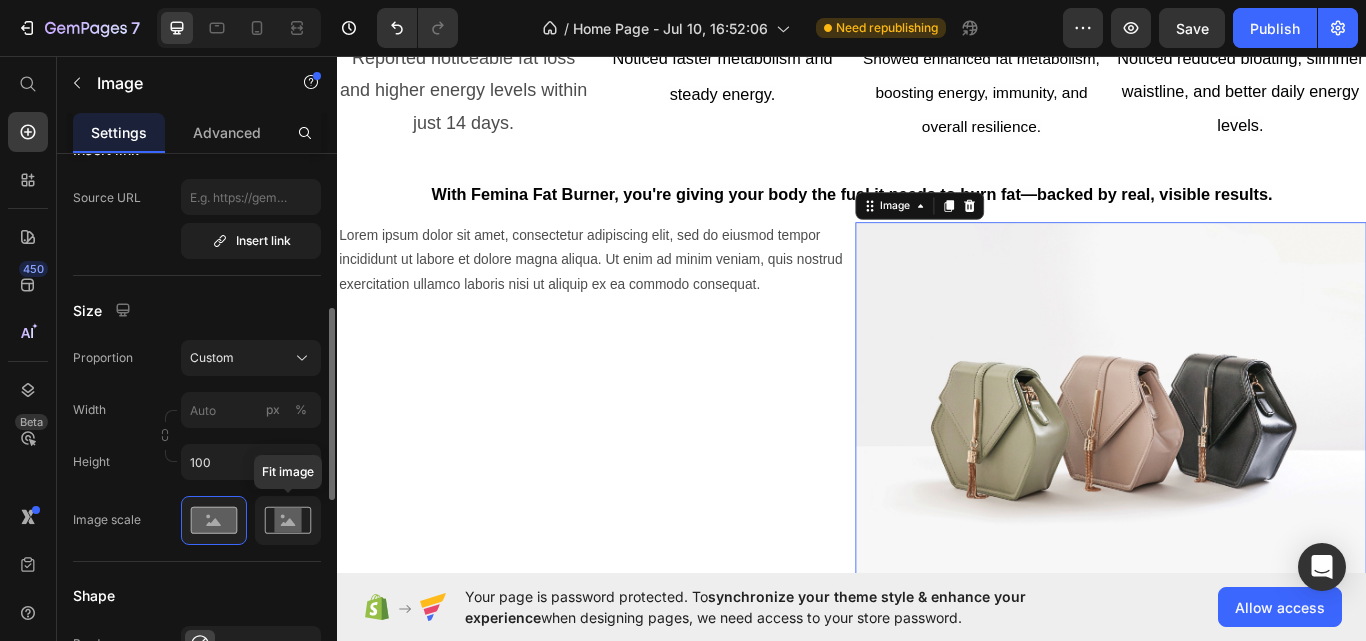 click 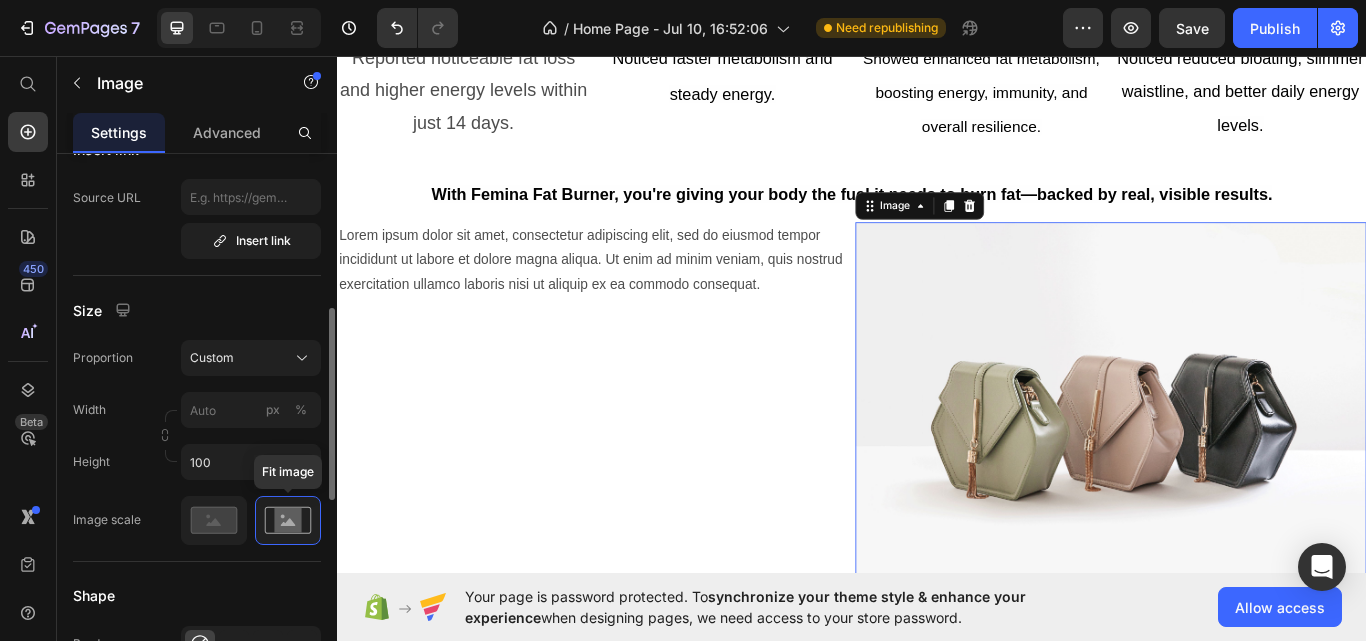 click 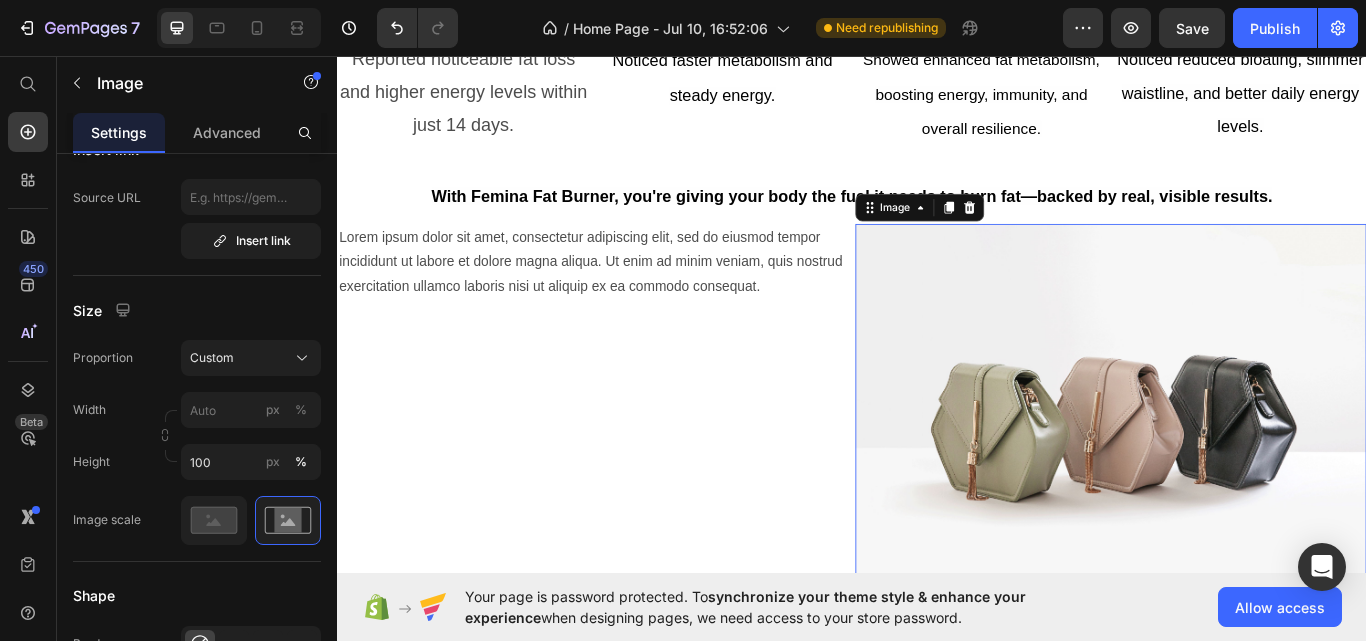 scroll, scrollTop: 2558, scrollLeft: 0, axis: vertical 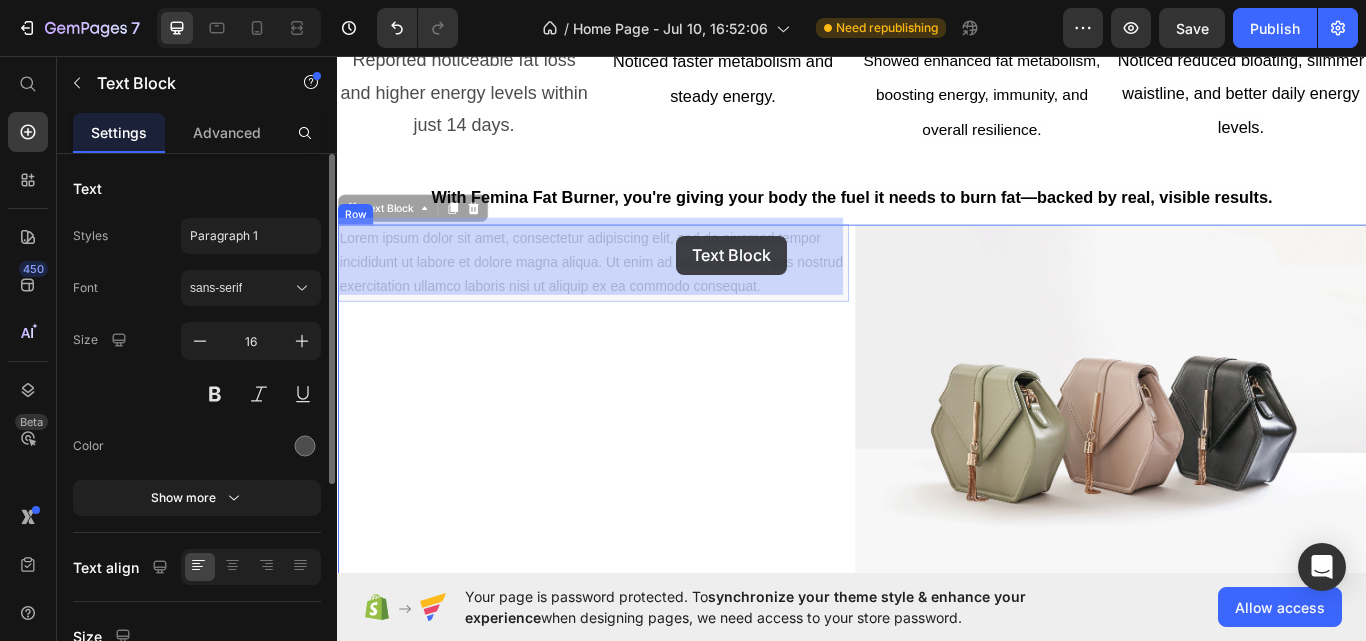 drag, startPoint x: 879, startPoint y: 301, endPoint x: 735, endPoint y: 266, distance: 148.19244 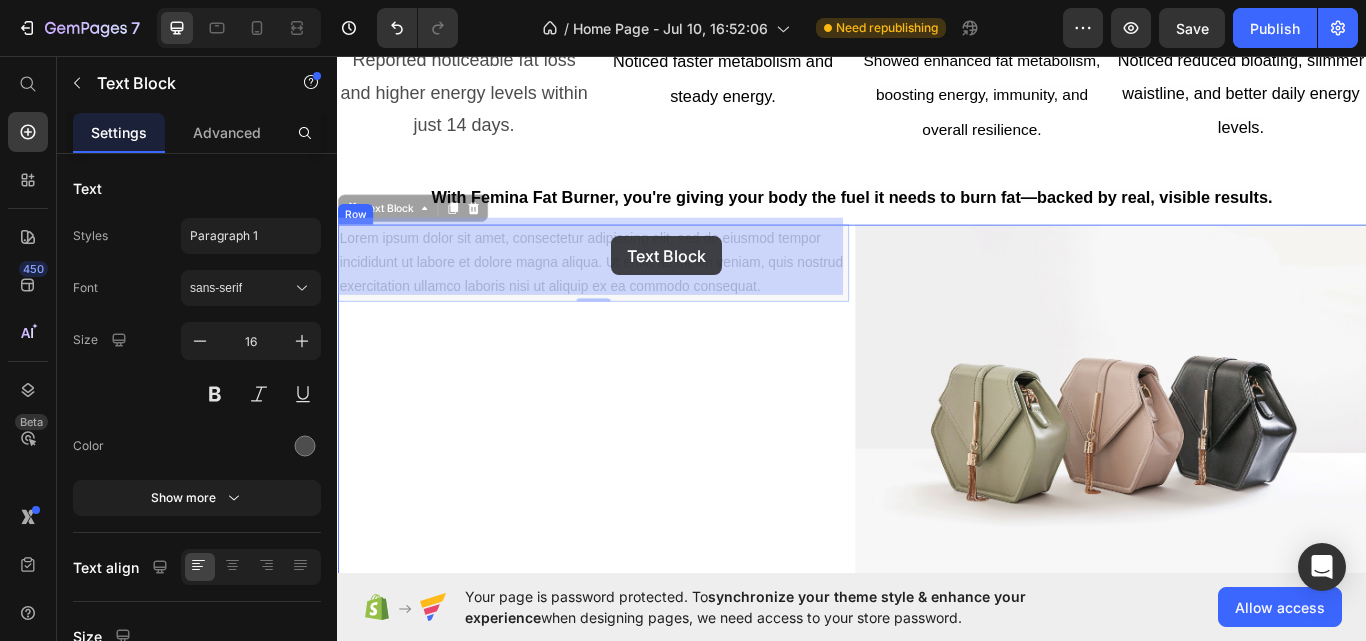 drag, startPoint x: 890, startPoint y: 310, endPoint x: 653, endPoint y: 267, distance: 240.86926 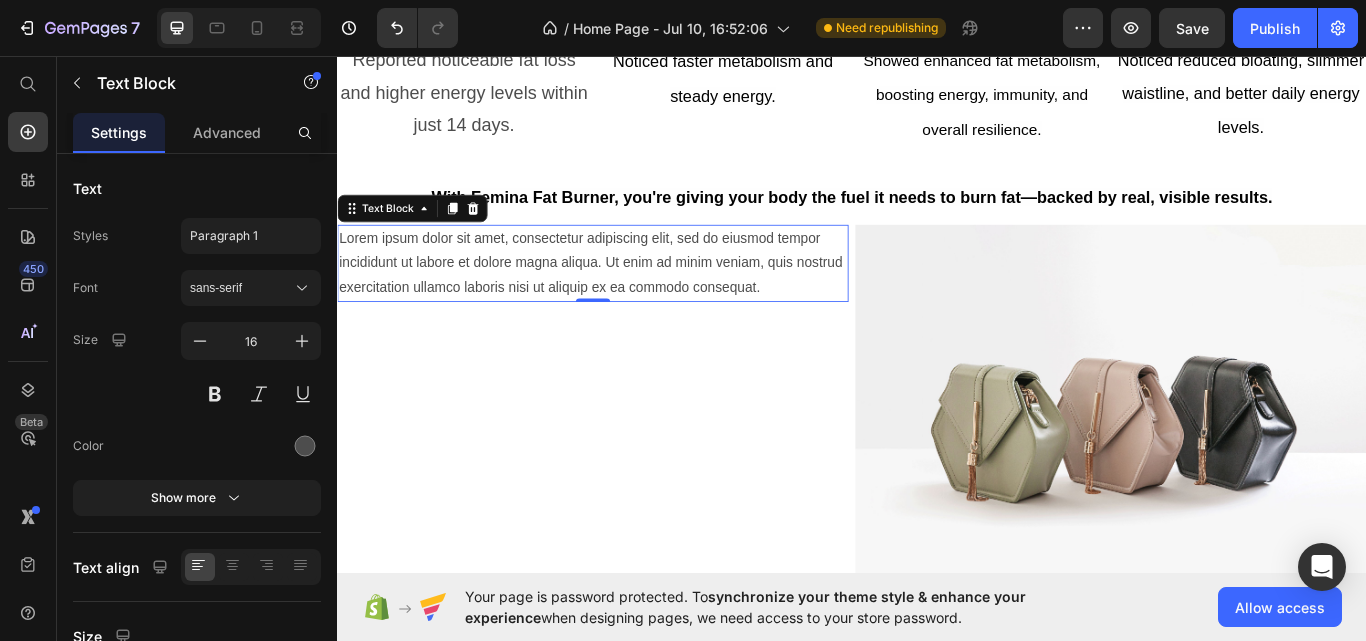 drag, startPoint x: 674, startPoint y: 279, endPoint x: 618, endPoint y: 298, distance: 59.135437 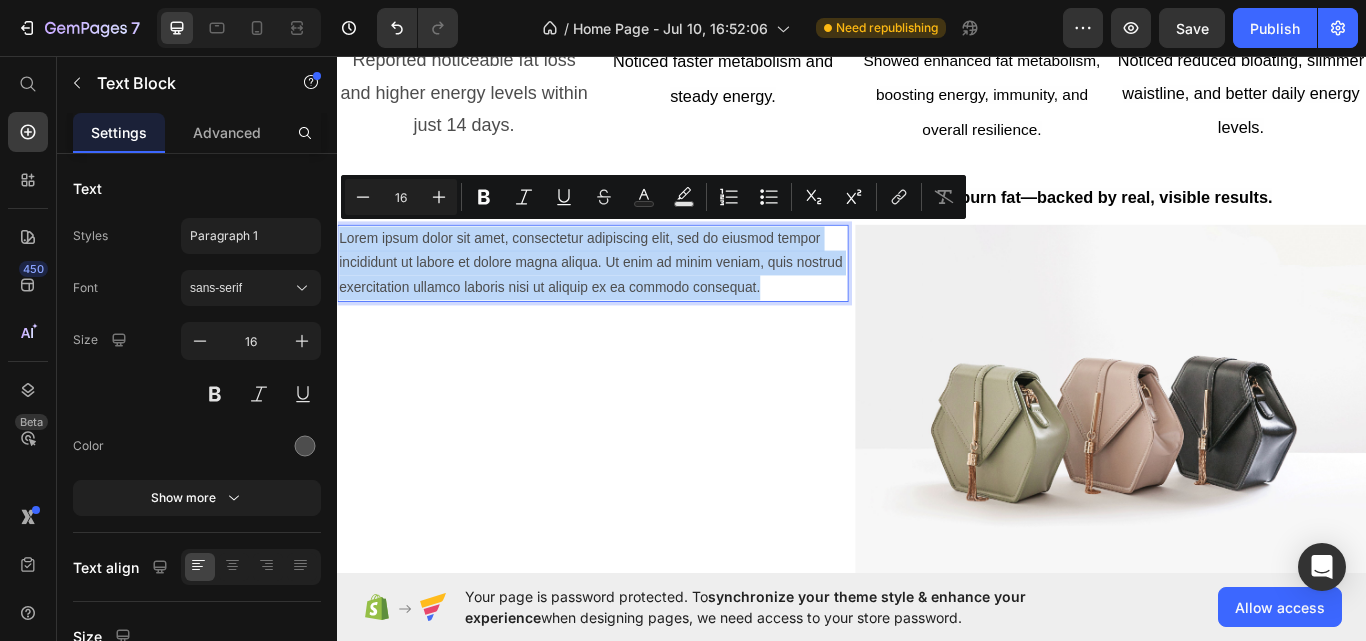 drag, startPoint x: 895, startPoint y: 309, endPoint x: 334, endPoint y: 254, distance: 563.68964 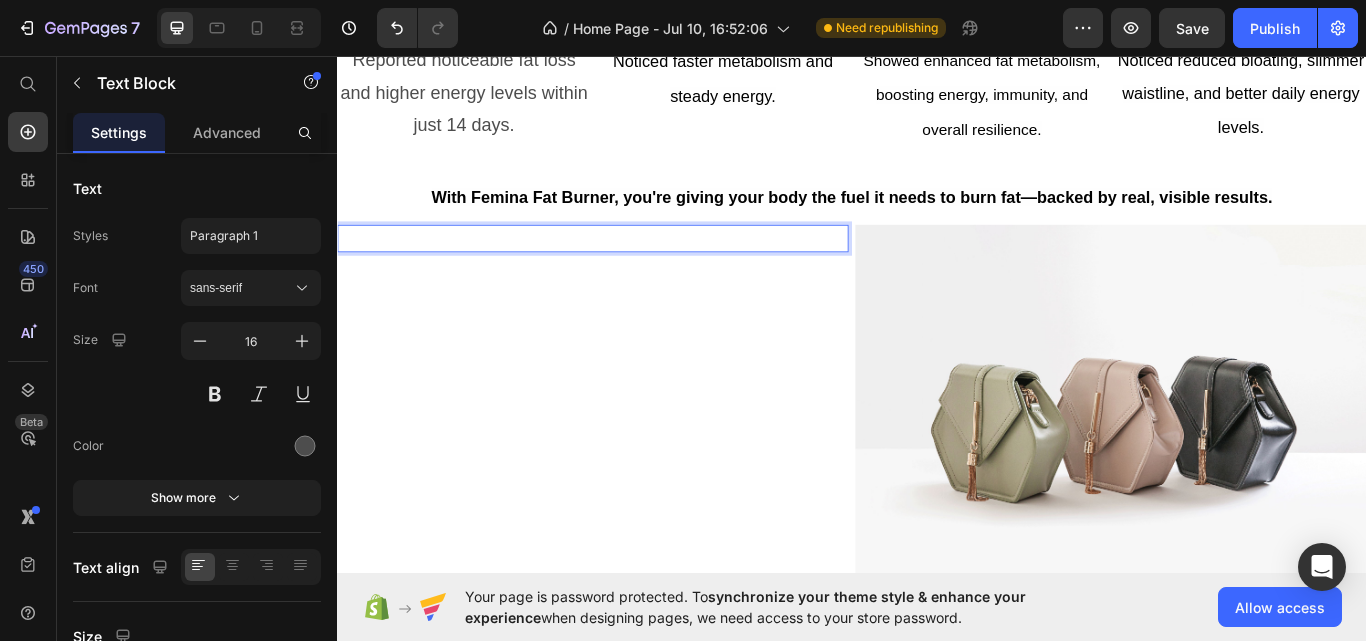 click at bounding box center [635, 270] 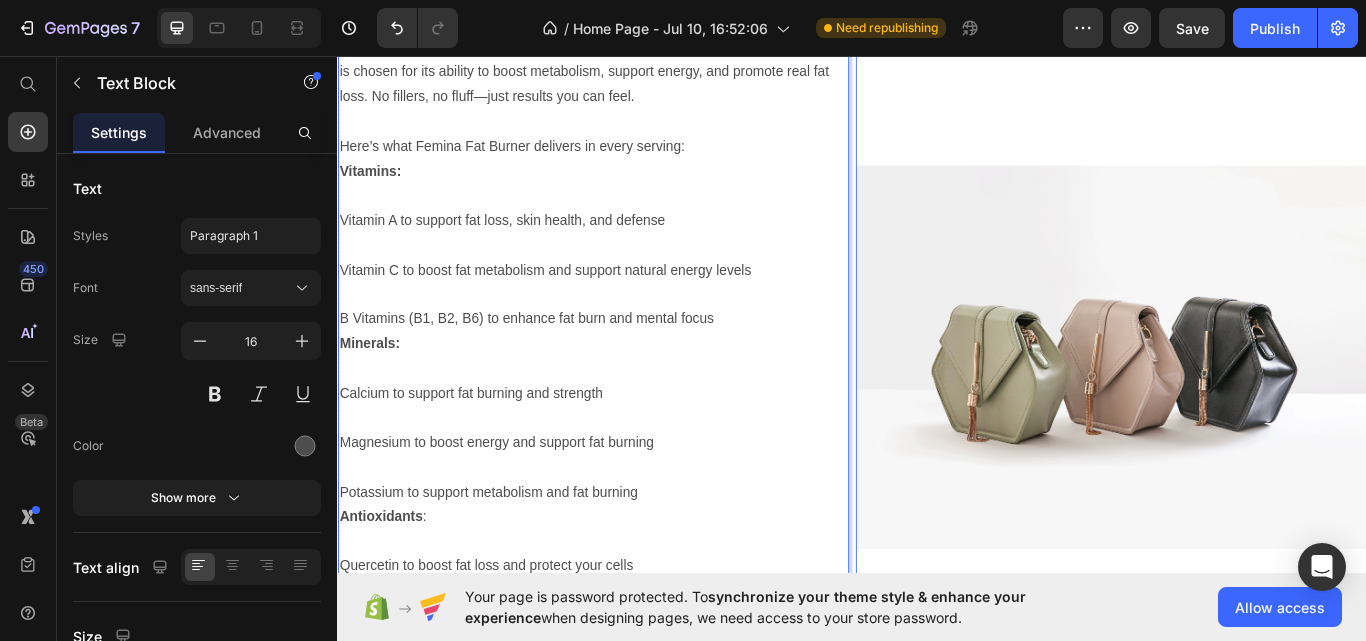 scroll, scrollTop: 2829, scrollLeft: 0, axis: vertical 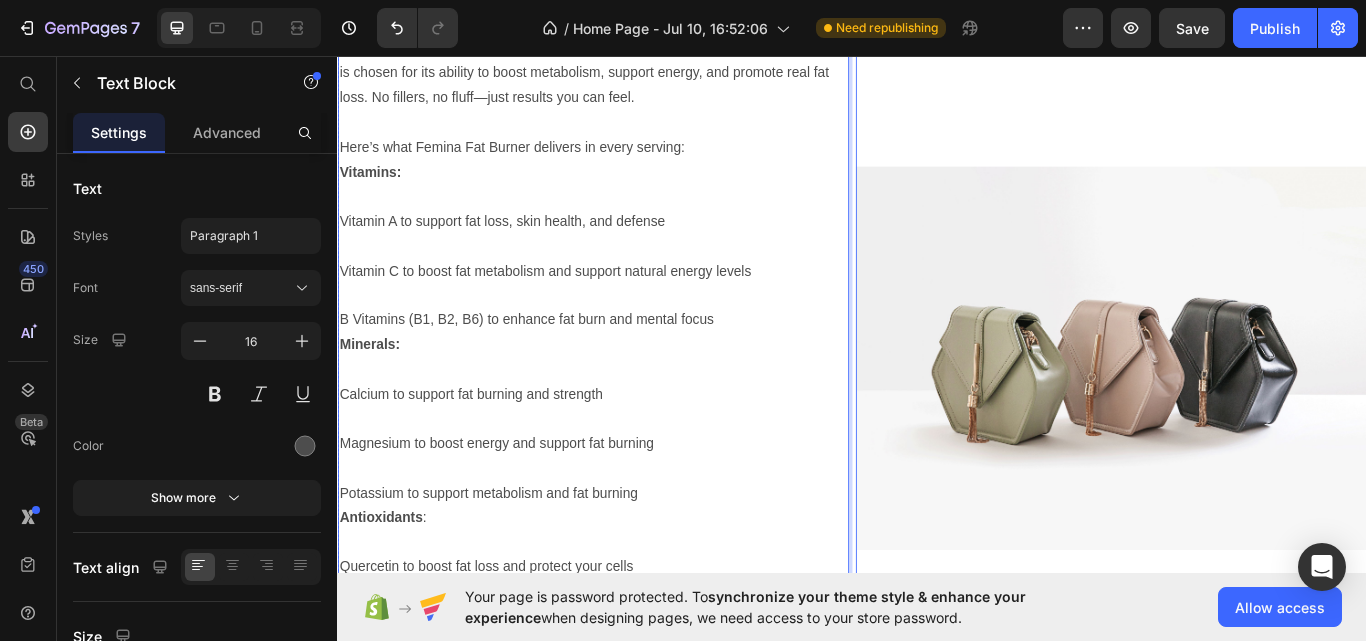 click at bounding box center [1239, 409] 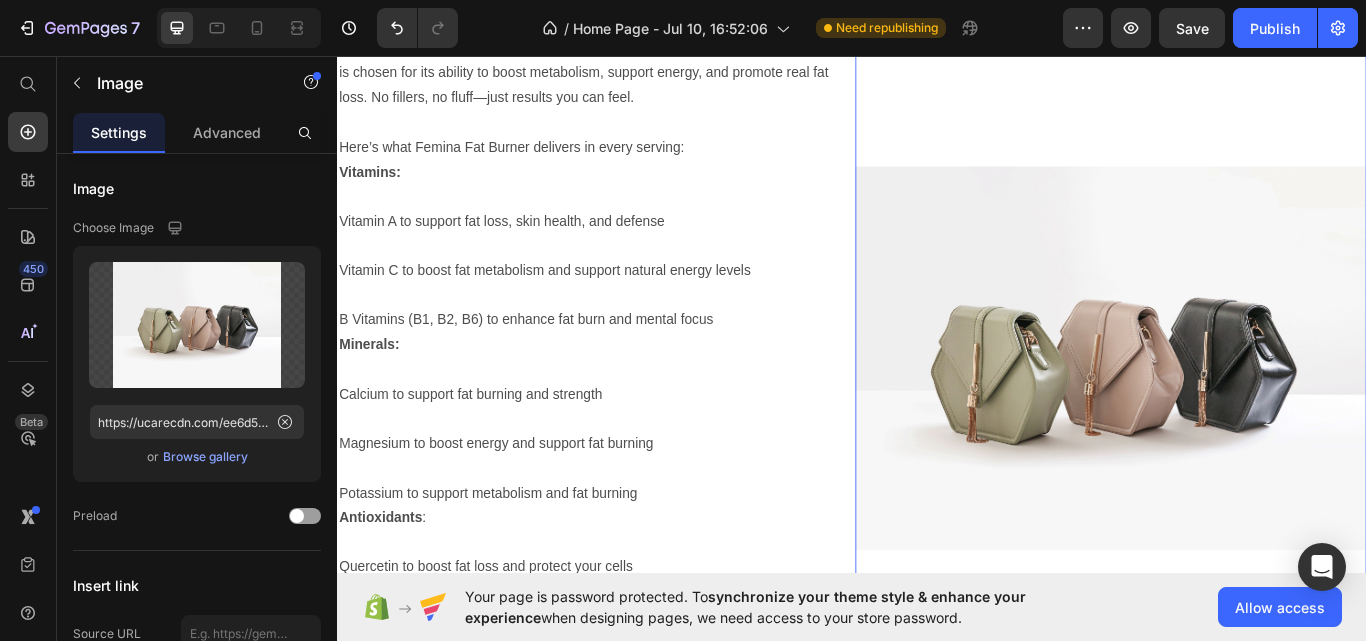 scroll, scrollTop: 0, scrollLeft: 0, axis: both 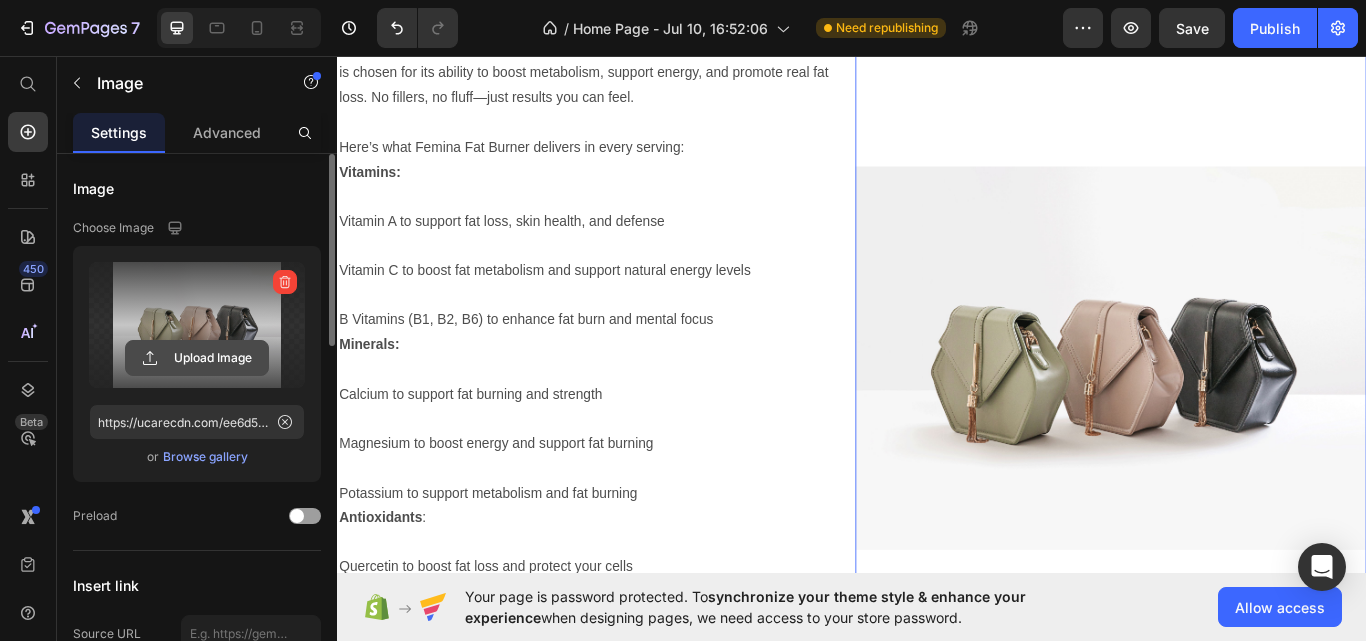 click 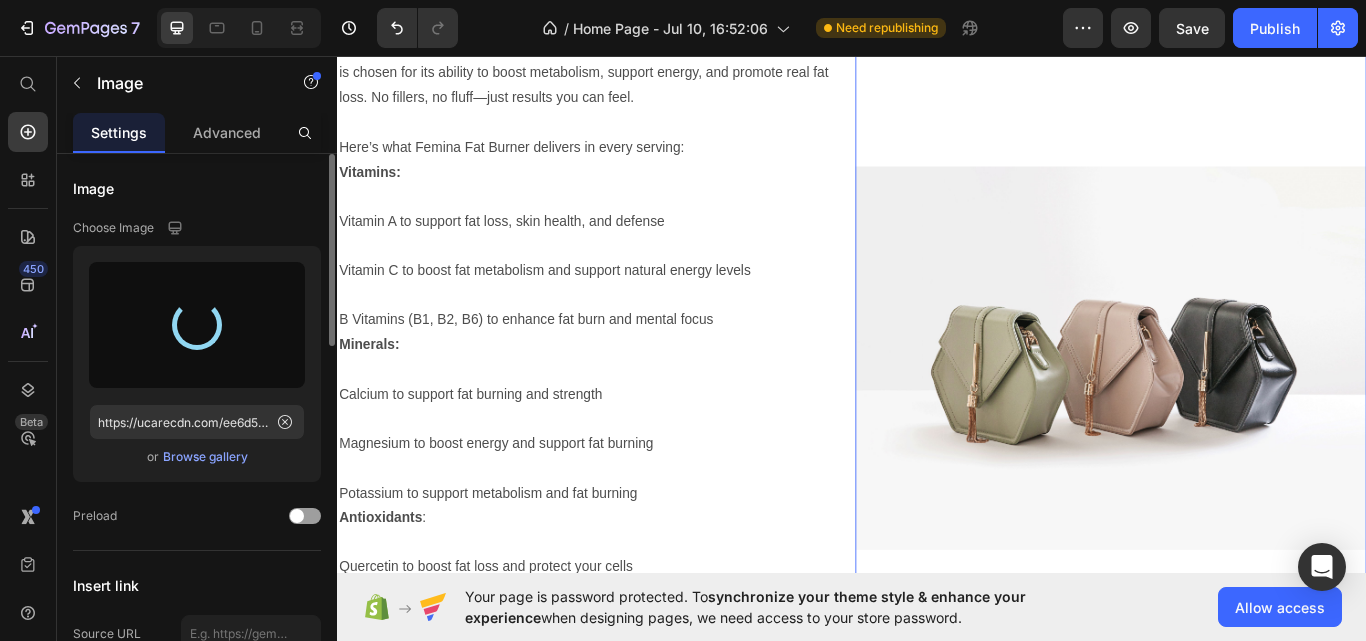 type on "https://cdn.shopify.com/s/files/1/0697/0749/7654/files/gempages_574921124018651935-a07bd03a-7407-4f15-a4ab-e5a8791379a3.webp" 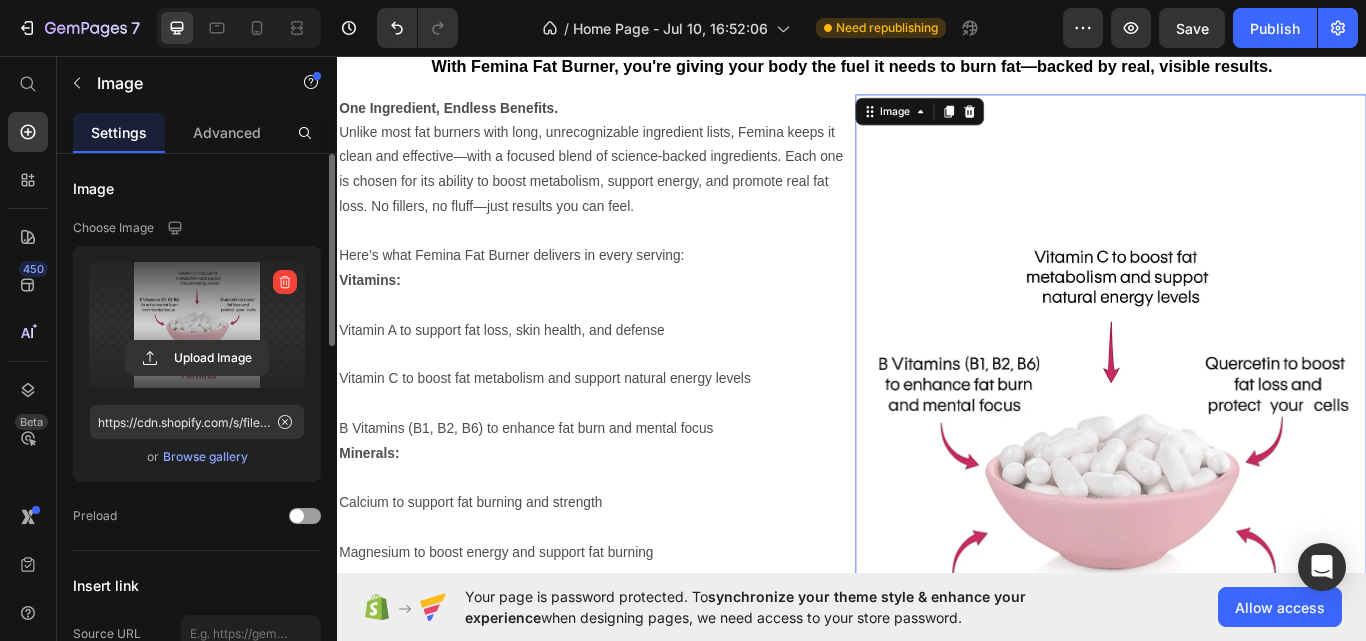 scroll, scrollTop: 2709, scrollLeft: 0, axis: vertical 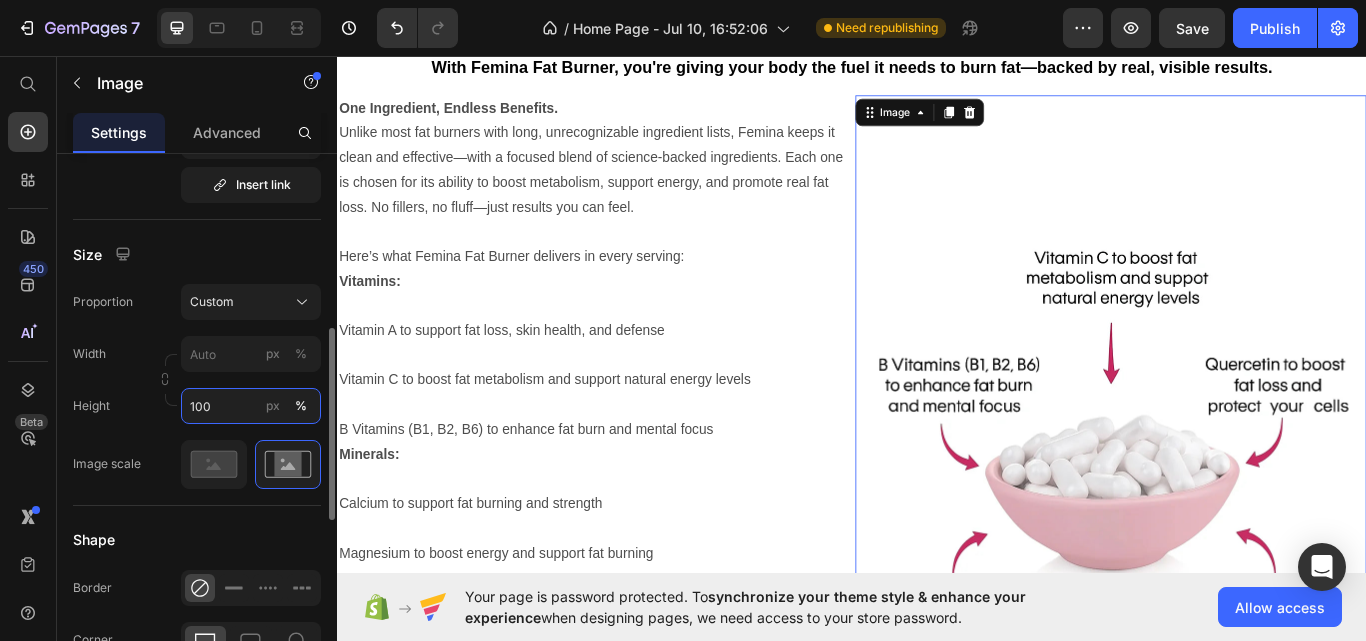 click on "100" at bounding box center [251, 406] 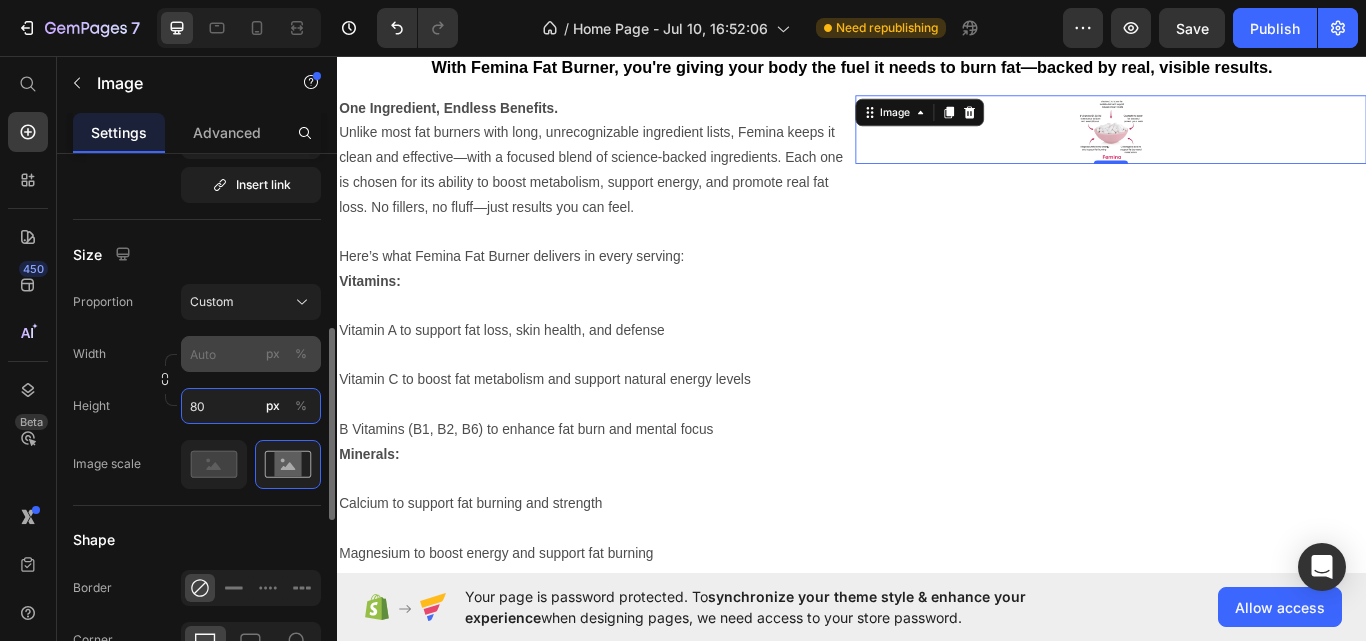 type on "80" 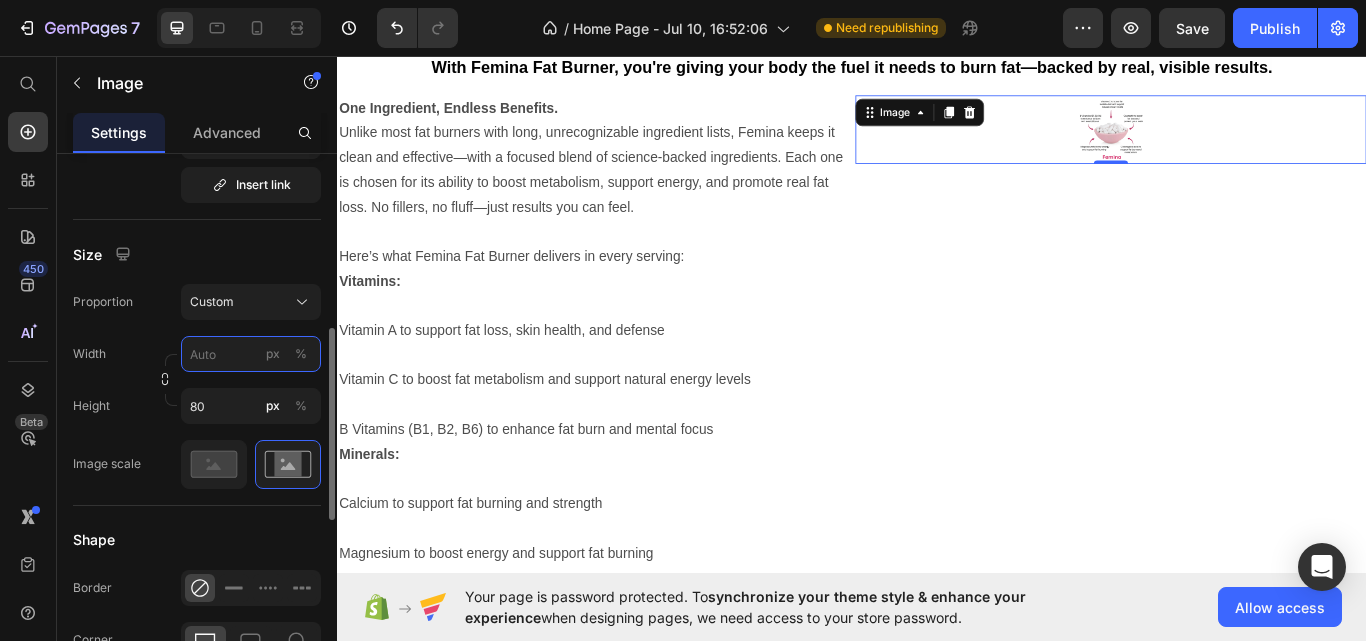 click on "px %" at bounding box center [251, 354] 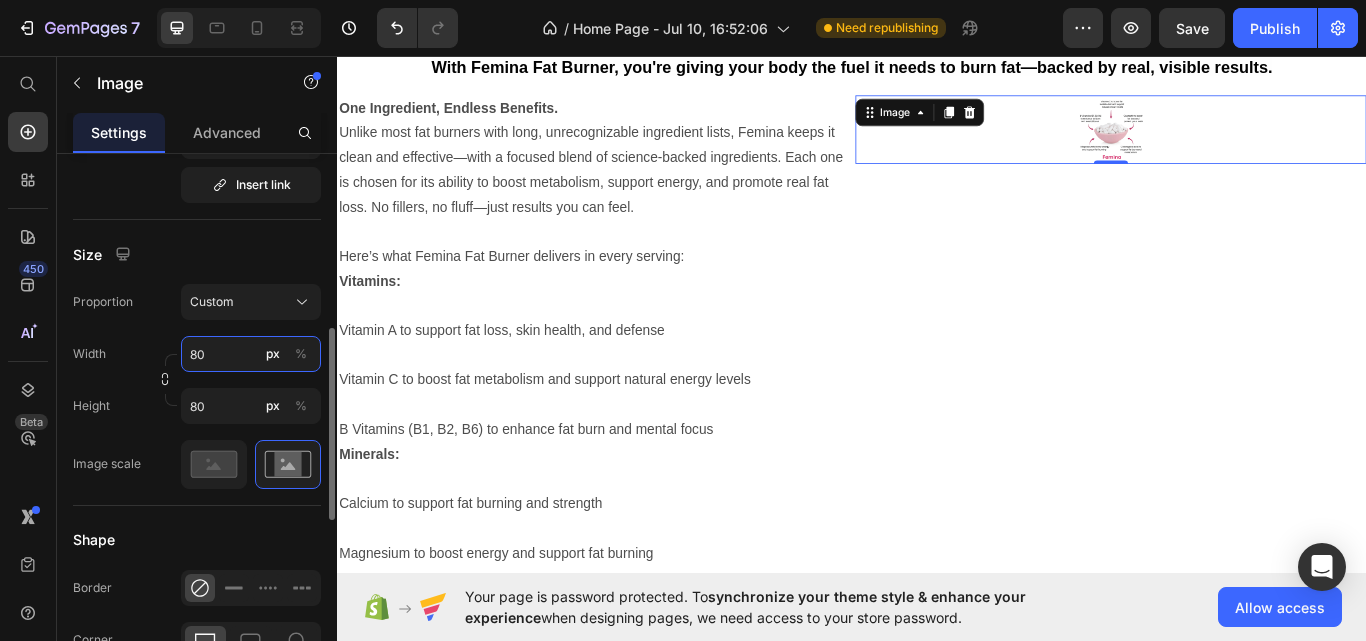 click on "80" at bounding box center [251, 354] 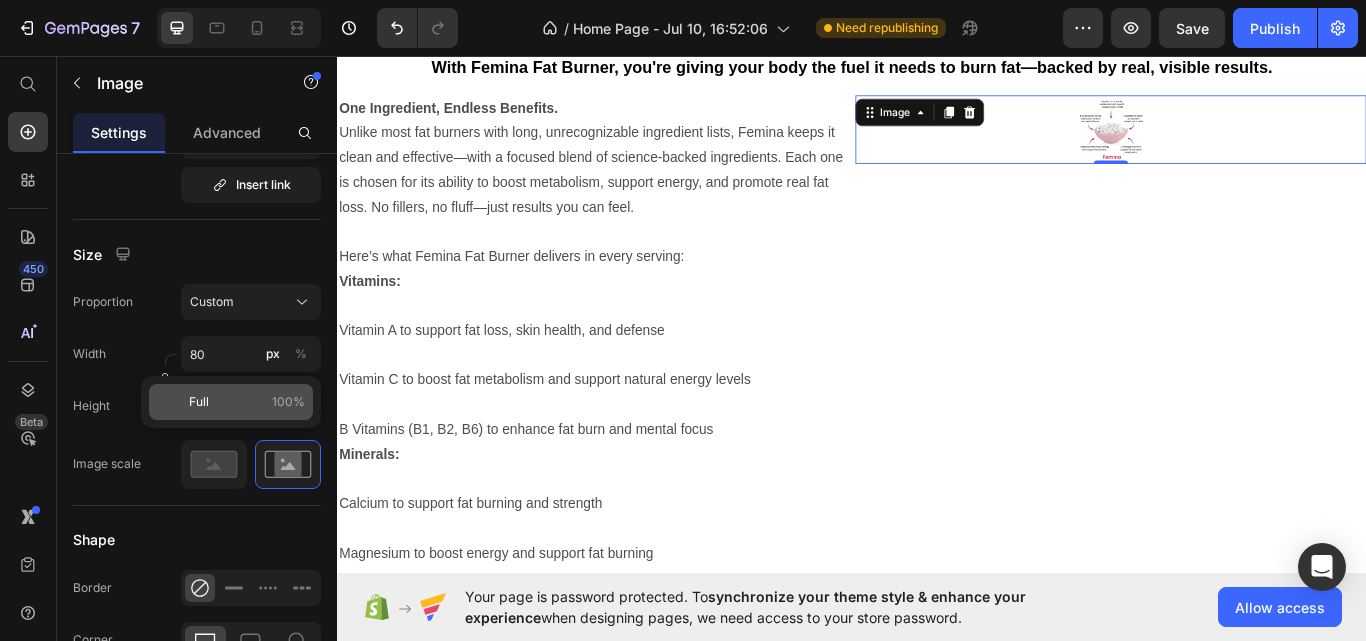 click on "Full" at bounding box center (199, 402) 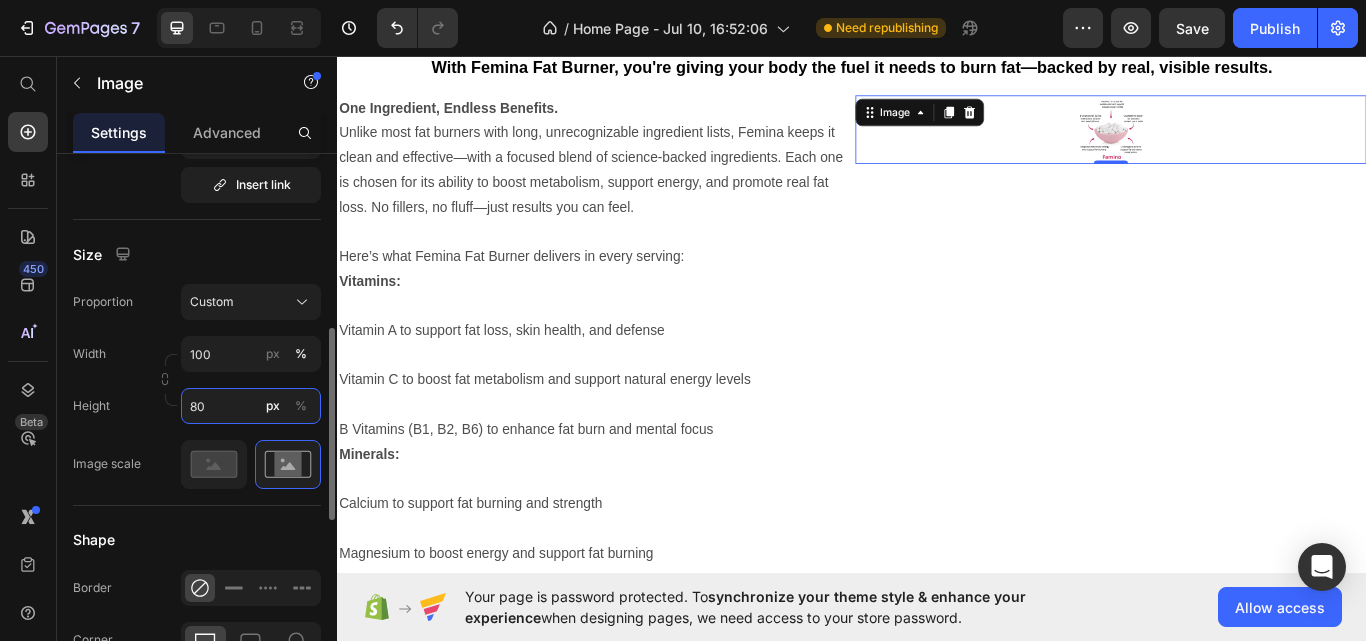 click on "80" at bounding box center (251, 406) 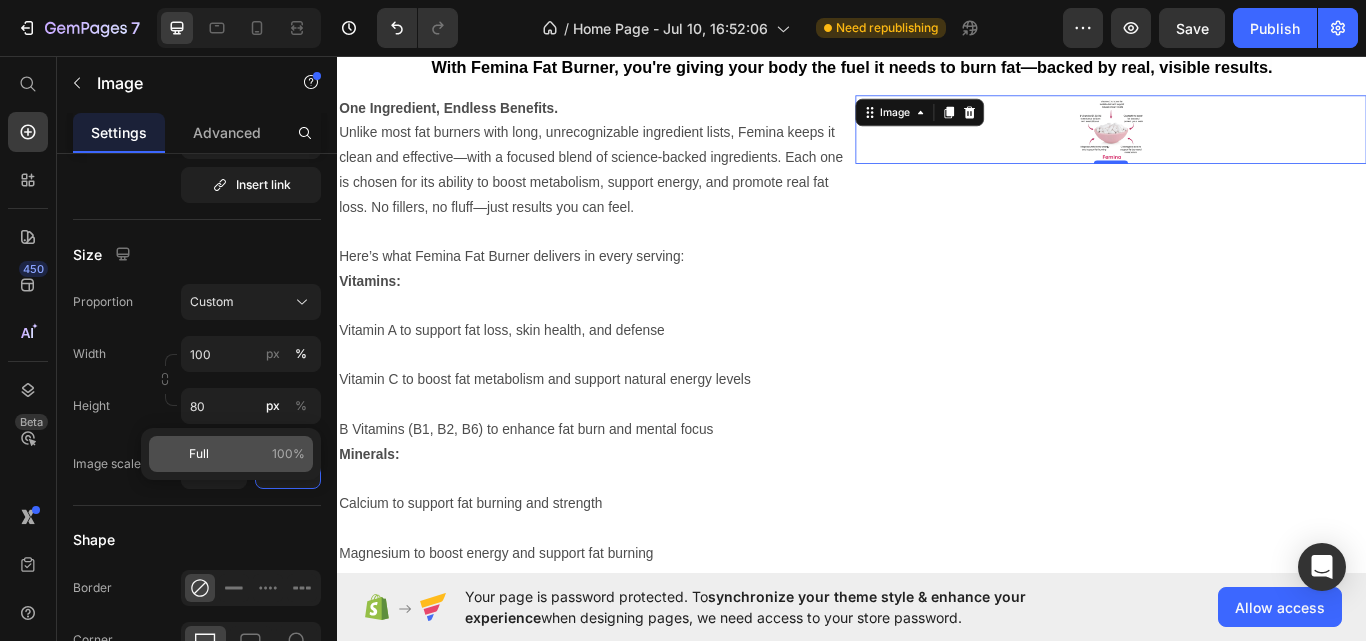click on "Full" at bounding box center (199, 454) 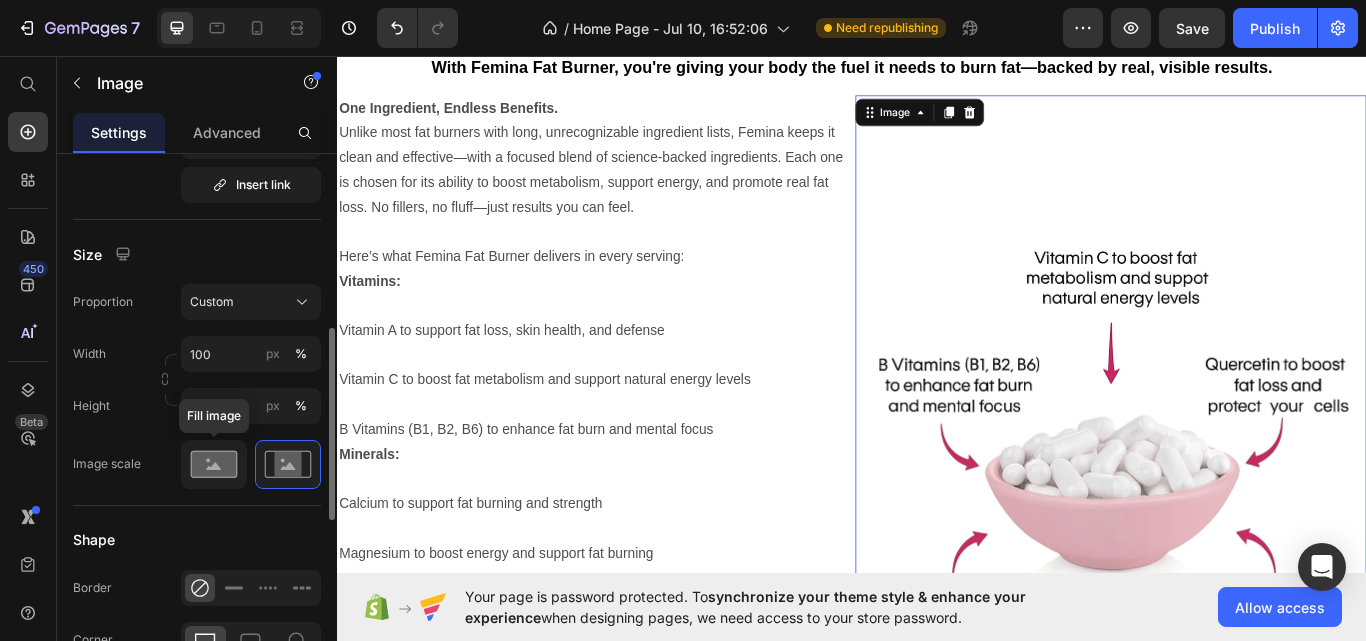 click 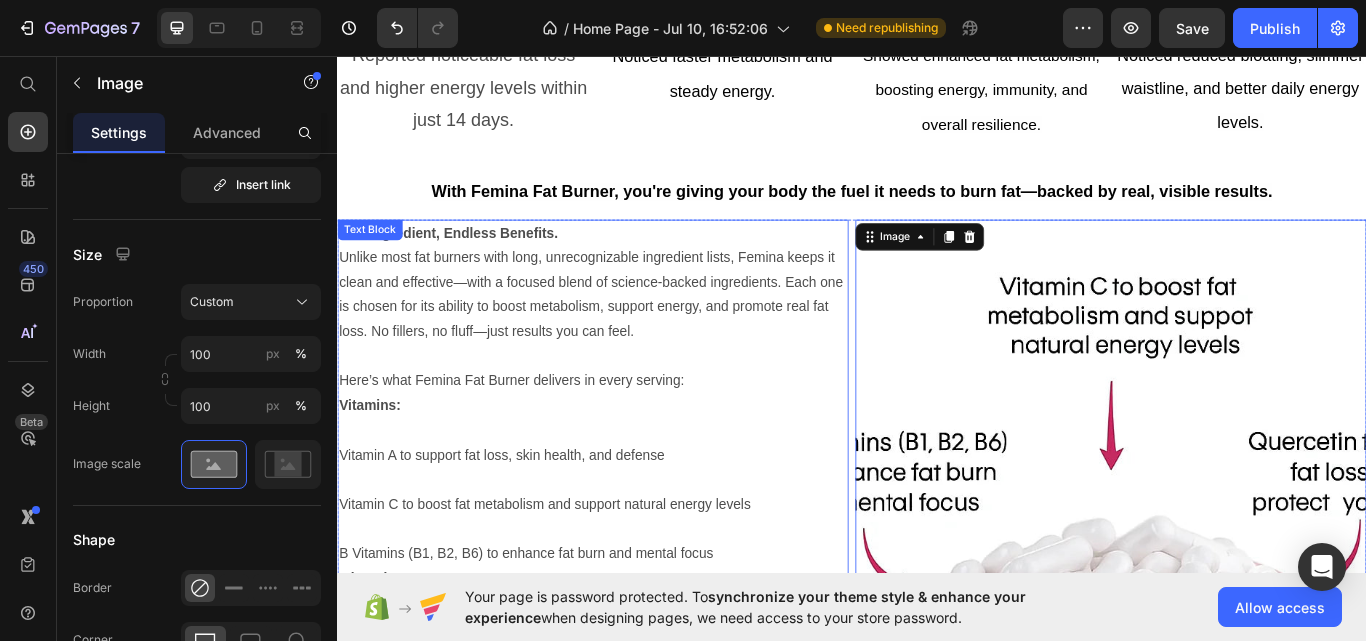 scroll, scrollTop: 2563, scrollLeft: 0, axis: vertical 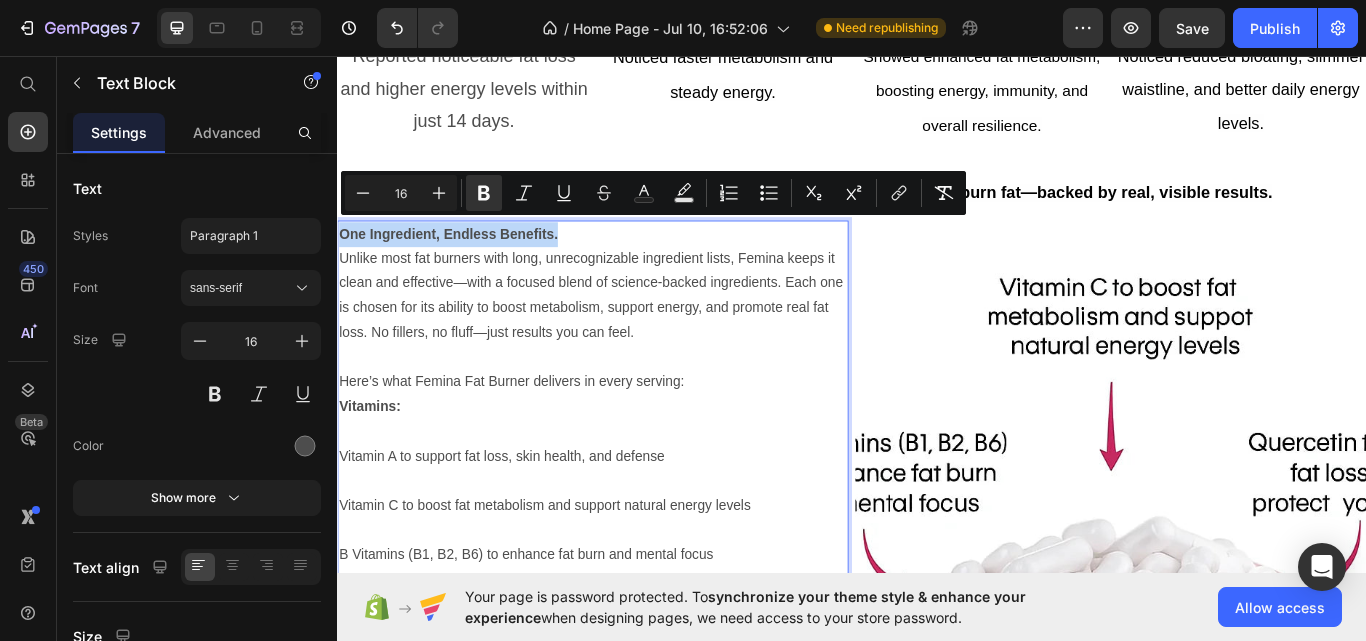 drag, startPoint x: 594, startPoint y: 252, endPoint x: 320, endPoint y: 253, distance: 274.00183 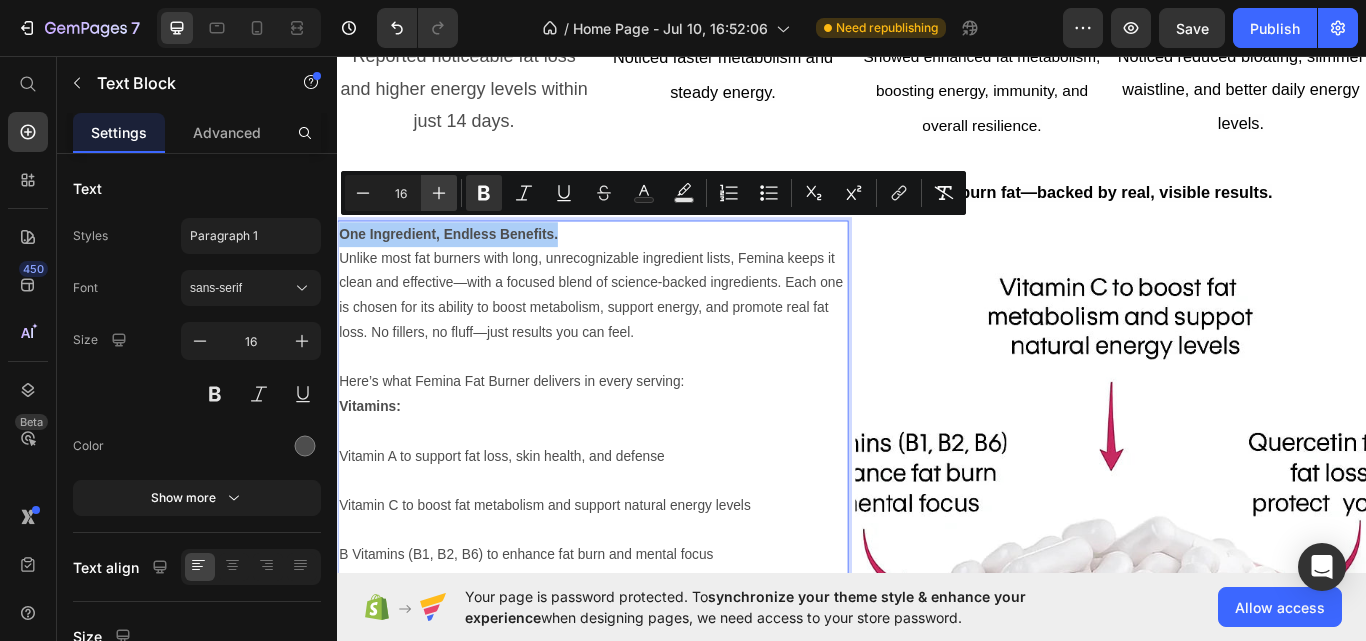 click 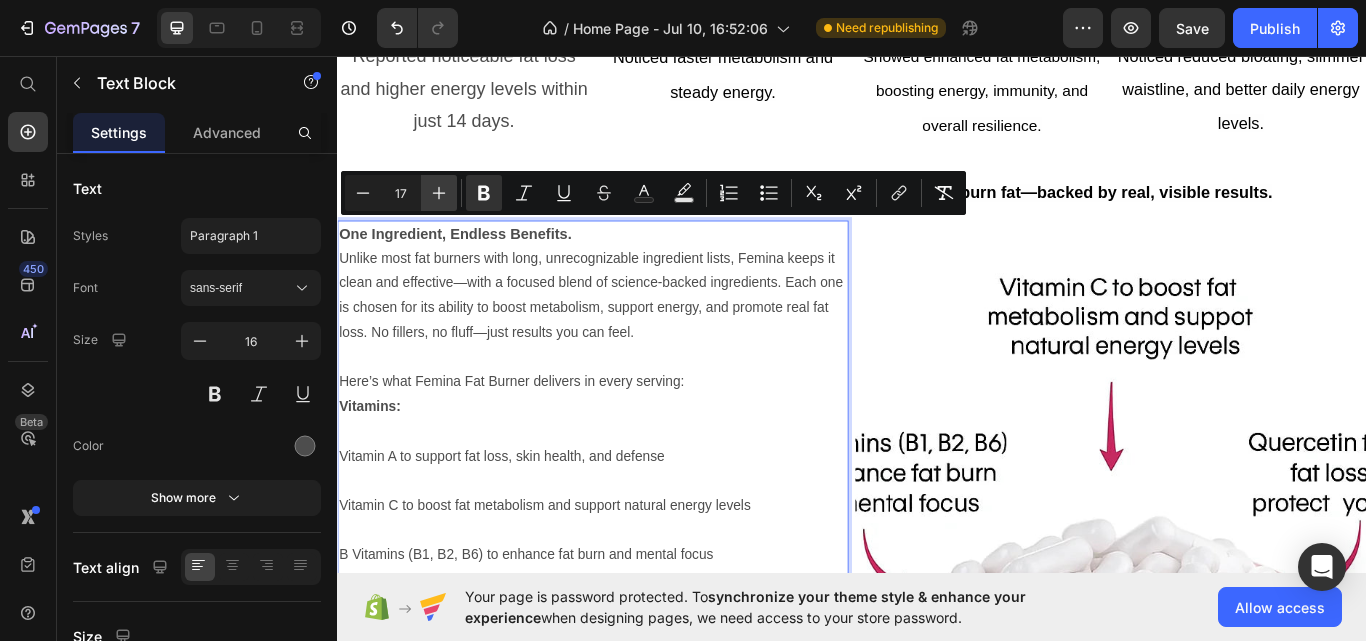 click 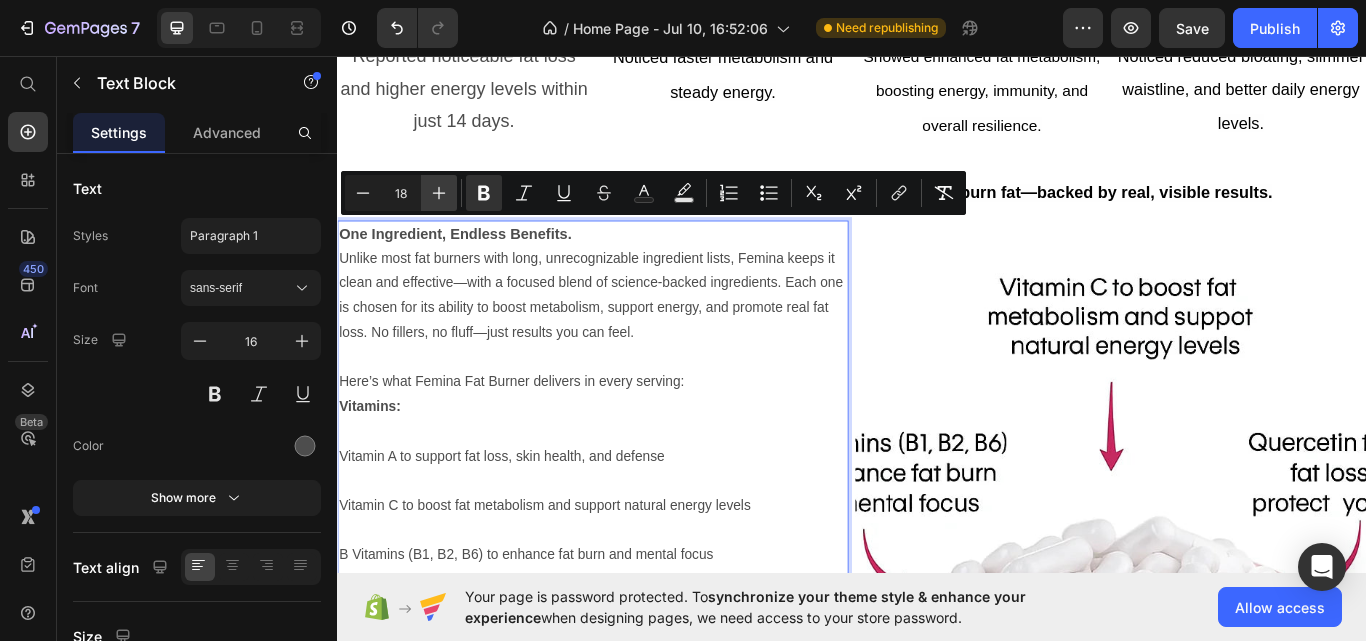 click 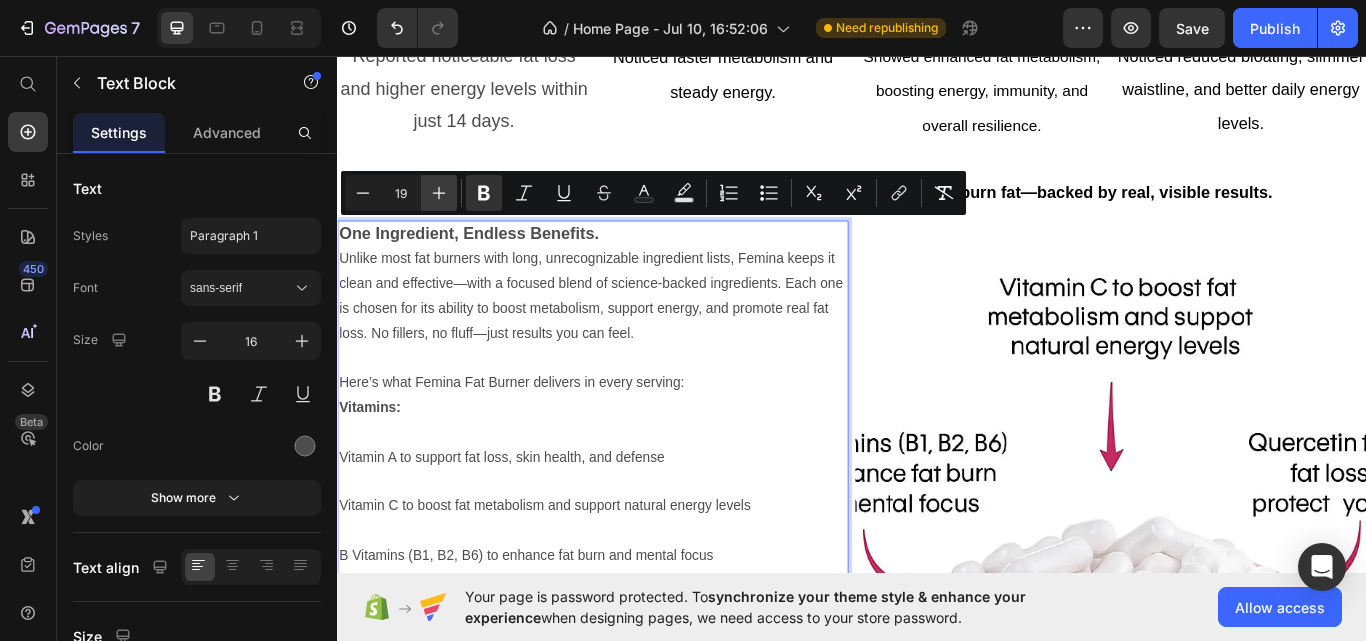 click 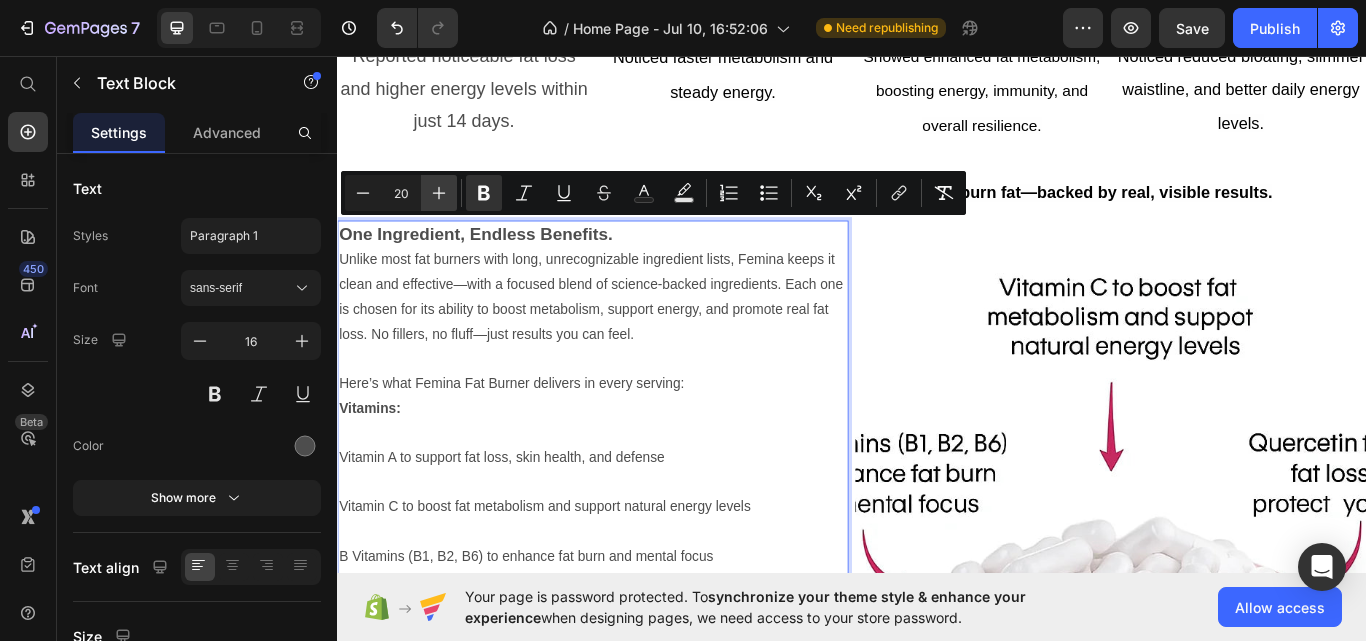 click 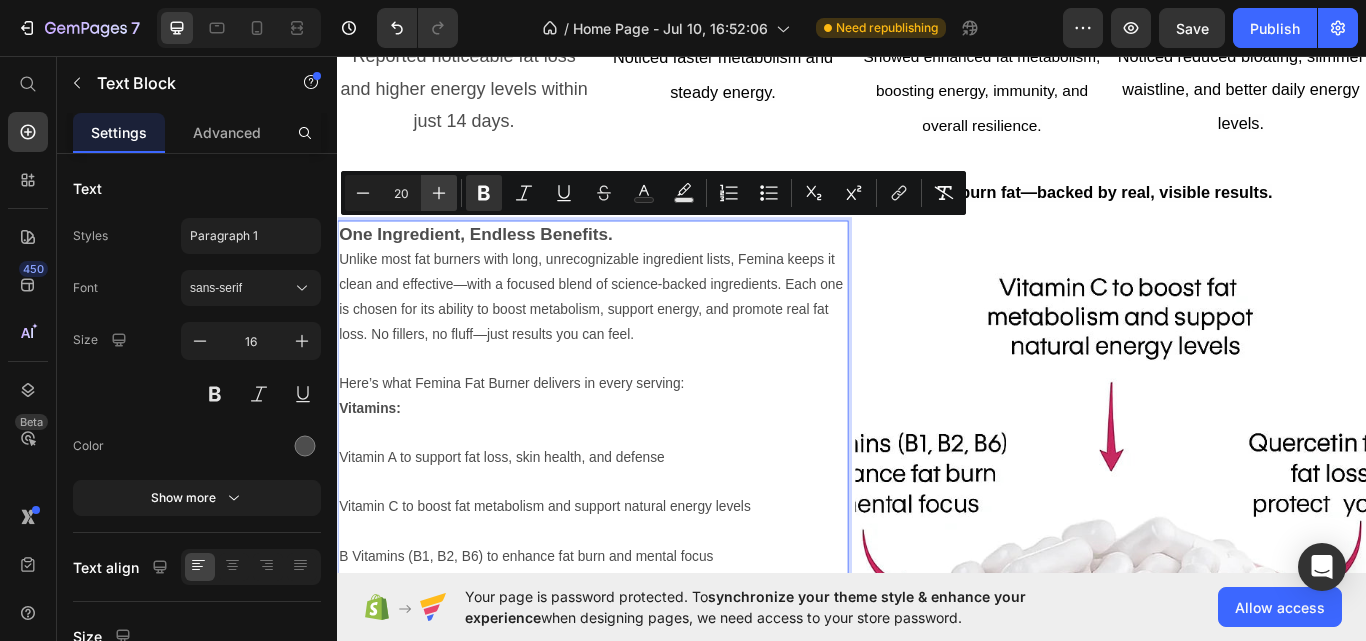 click 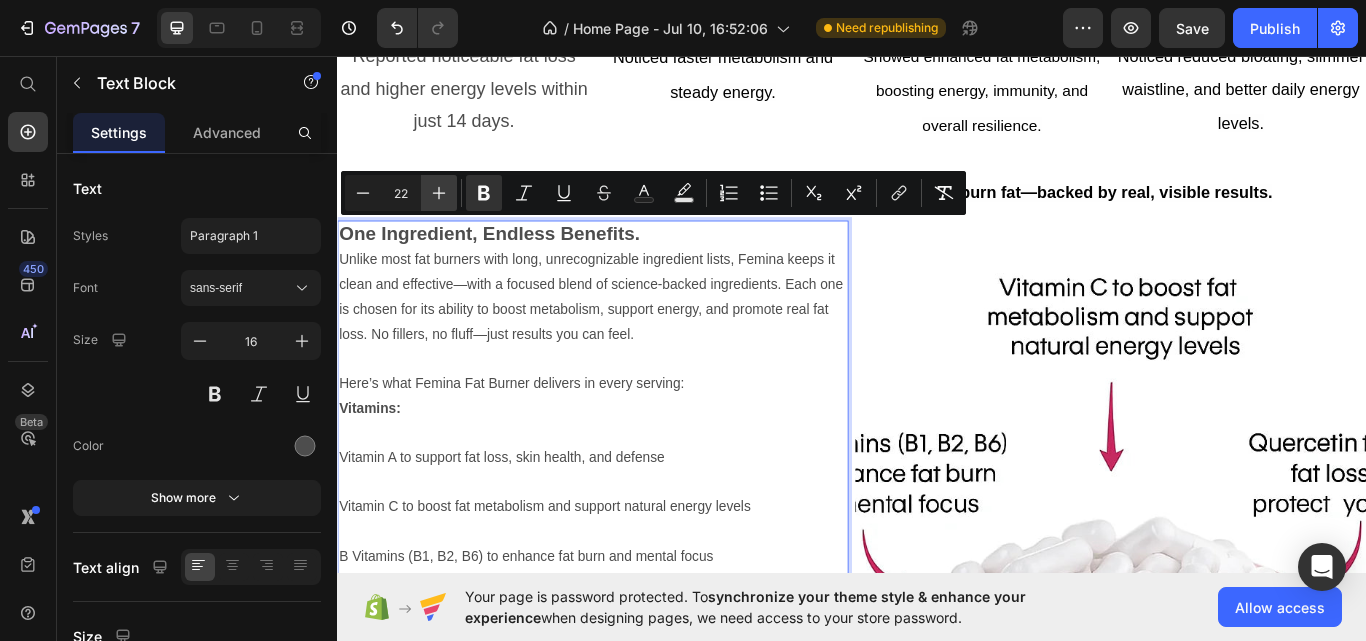 click 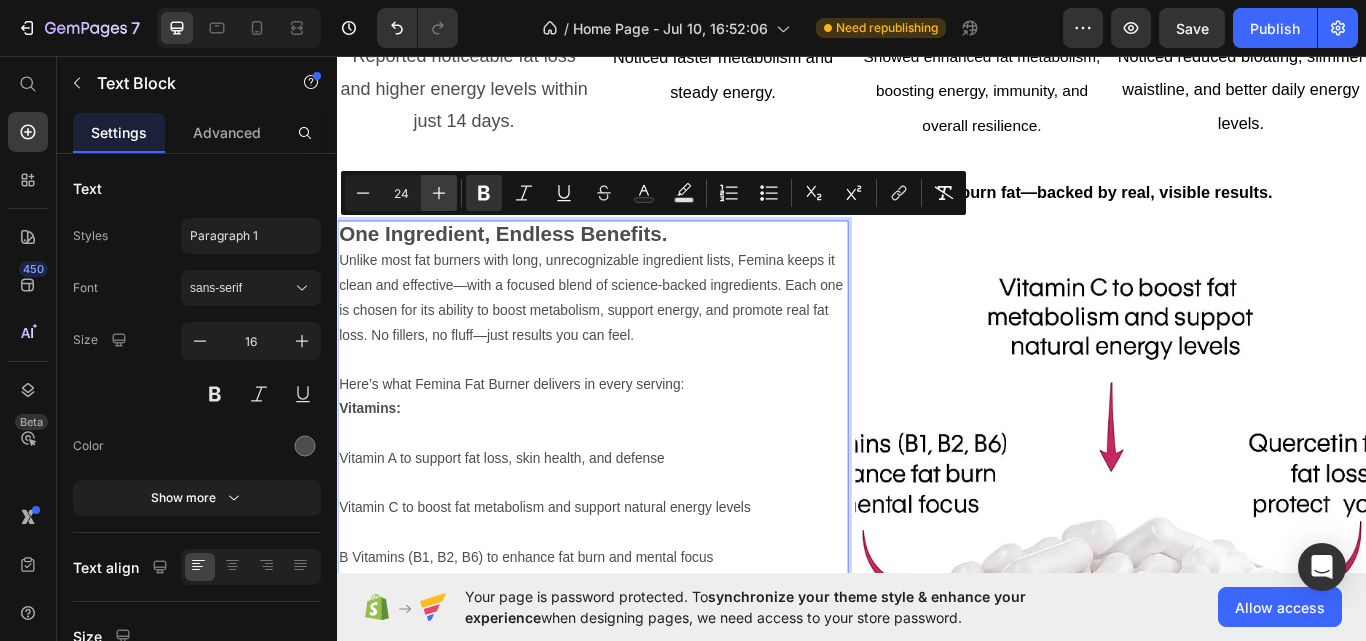 click 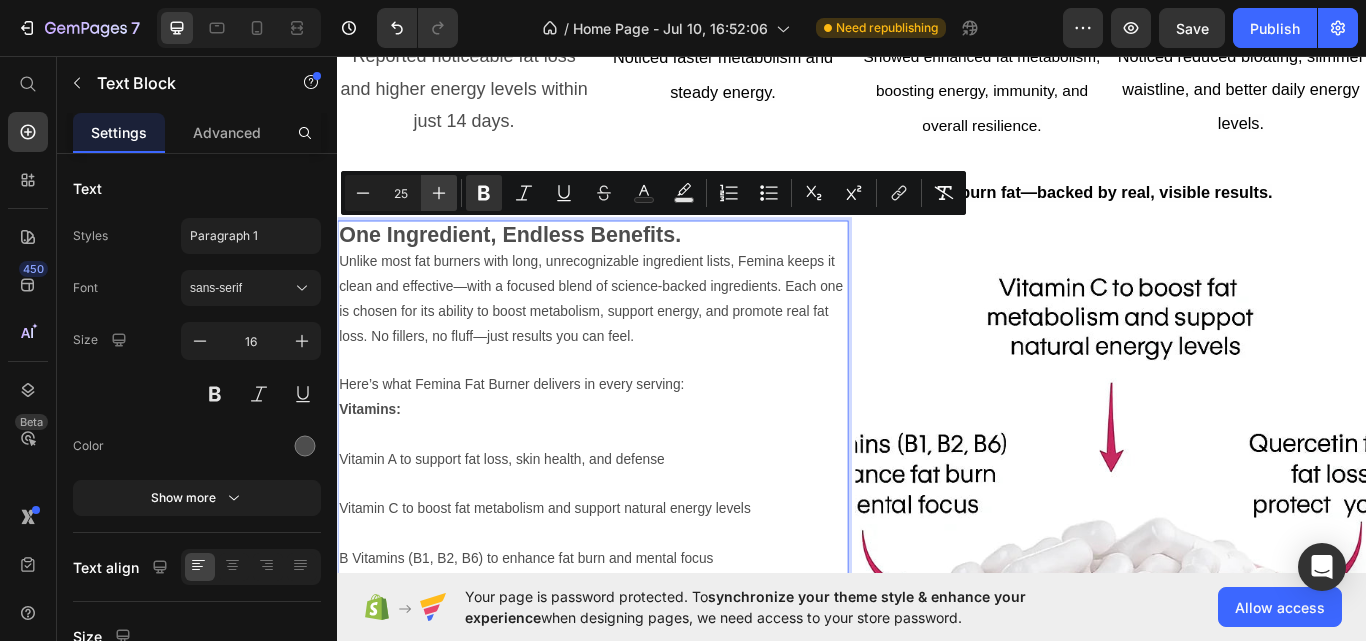 click 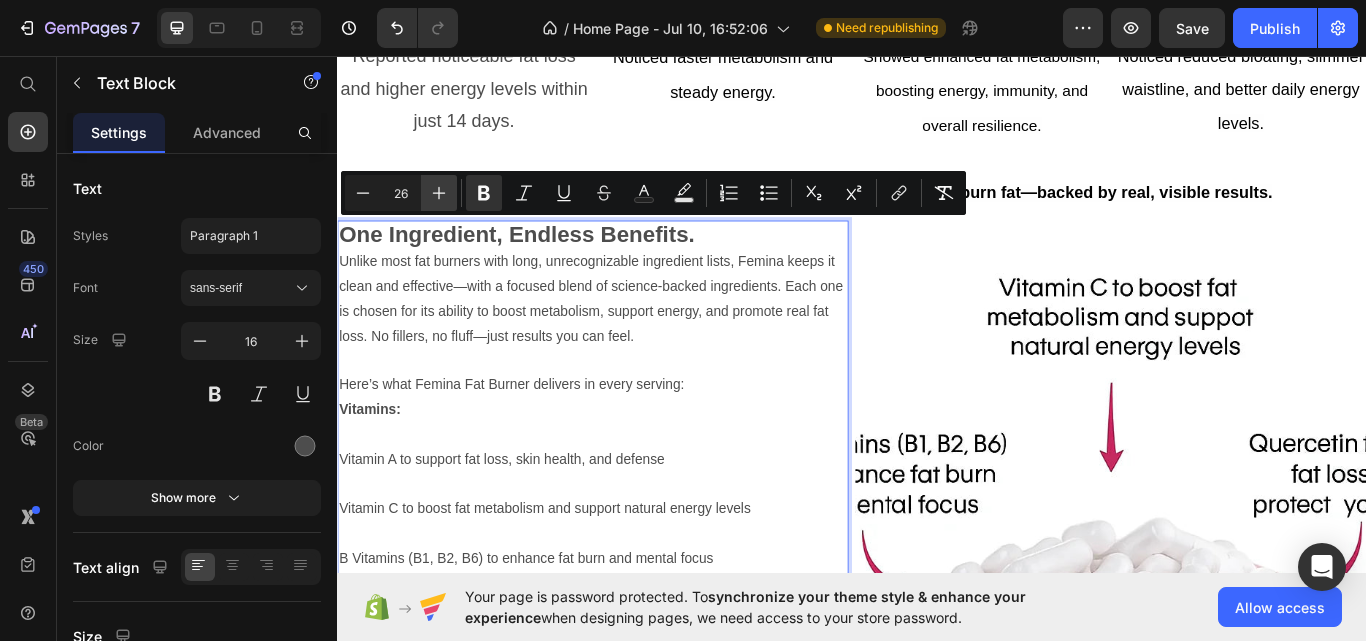click 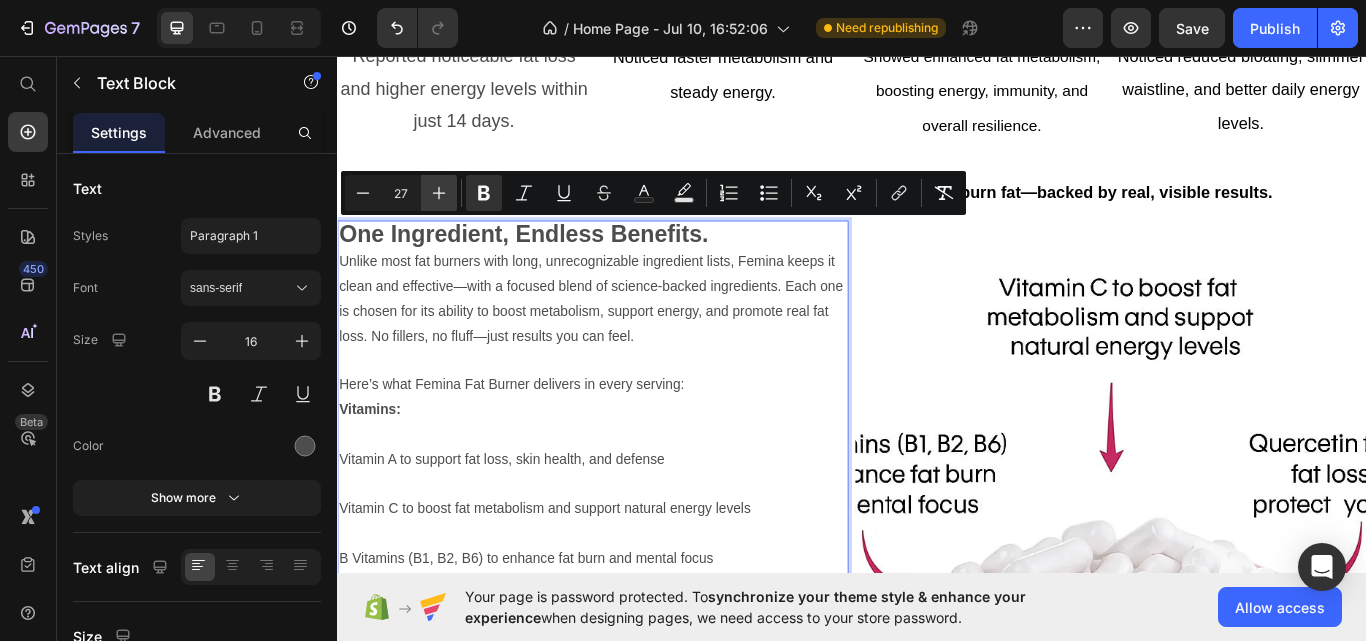 click 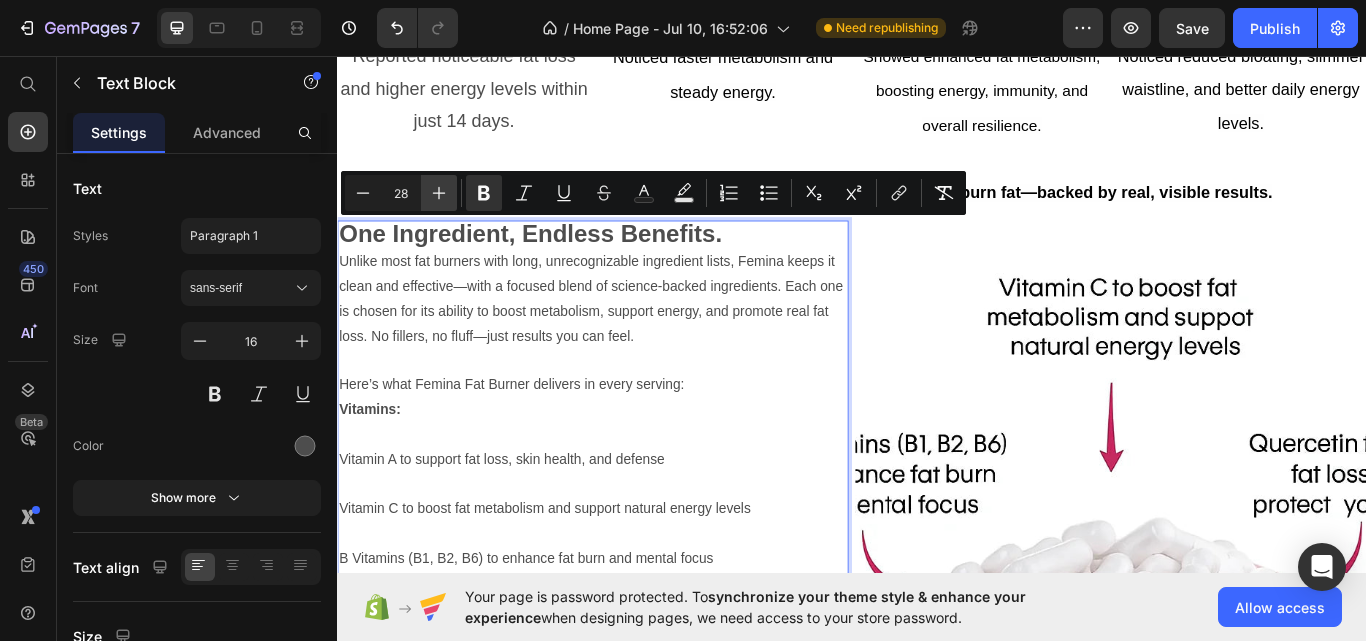 click 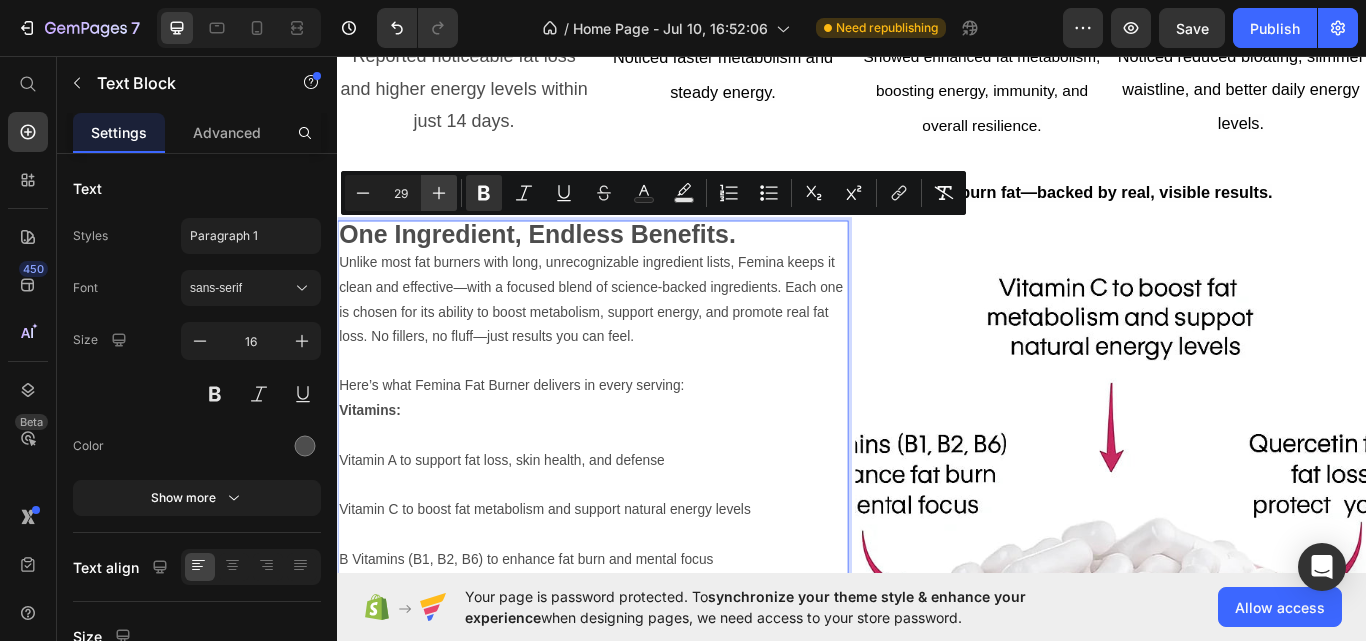 click 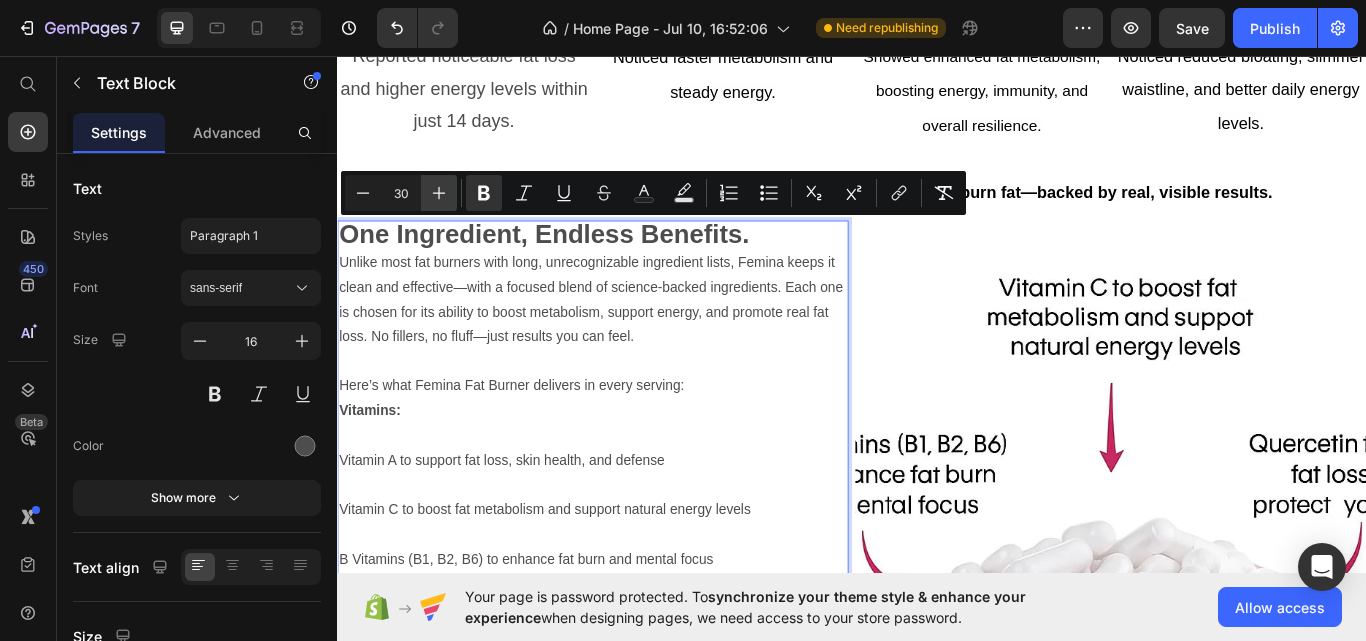 click 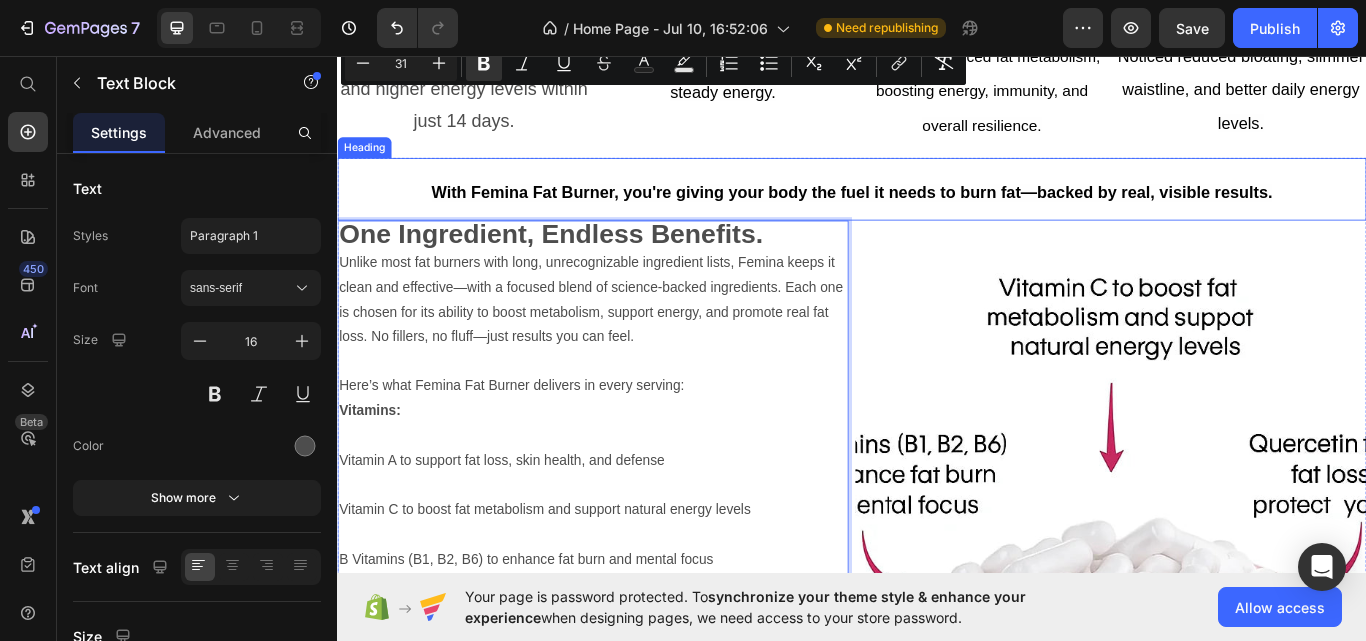 scroll, scrollTop: 2706, scrollLeft: 0, axis: vertical 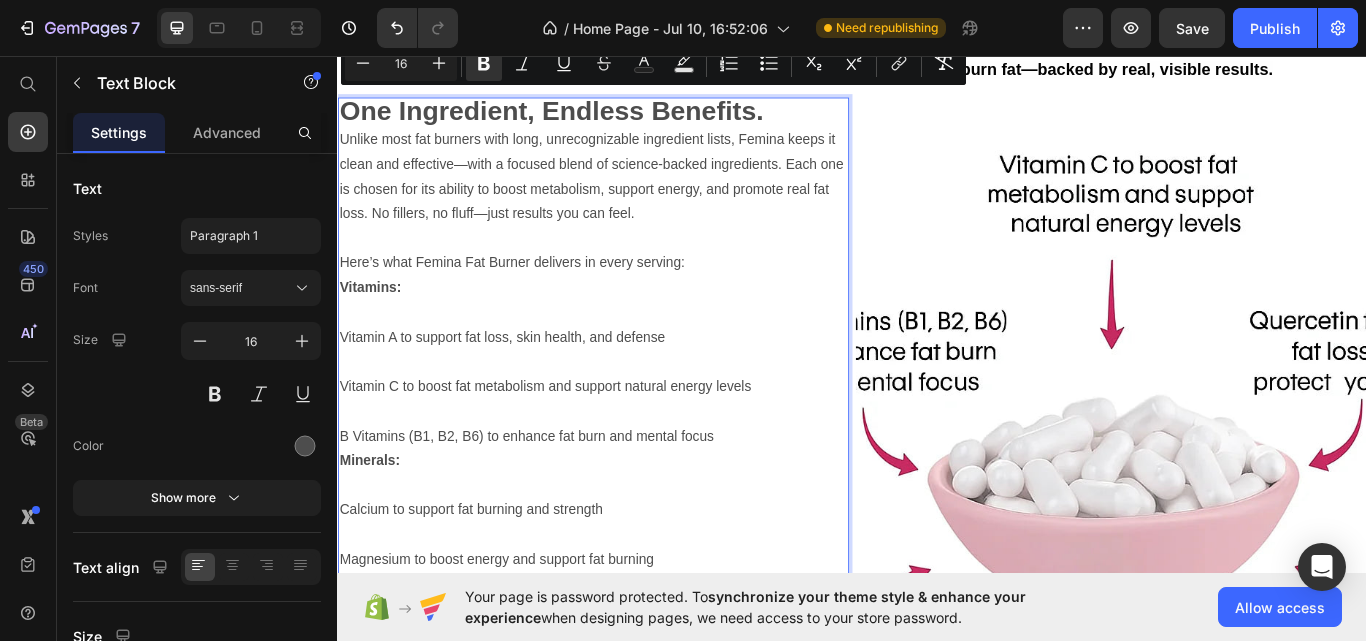 click at bounding box center (635, 271) 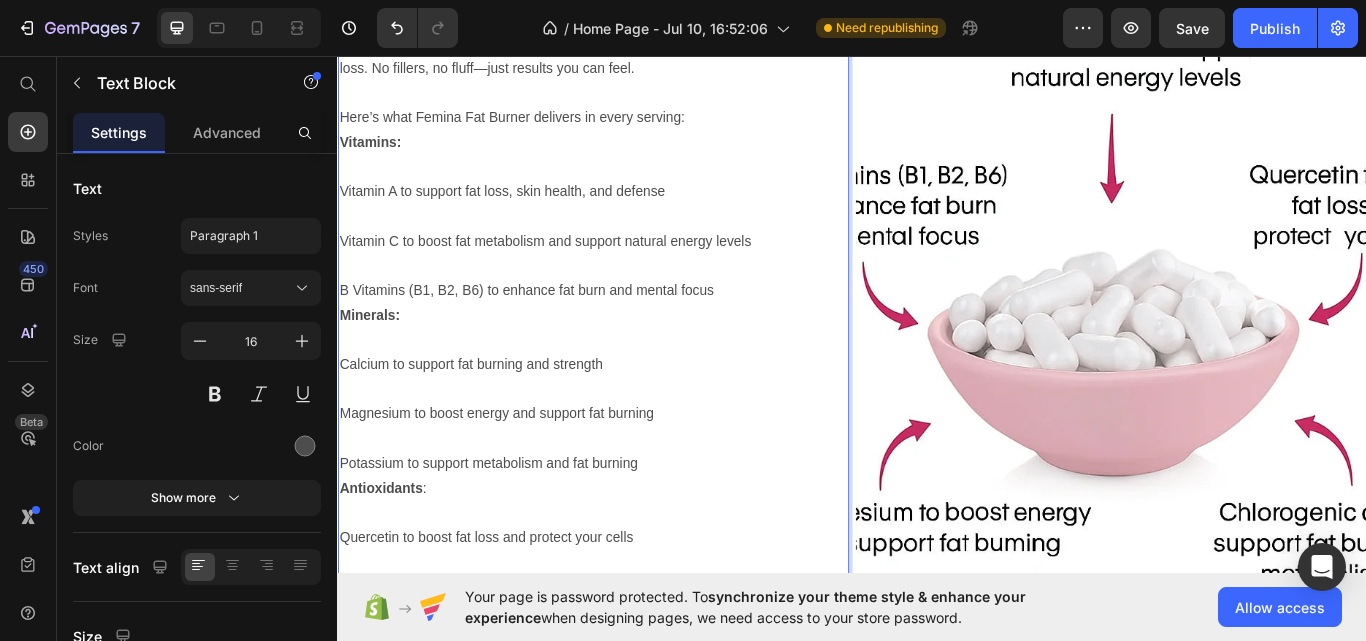 scroll, scrollTop: 3138, scrollLeft: 0, axis: vertical 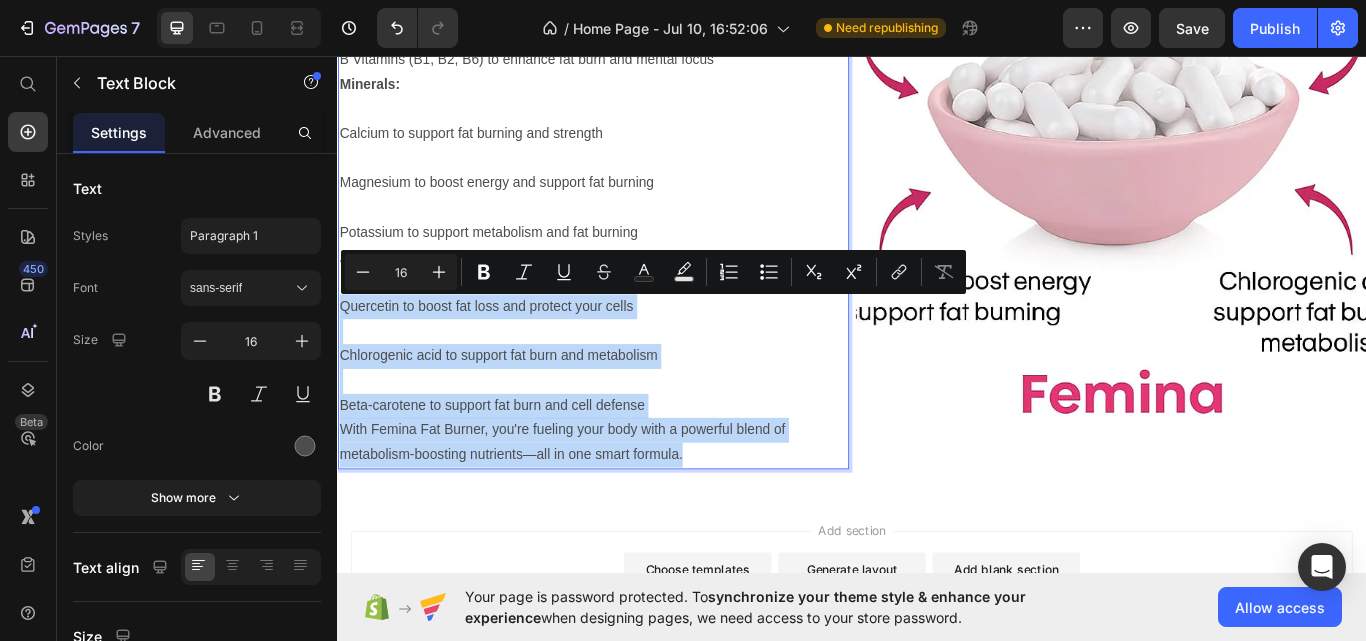 drag, startPoint x: 740, startPoint y: 513, endPoint x: 657, endPoint y: 358, distance: 175.82378 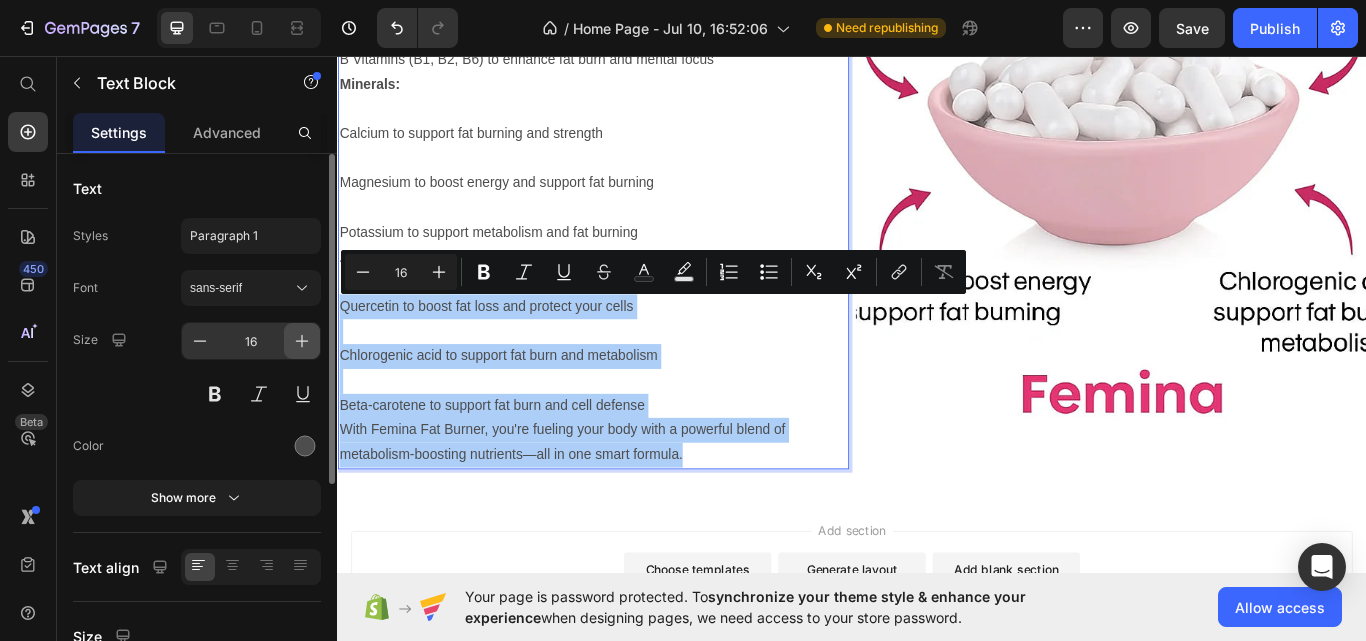 click 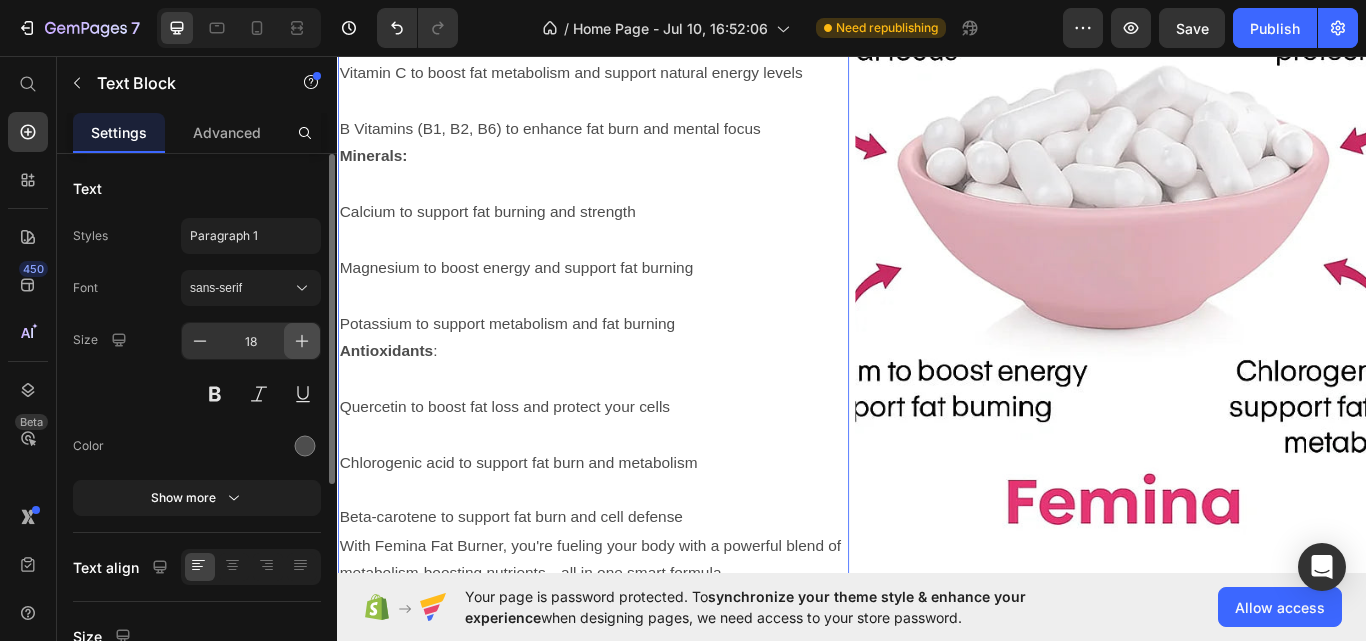 scroll, scrollTop: 3218, scrollLeft: 0, axis: vertical 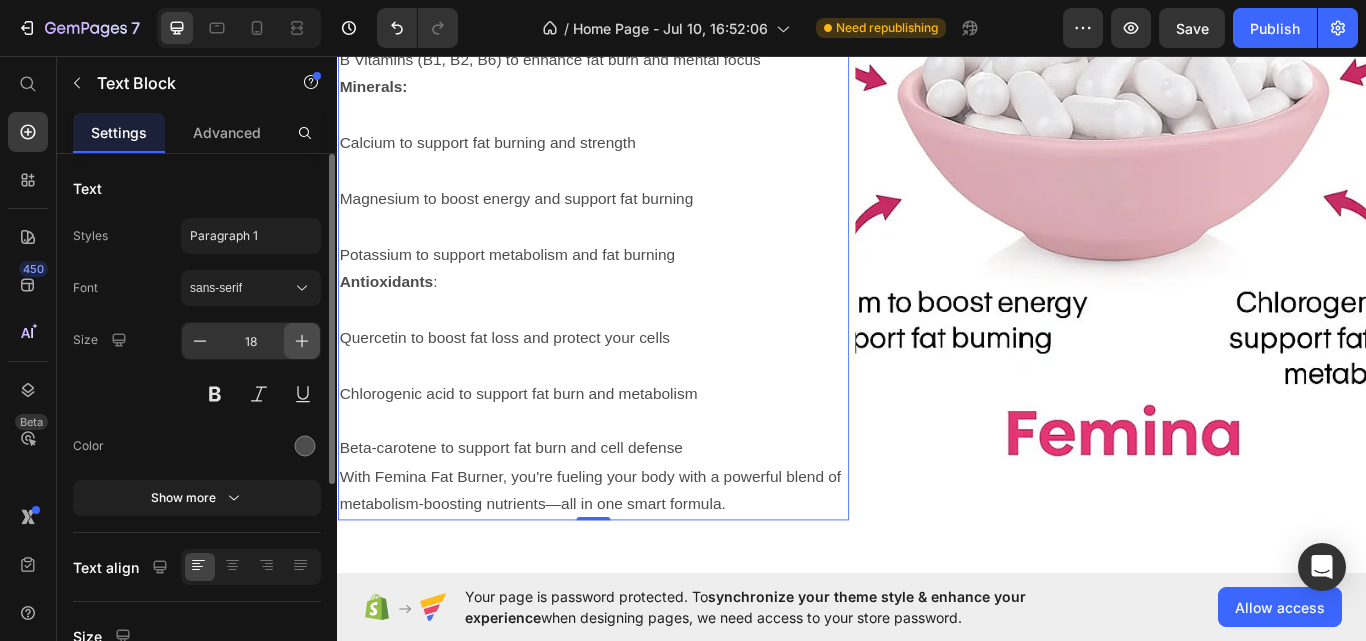 click 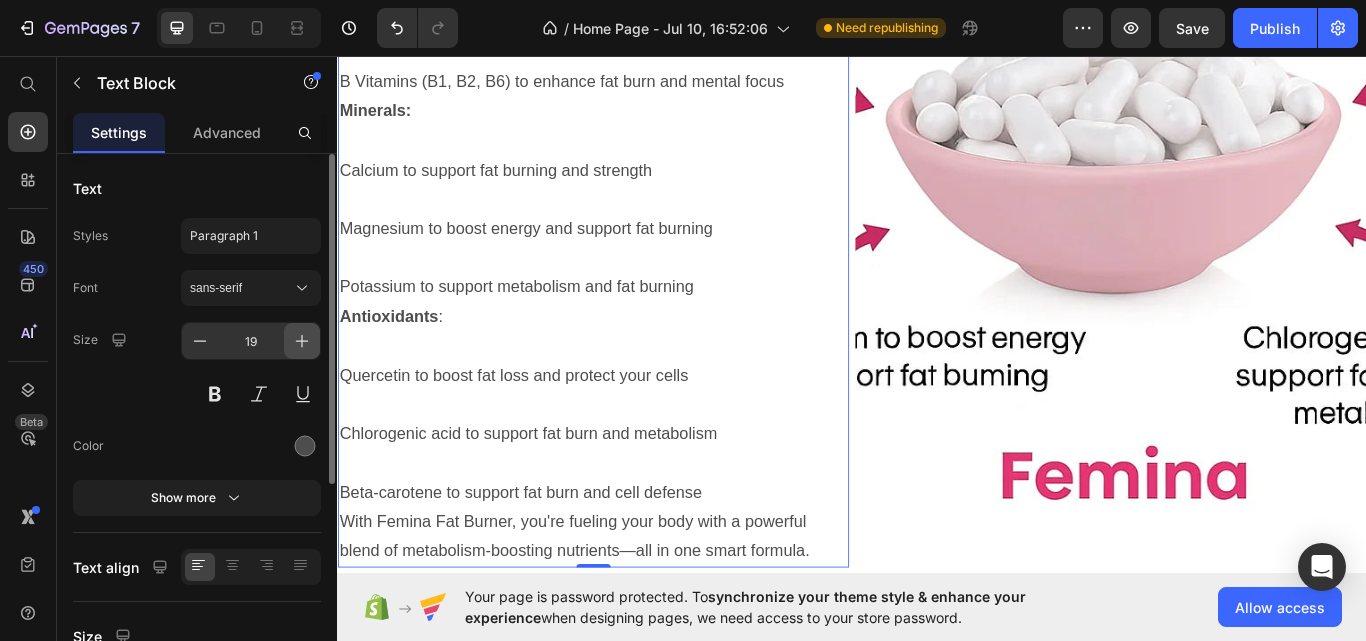 click 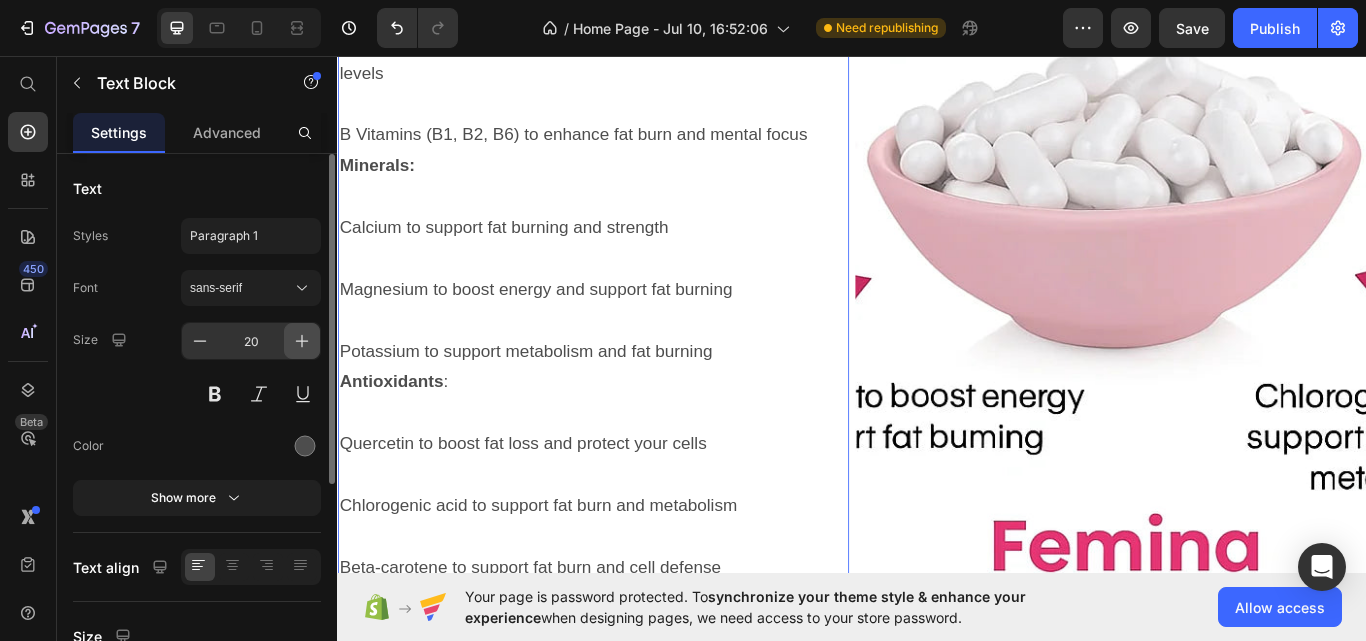 click 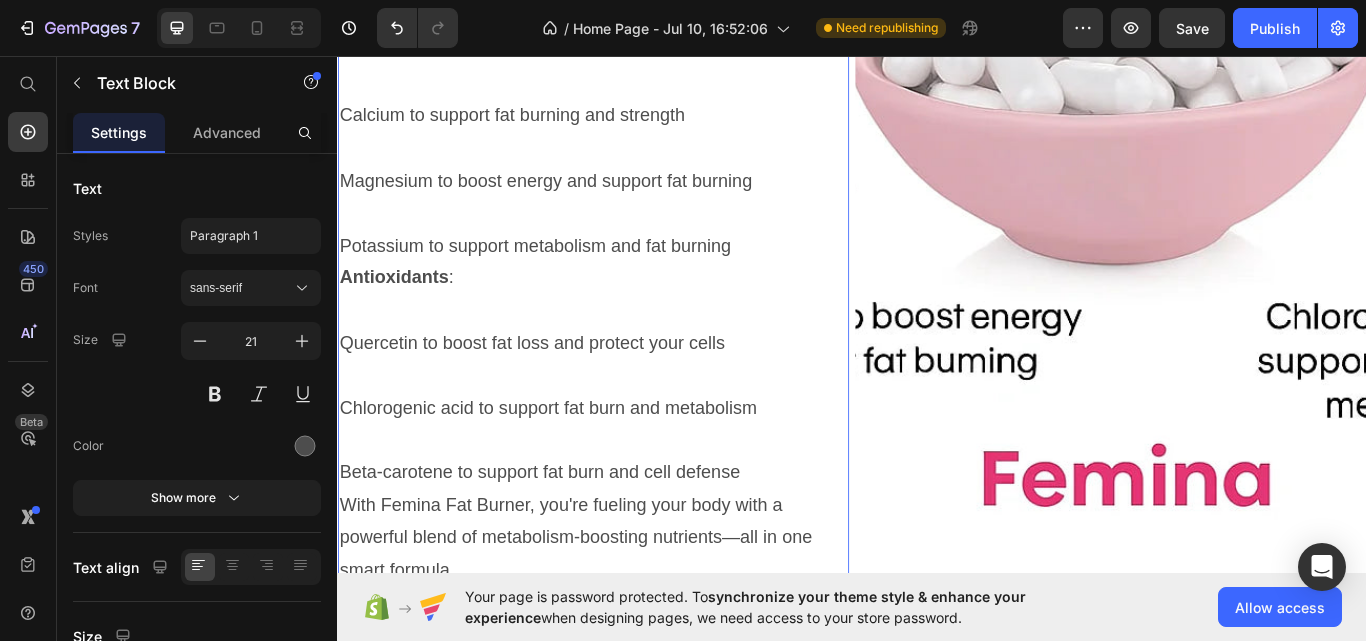 scroll, scrollTop: 3381, scrollLeft: 0, axis: vertical 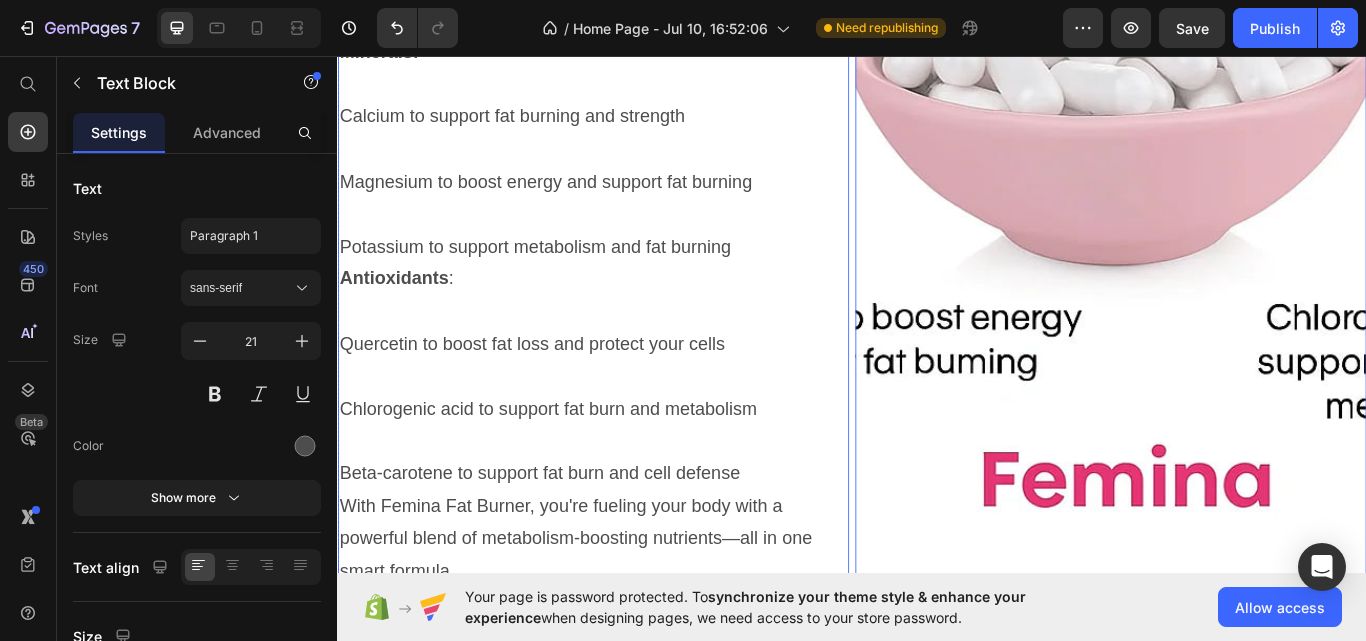 click at bounding box center (1239, 50) 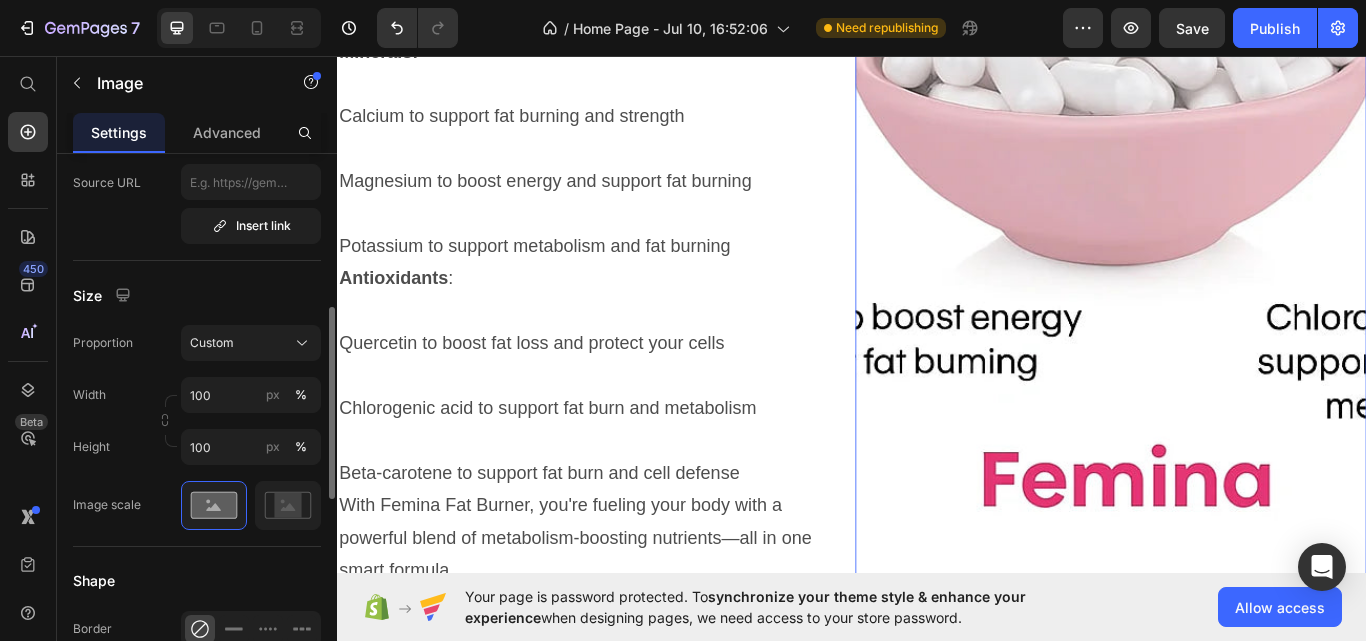 scroll, scrollTop: 453, scrollLeft: 0, axis: vertical 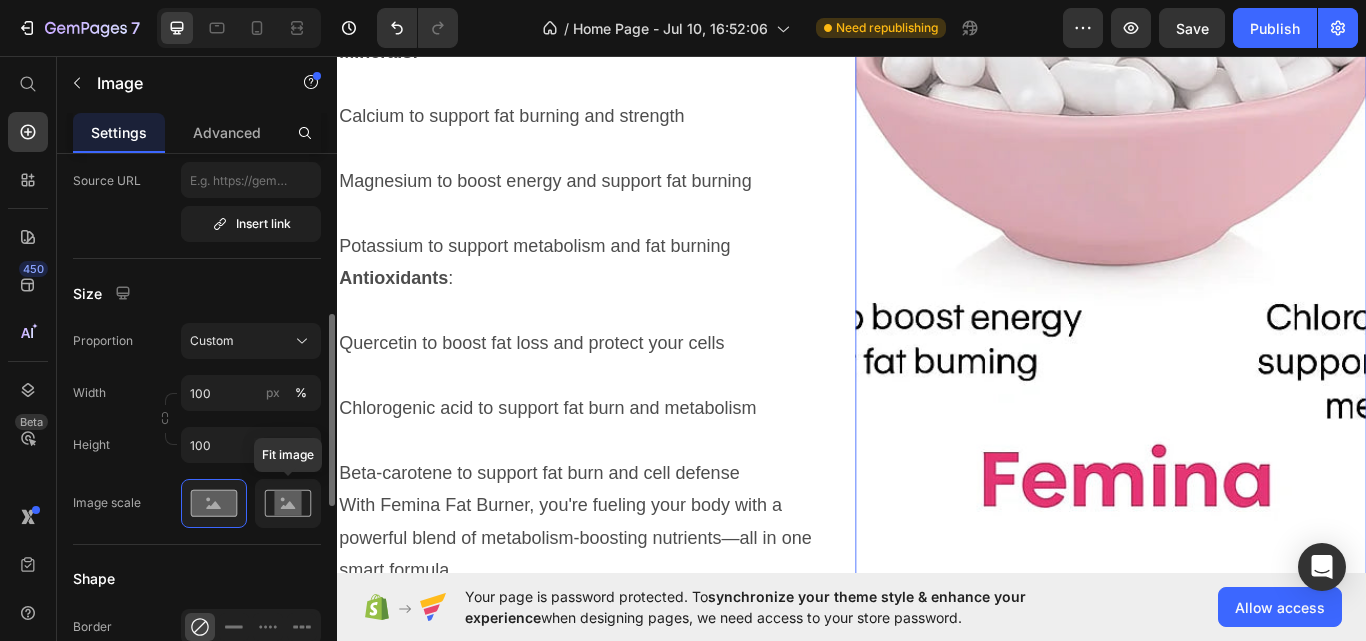 click 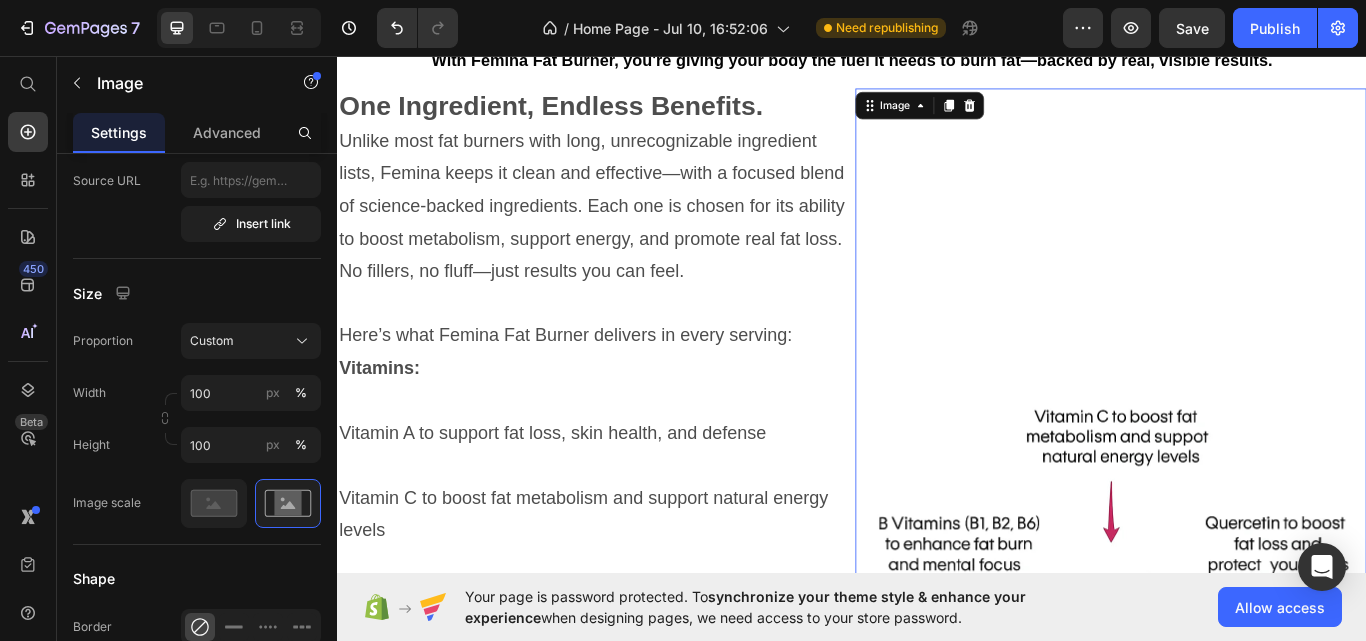 scroll, scrollTop: 2667, scrollLeft: 0, axis: vertical 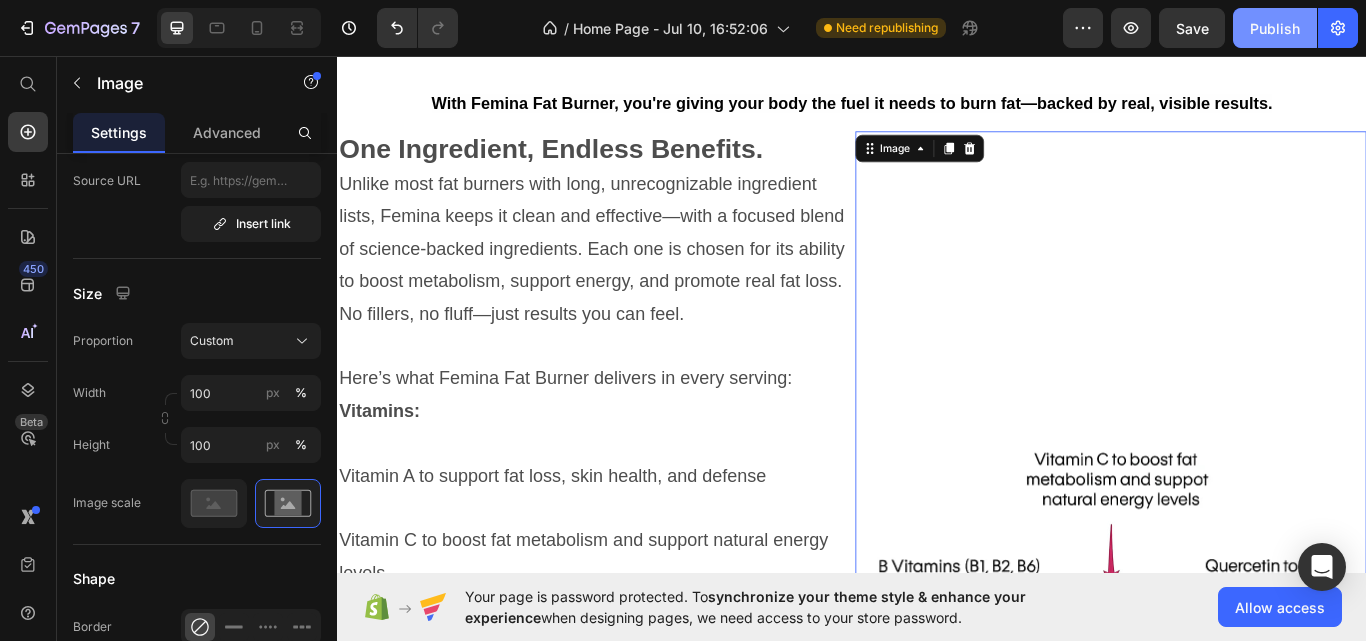 click on "Publish" 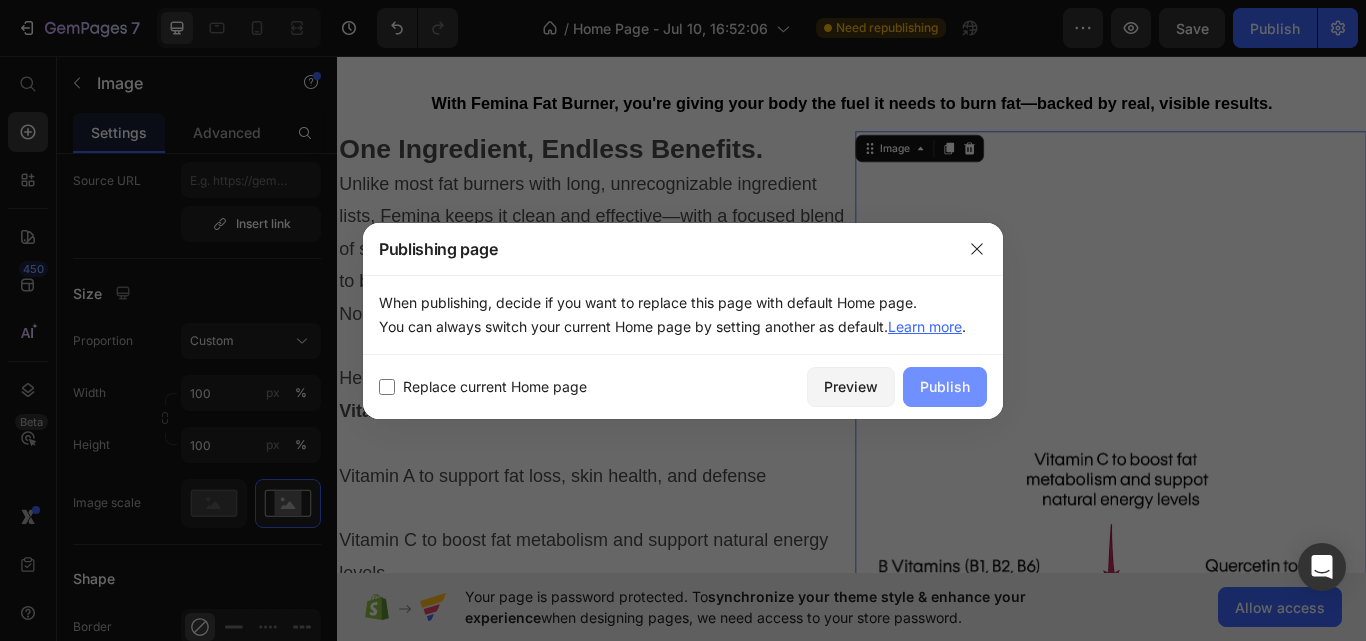 click on "Publish" at bounding box center (945, 386) 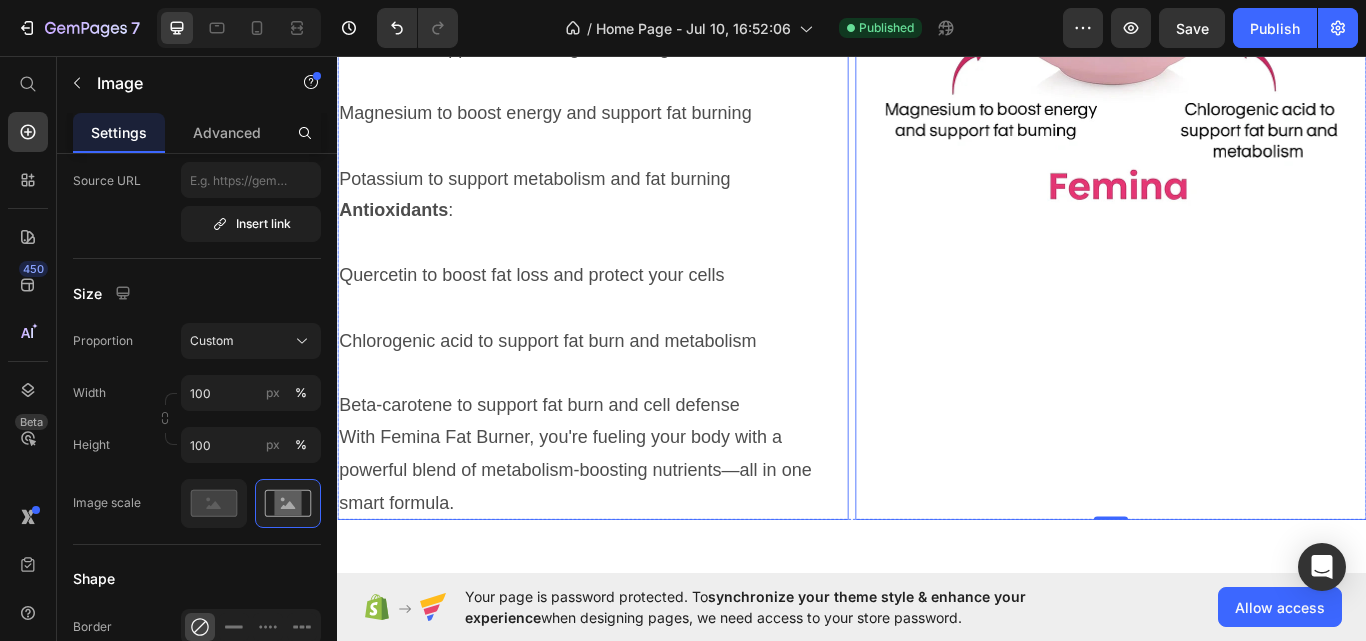 scroll, scrollTop: 3713, scrollLeft: 0, axis: vertical 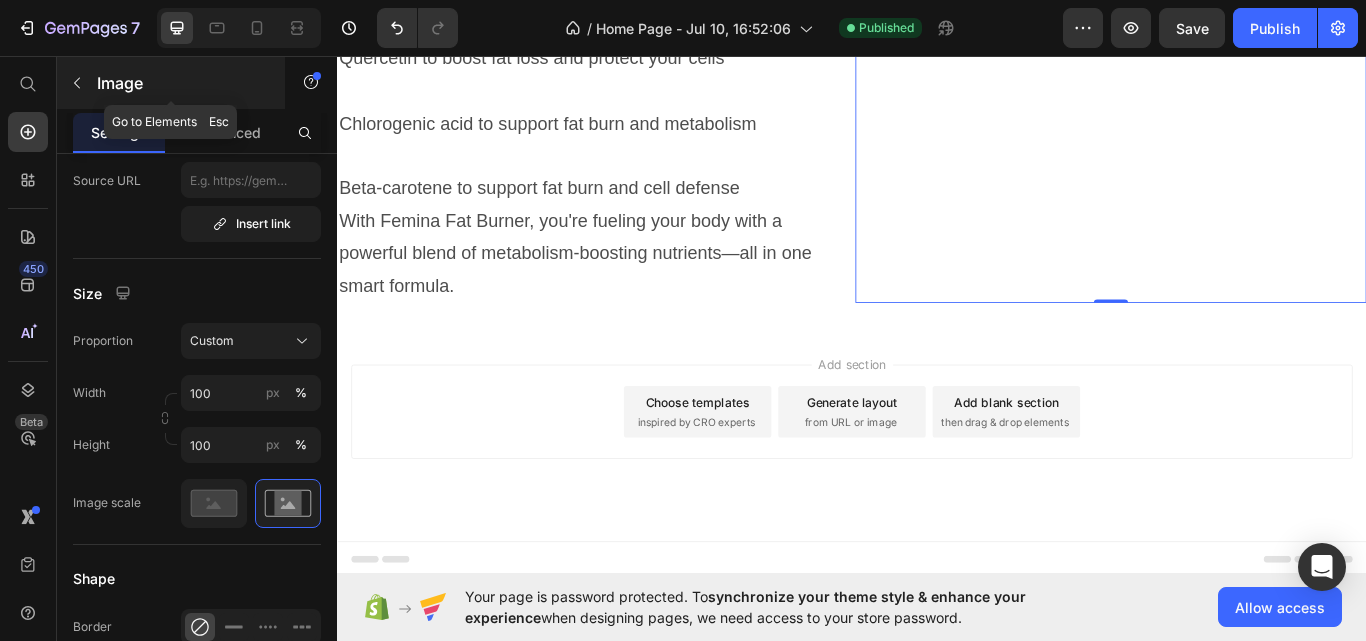 click 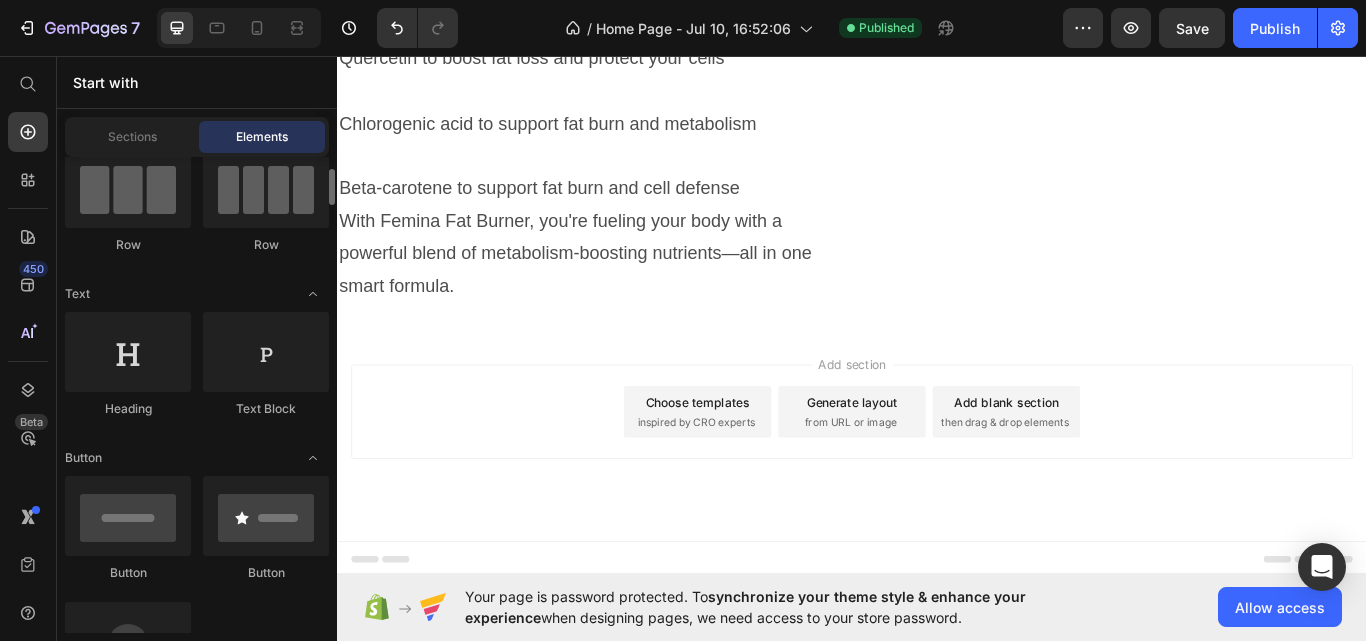 scroll, scrollTop: 178, scrollLeft: 0, axis: vertical 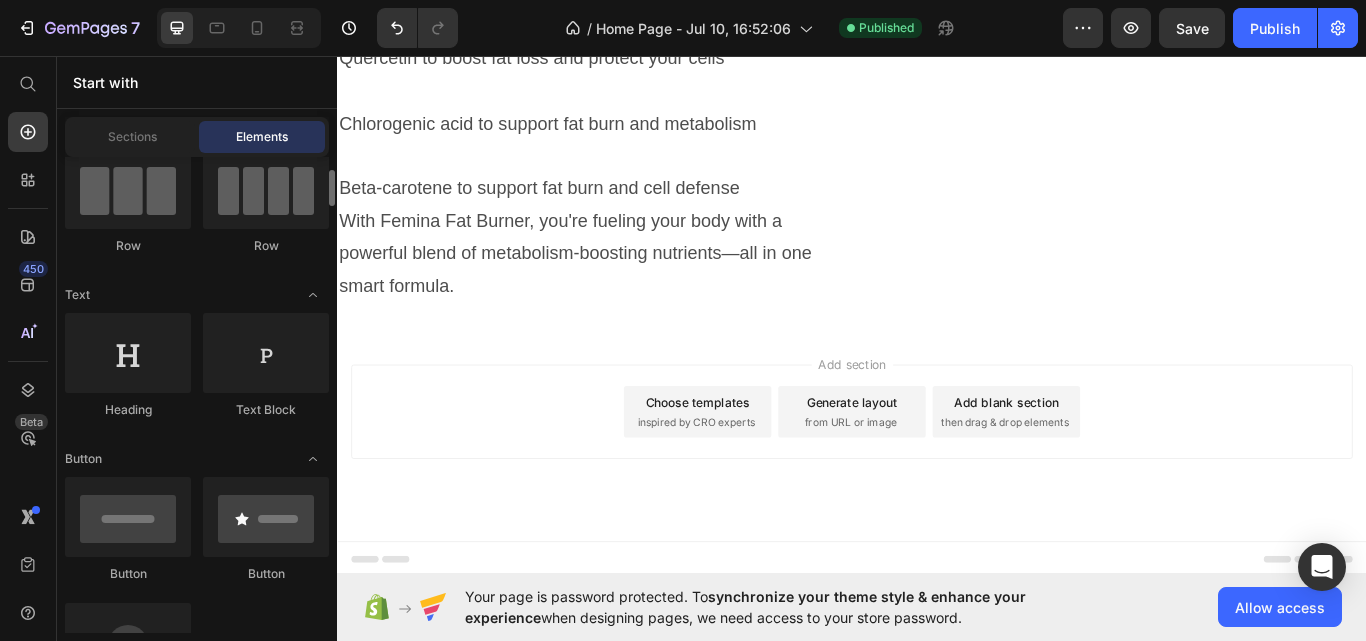 click on "Row
Row
Row
Row" 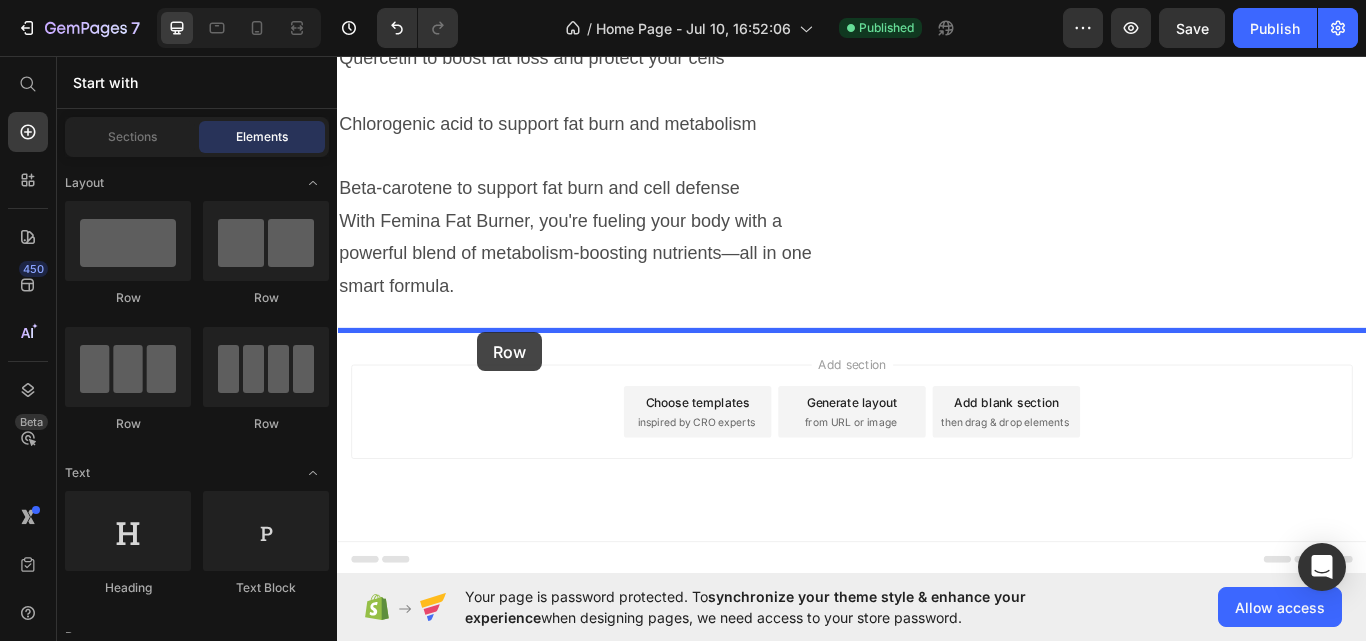 drag, startPoint x: 472, startPoint y: 299, endPoint x: 500, endPoint y: 379, distance: 84.758484 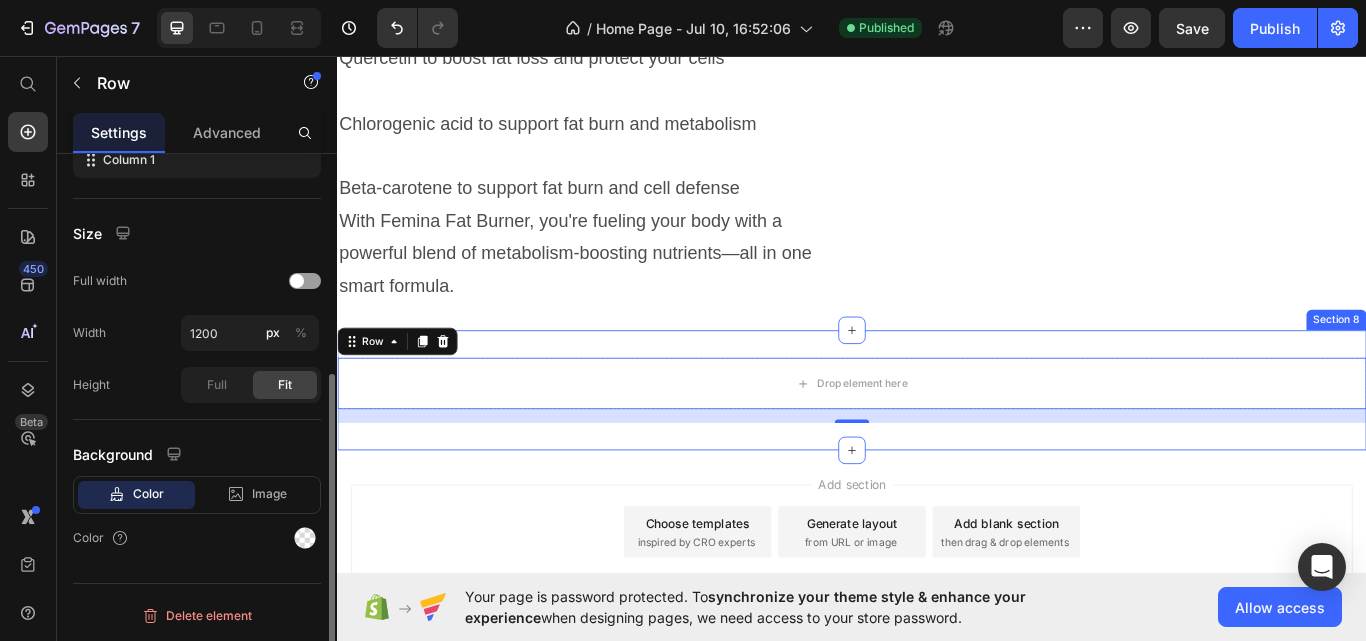 scroll, scrollTop: 0, scrollLeft: 0, axis: both 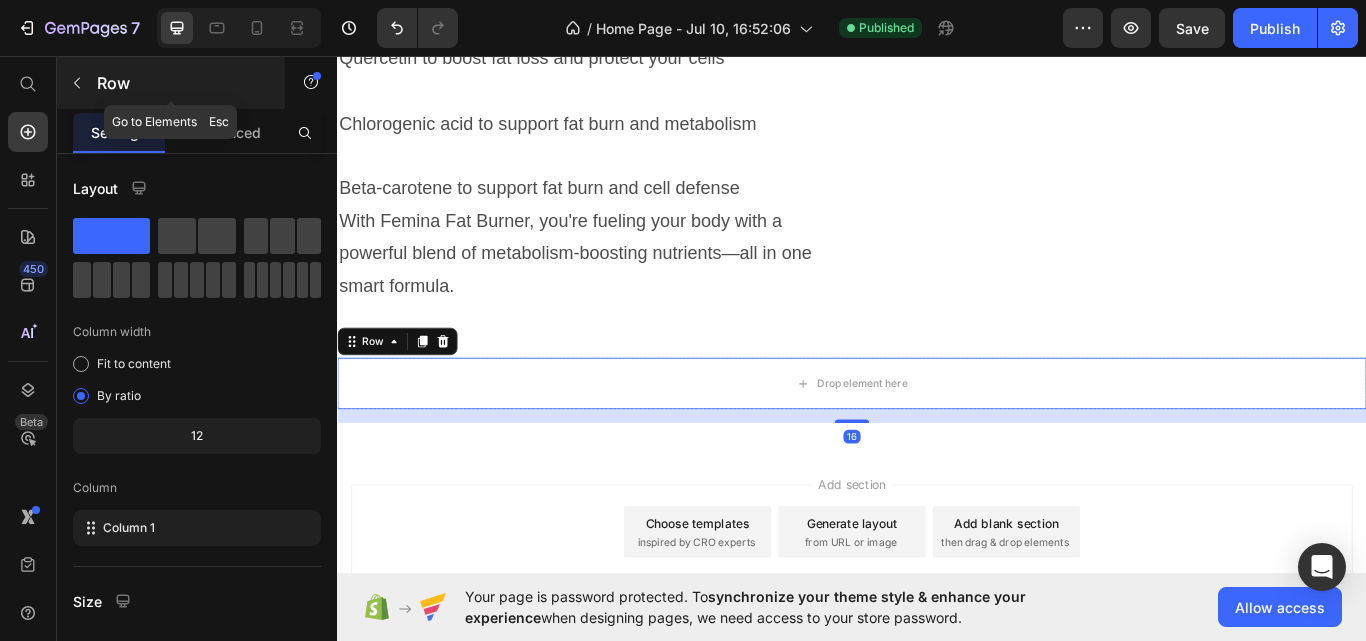 click 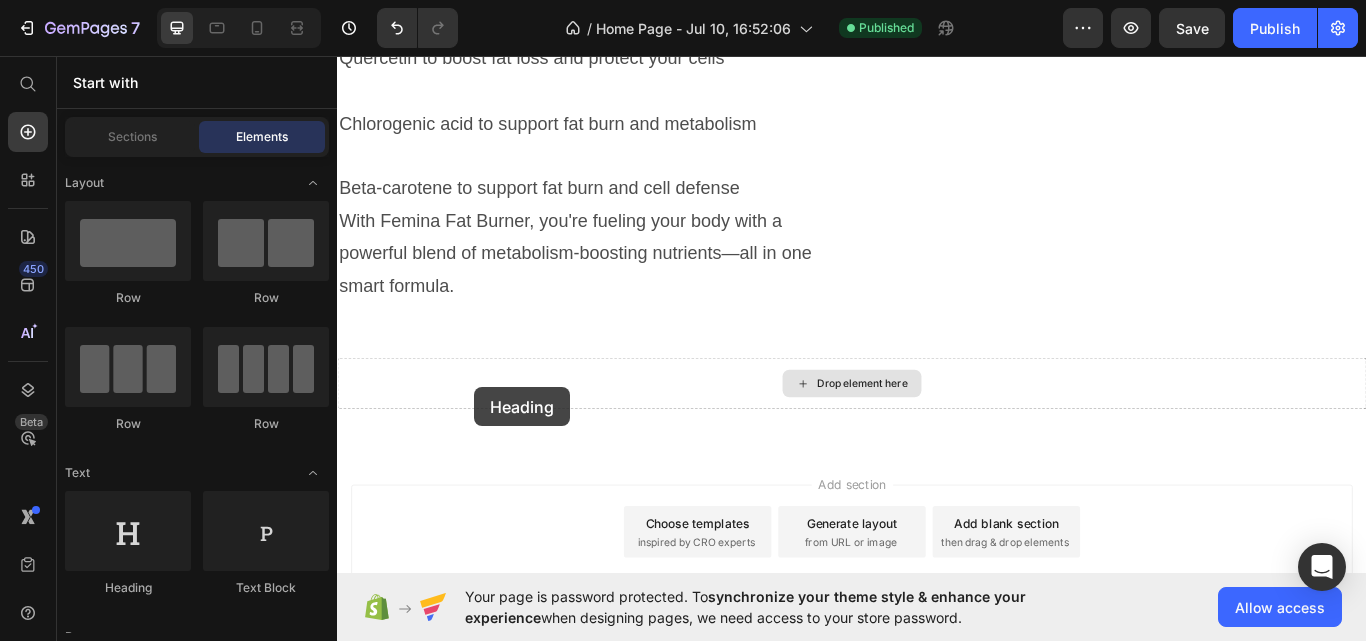 drag, startPoint x: 525, startPoint y: 601, endPoint x: 503, endPoint y: 433, distance: 169.43436 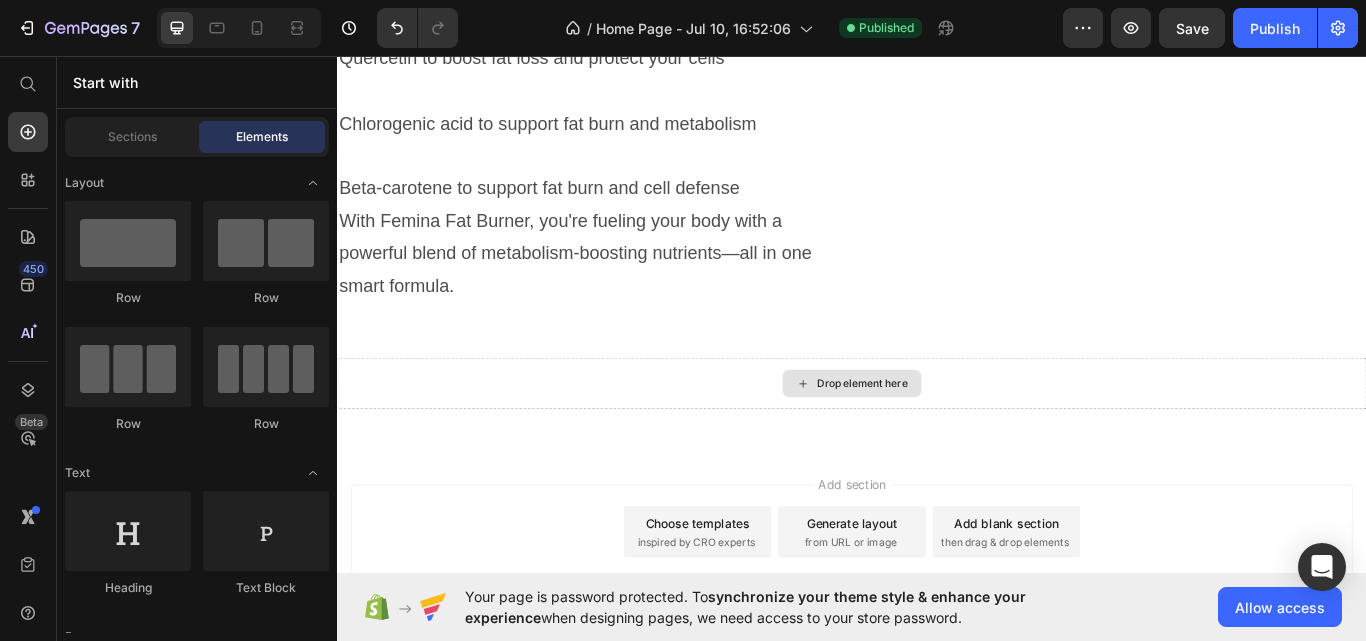 scroll, scrollTop: 3813, scrollLeft: 0, axis: vertical 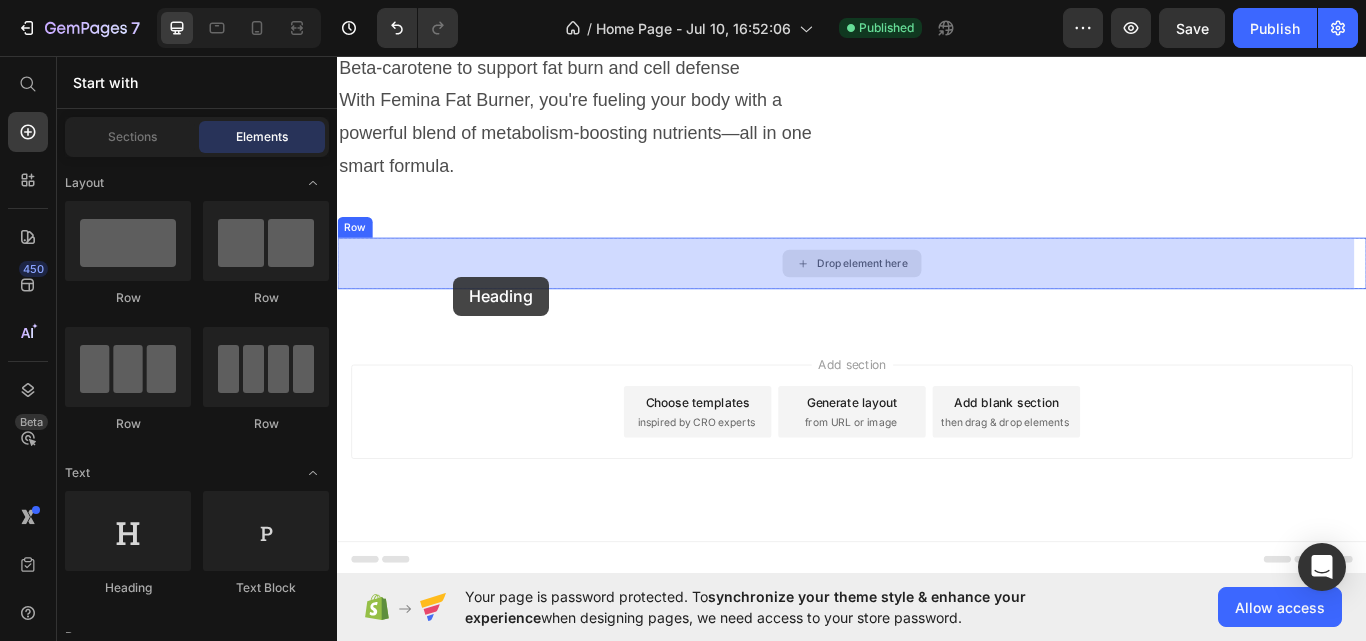drag, startPoint x: 494, startPoint y: 599, endPoint x: 472, endPoint y: 314, distance: 285.84787 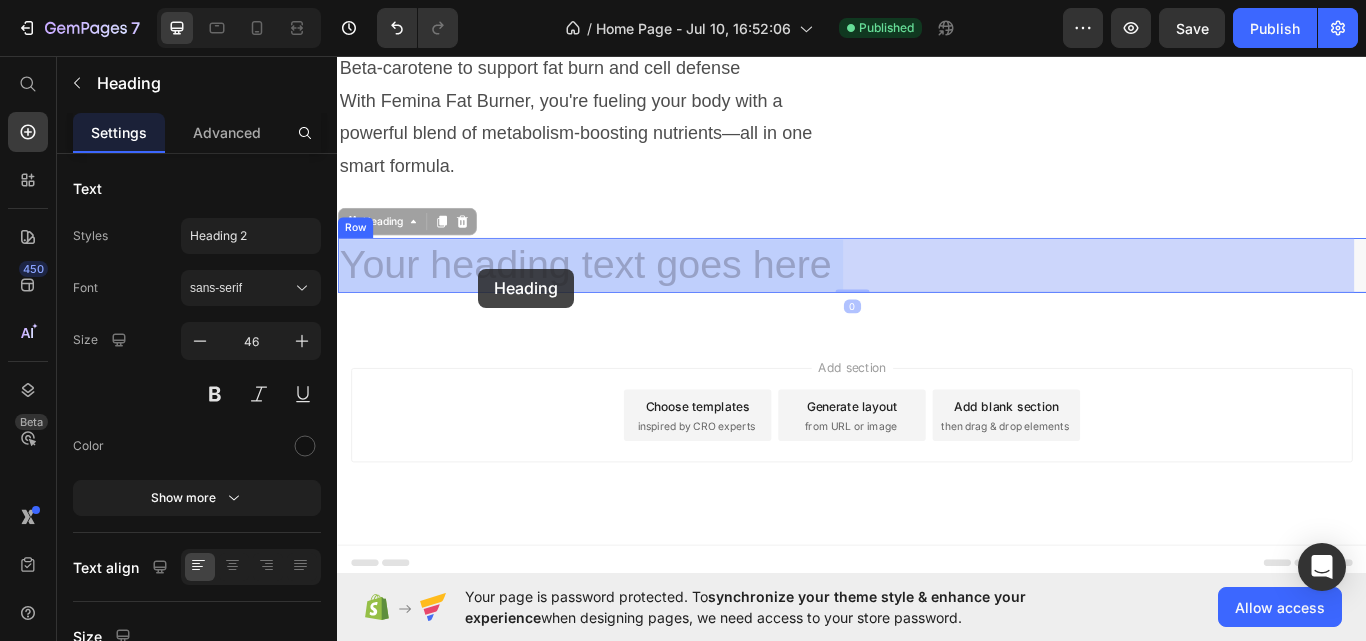 drag, startPoint x: 935, startPoint y: 303, endPoint x: 483, endPoint y: 300, distance: 452.00995 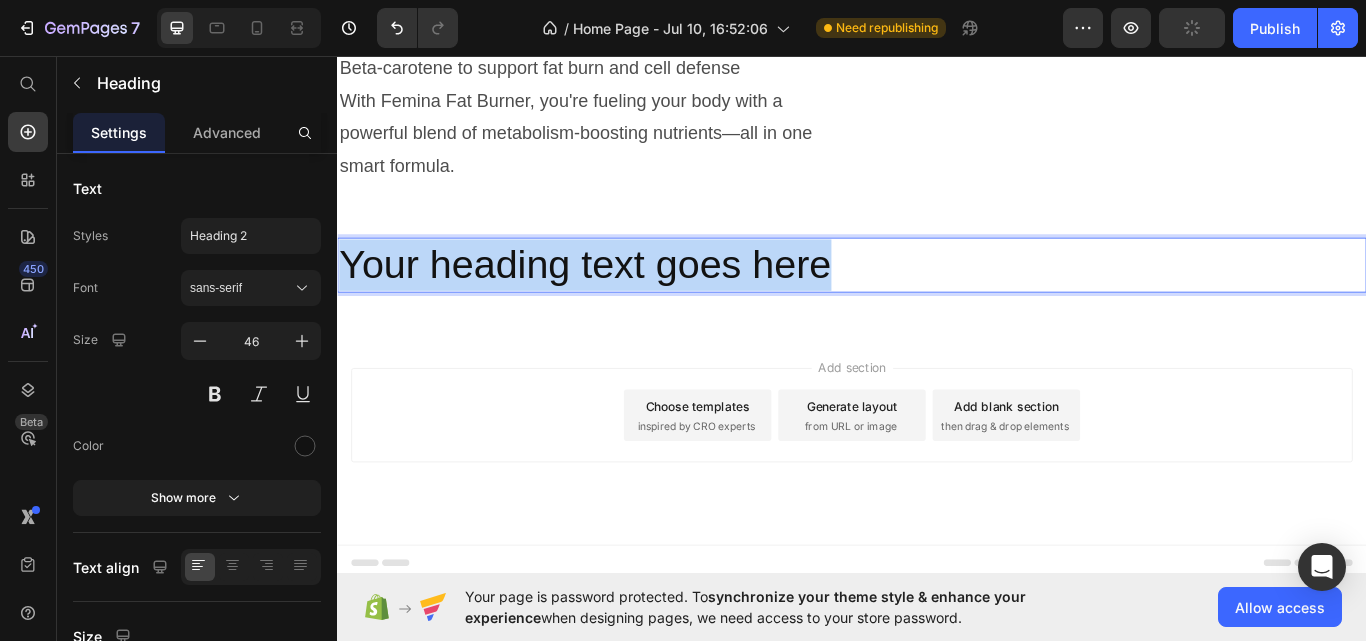 drag, startPoint x: 907, startPoint y: 294, endPoint x: 334, endPoint y: 313, distance: 573.31494 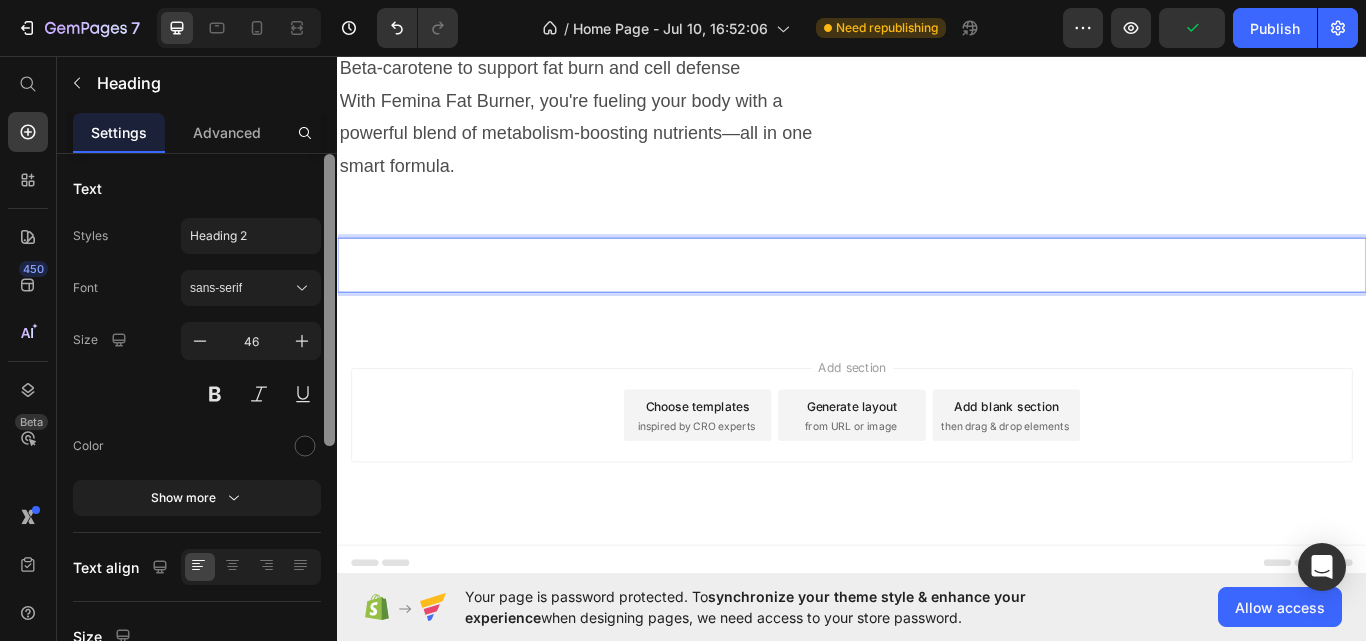 scroll, scrollTop: 3797, scrollLeft: 0, axis: vertical 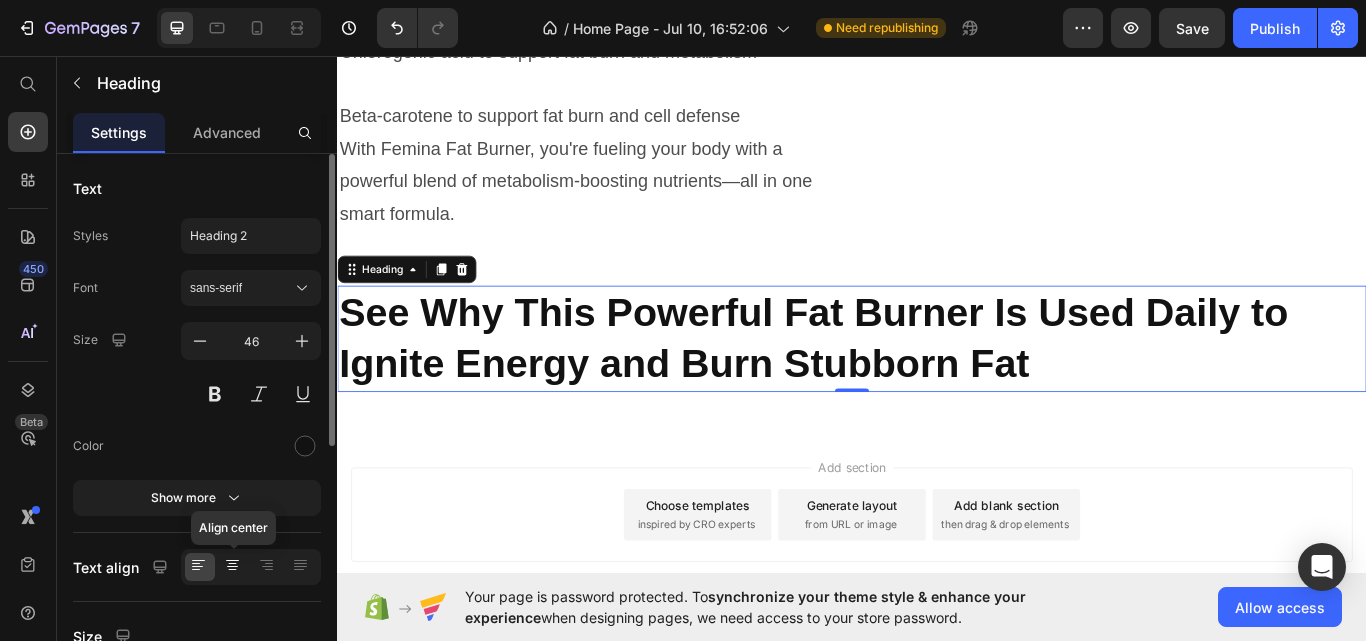 click 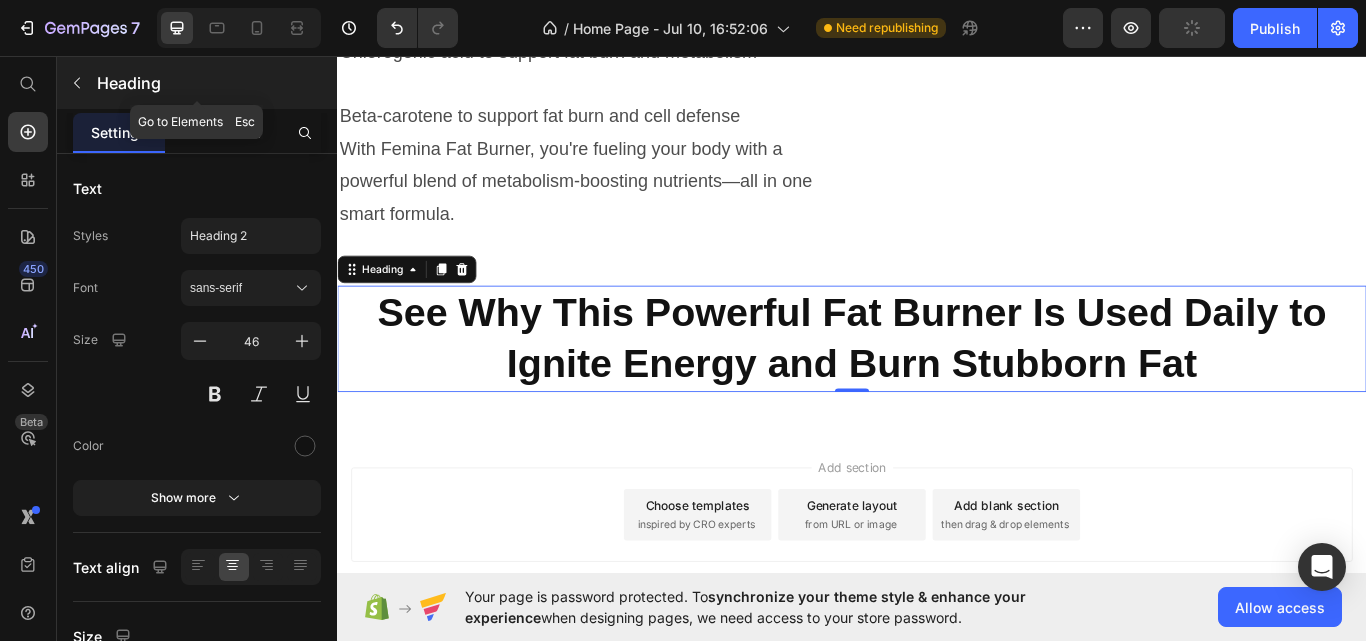 click 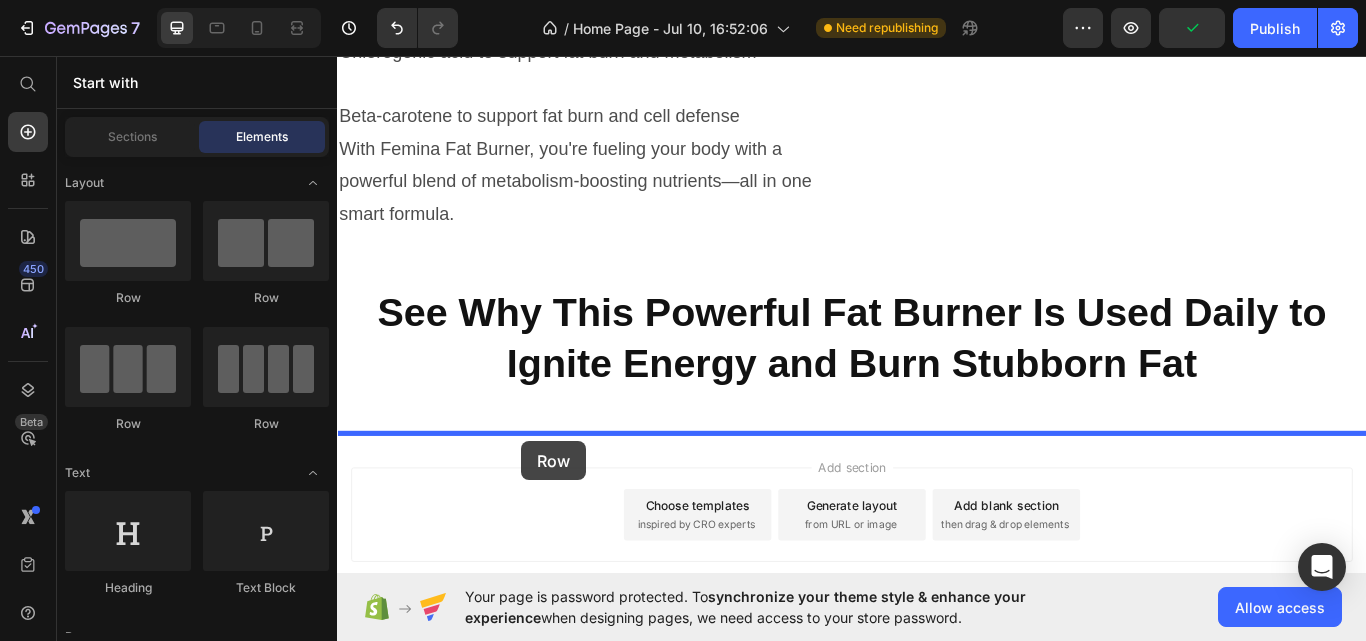 drag, startPoint x: 472, startPoint y: 506, endPoint x: 553, endPoint y: 506, distance: 81 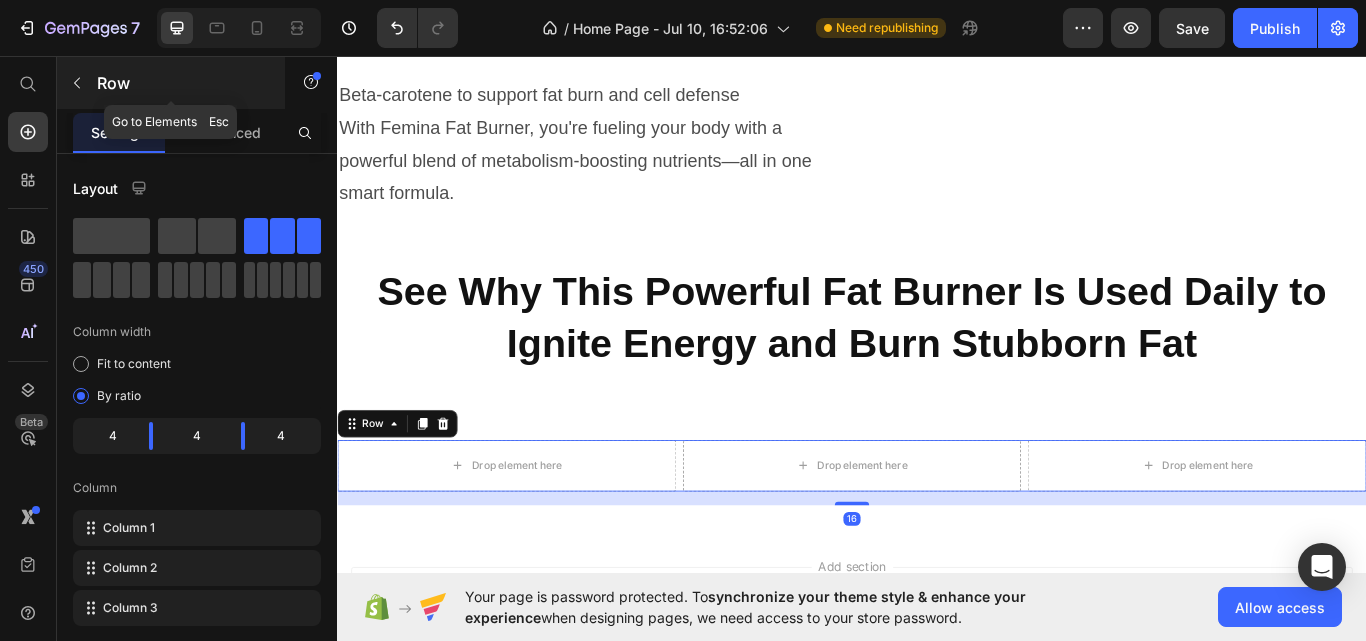 click 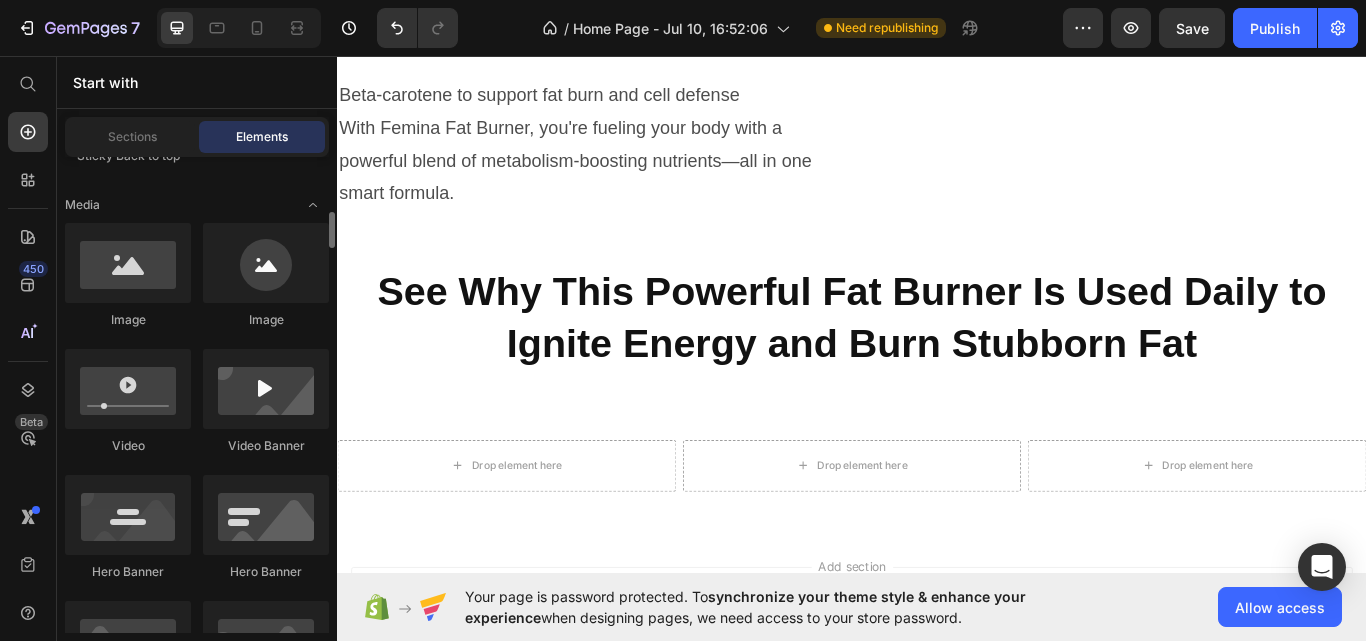 scroll, scrollTop: 723, scrollLeft: 0, axis: vertical 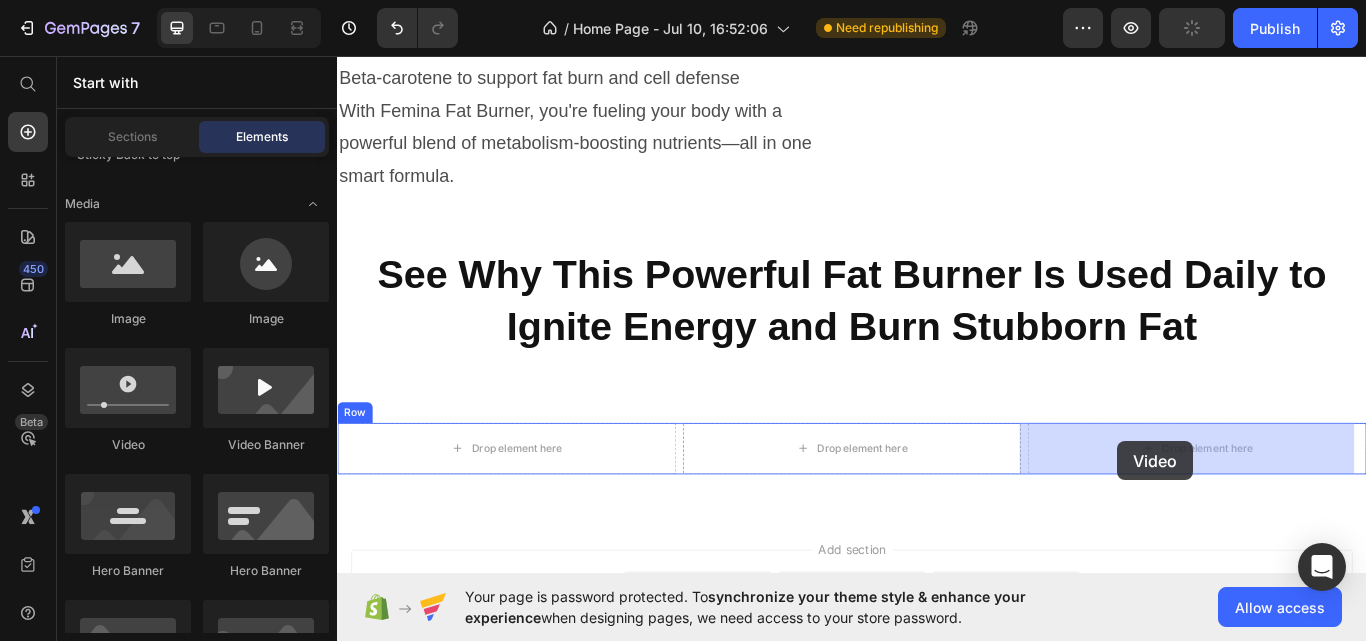 drag, startPoint x: 477, startPoint y: 455, endPoint x: 1247, endPoint y: 506, distance: 771.68713 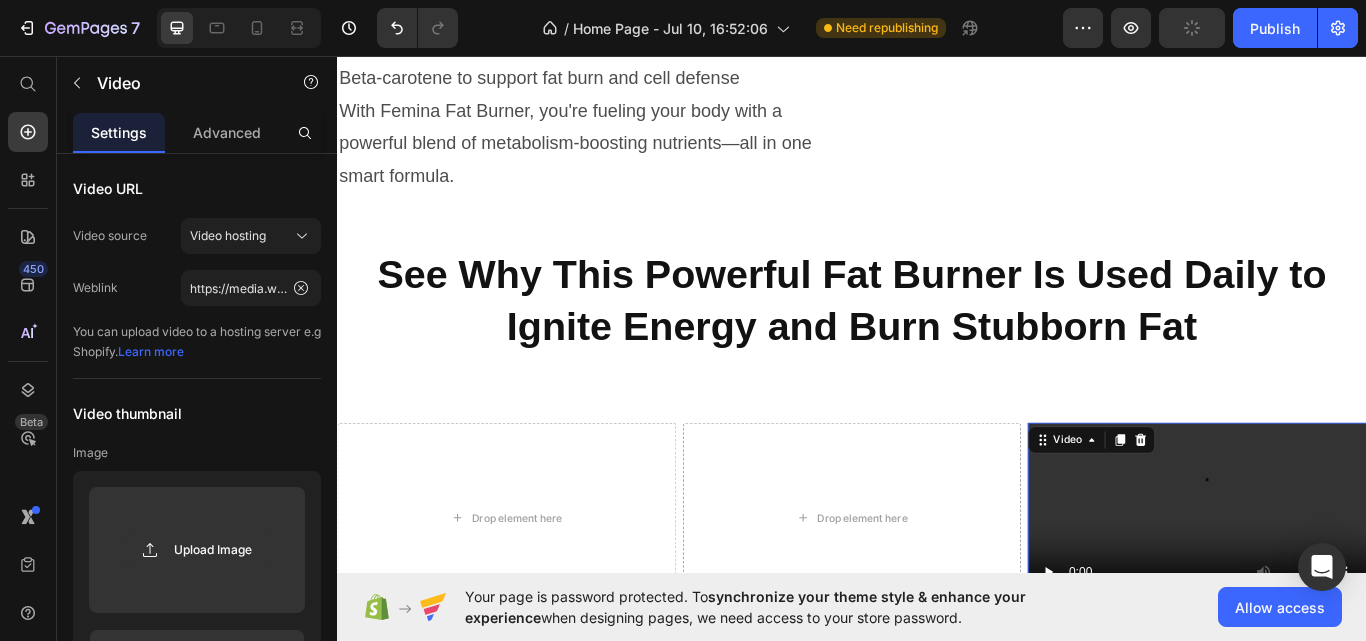 scroll, scrollTop: 3845, scrollLeft: 0, axis: vertical 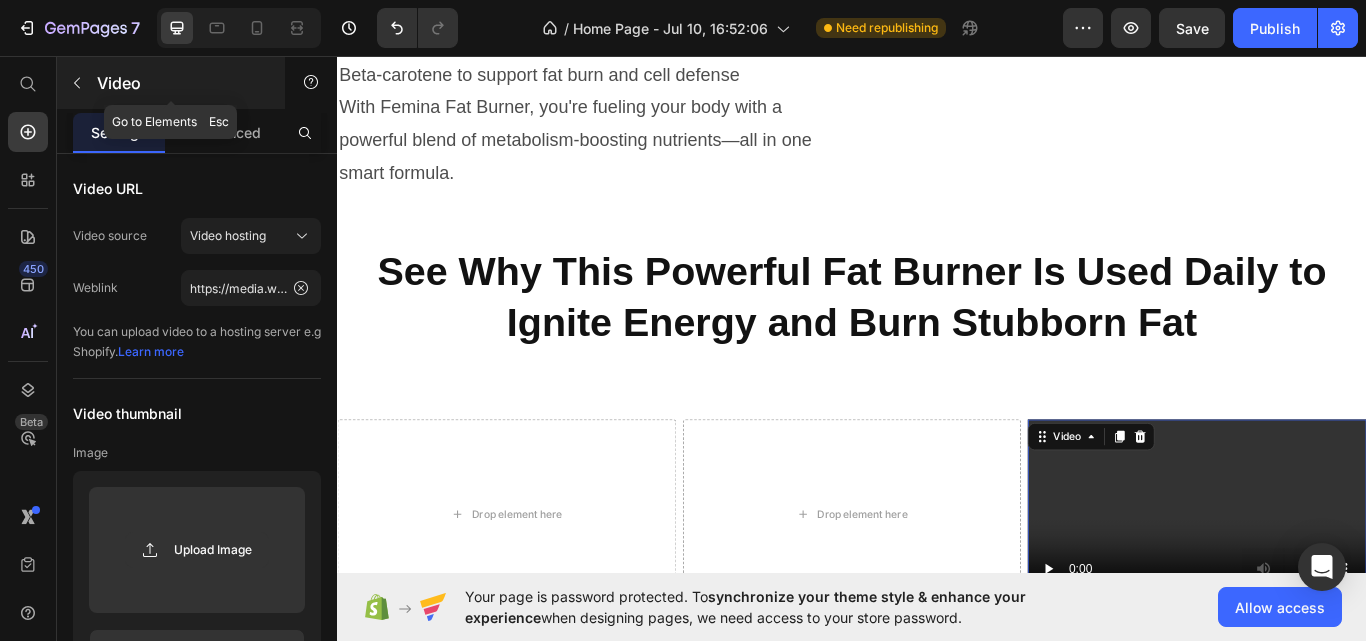 click 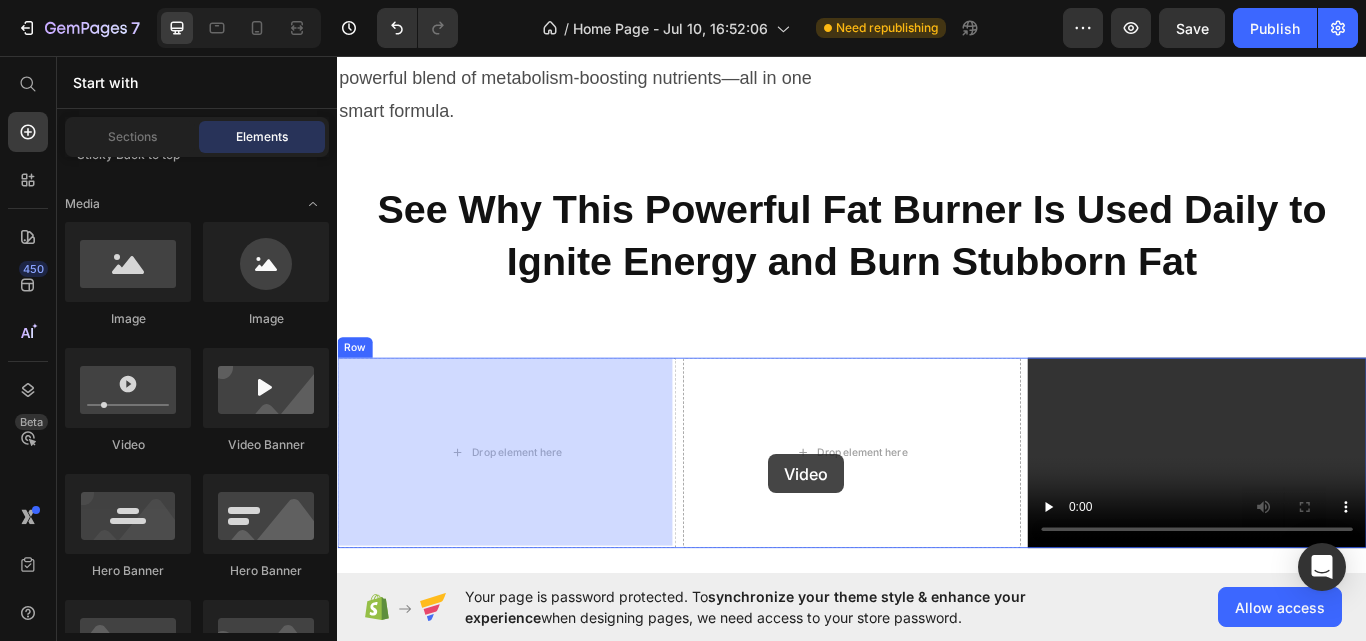 drag, startPoint x: 470, startPoint y: 454, endPoint x: 858, endPoint y: 521, distance: 393.7423 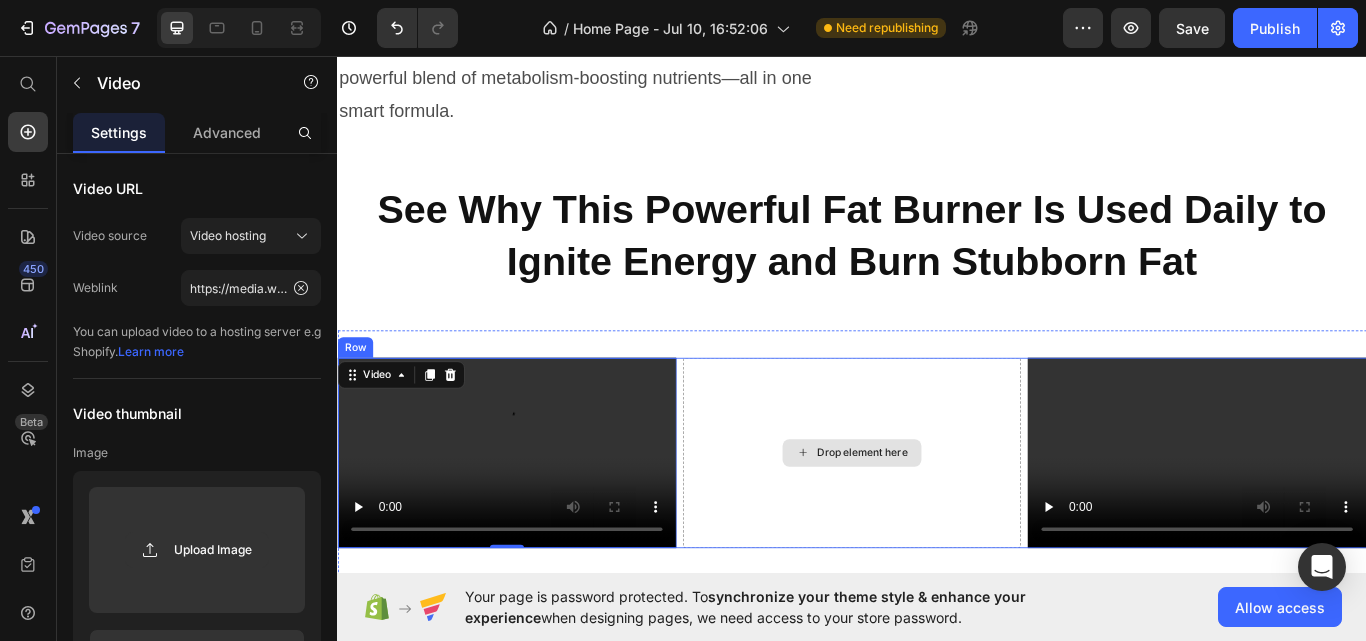 scroll, scrollTop: 3921, scrollLeft: 0, axis: vertical 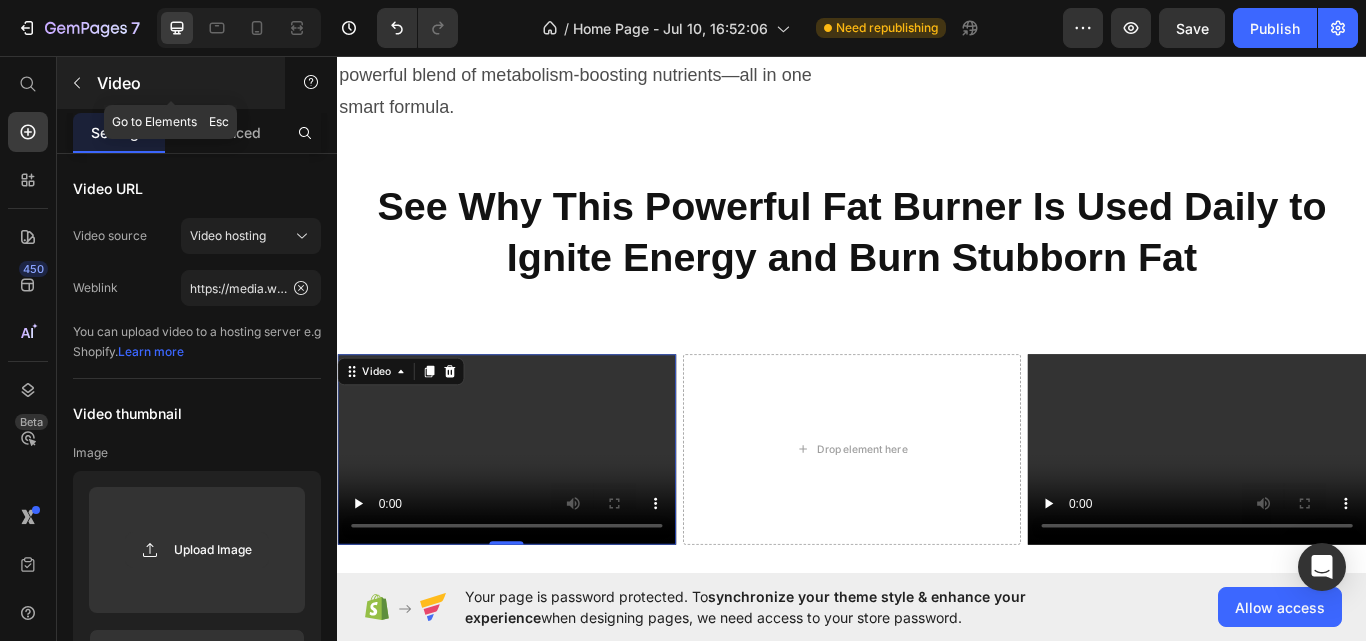 click at bounding box center (77, 83) 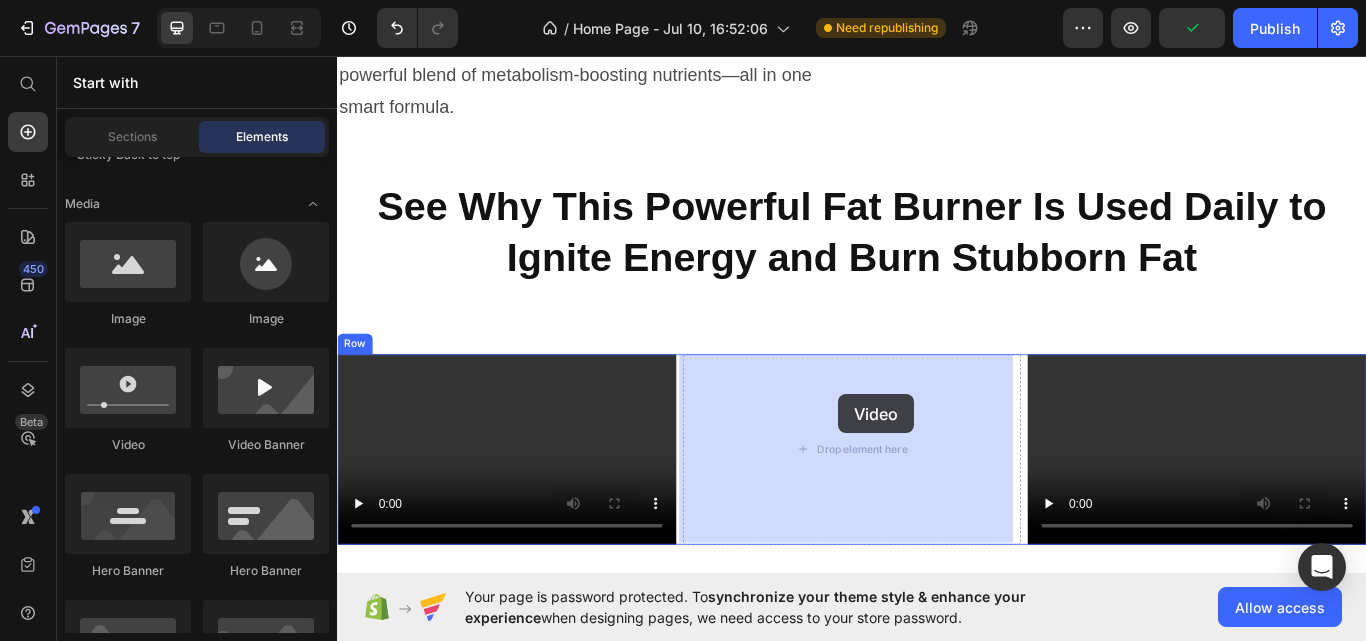 drag, startPoint x: 1017, startPoint y: 401, endPoint x: 913, endPoint y: 448, distance: 114.12712 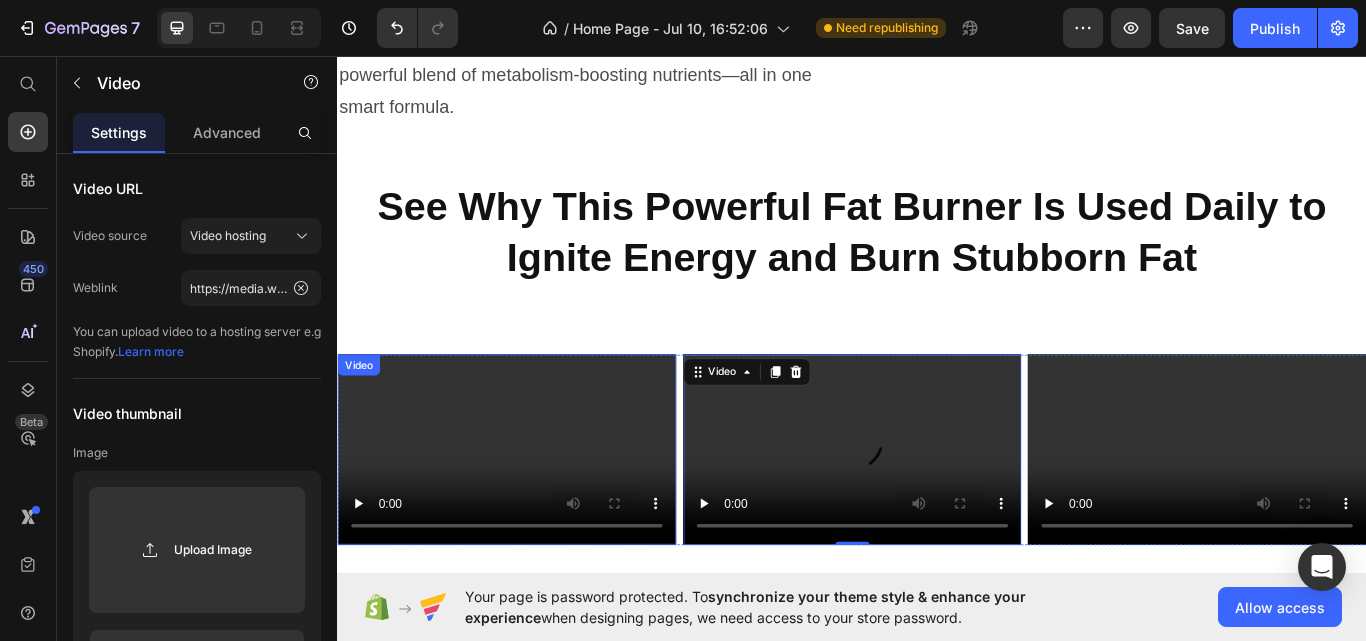 click at bounding box center (534, 516) 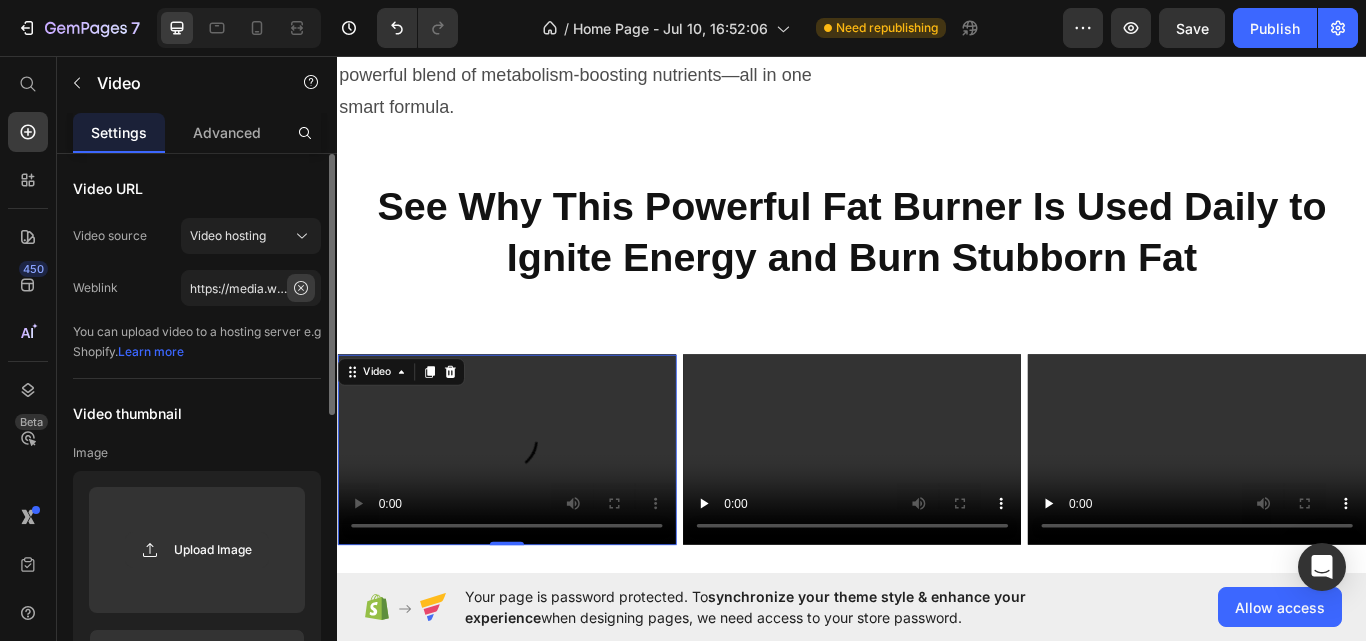 click 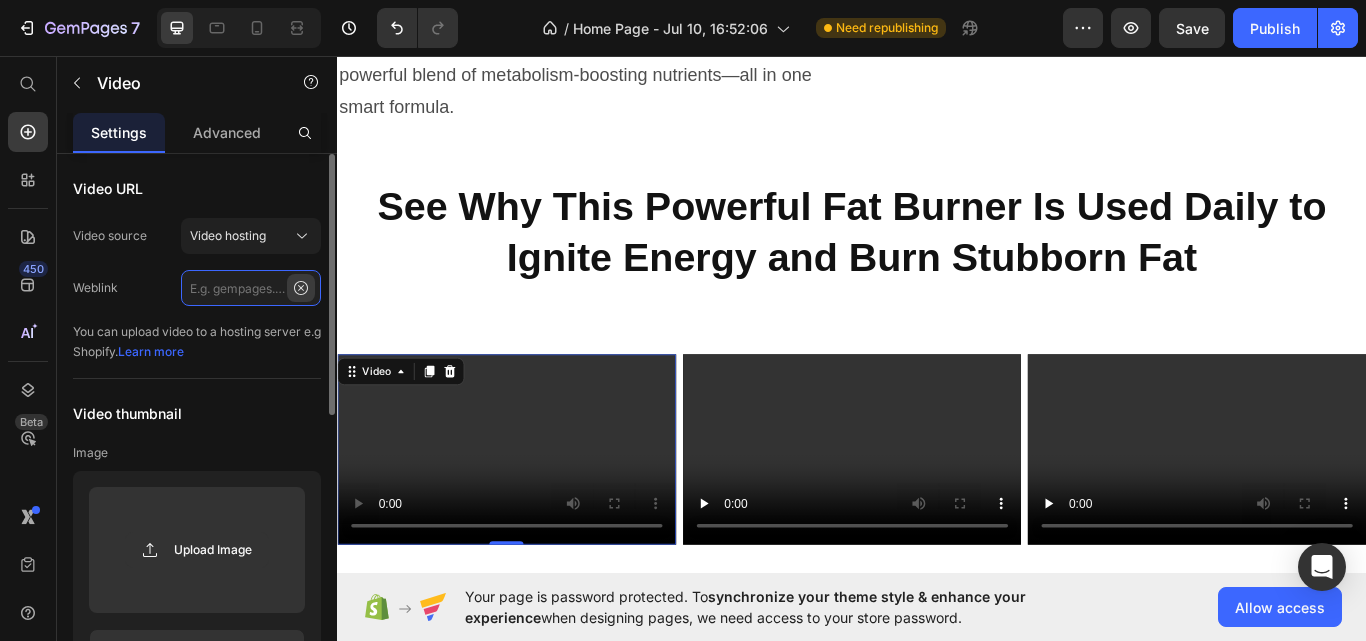 scroll, scrollTop: 0, scrollLeft: 0, axis: both 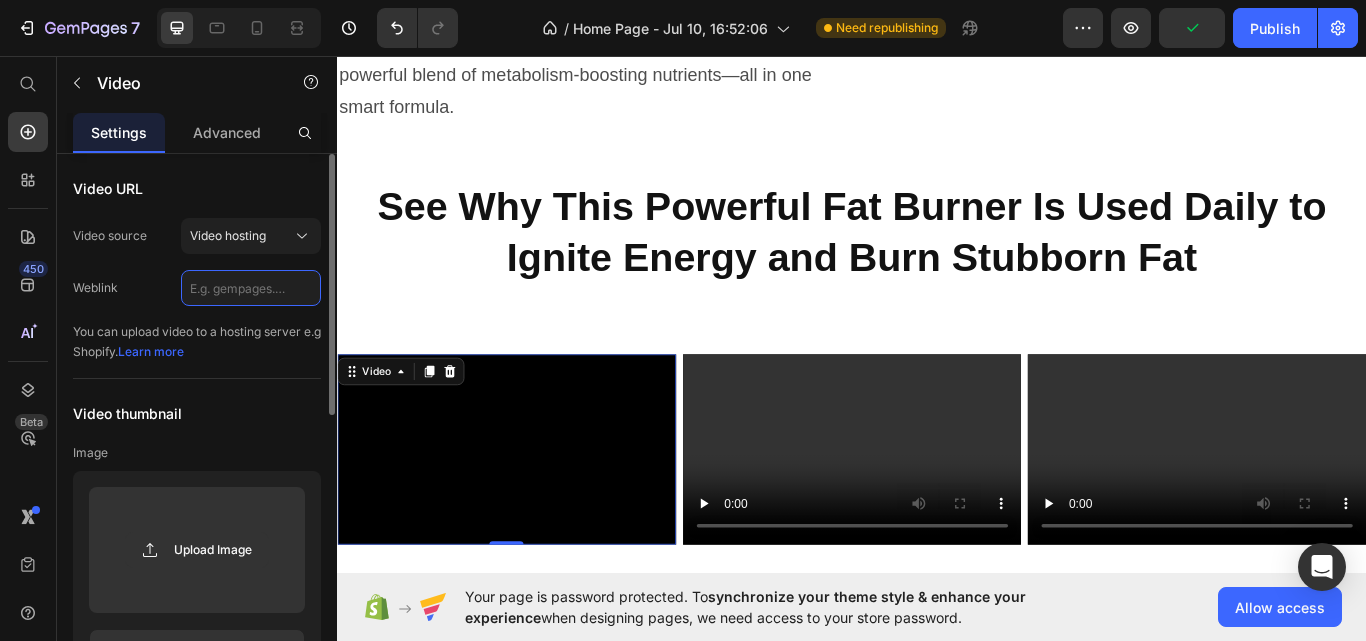 click 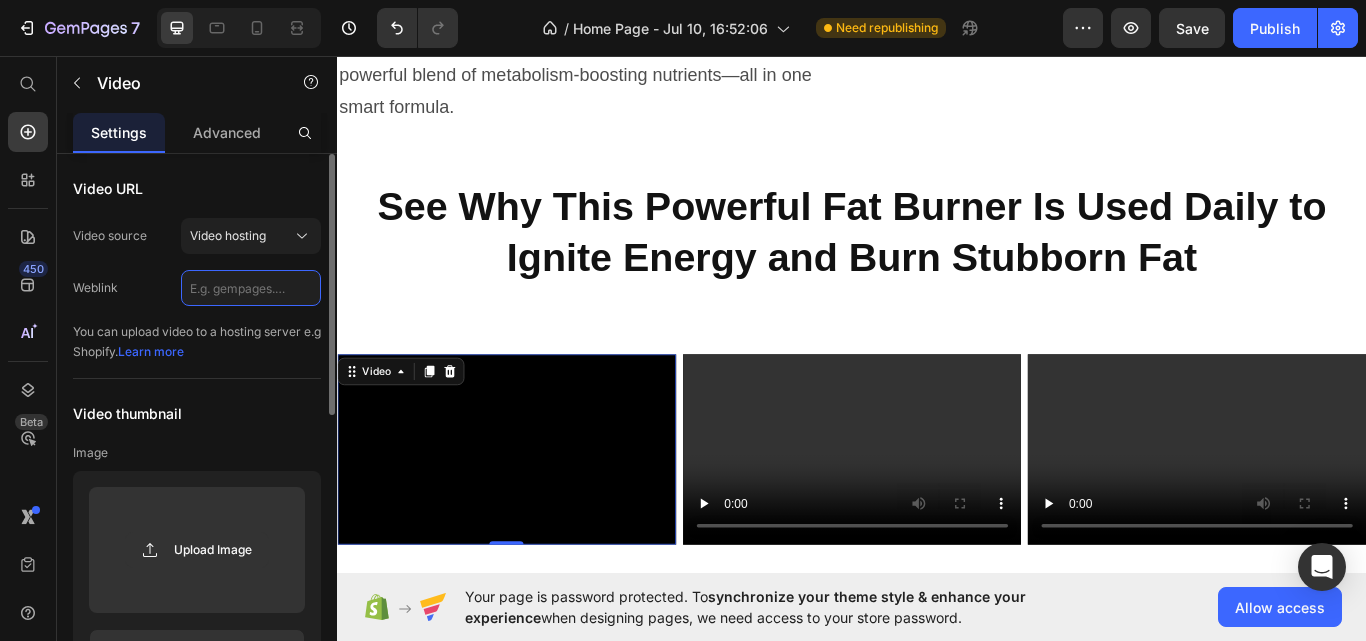paste on "https://cdn.shopify.com/videos/c/o/v/7fb499ea19b743309c455c3f066d79c9.mov" 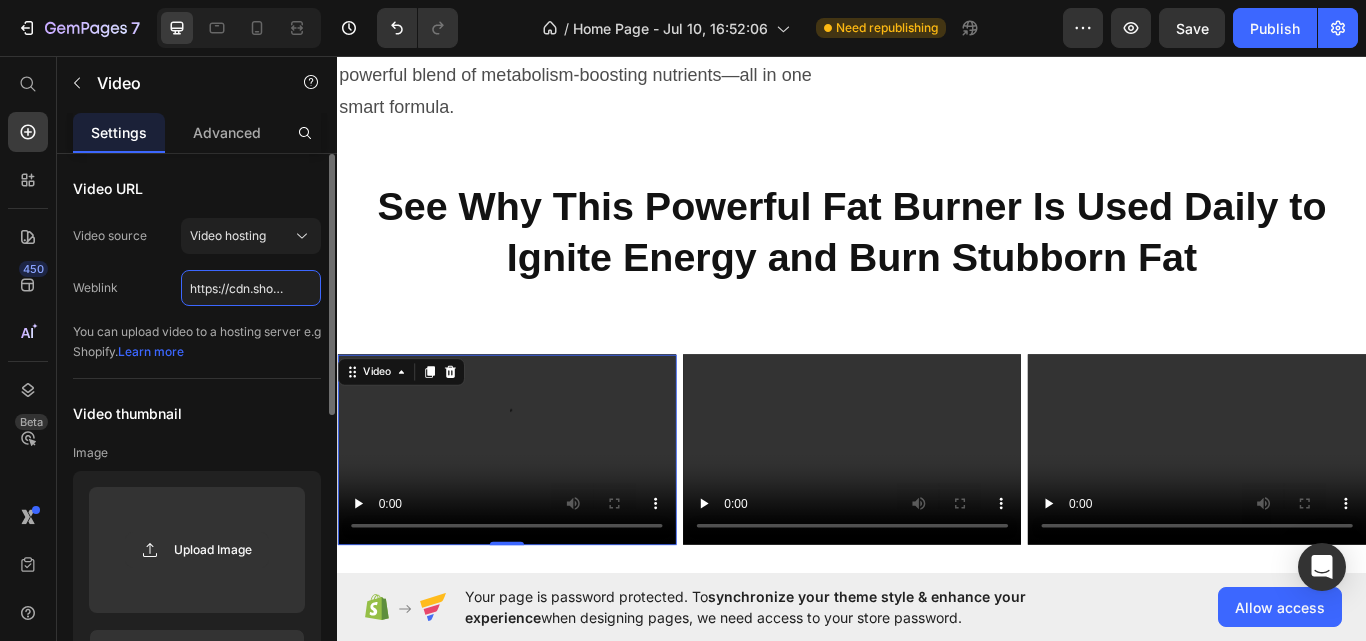 scroll, scrollTop: 0, scrollLeft: 367, axis: horizontal 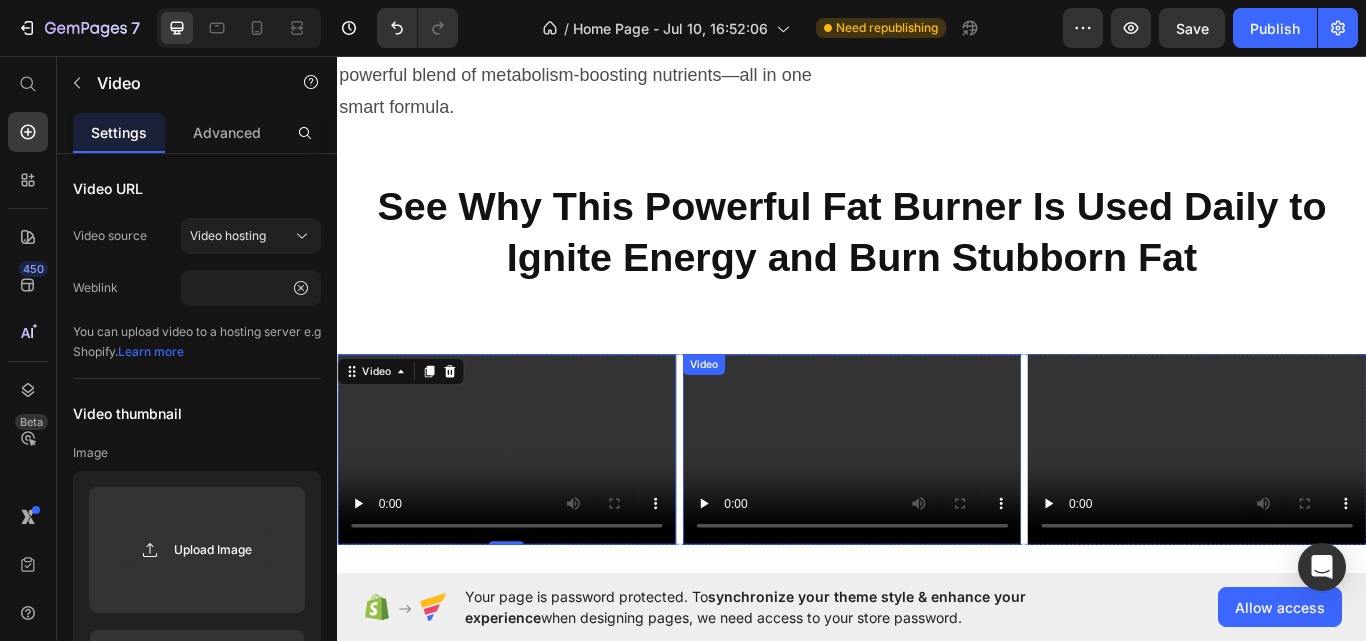 click at bounding box center (937, 516) 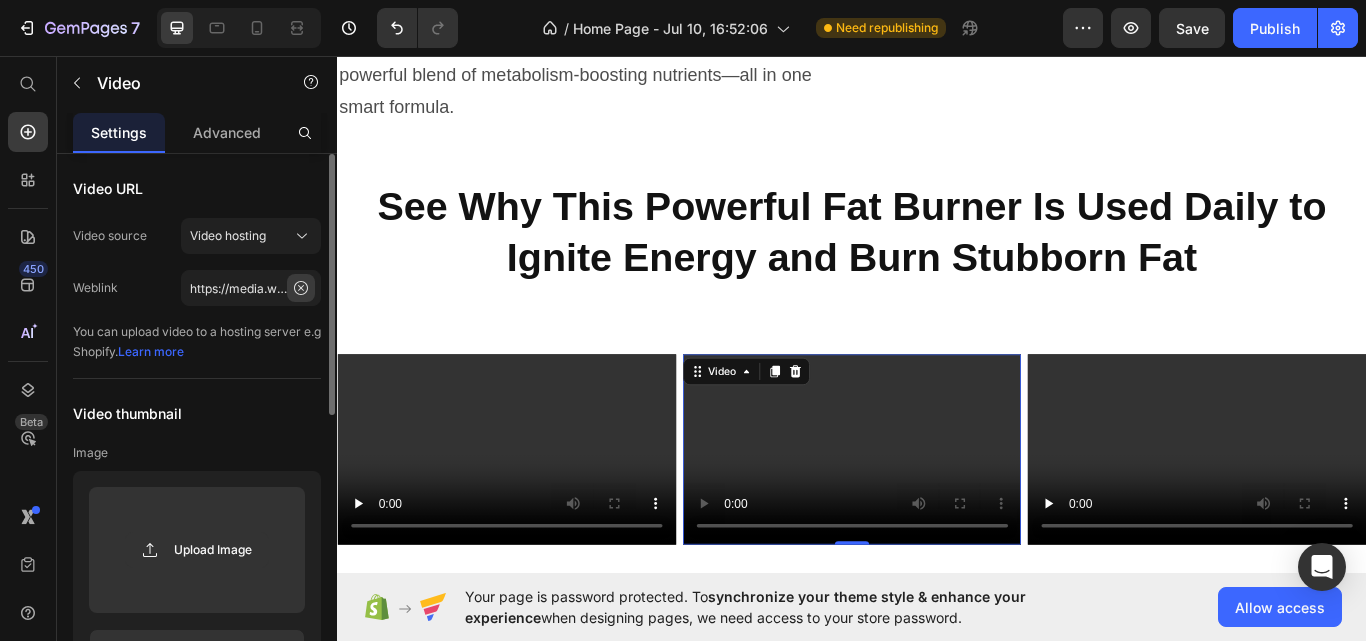 click 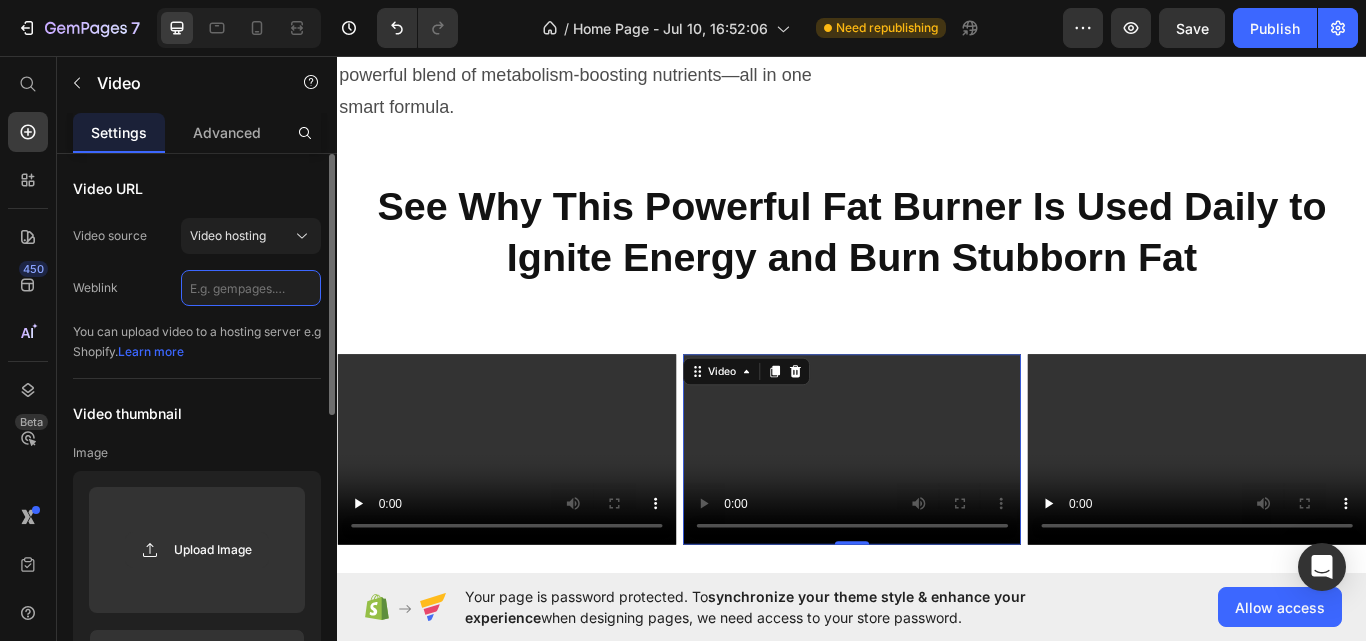 scroll, scrollTop: 0, scrollLeft: 0, axis: both 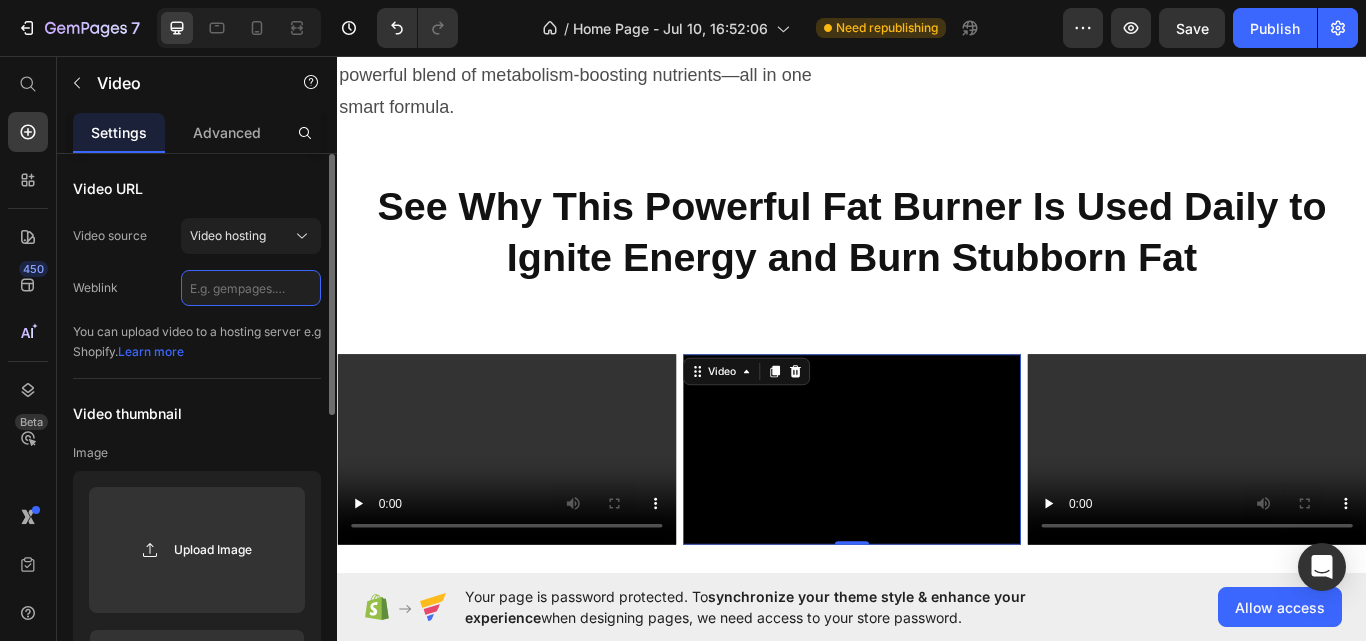 click 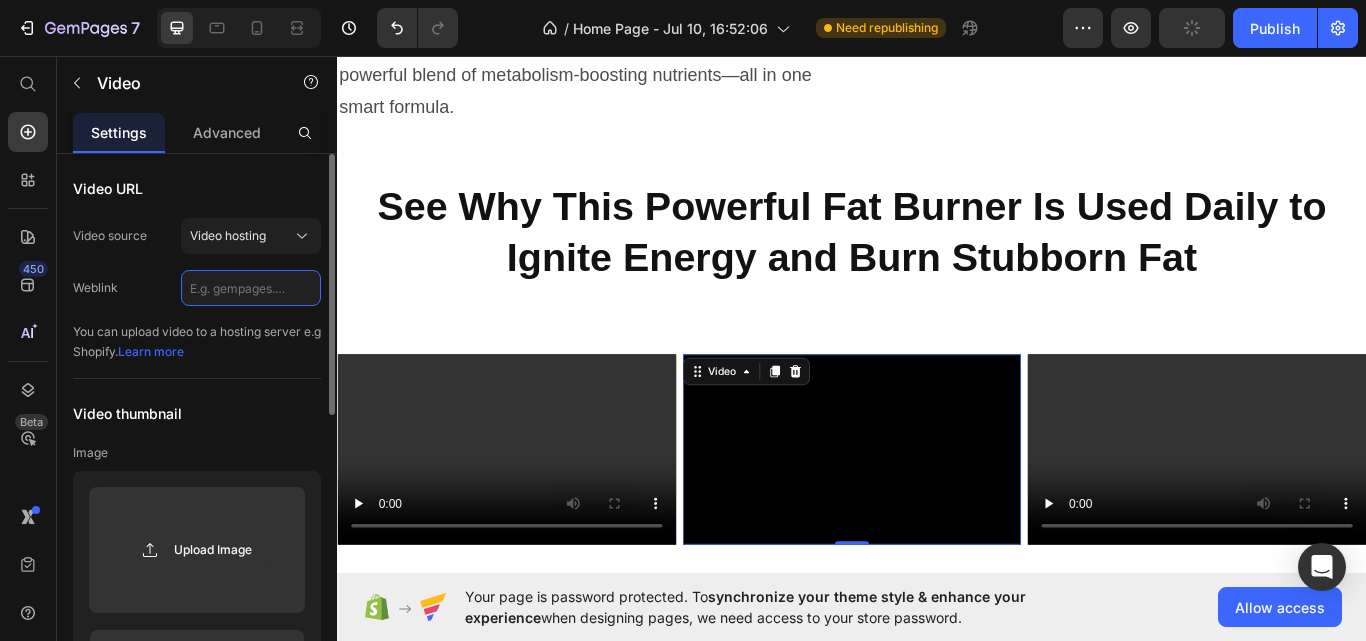 paste on "https://cdn.shopify.com/videos/c/o/v/41789f2e0dfb40dcaa61febdd85d546b.mp4" 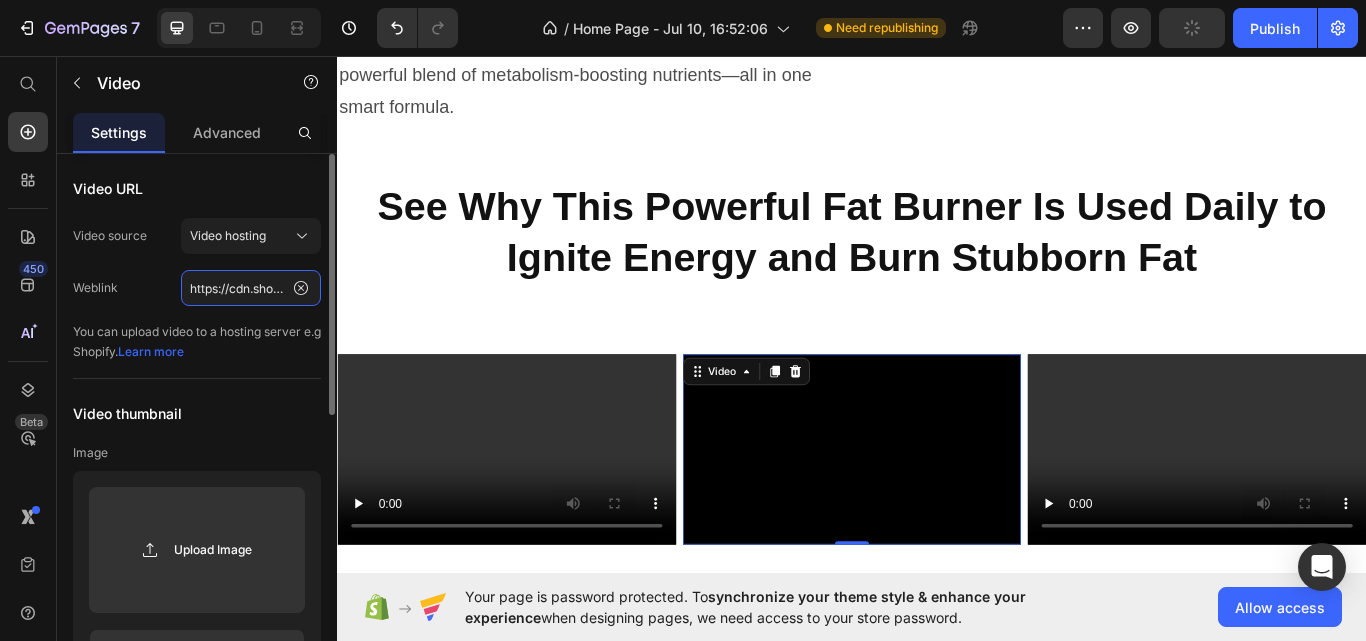 scroll, scrollTop: 0, scrollLeft: 364, axis: horizontal 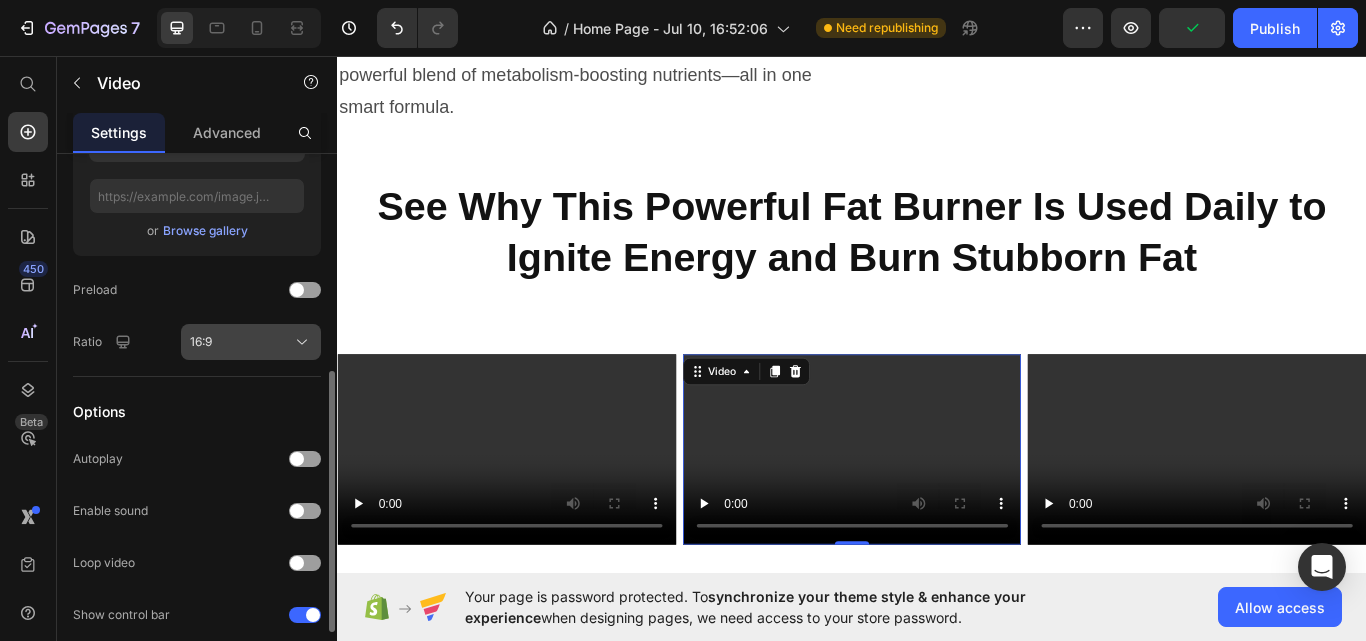 type on "https://cdn.shopify.com/videos/c/o/v/41789f2e0dfb40dcaa61febdd85d546b.mp4" 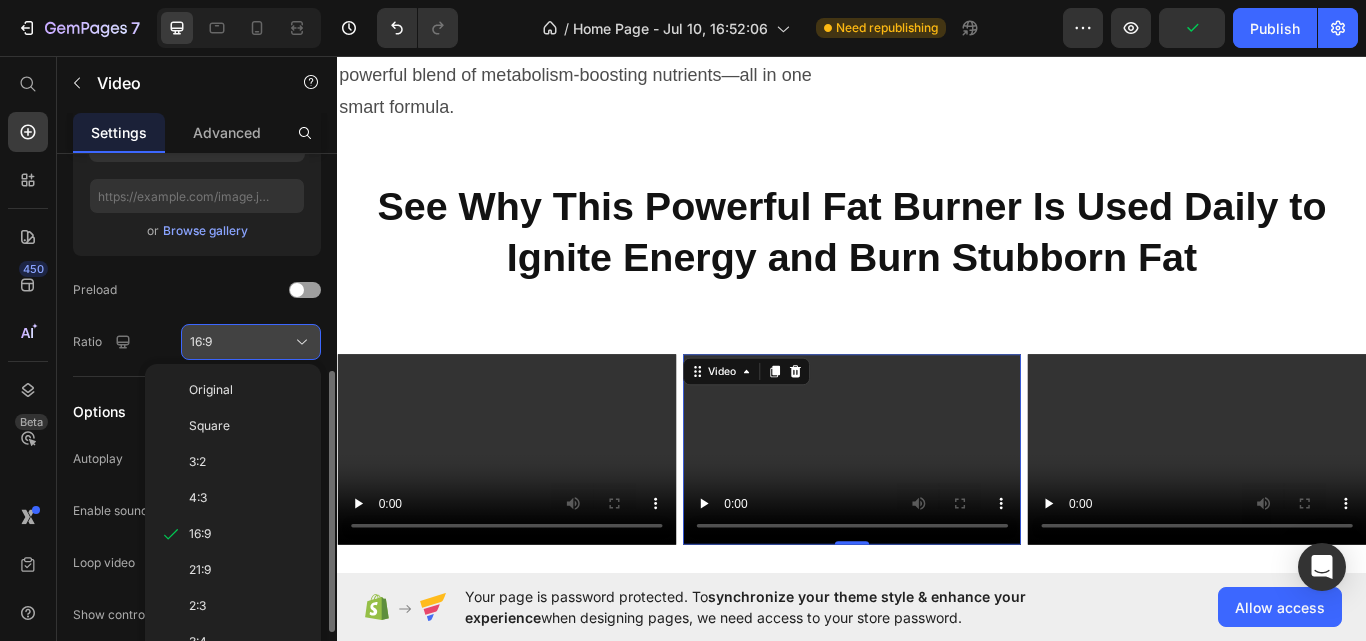 scroll, scrollTop: 0, scrollLeft: 0, axis: both 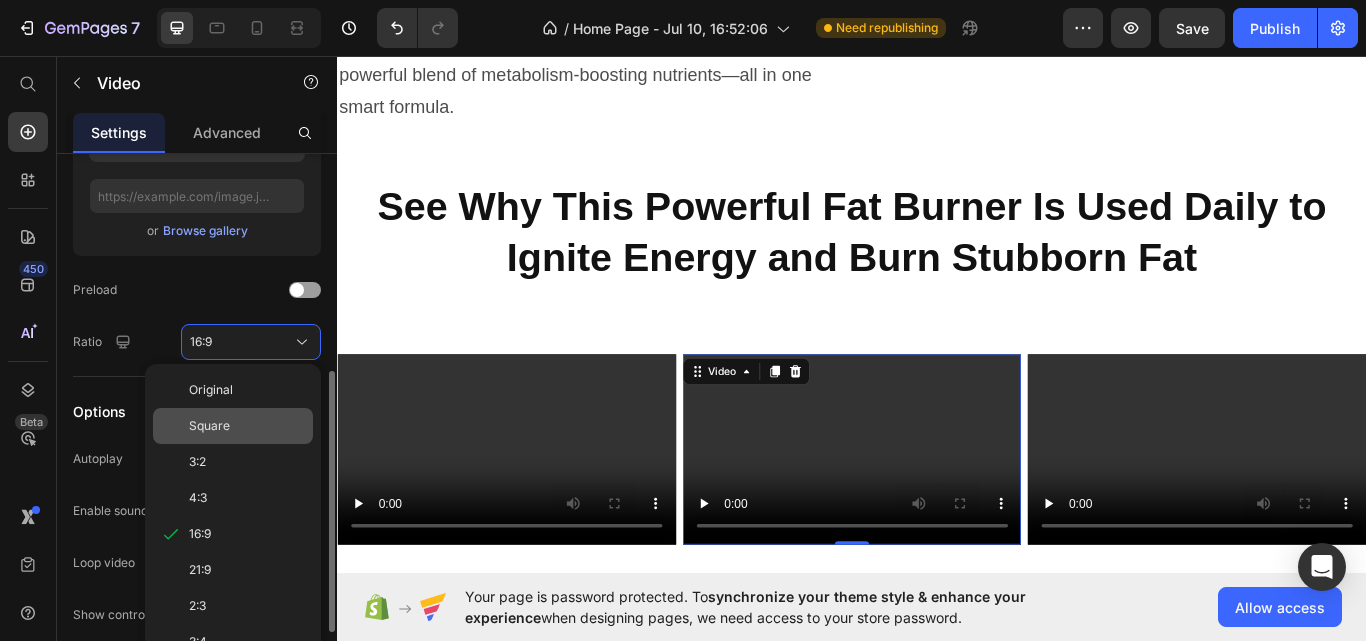 click on "Square" 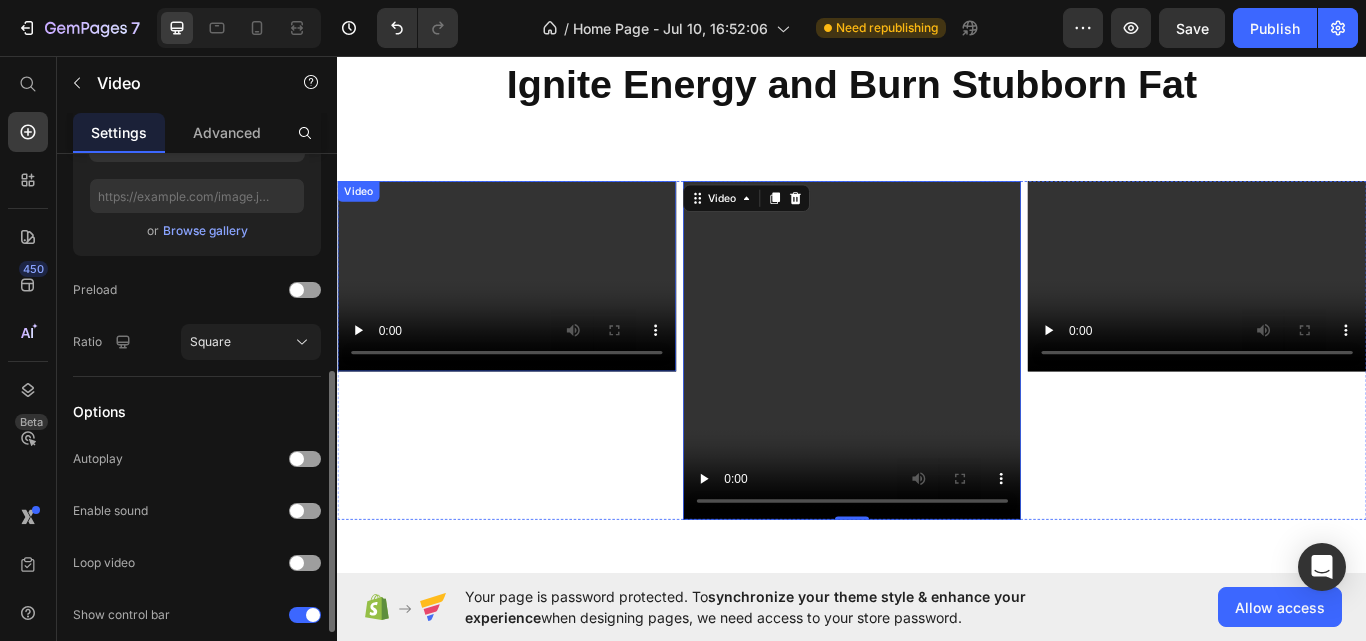 scroll, scrollTop: 4124, scrollLeft: 0, axis: vertical 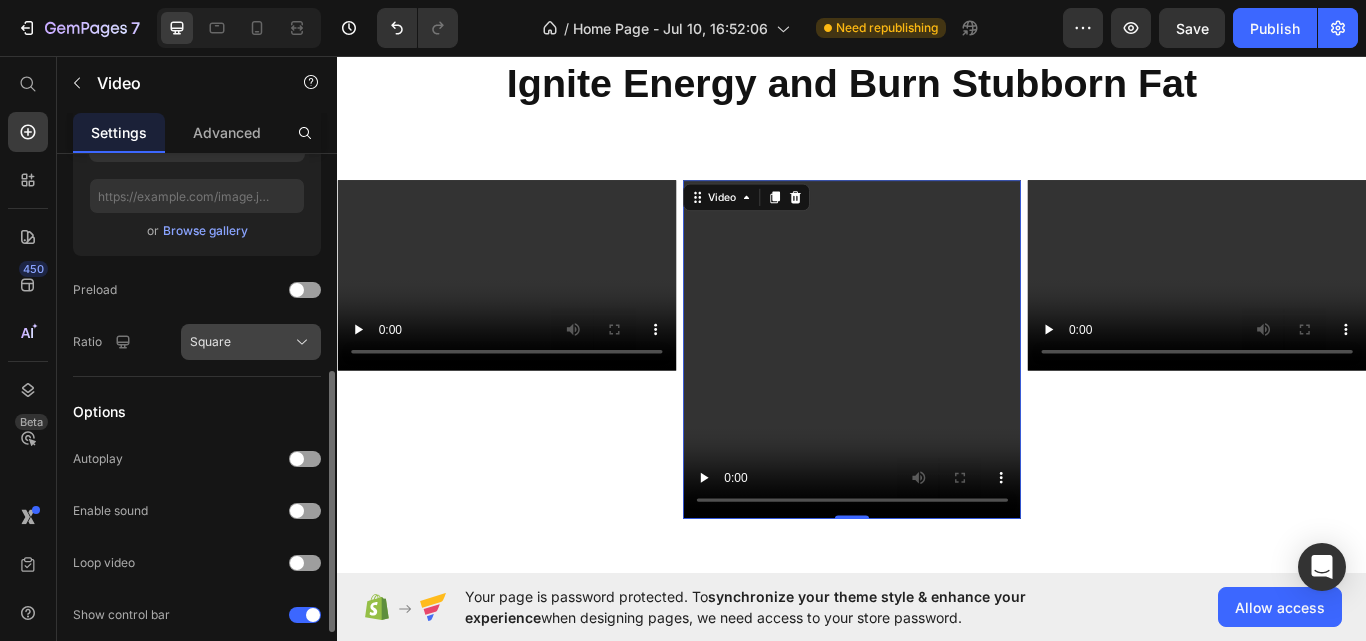 click on "Square" at bounding box center (210, 342) 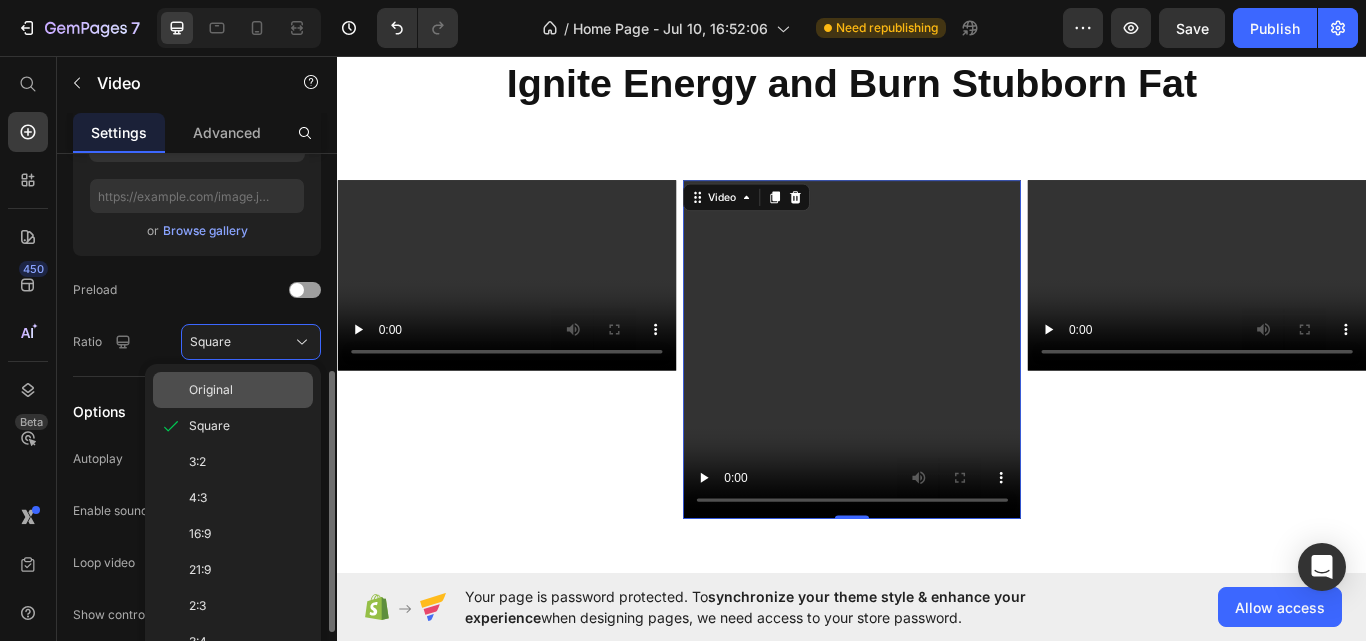 click on "Original" at bounding box center (211, 390) 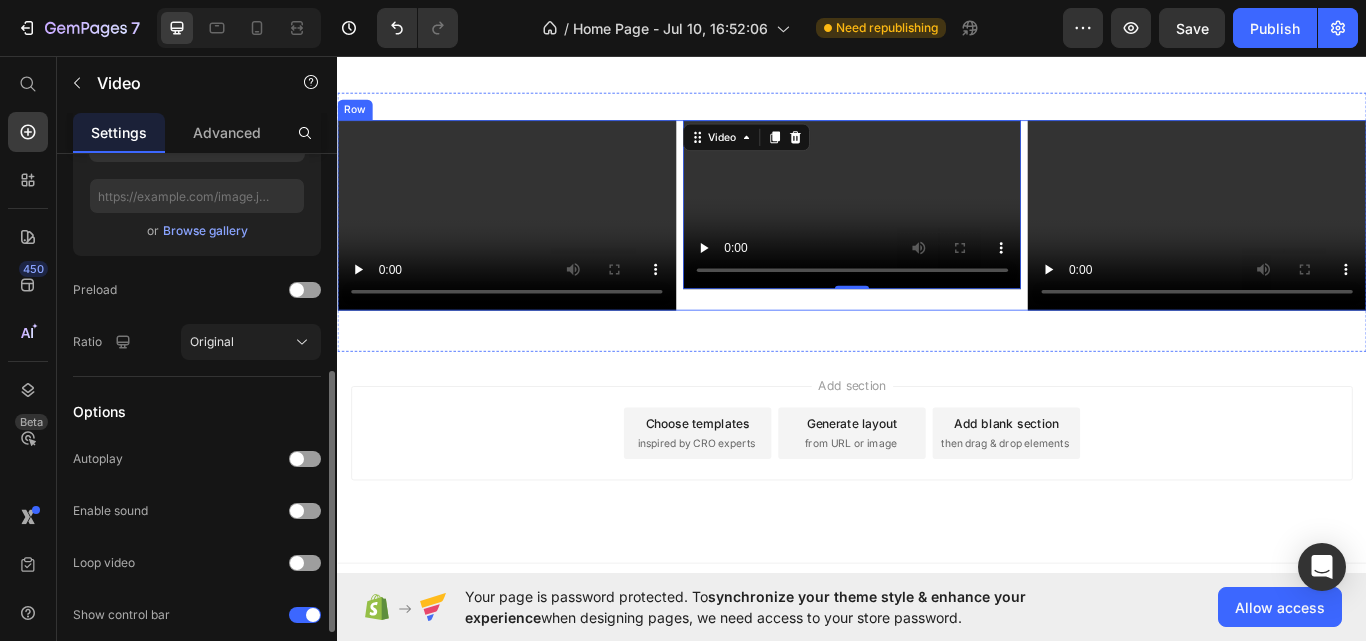 scroll, scrollTop: 4167, scrollLeft: 0, axis: vertical 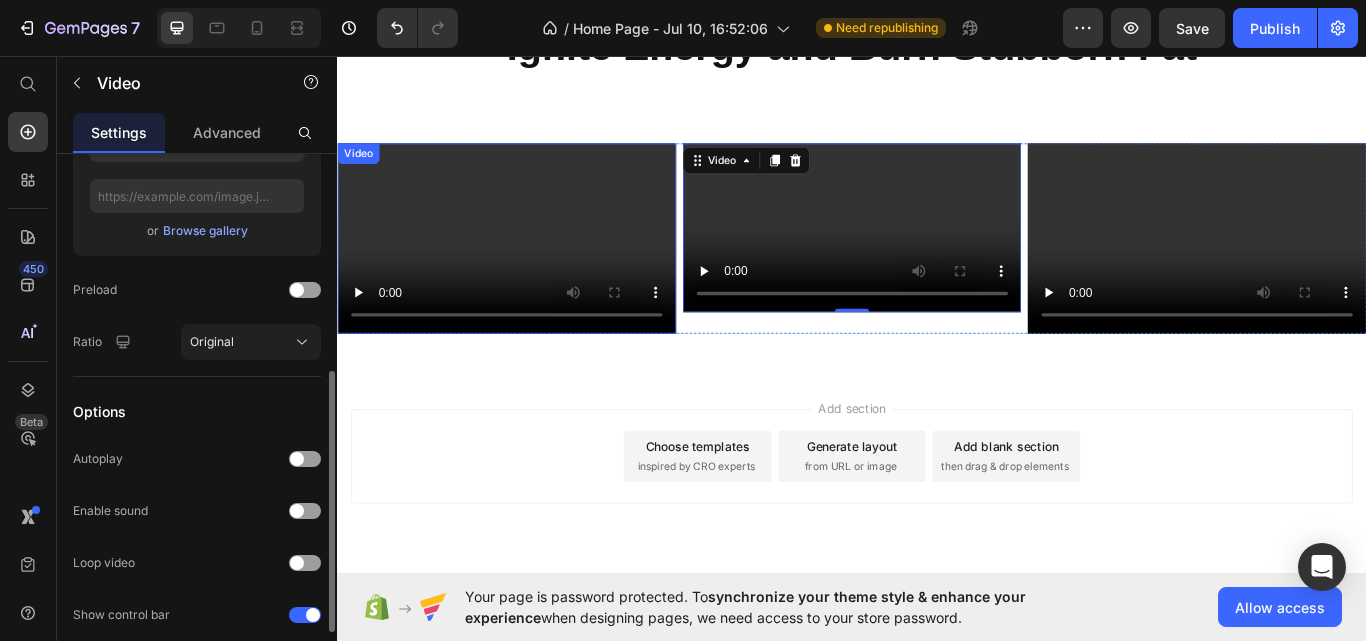 click at bounding box center (534, 270) 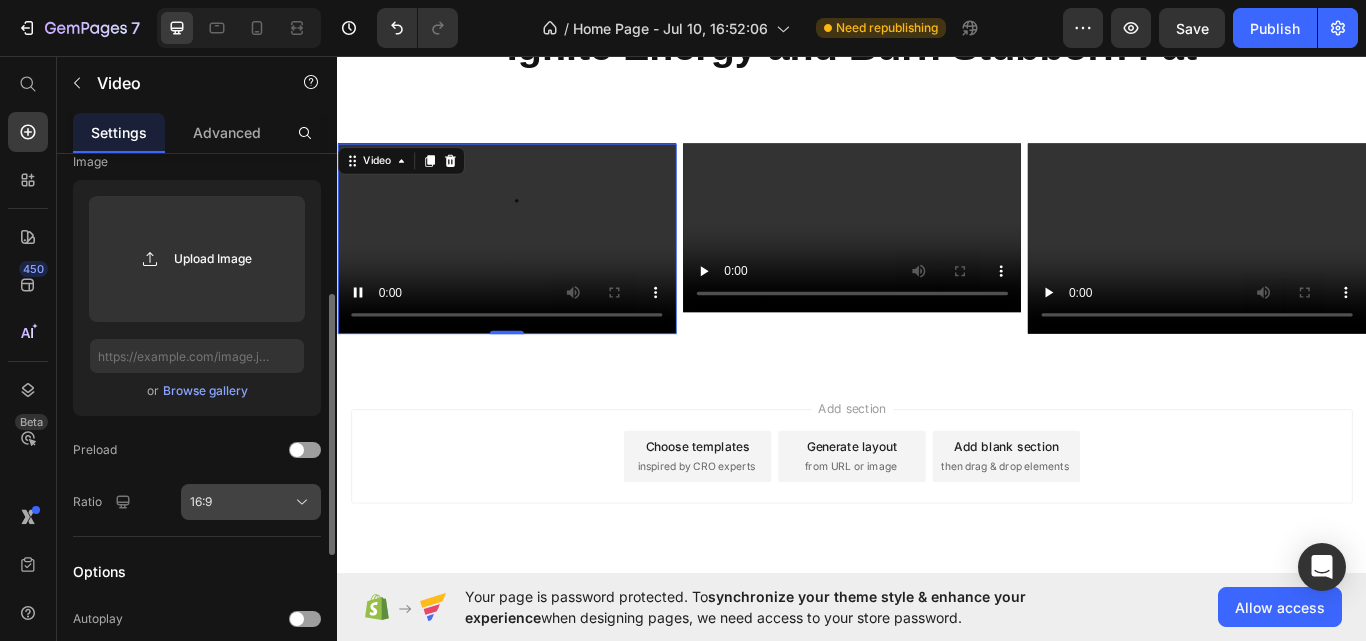 scroll, scrollTop: 290, scrollLeft: 0, axis: vertical 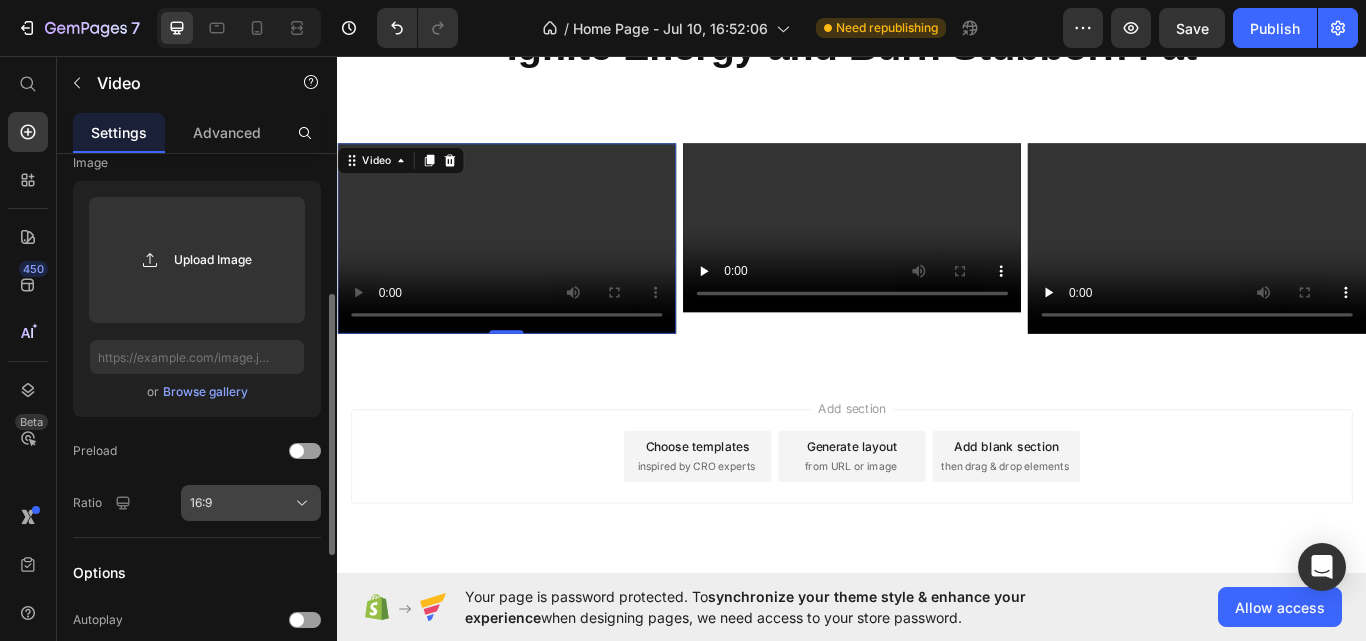click on "16:9" 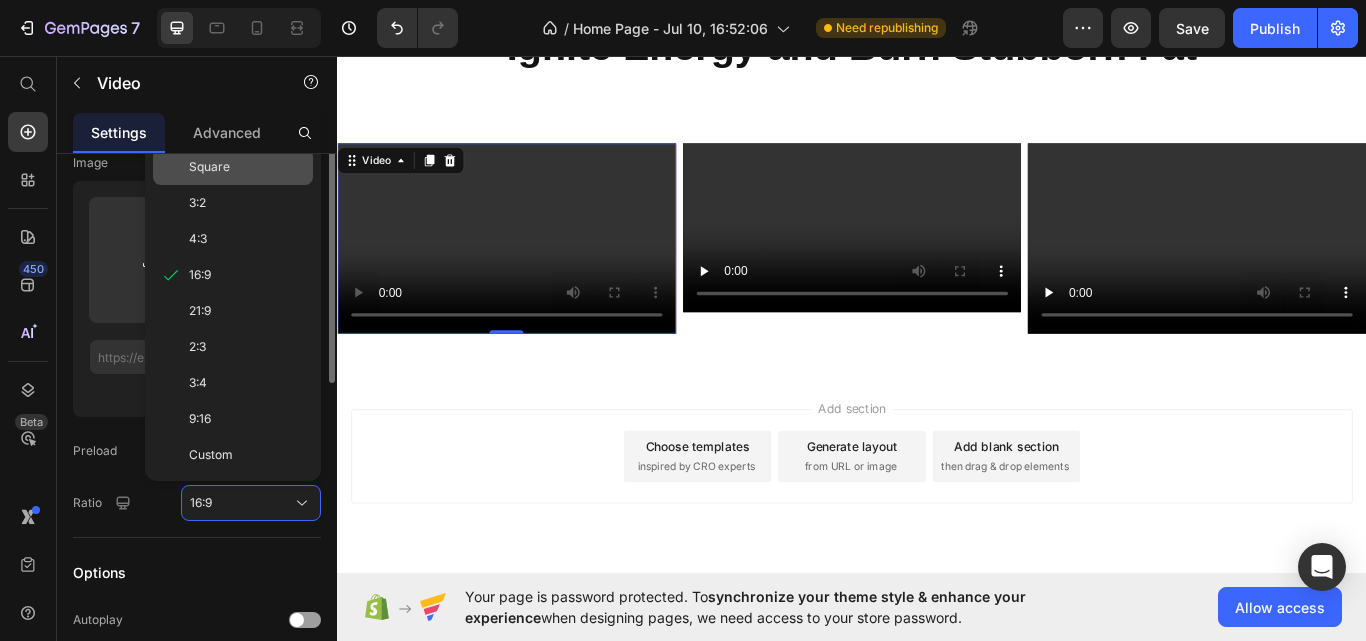 scroll, scrollTop: 174, scrollLeft: 0, axis: vertical 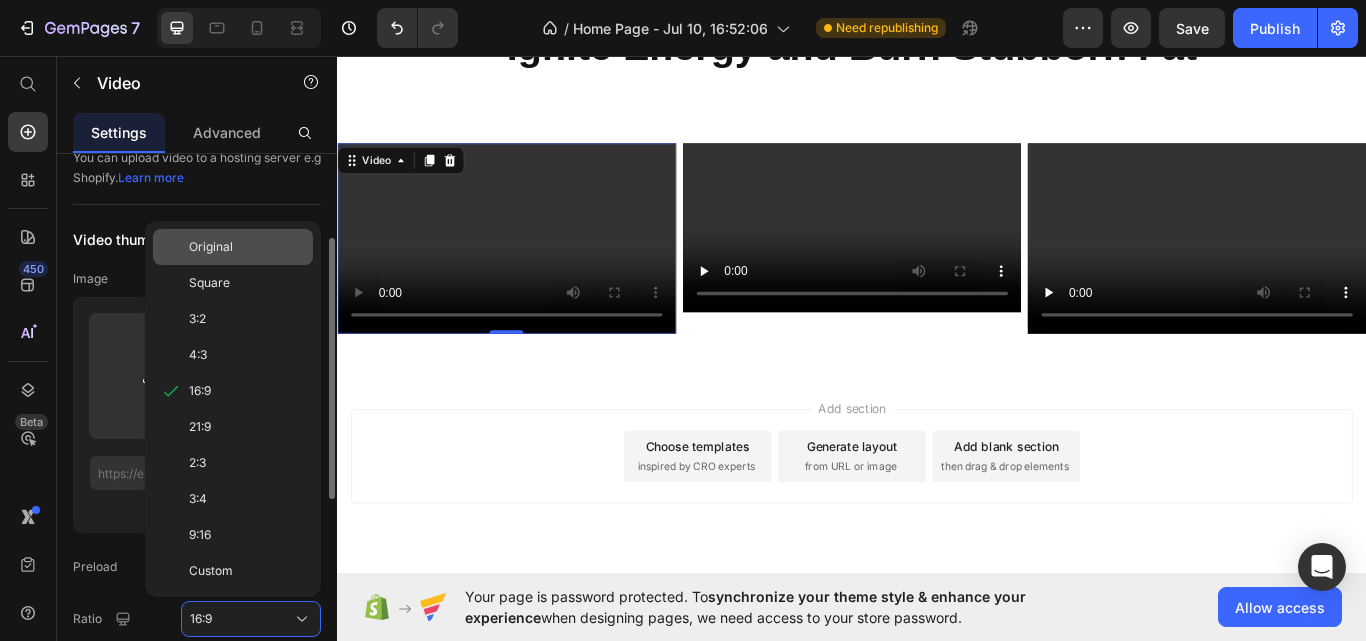 click on "Original" 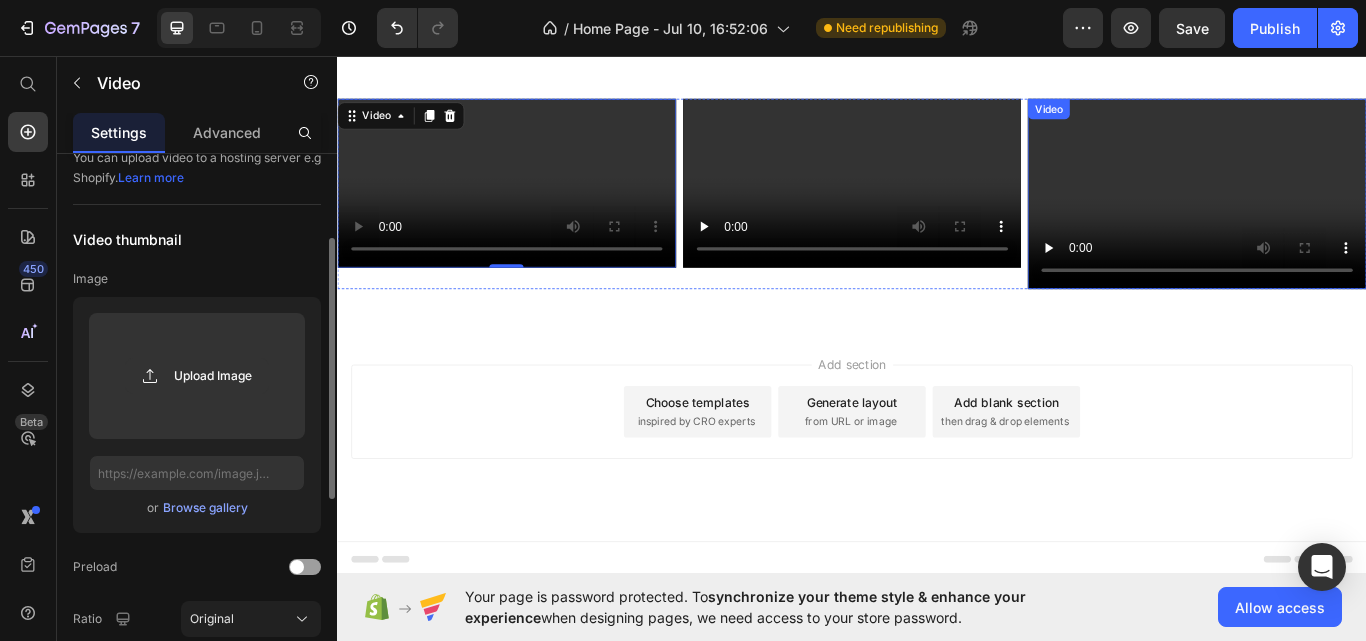 scroll, scrollTop: 4413, scrollLeft: 0, axis: vertical 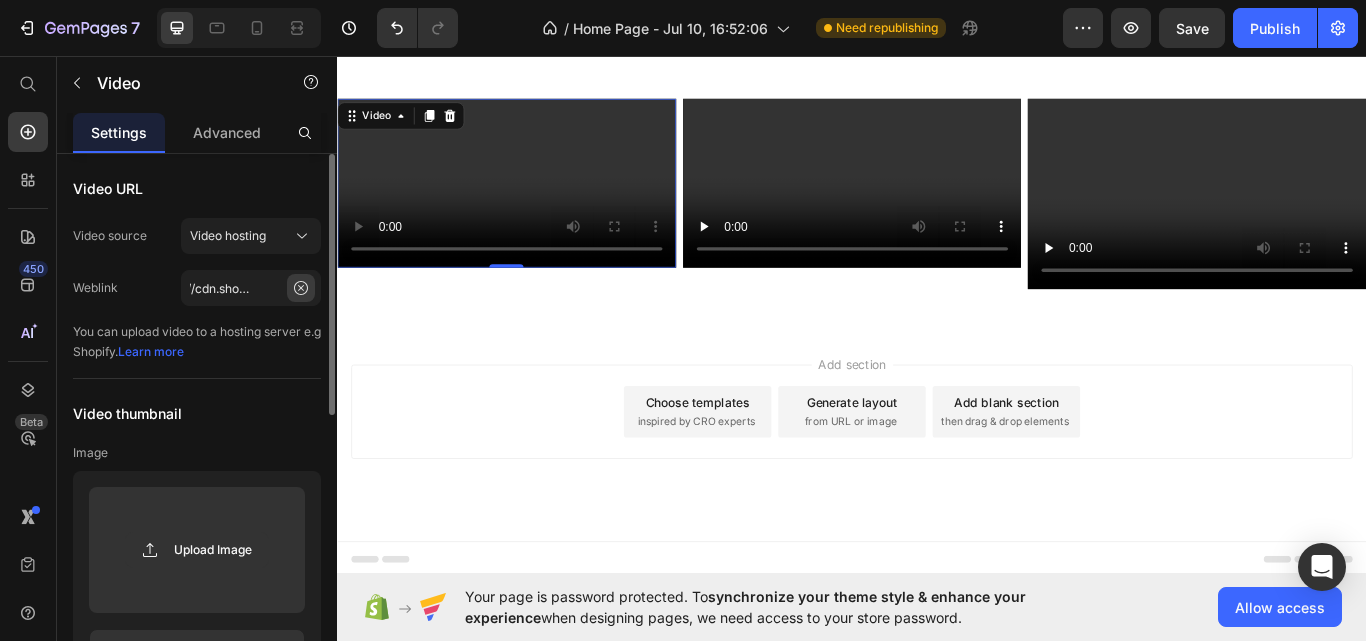 click 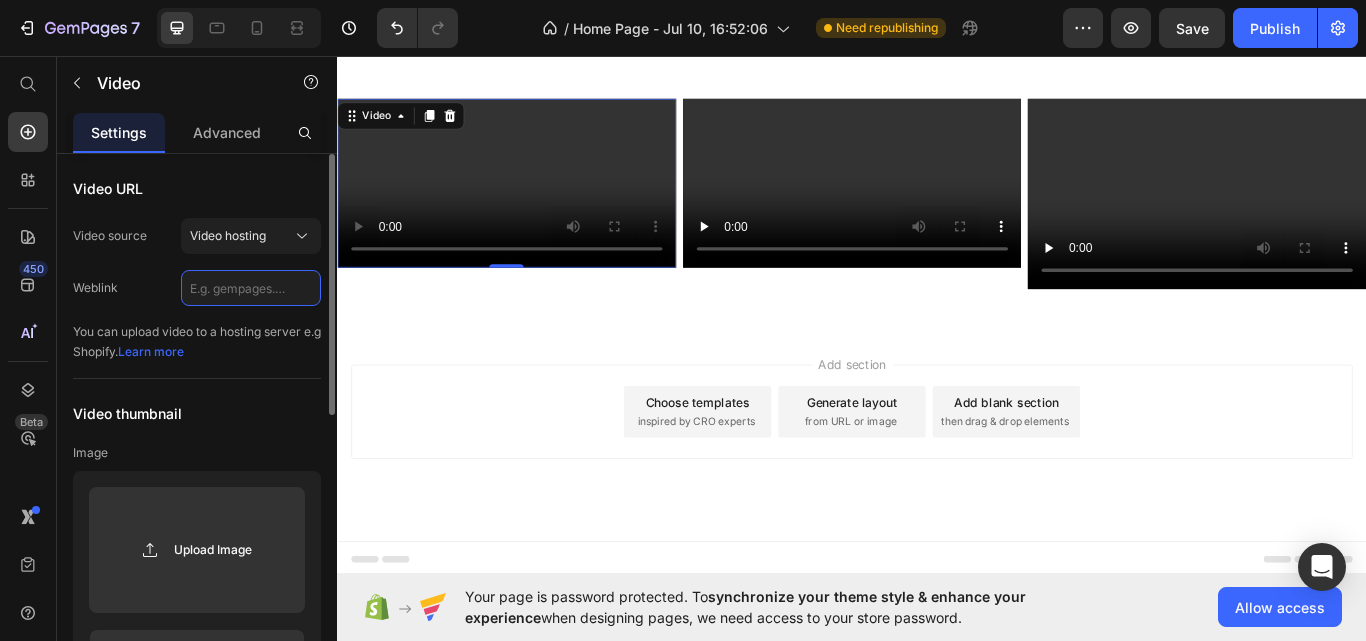 scroll, scrollTop: 0, scrollLeft: 0, axis: both 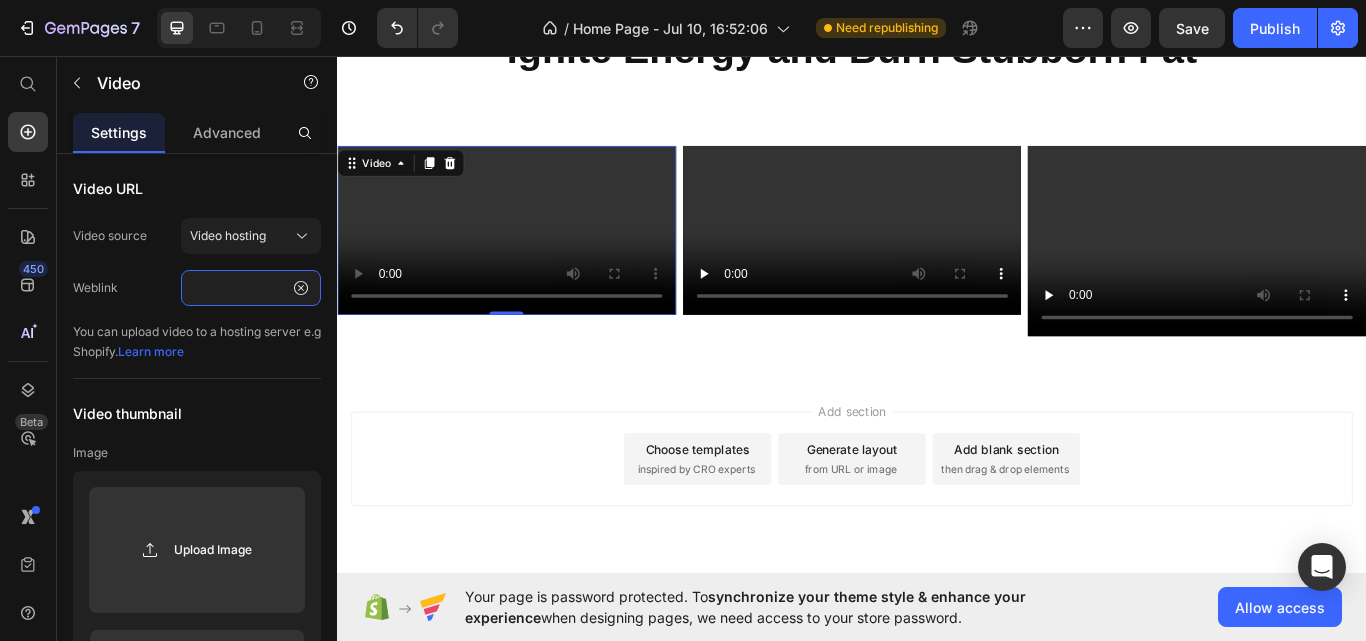 type on "https://cdn.shopify.com/videos/c/o/v/58a51c11facd4fd8bb46a261aec7d7af.mp4" 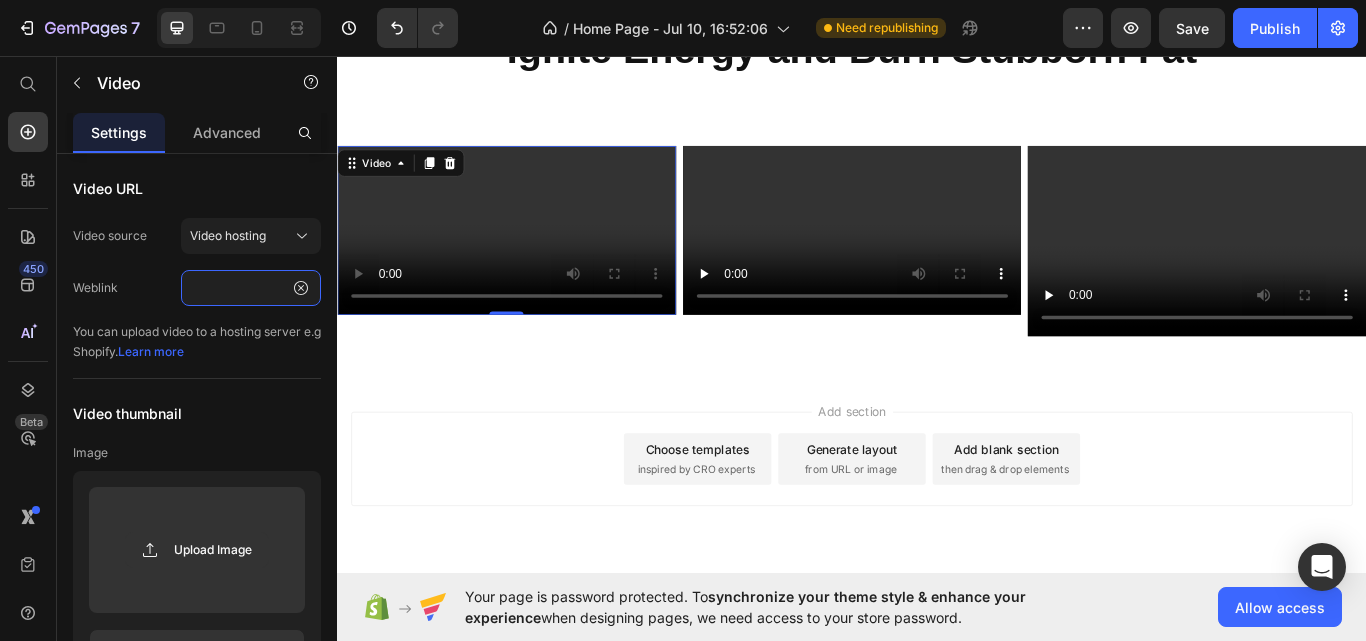 scroll, scrollTop: 0, scrollLeft: 0, axis: both 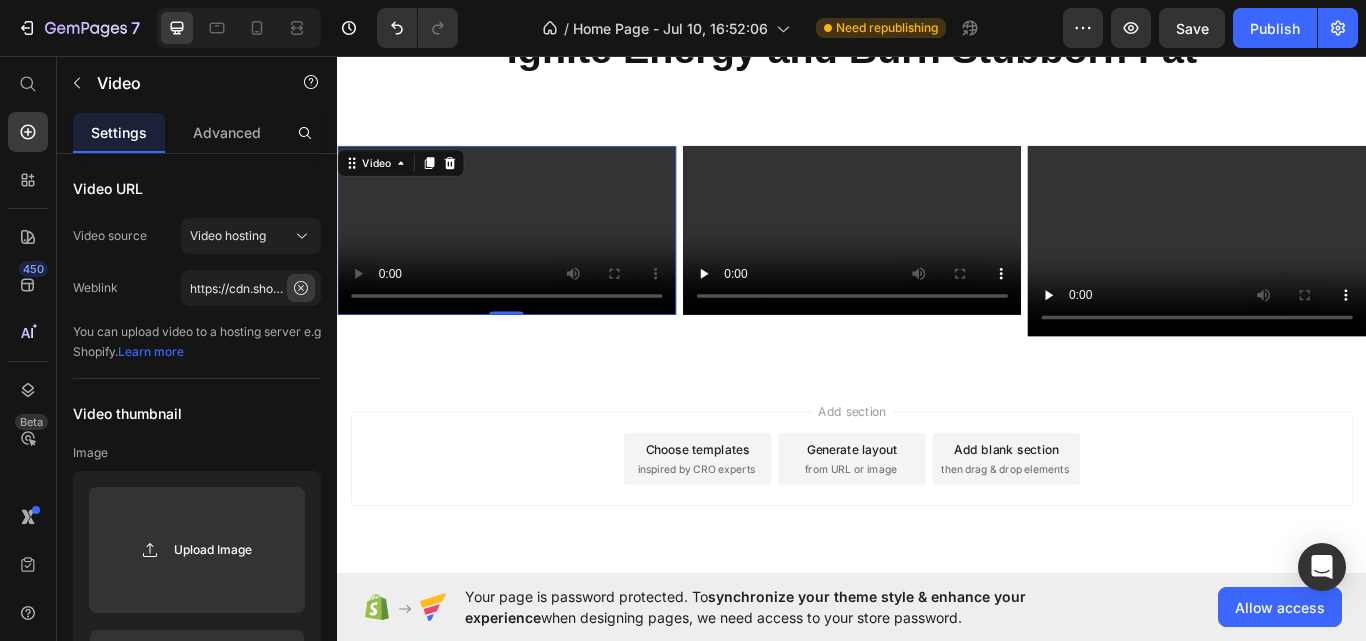 click 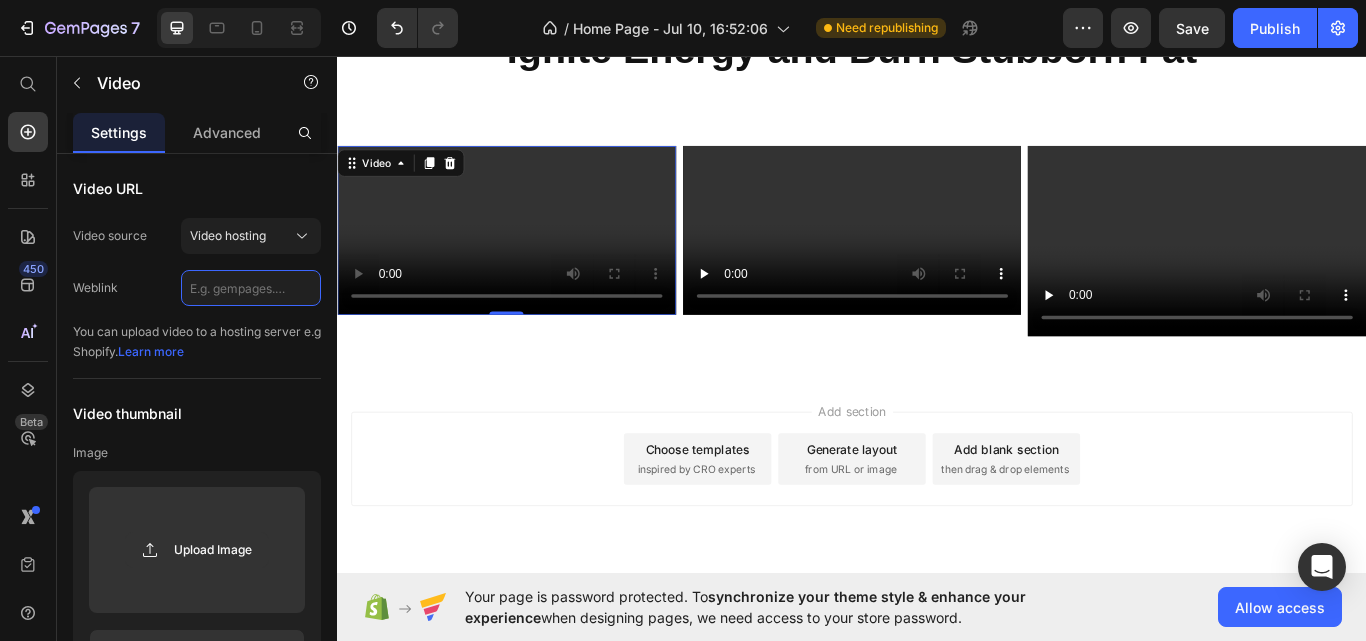 scroll, scrollTop: 4413, scrollLeft: 0, axis: vertical 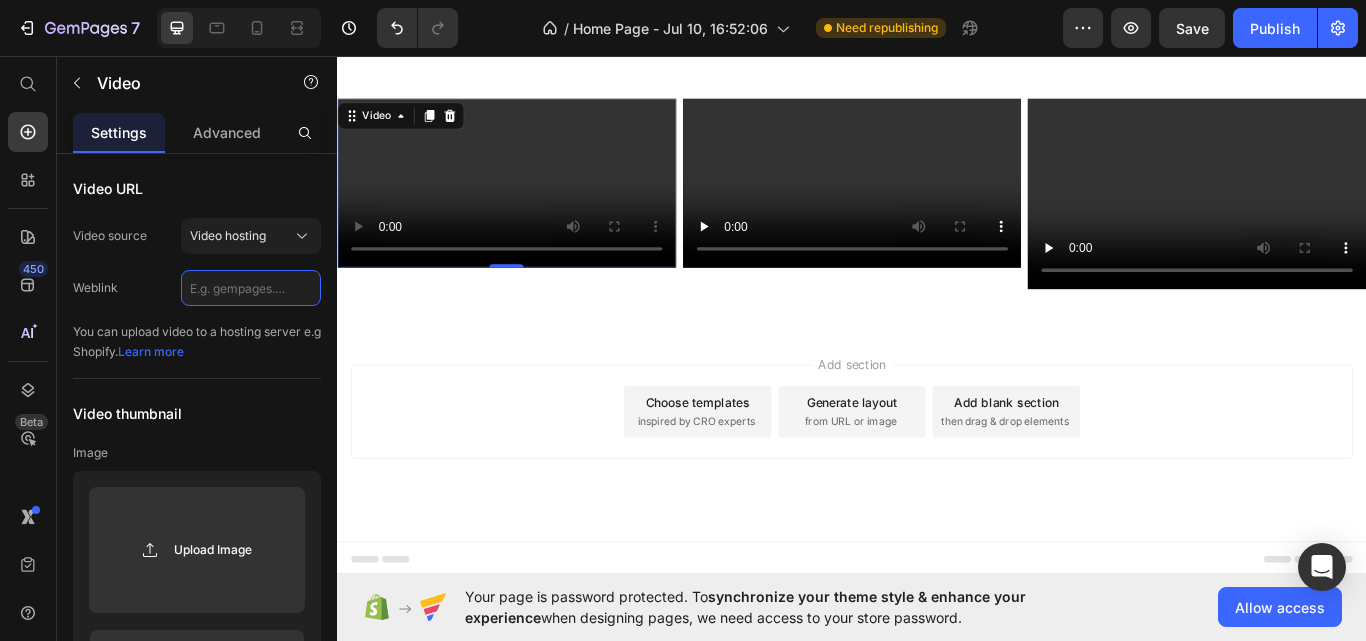 paste on "https://cdn.shopify.com/videos/c/o/v/7fb499ea19b743309c455c3f066d79c9.mov" 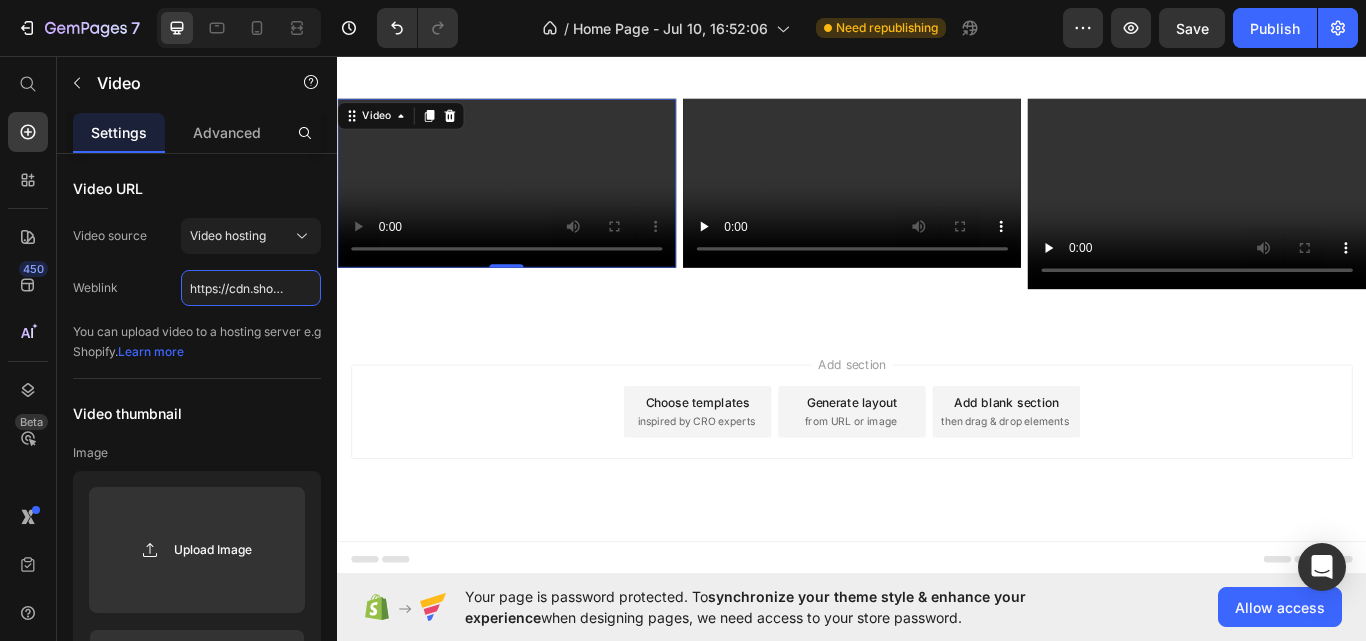 scroll, scrollTop: 0, scrollLeft: 367, axis: horizontal 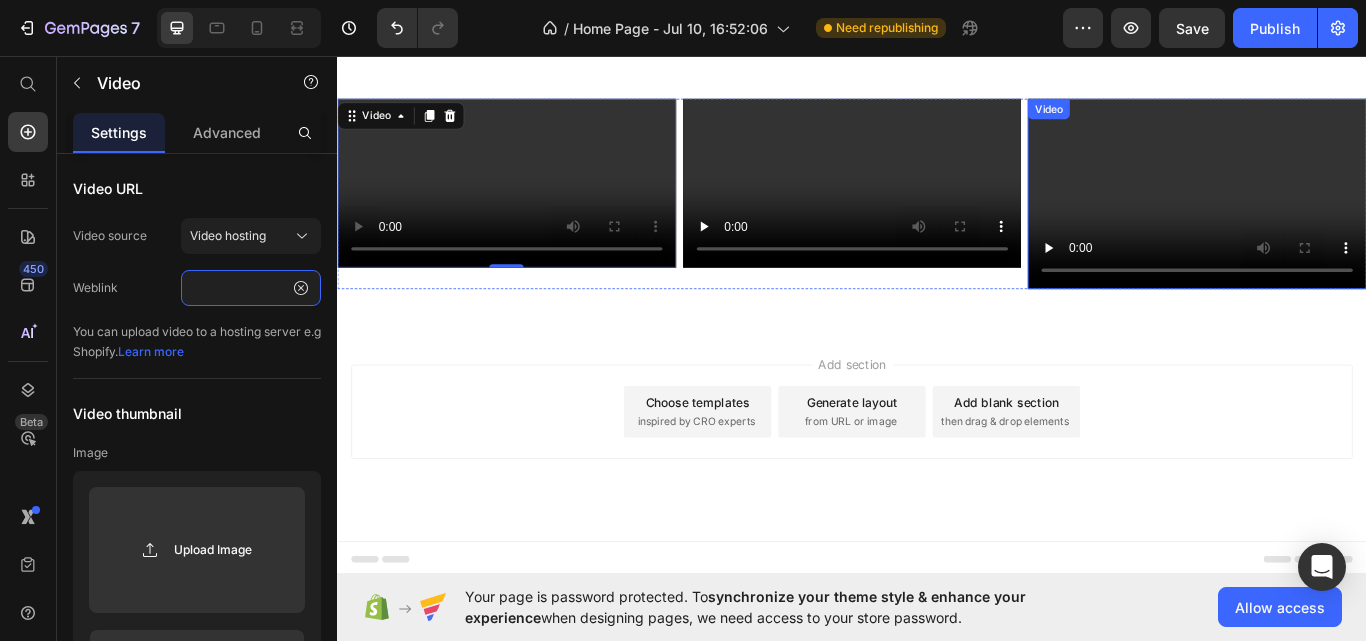 type on "https://cdn.shopify.com/videos/c/o/v/7fb499ea19b743309c455c3f066d79c9.mov" 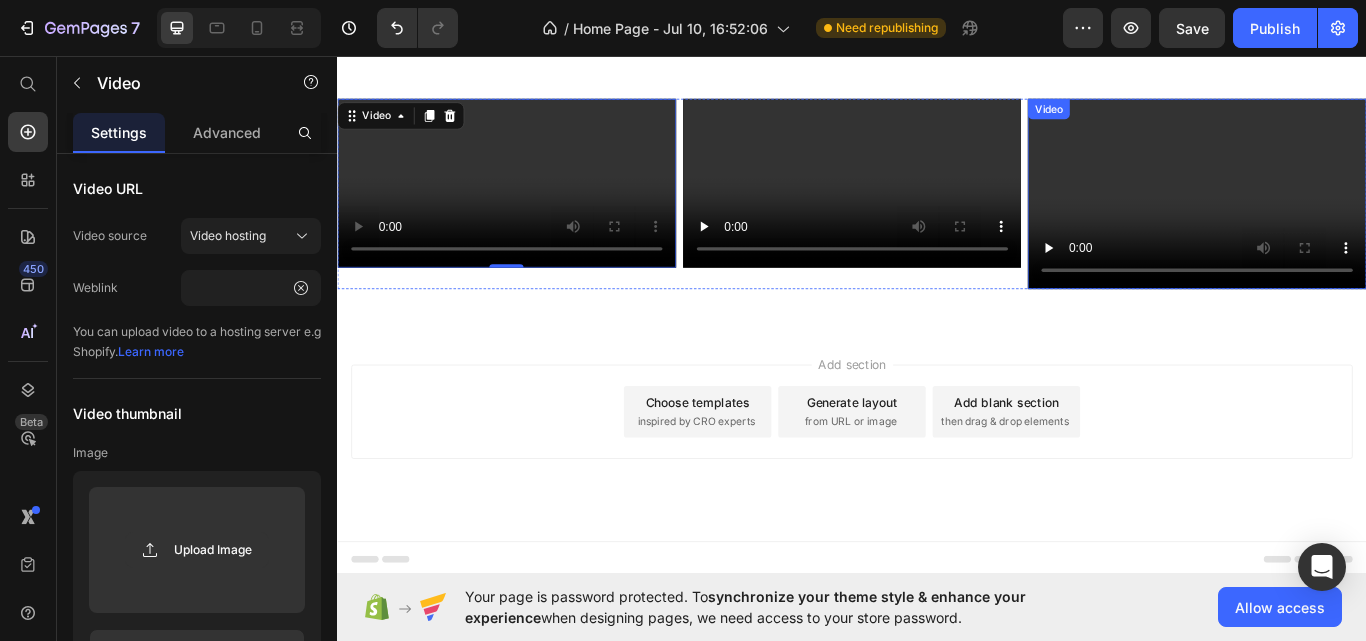 scroll, scrollTop: 0, scrollLeft: 0, axis: both 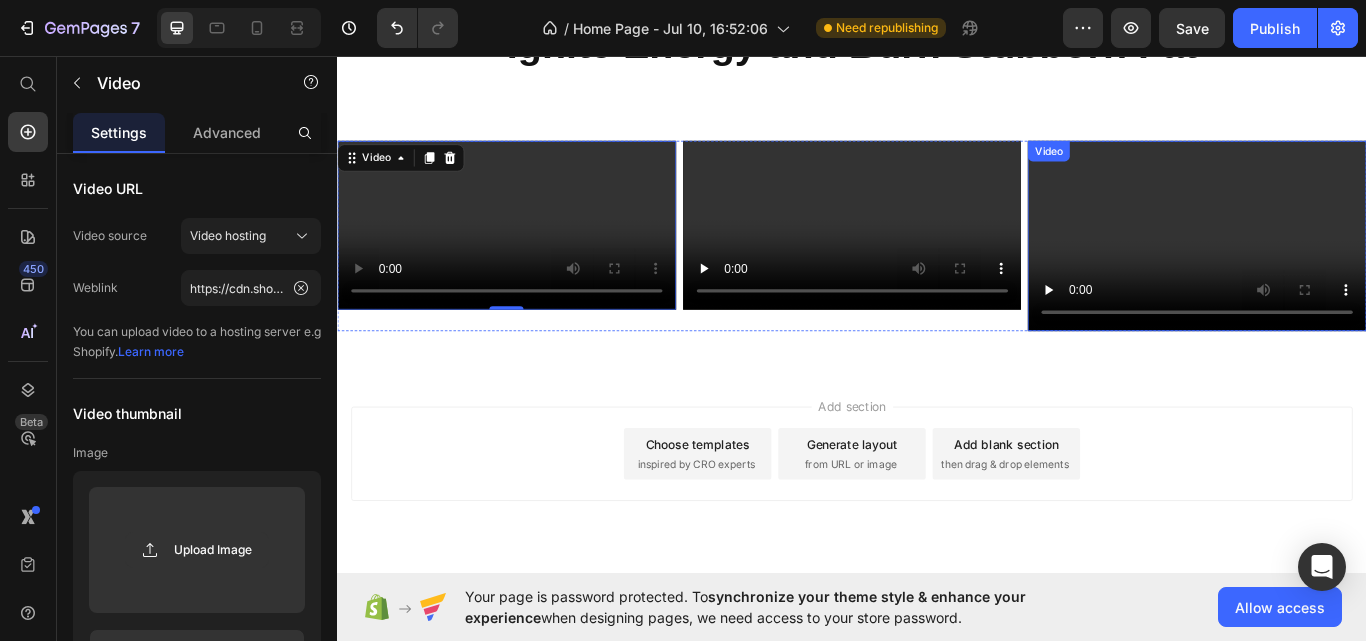 click at bounding box center (1339, 267) 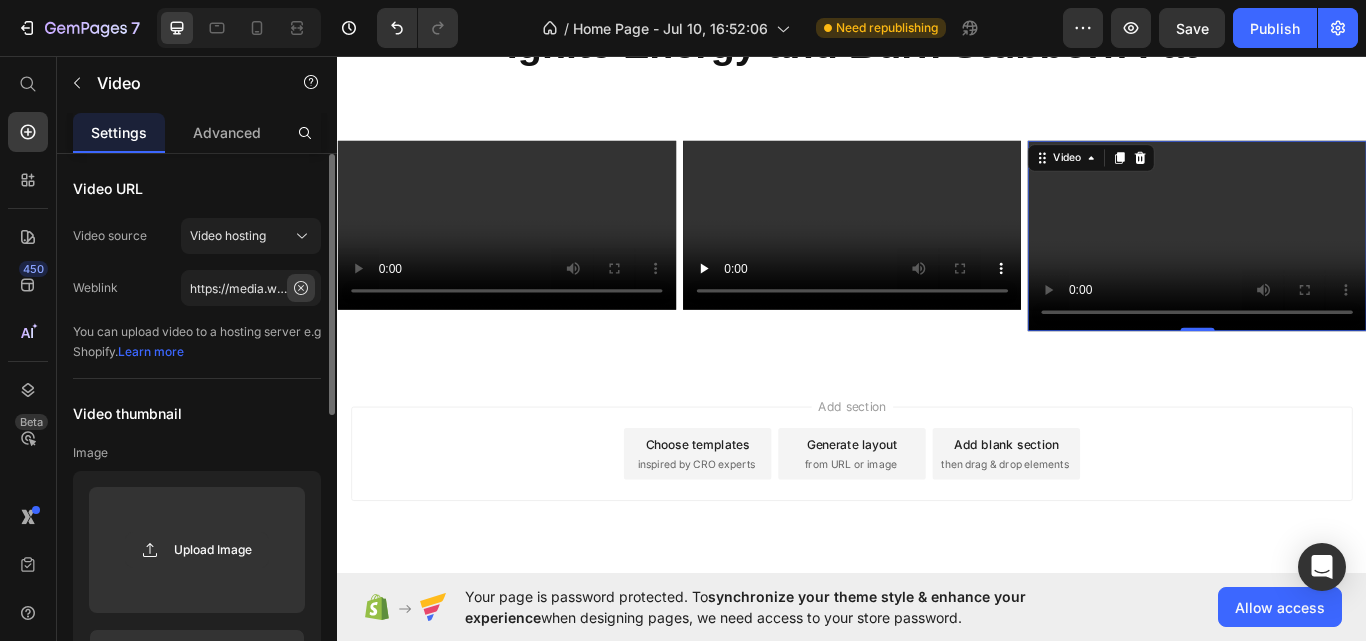 click 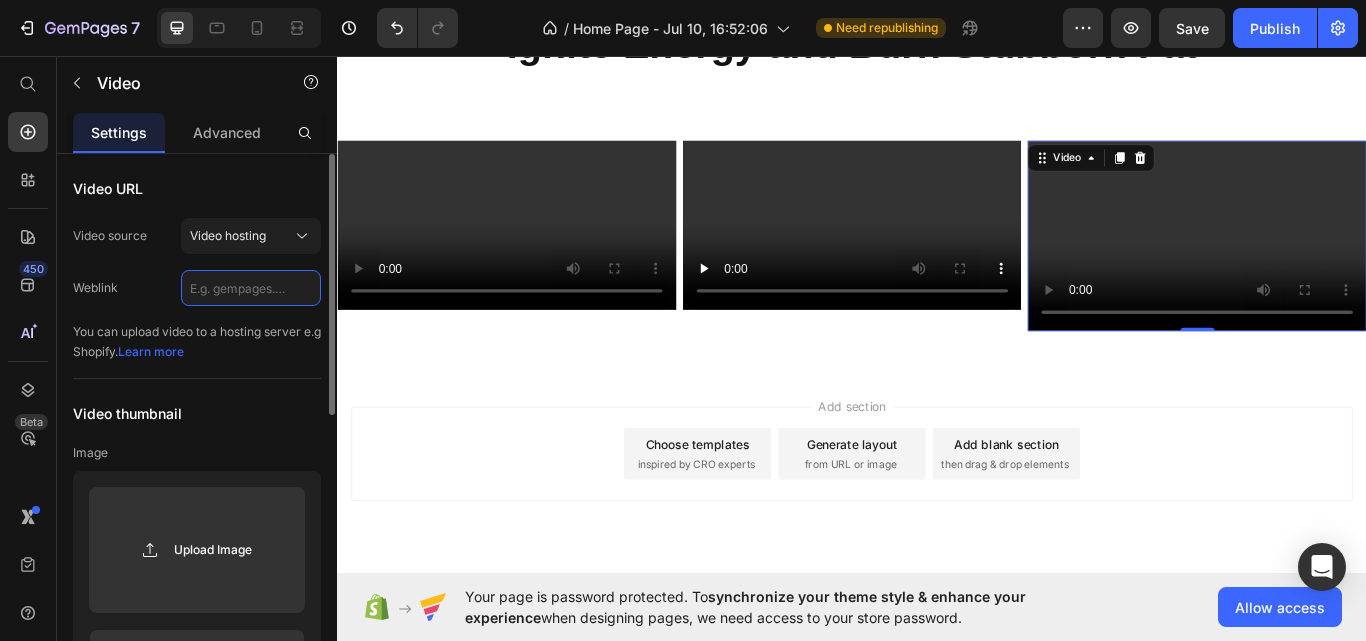 scroll, scrollTop: 0, scrollLeft: 0, axis: both 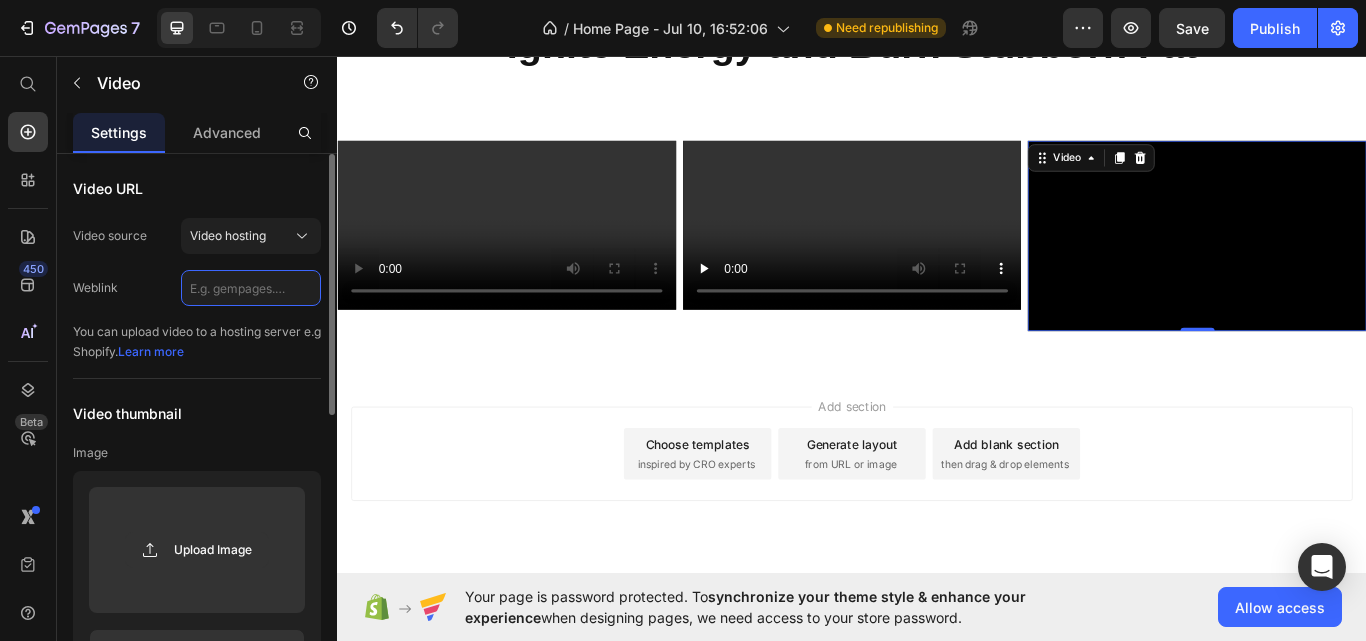 click 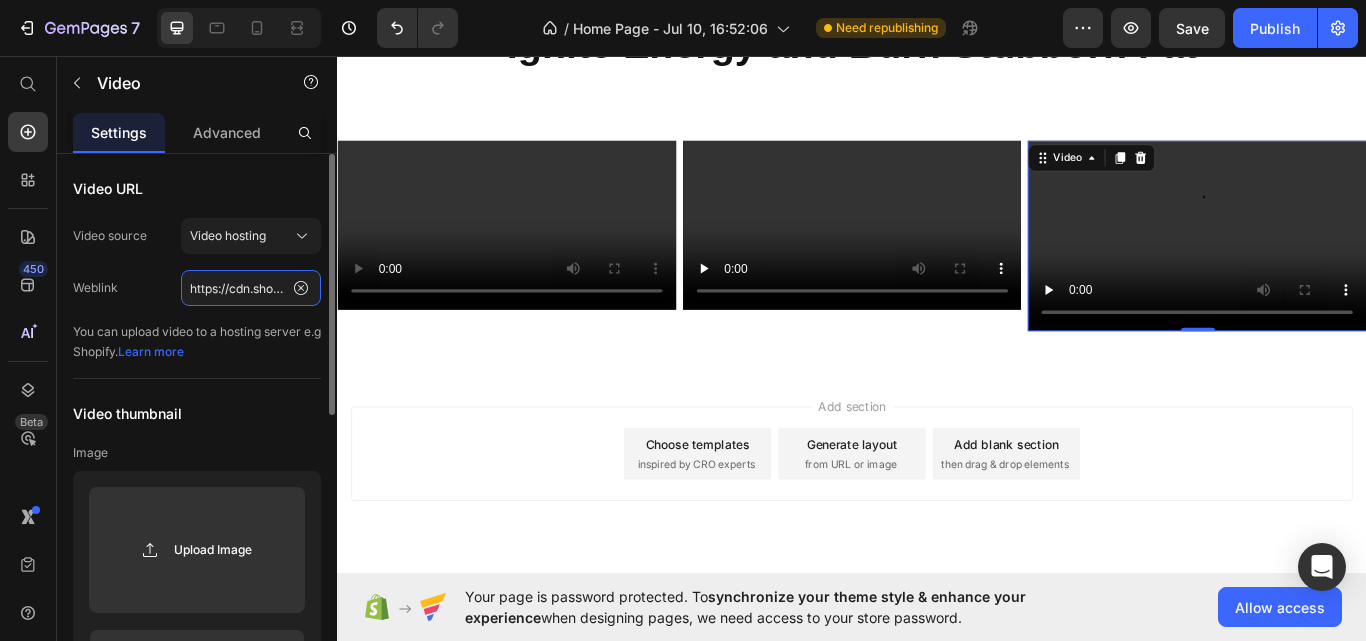 scroll, scrollTop: 0, scrollLeft: 353, axis: horizontal 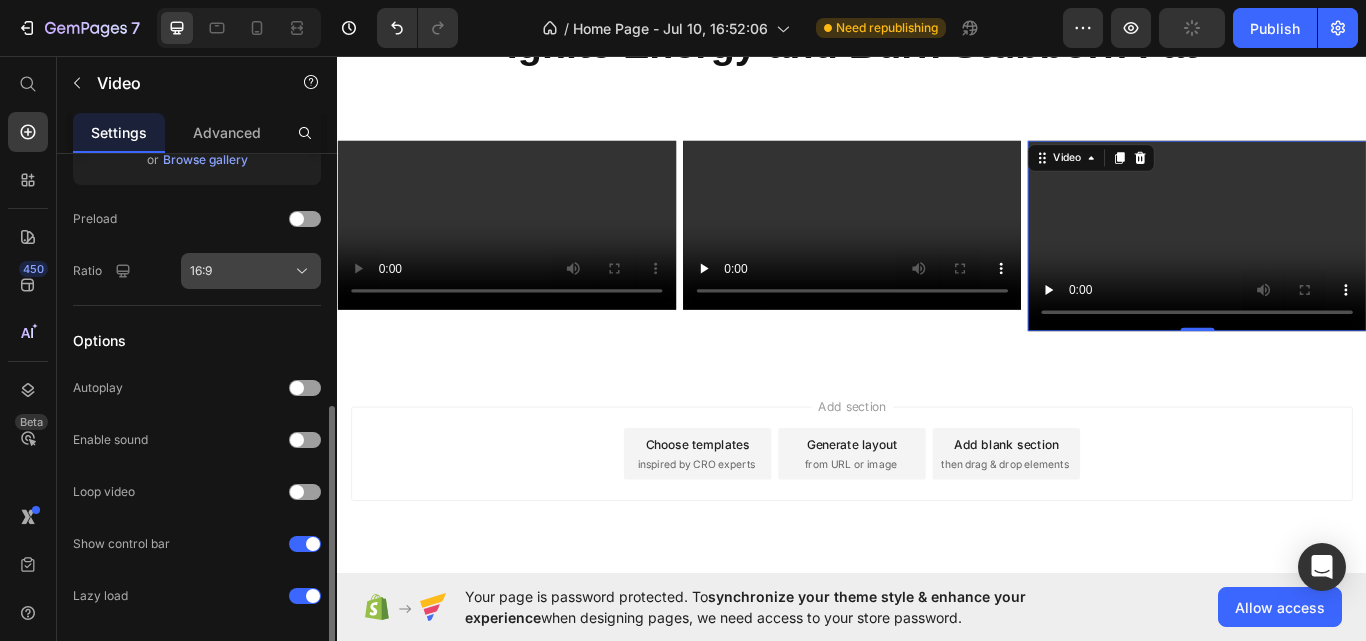 type on "https://cdn.shopify.com/videos/c/o/v/58a51c11facd4fd8bb46a261aec7d7af.mp4" 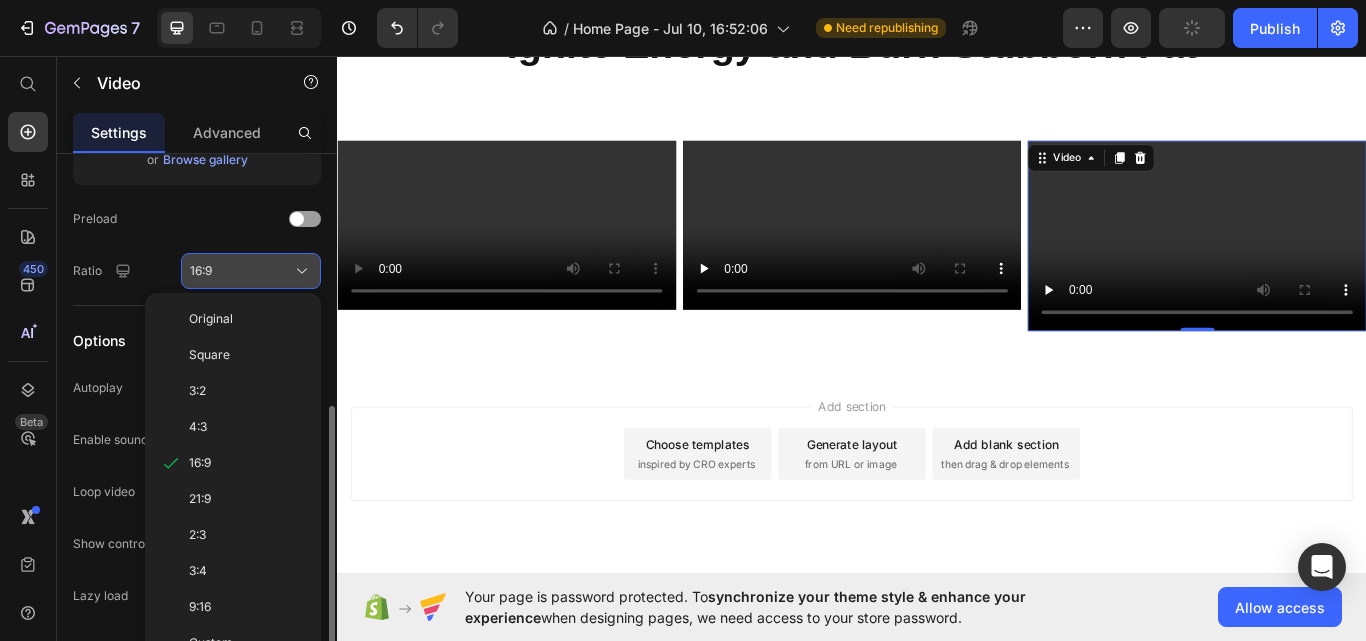 scroll, scrollTop: 0, scrollLeft: 0, axis: both 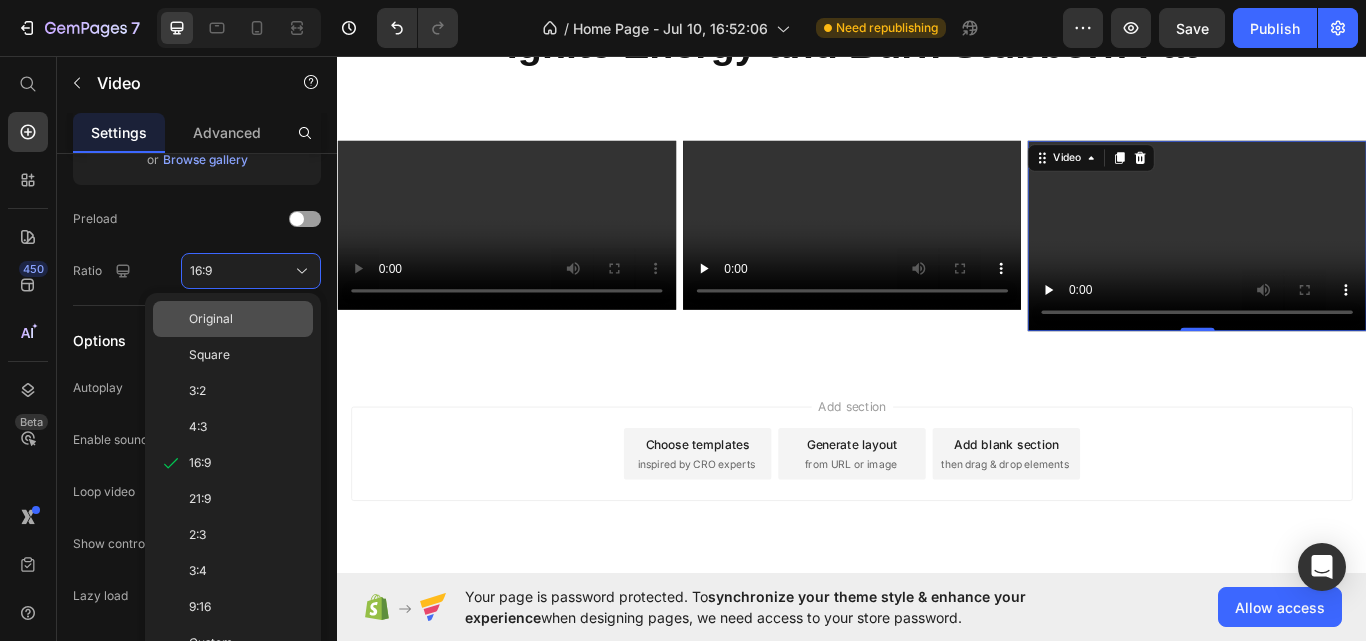 click on "Original" at bounding box center (211, 319) 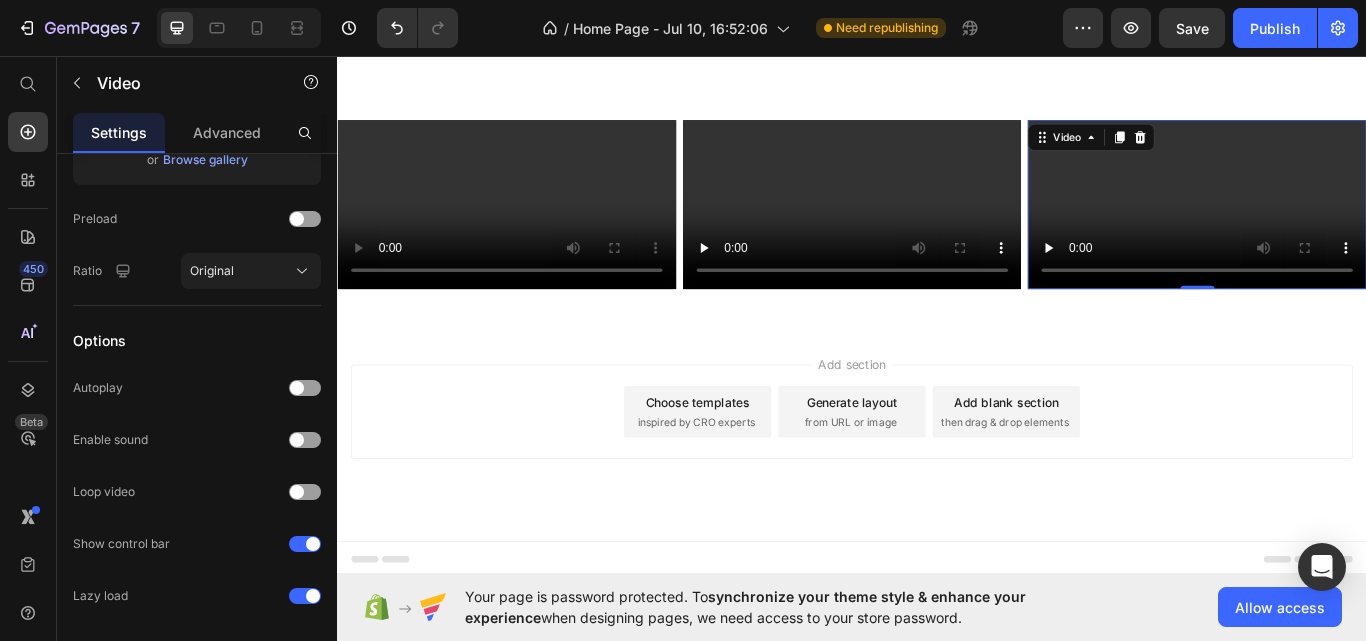 scroll, scrollTop: 4570, scrollLeft: 0, axis: vertical 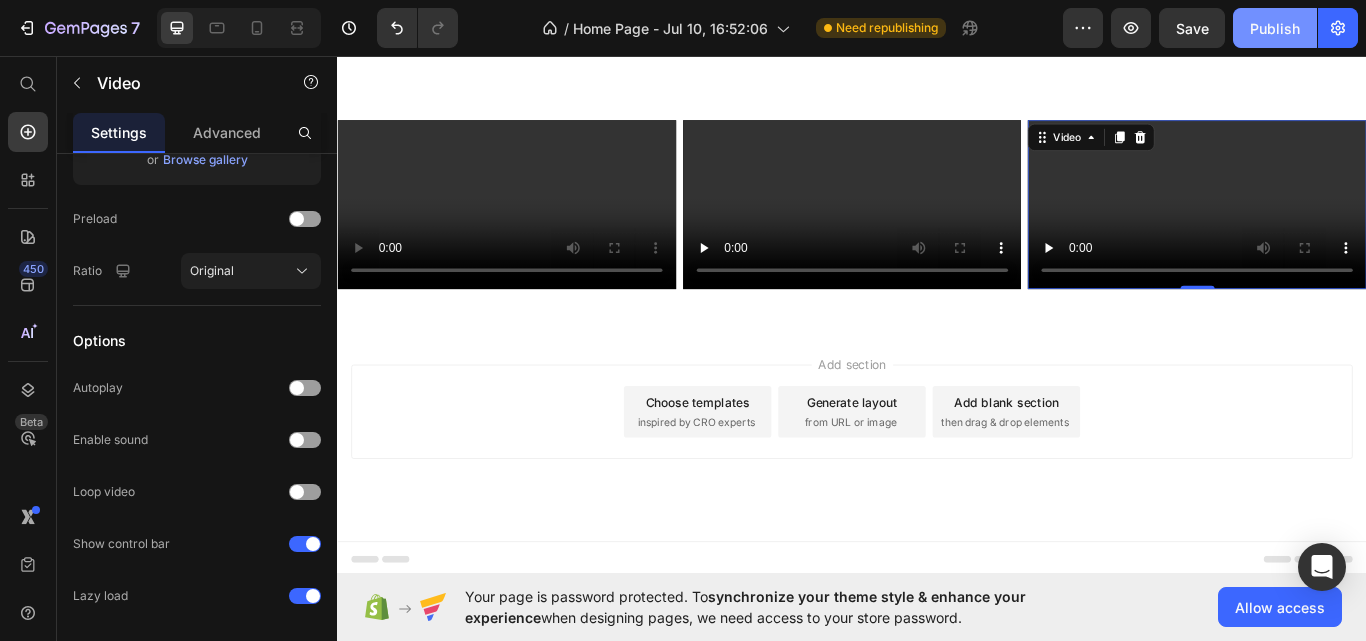 click on "Publish" at bounding box center [1275, 28] 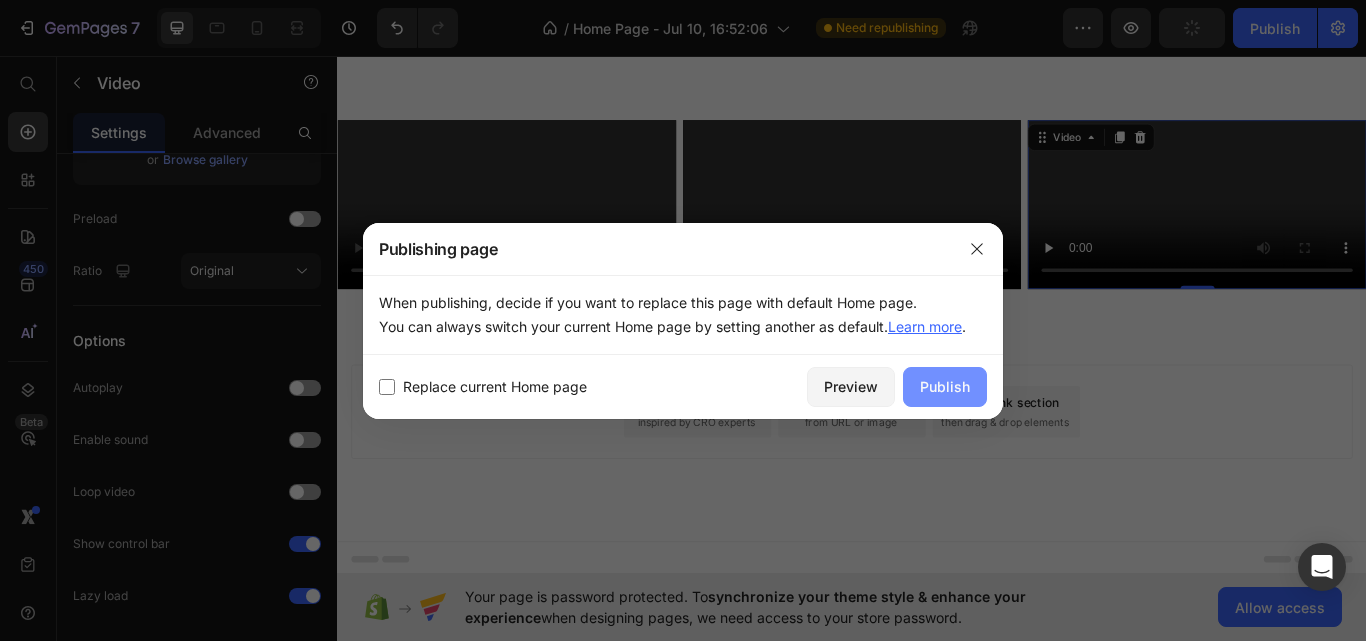 click on "Publish" at bounding box center [945, 386] 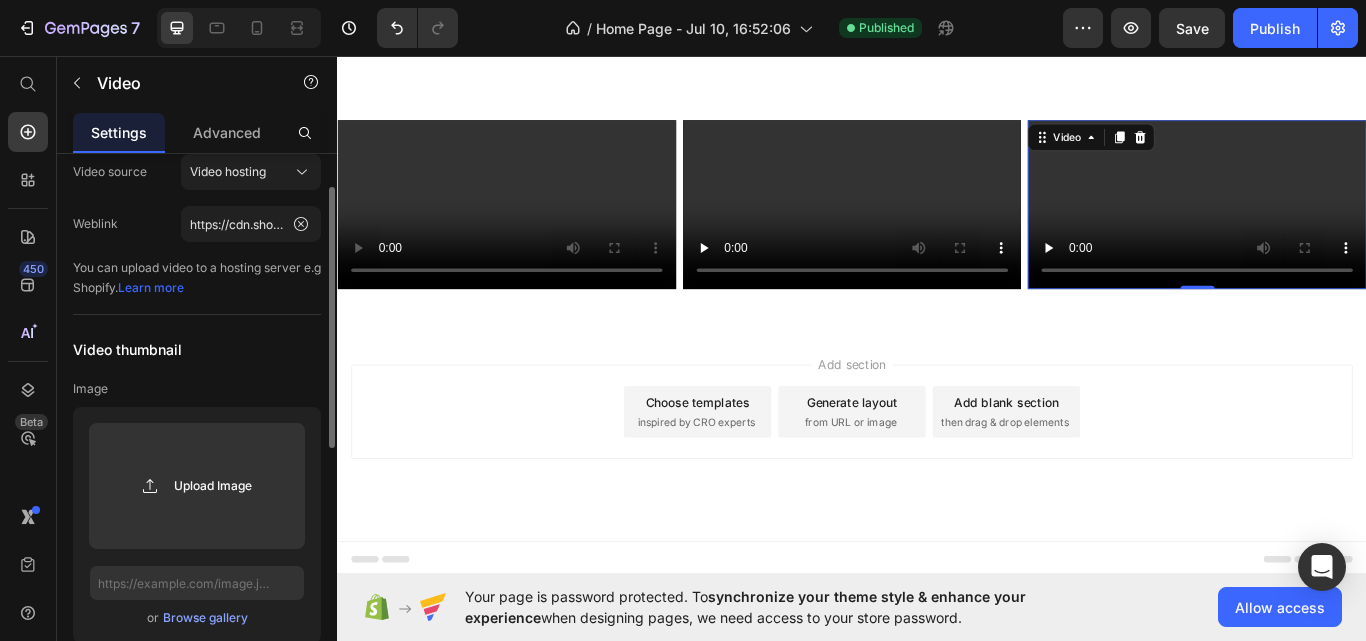 scroll, scrollTop: 0, scrollLeft: 0, axis: both 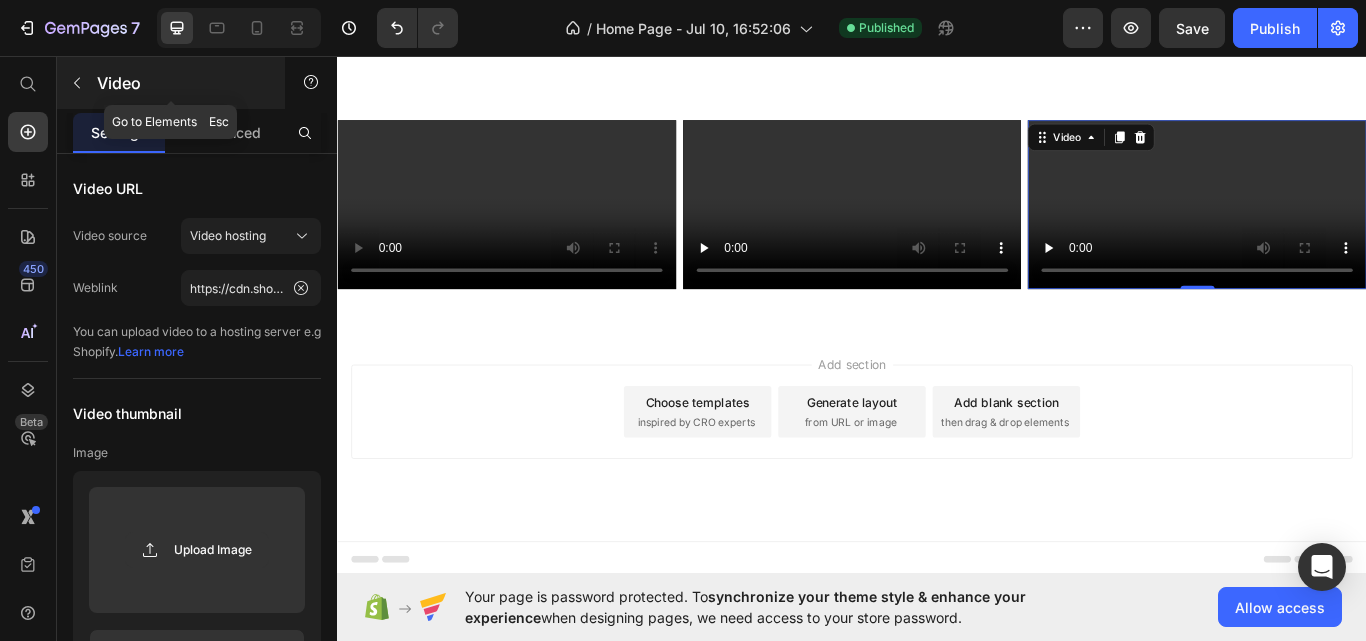 click at bounding box center [77, 83] 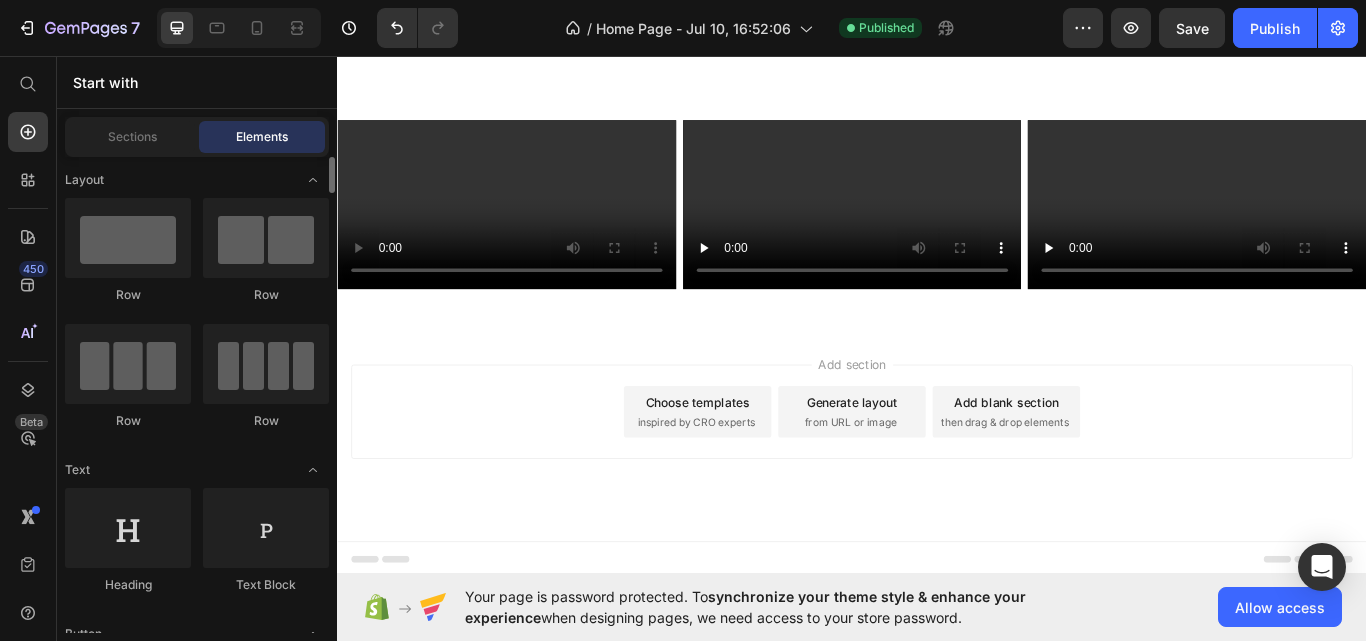 scroll, scrollTop: 0, scrollLeft: 0, axis: both 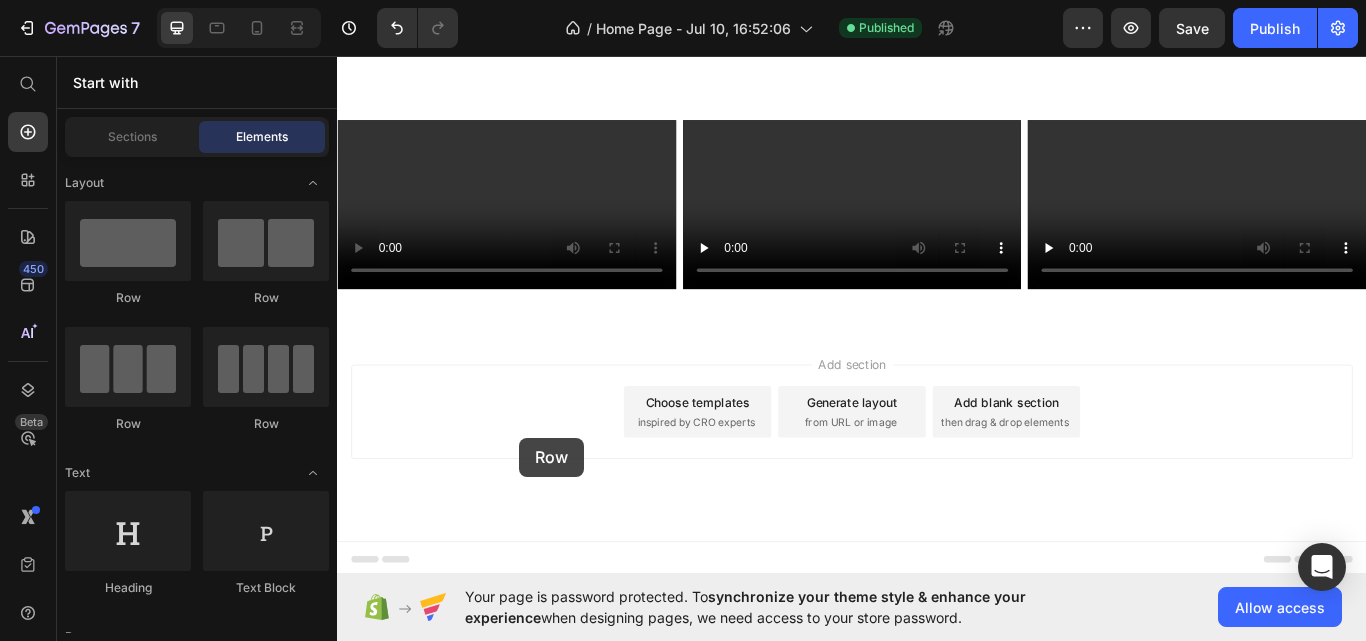 drag, startPoint x: 437, startPoint y: 306, endPoint x: 552, endPoint y: 497, distance: 222.94843 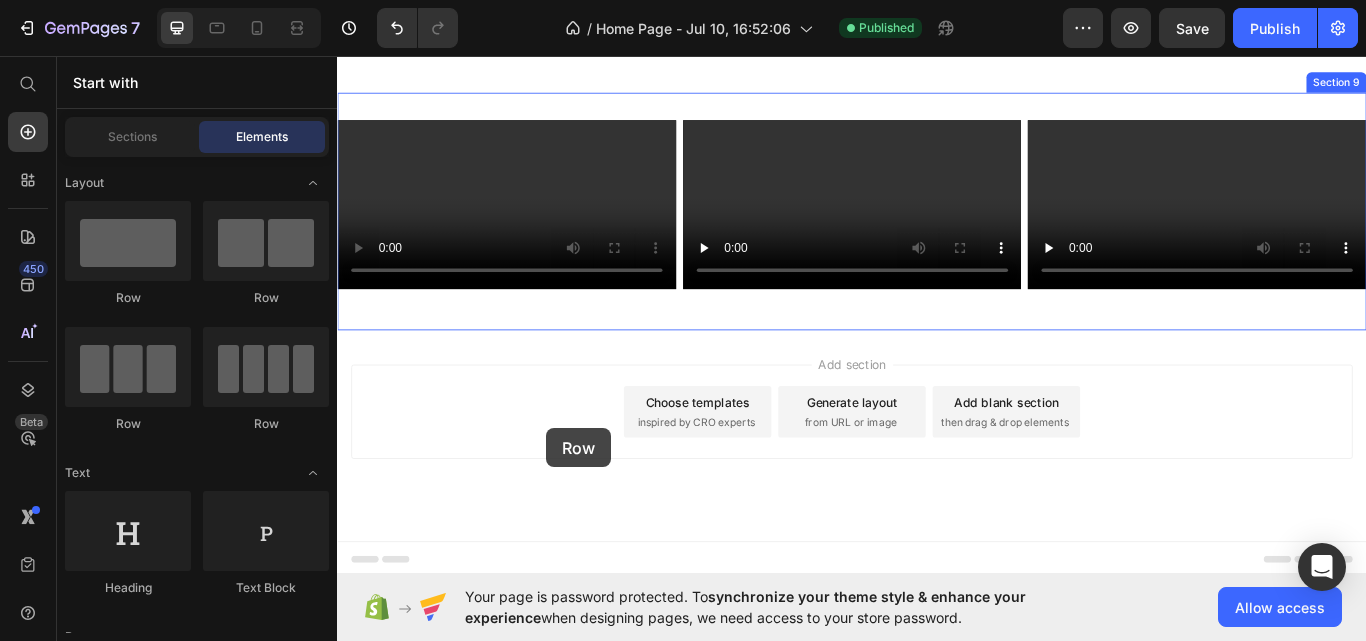 drag, startPoint x: 499, startPoint y: 318, endPoint x: 581, endPoint y: 491, distance: 191.44974 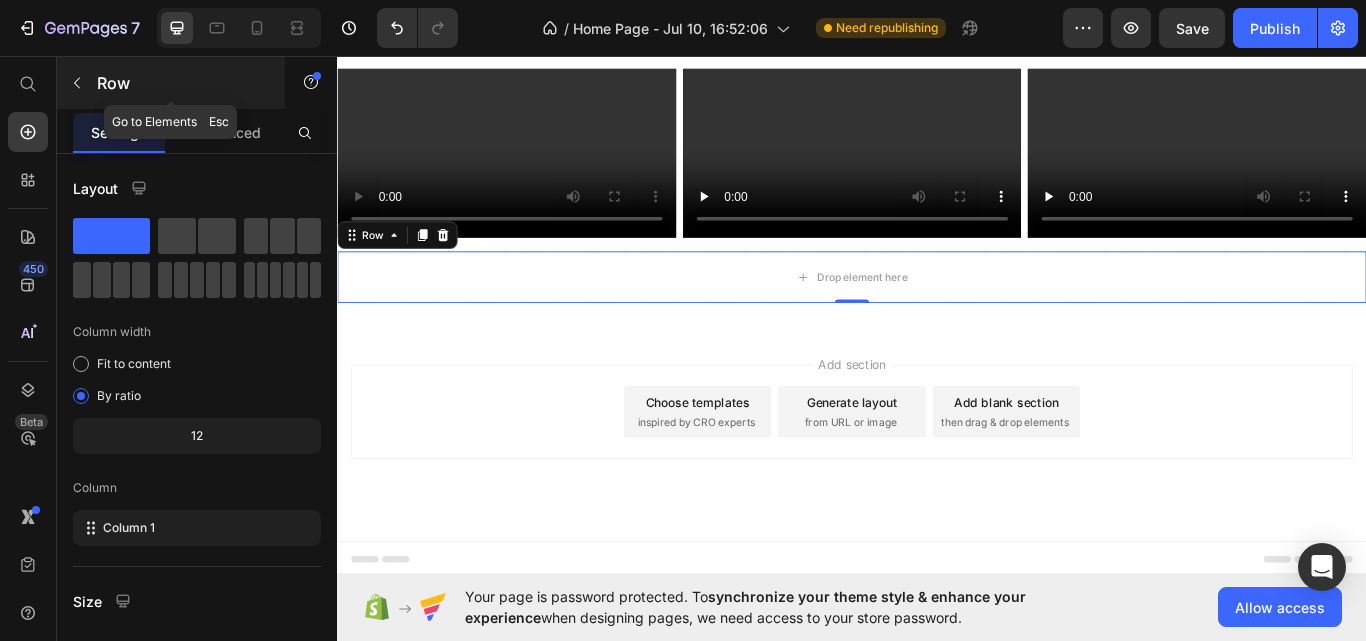 click 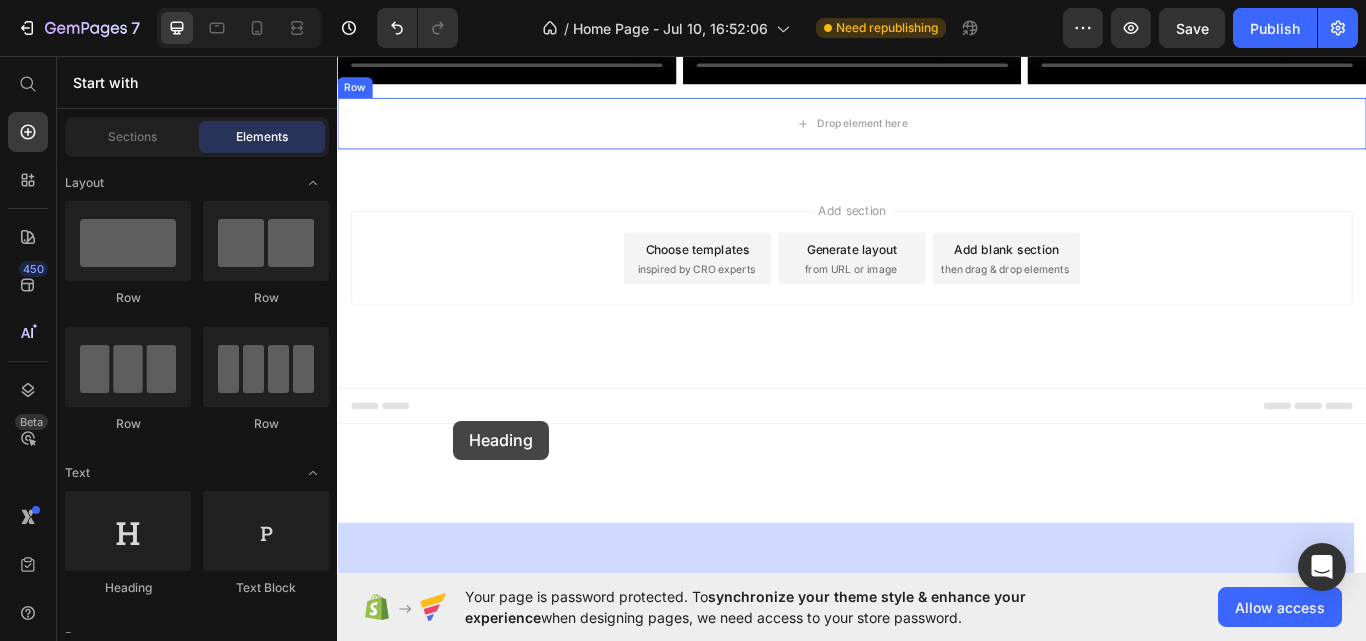 drag, startPoint x: 478, startPoint y: 611, endPoint x: 472, endPoint y: 482, distance: 129.13947 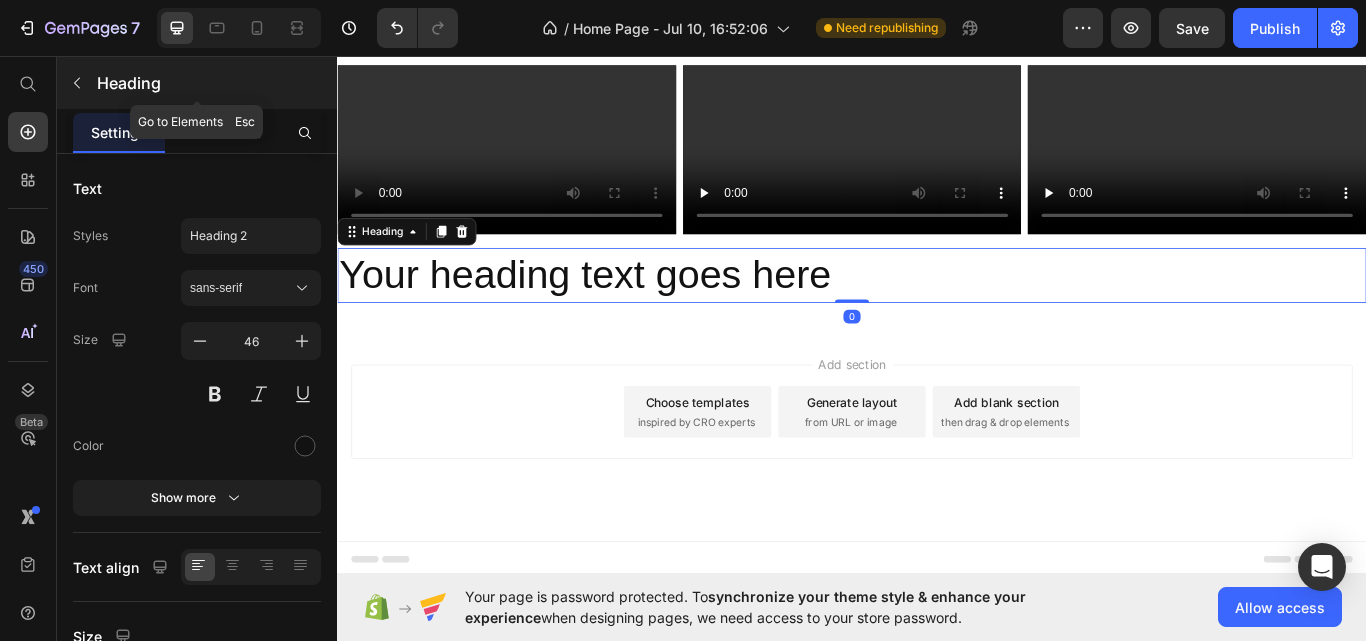 click 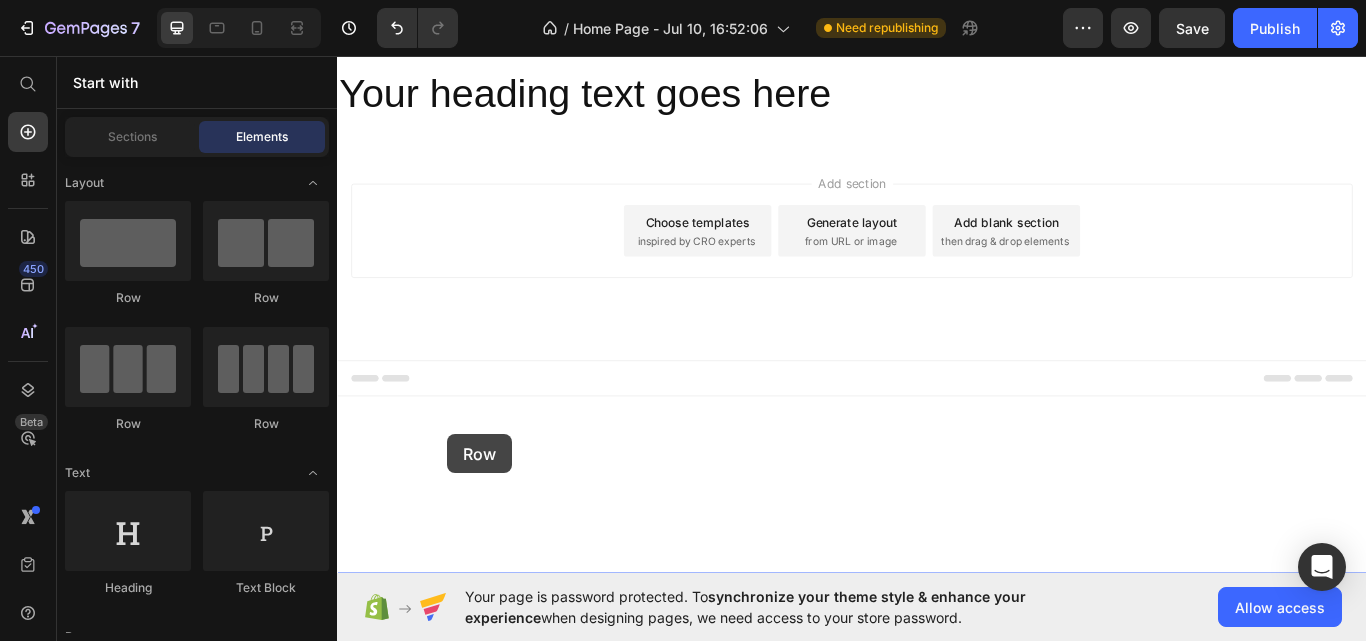 scroll, scrollTop: 4754, scrollLeft: 0, axis: vertical 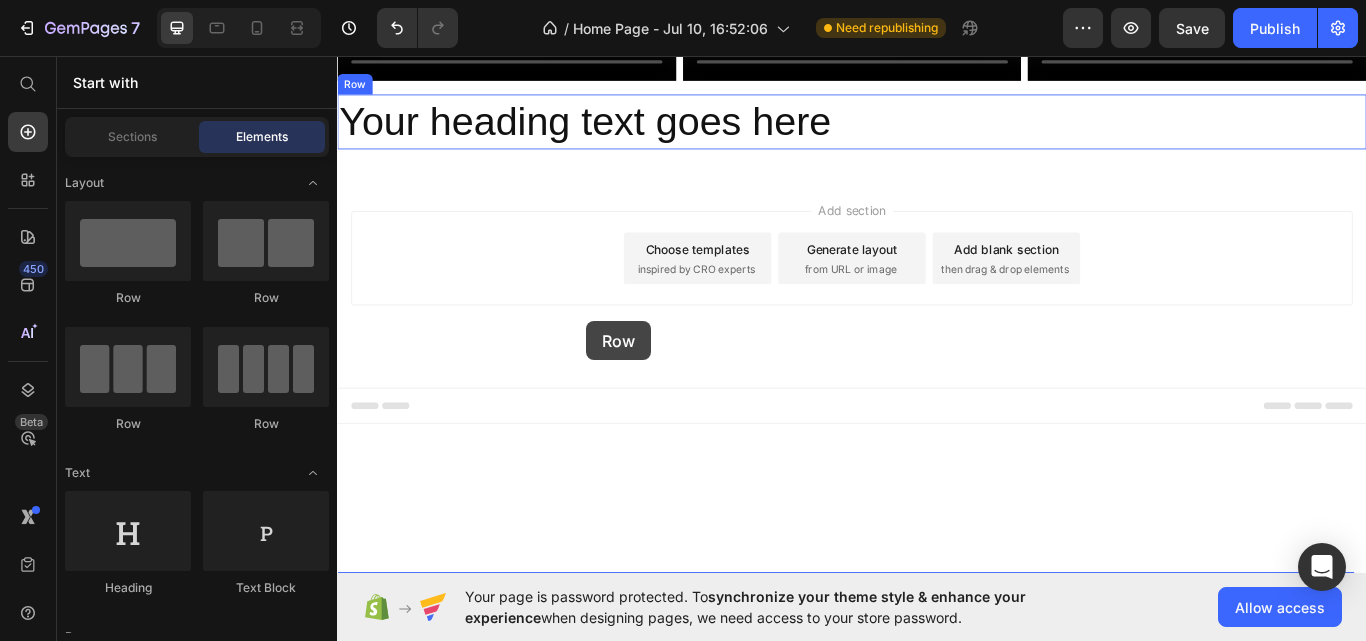 drag, startPoint x: 452, startPoint y: 299, endPoint x: 663, endPoint y: 366, distance: 221.38202 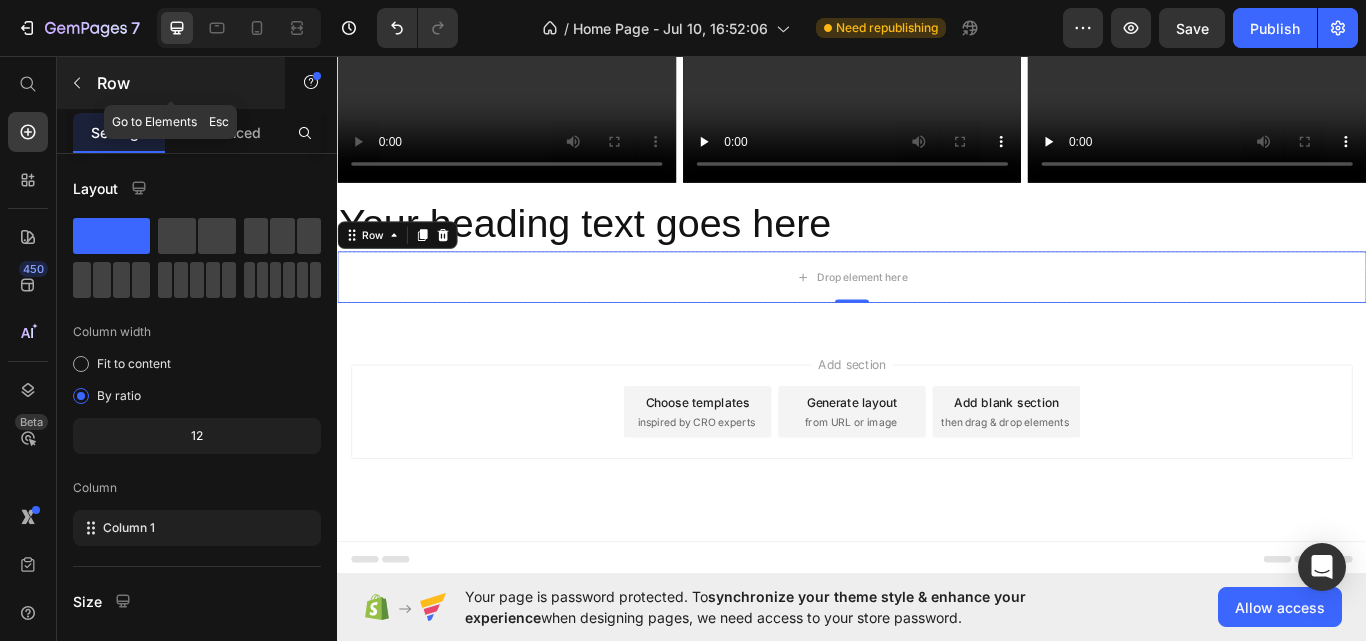 click at bounding box center (77, 83) 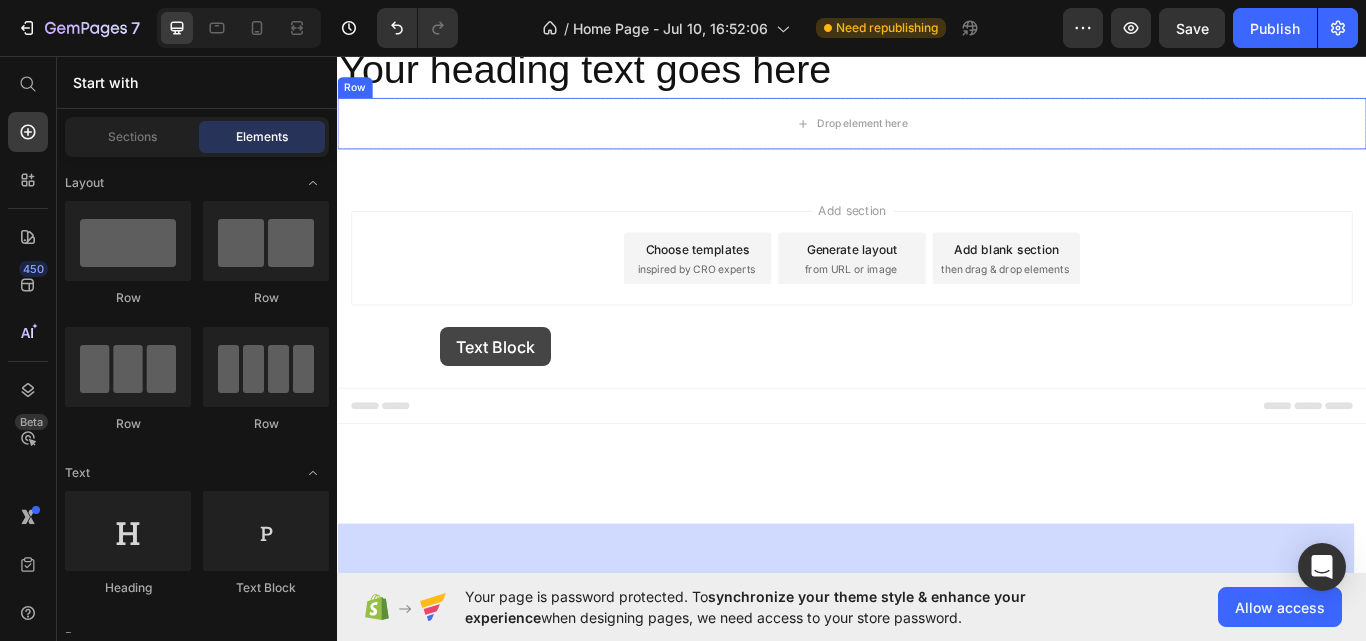 drag, startPoint x: 617, startPoint y: 581, endPoint x: 455, endPoint y: 376, distance: 261.2834 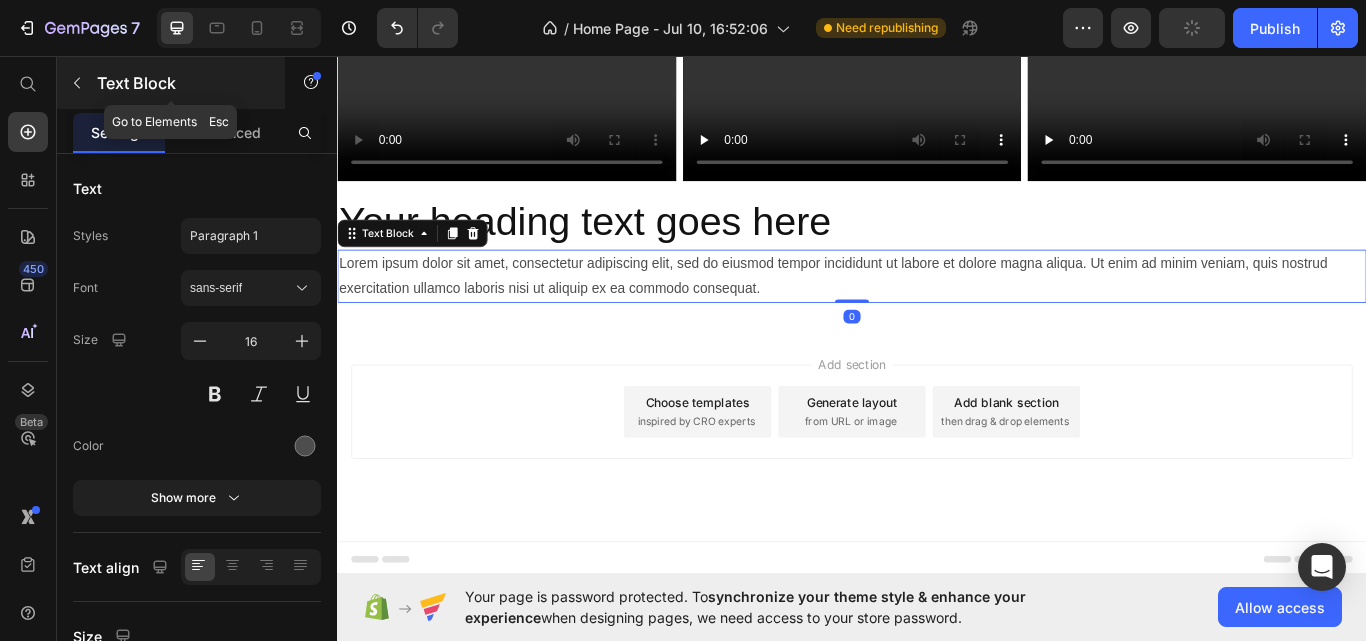 click 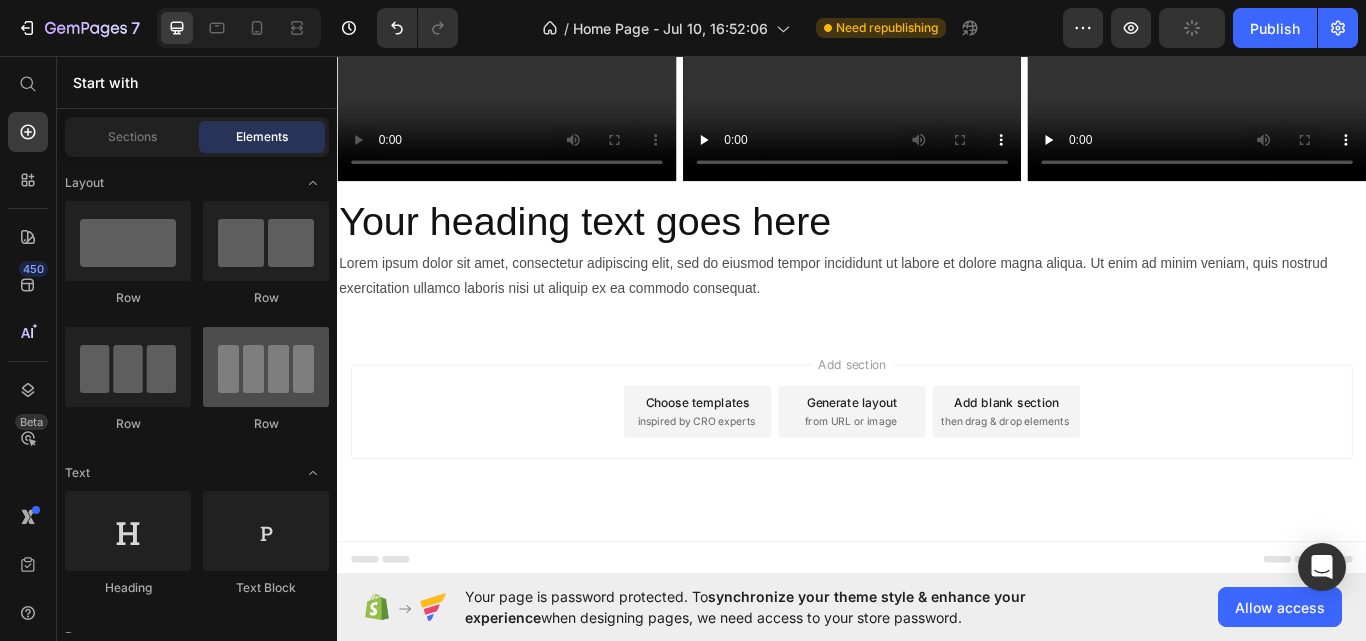click at bounding box center (266, 367) 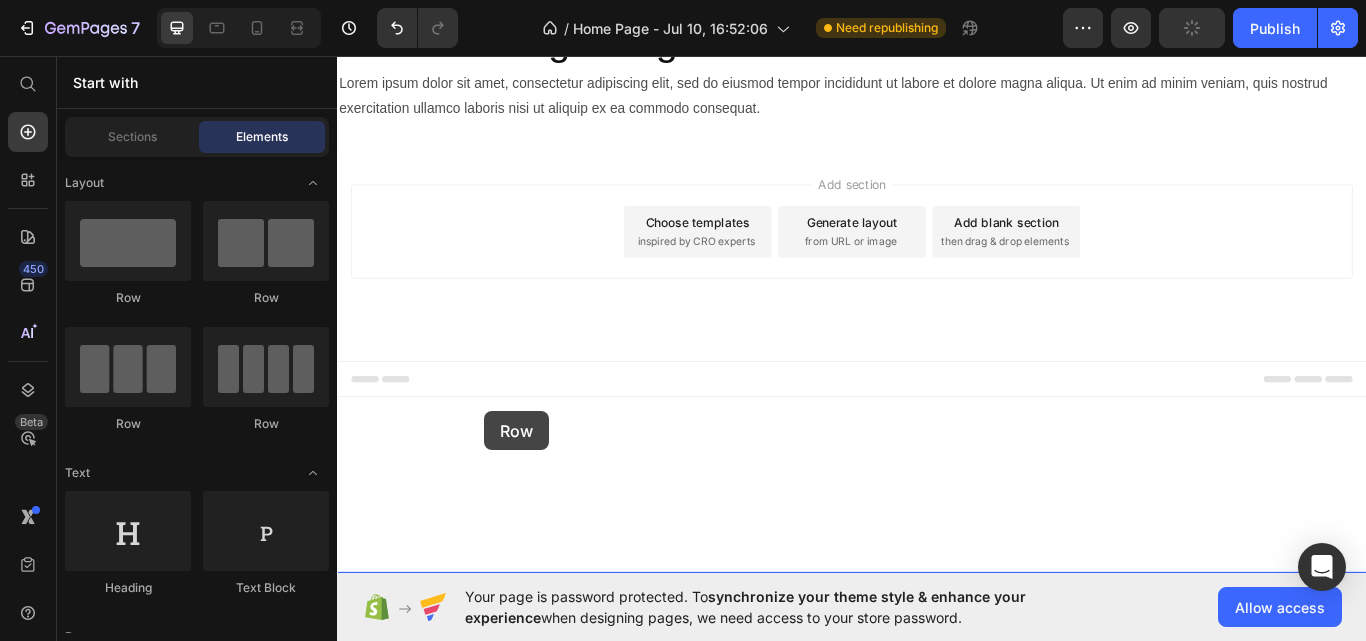 drag, startPoint x: 600, startPoint y: 439, endPoint x: 509, endPoint y: 471, distance: 96.462425 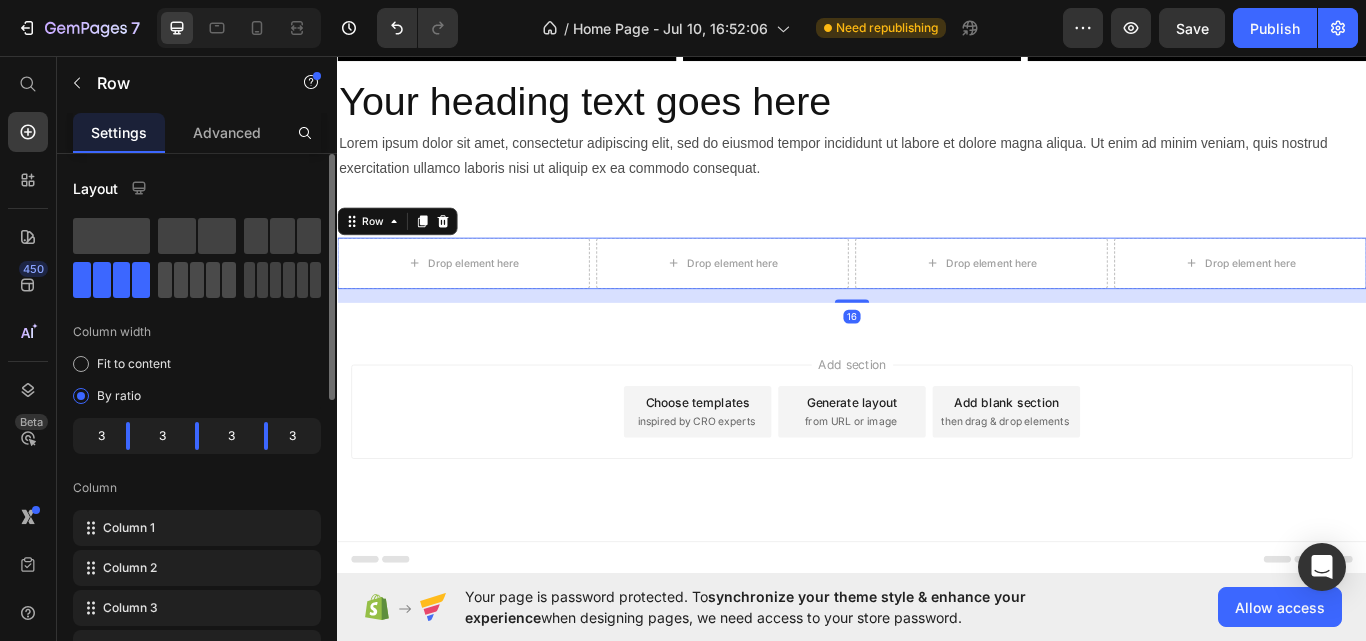 click 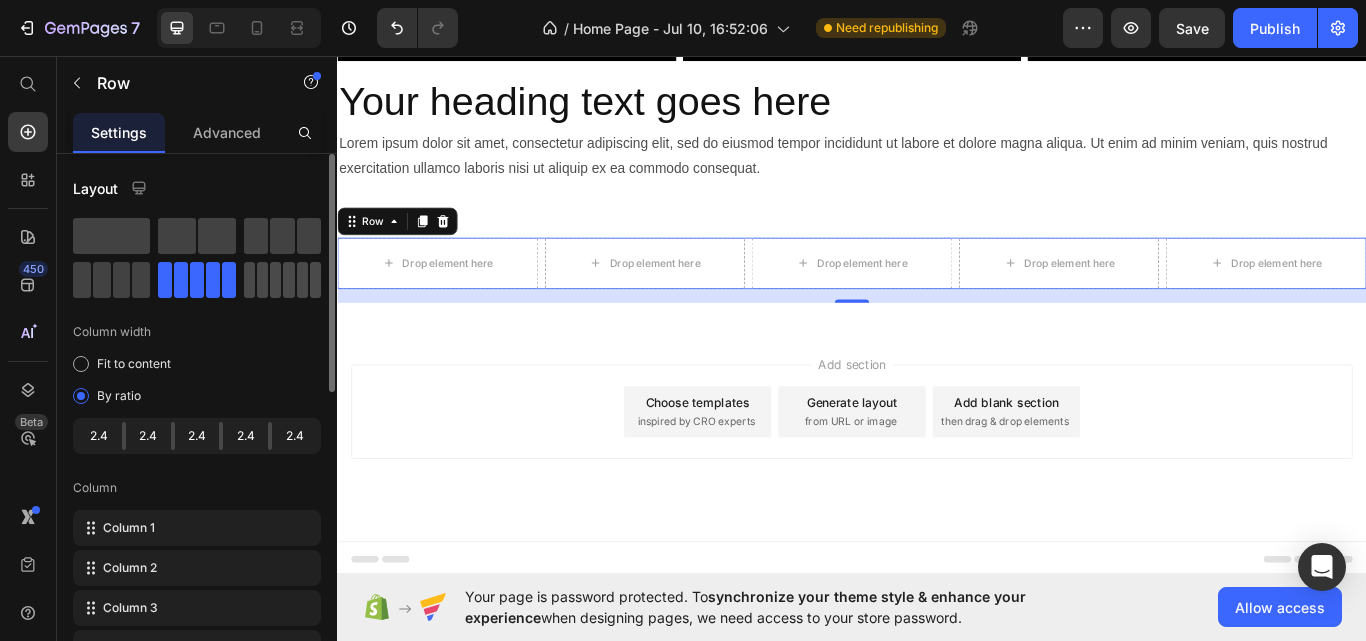 click 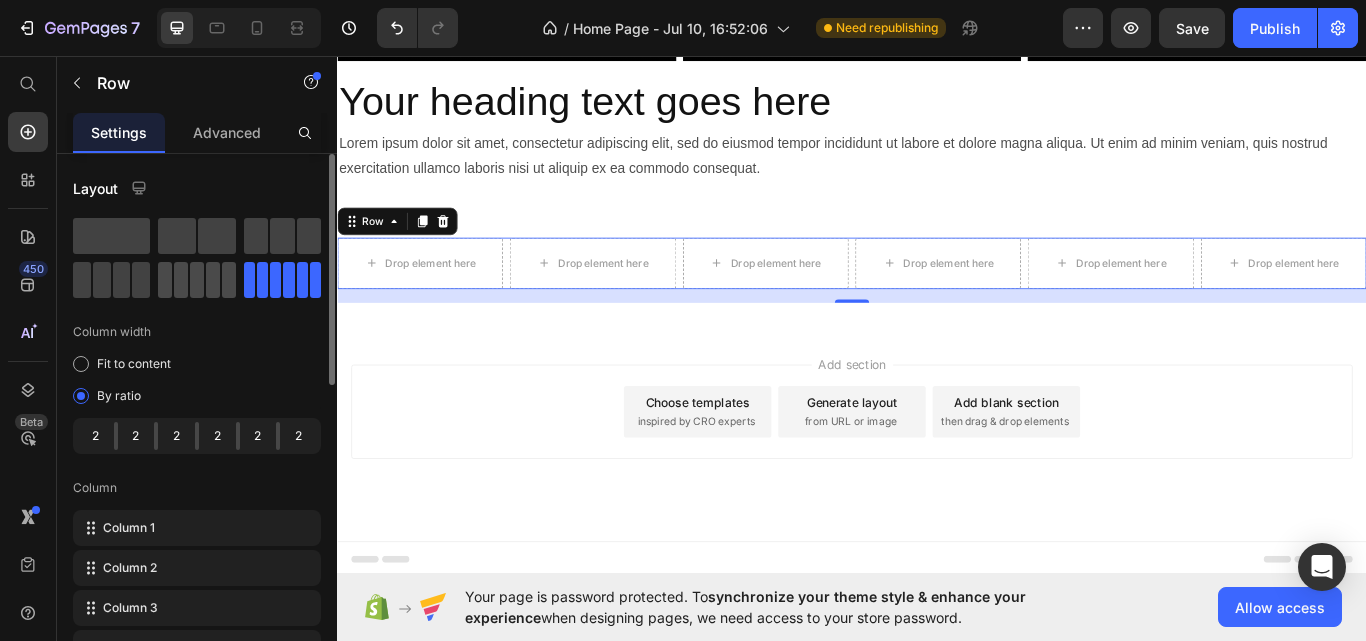 click 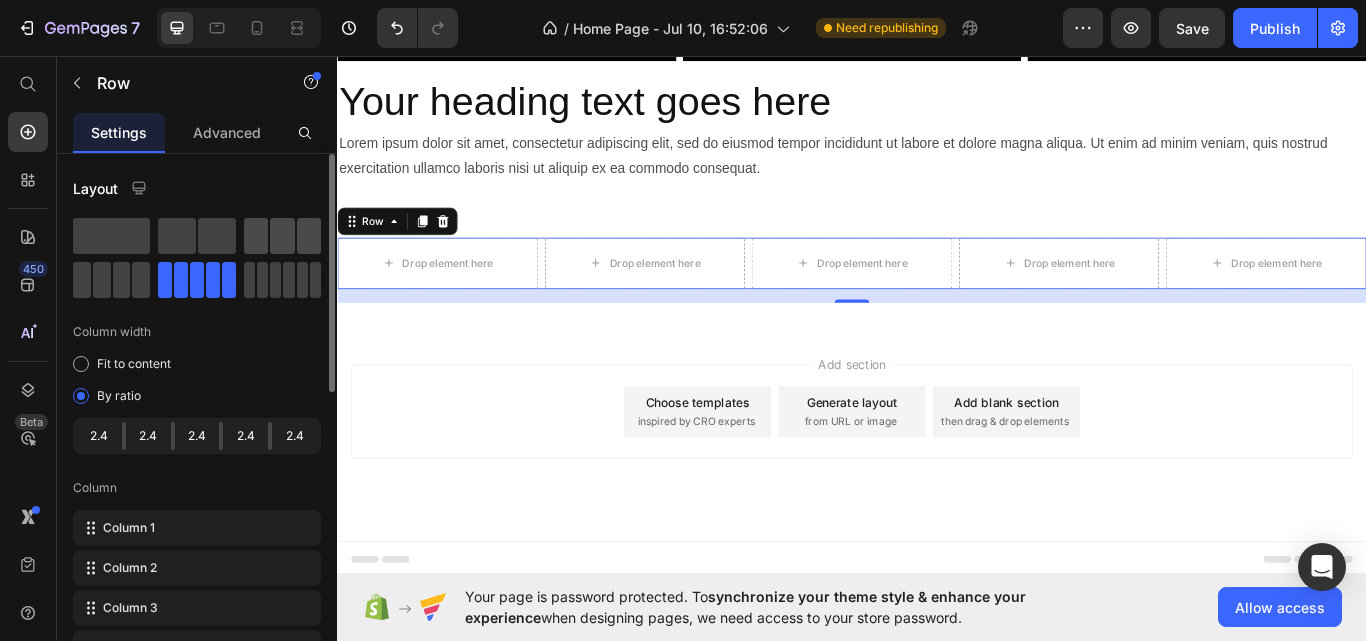 click 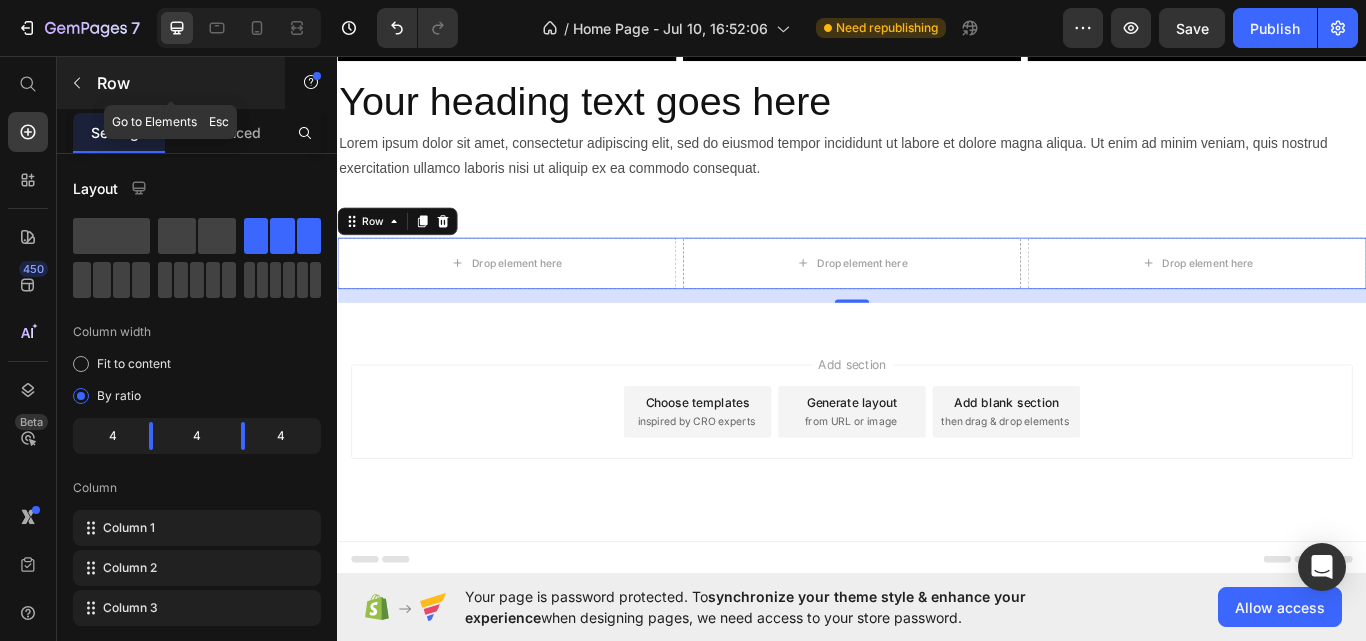 click at bounding box center (77, 83) 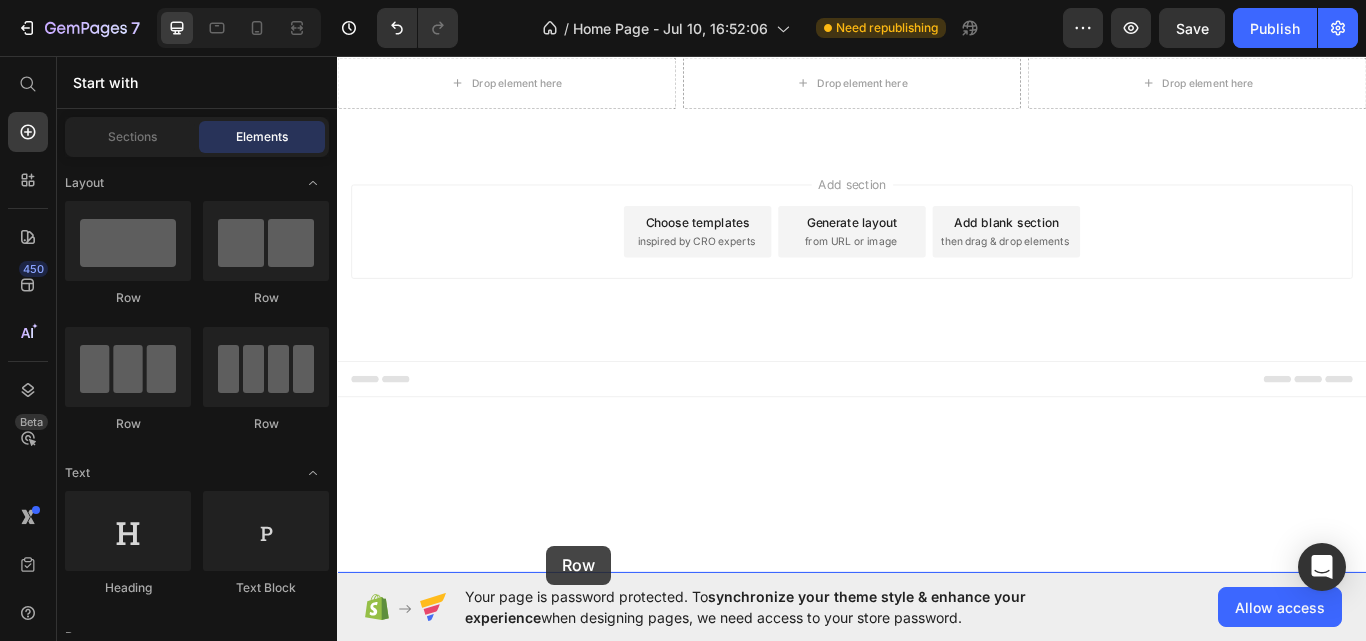 scroll, scrollTop: 4955, scrollLeft: 0, axis: vertical 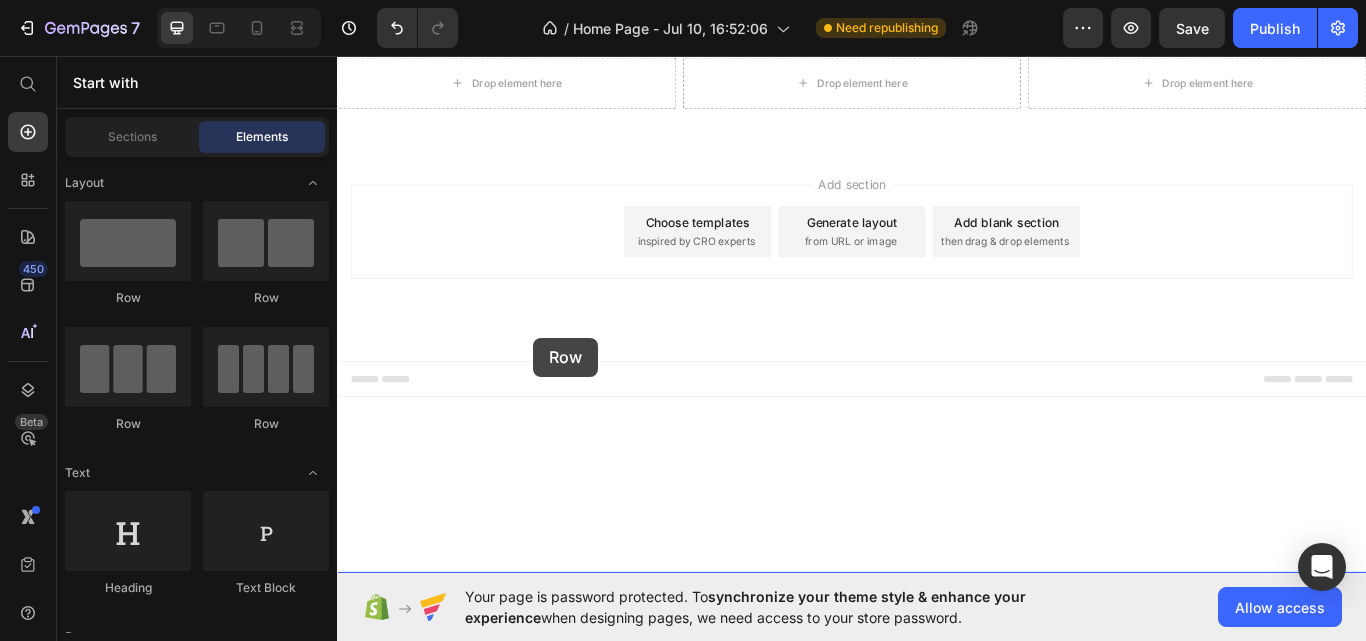 drag, startPoint x: 500, startPoint y: 421, endPoint x: 566, endPoint y: 387, distance: 74.24284 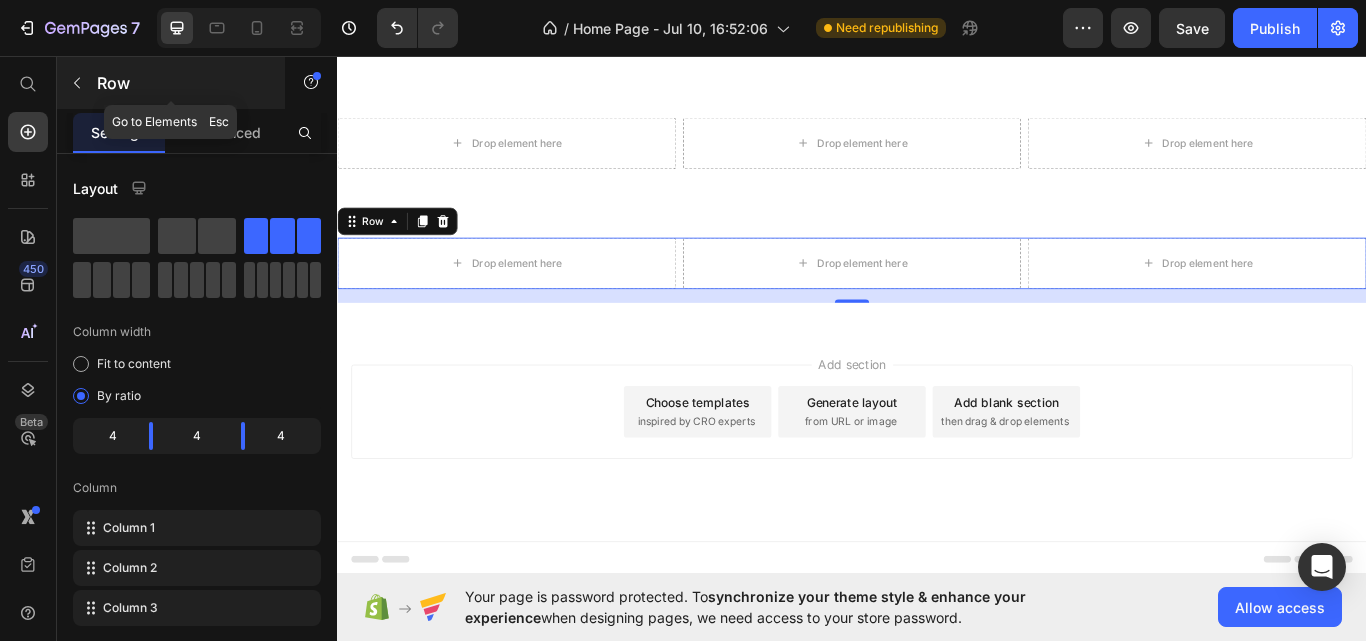 click 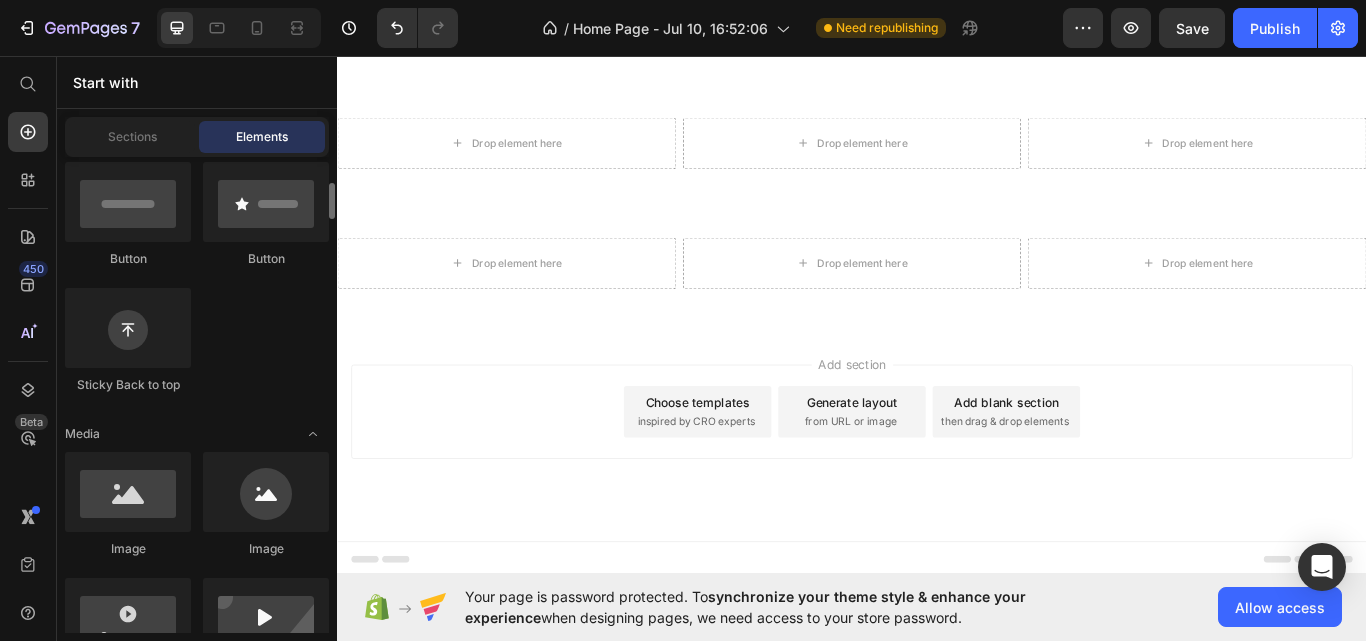scroll, scrollTop: 560, scrollLeft: 0, axis: vertical 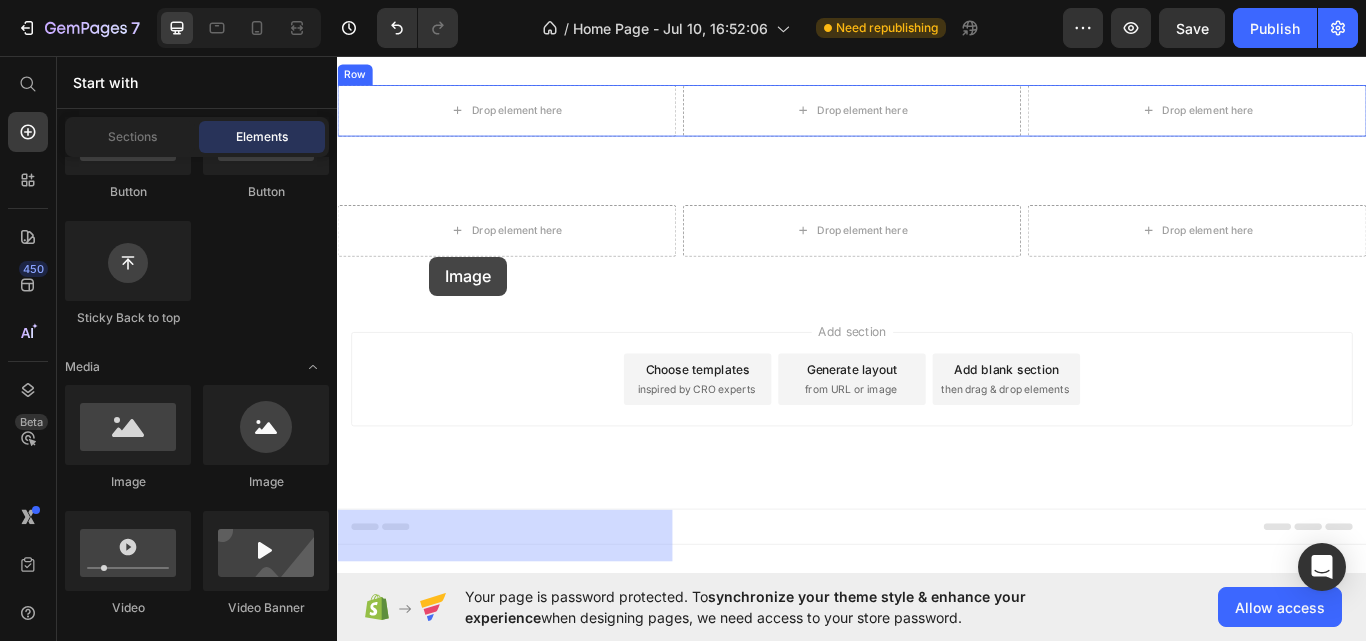 drag, startPoint x: 483, startPoint y: 487, endPoint x: 444, endPoint y: 291, distance: 199.84244 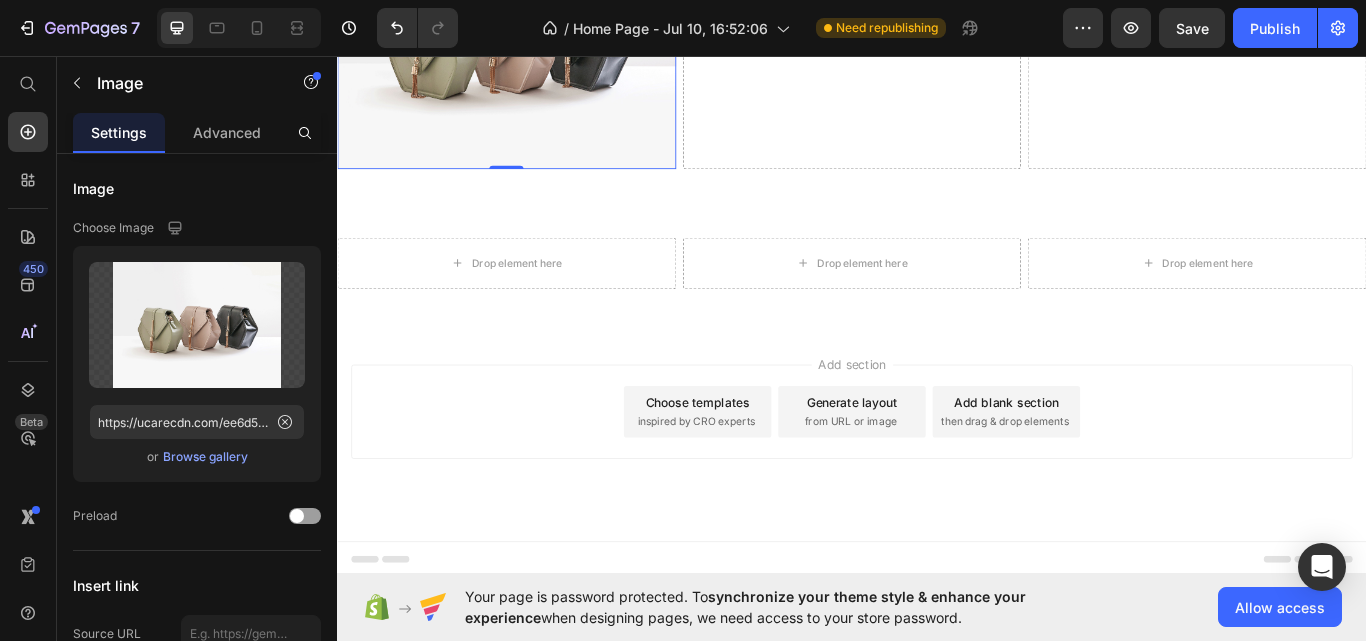 click 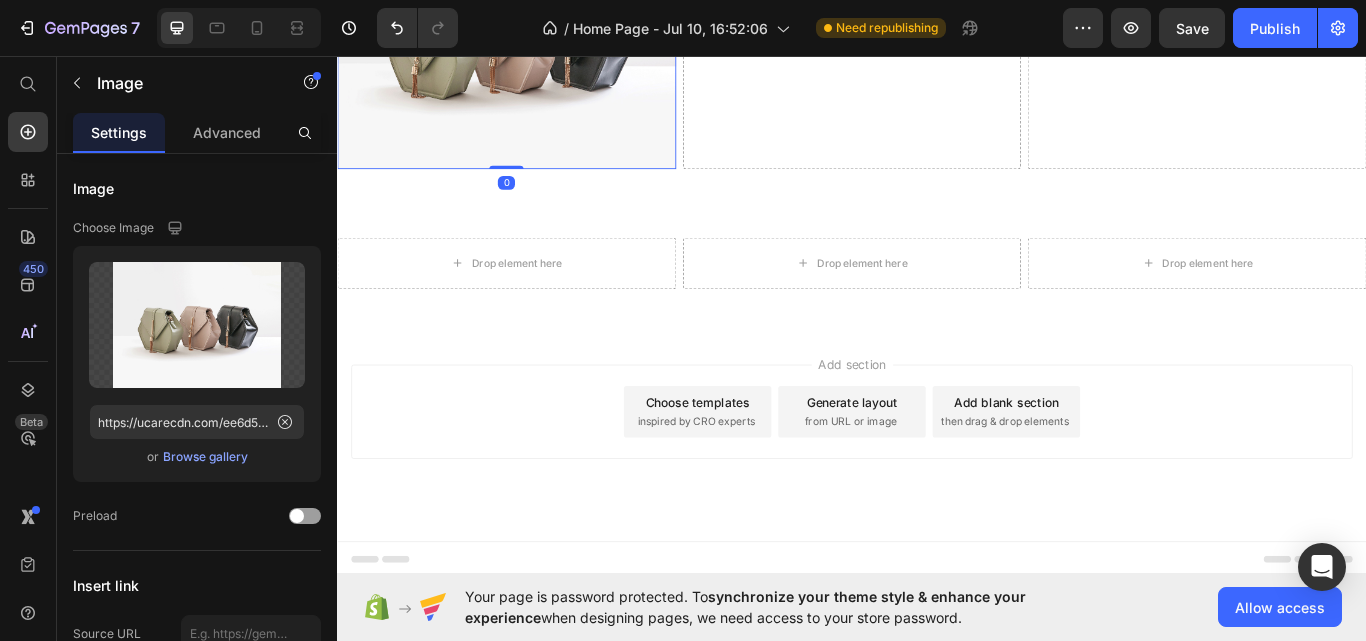 scroll, scrollTop: 5224, scrollLeft: 0, axis: vertical 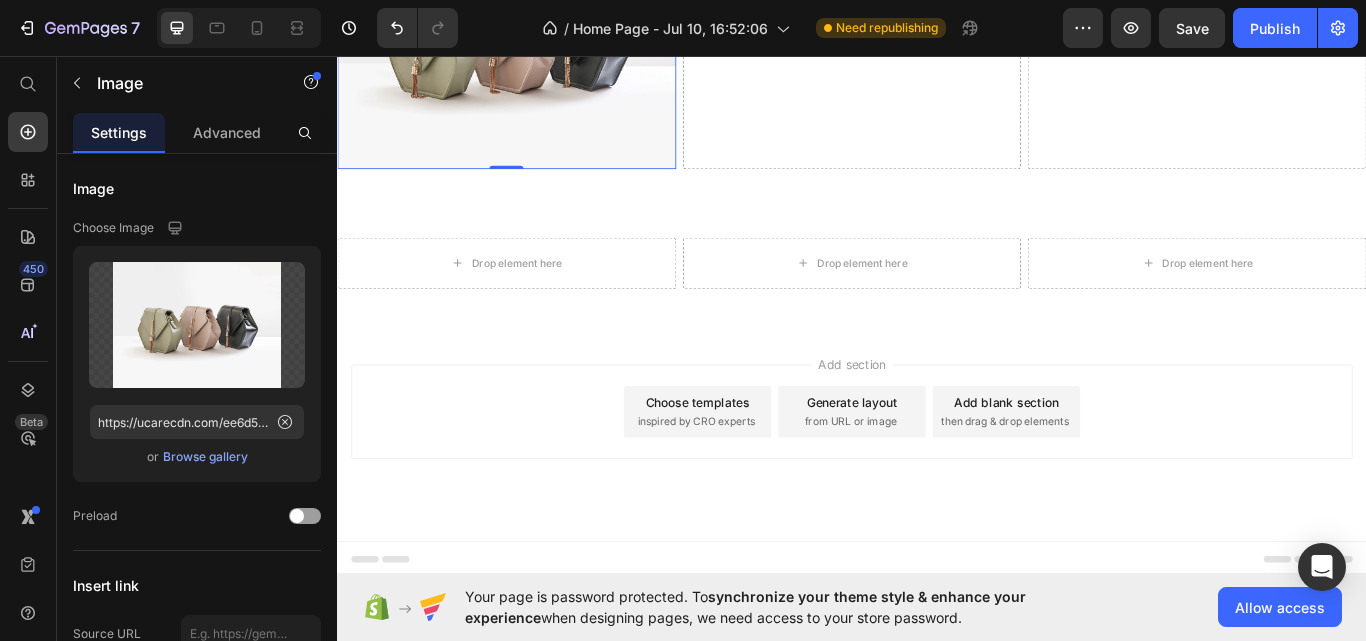 click 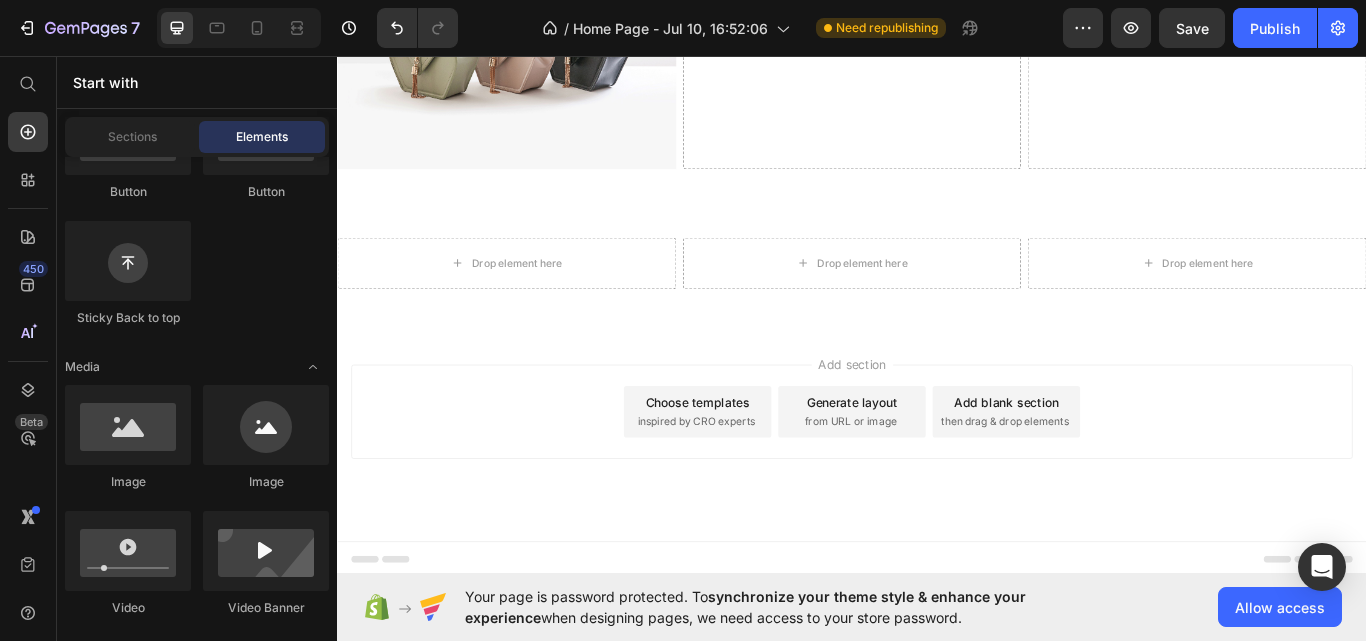 scroll, scrollTop: 5056, scrollLeft: 0, axis: vertical 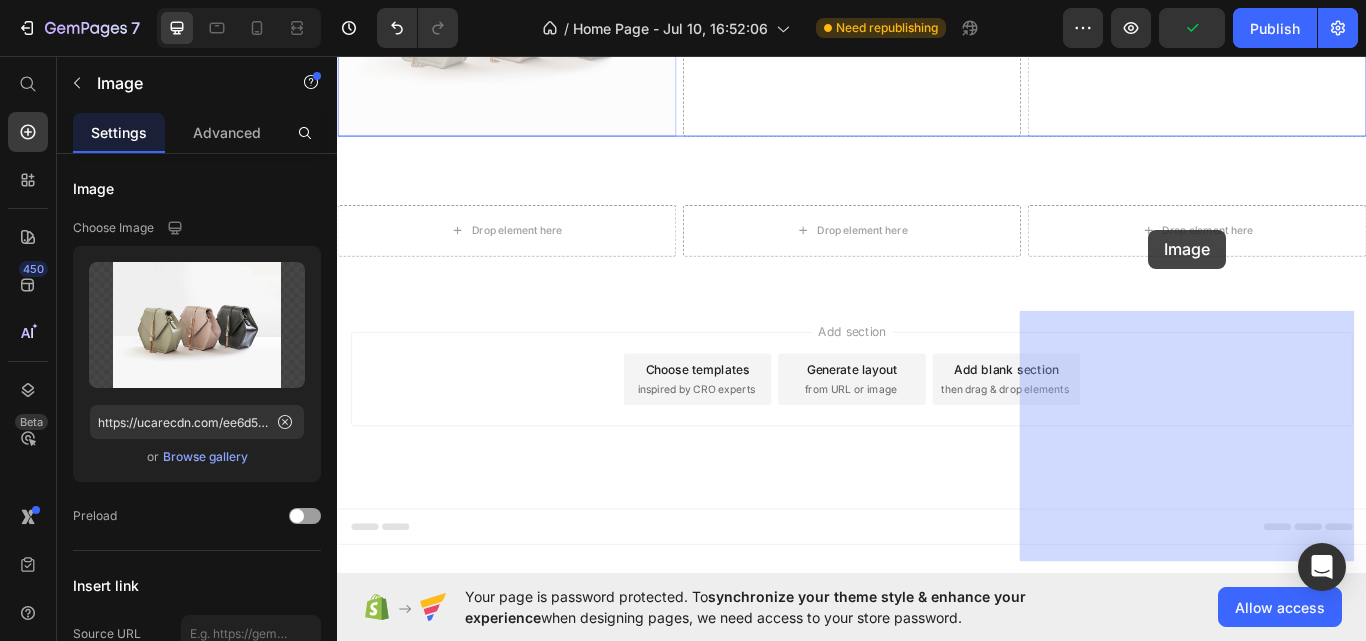 drag, startPoint x: 466, startPoint y: 266, endPoint x: 1285, endPoint y: 258, distance: 819.03906 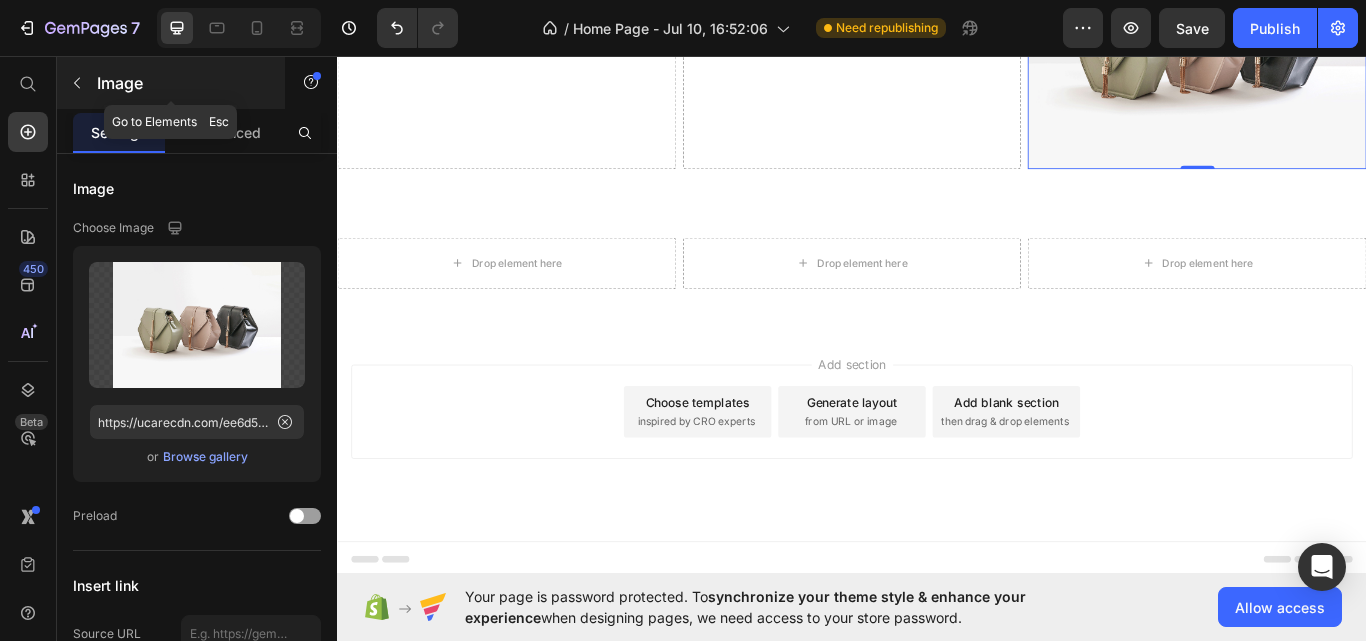 click 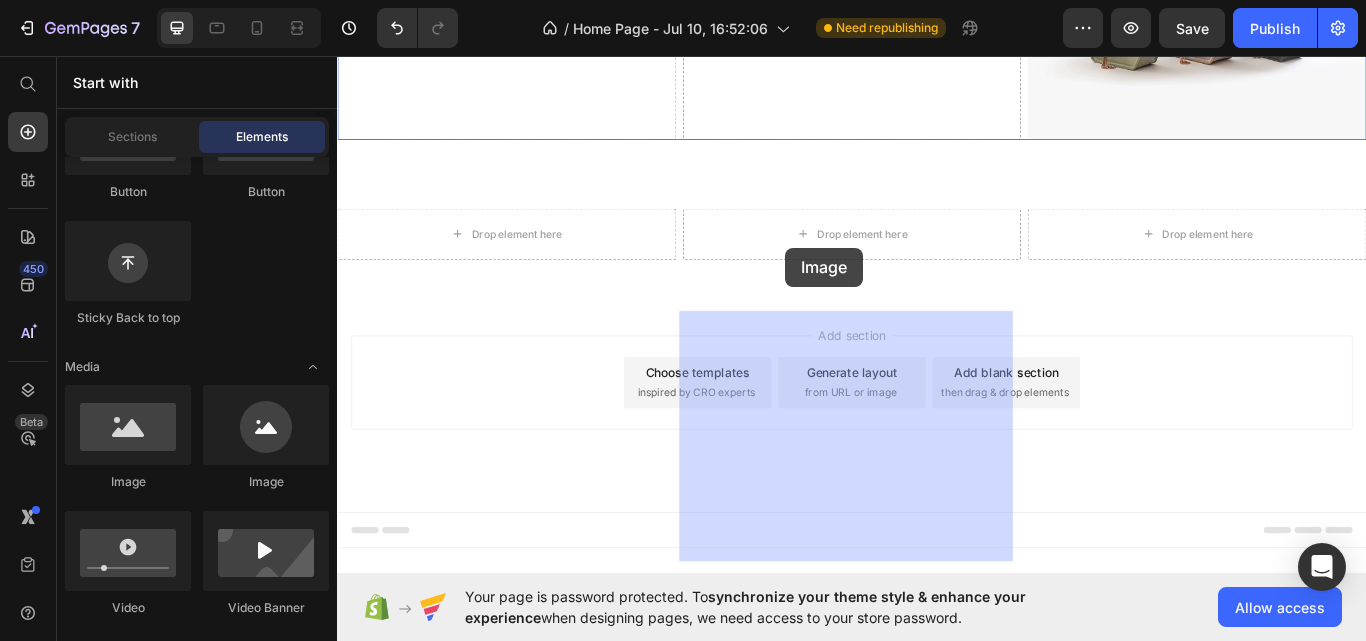 drag, startPoint x: 475, startPoint y: 506, endPoint x: 862, endPoint y: 280, distance: 448.15735 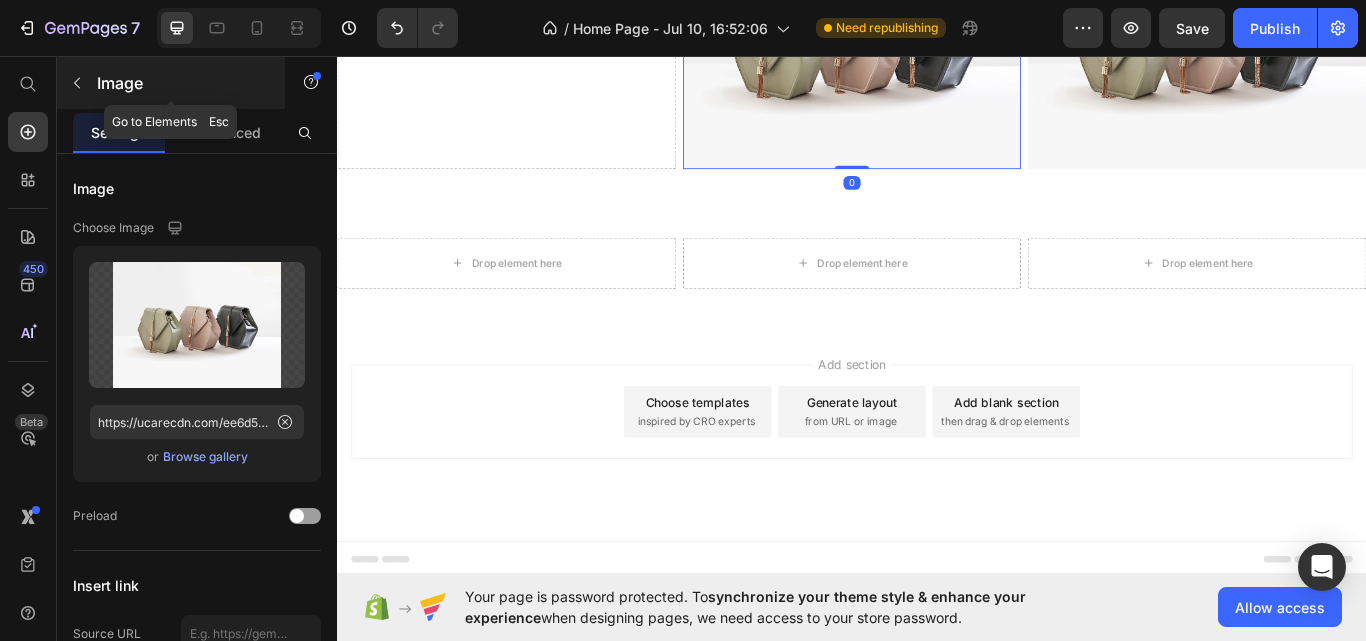 click 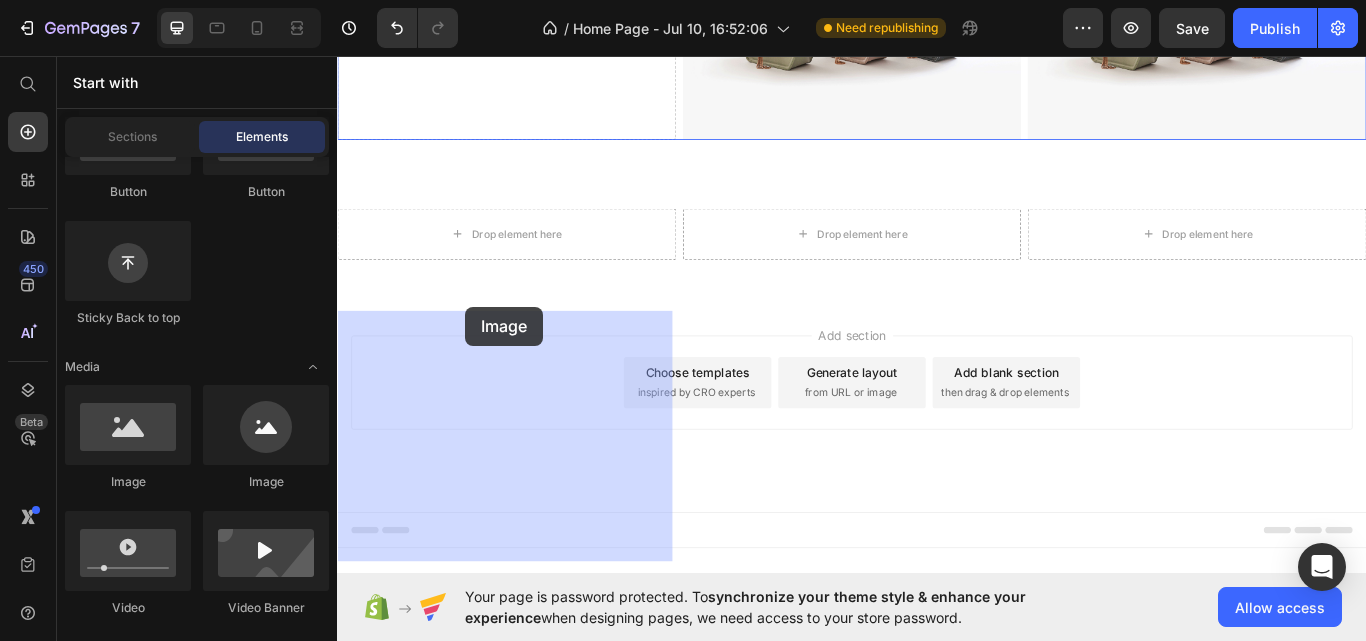 drag, startPoint x: 461, startPoint y: 505, endPoint x: 486, endPoint y: 348, distance: 158.97798 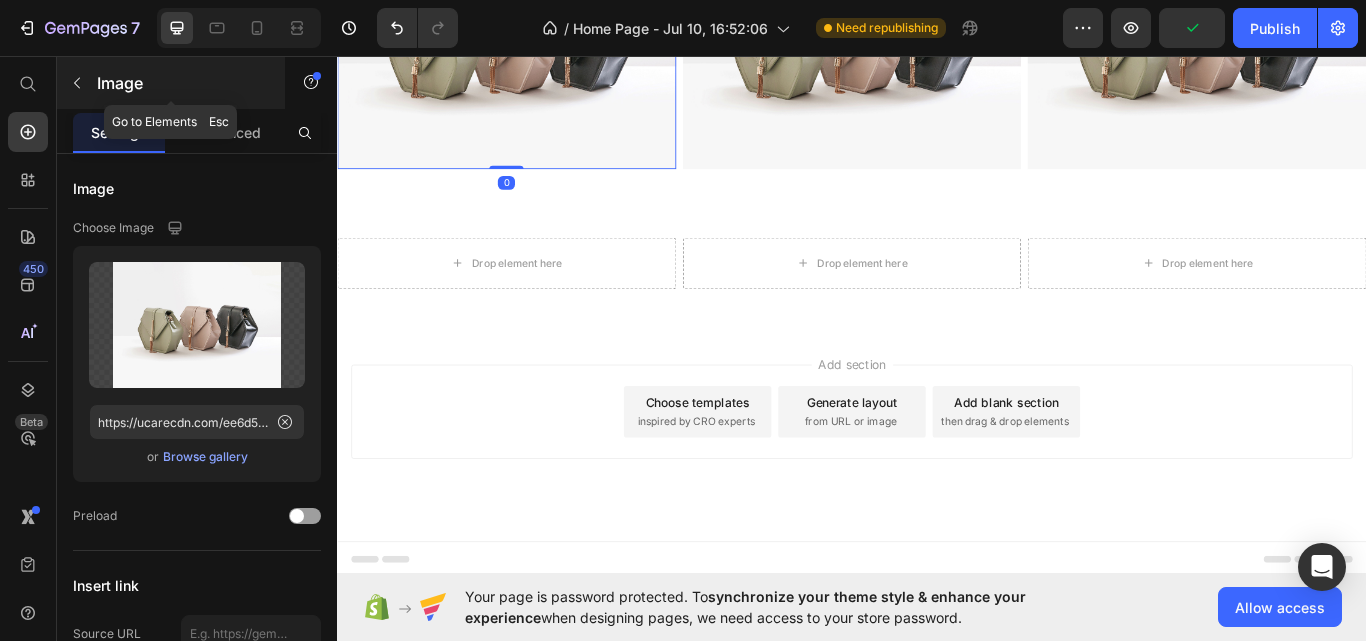 click at bounding box center [77, 83] 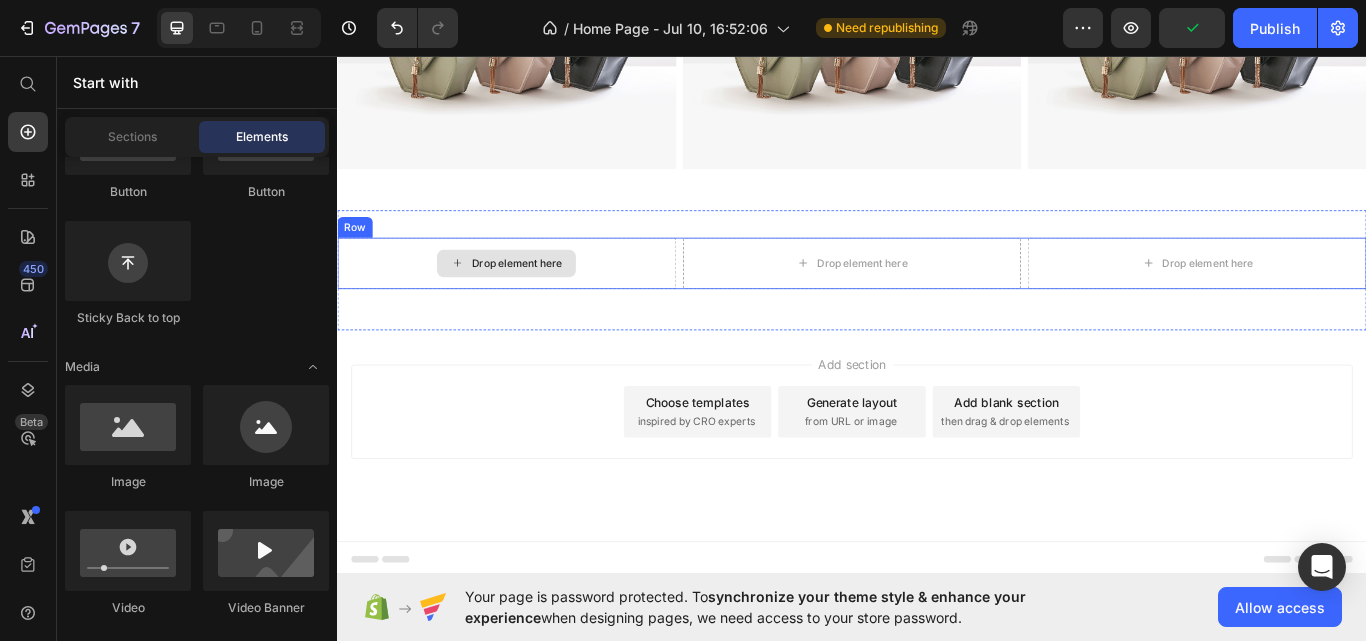 scroll, scrollTop: 5178, scrollLeft: 0, axis: vertical 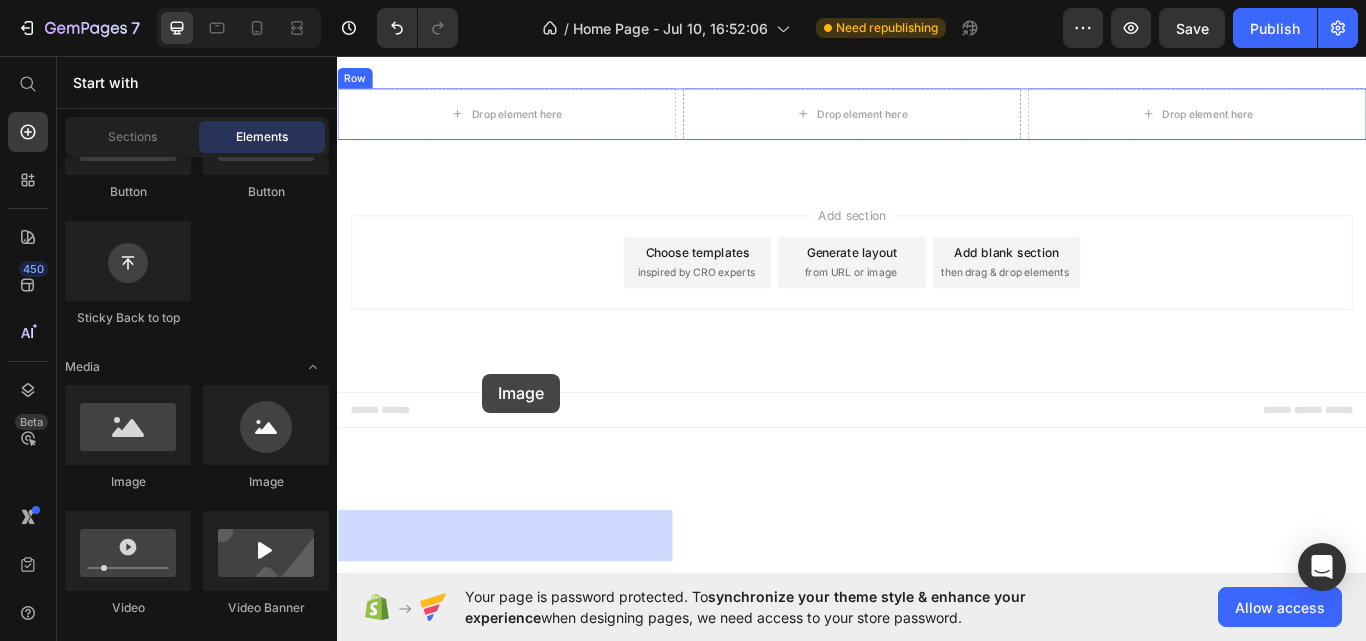 drag, startPoint x: 461, startPoint y: 496, endPoint x: 506, endPoint y: 427, distance: 82.37718 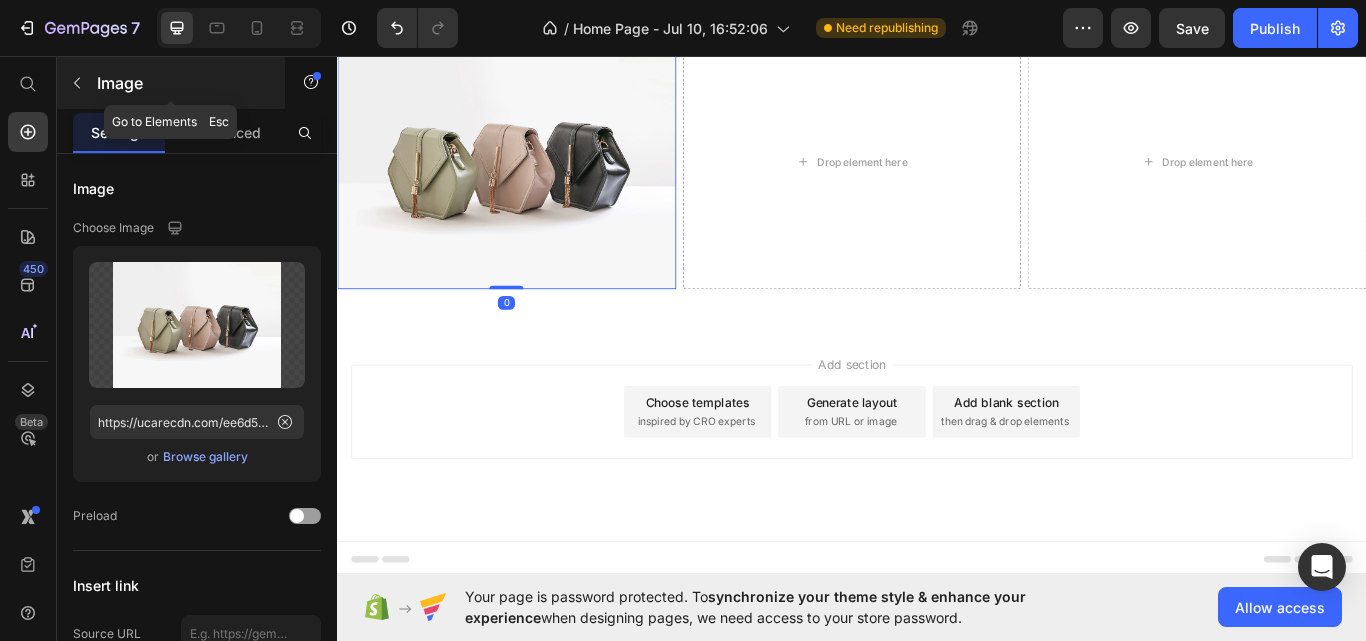 click at bounding box center (77, 83) 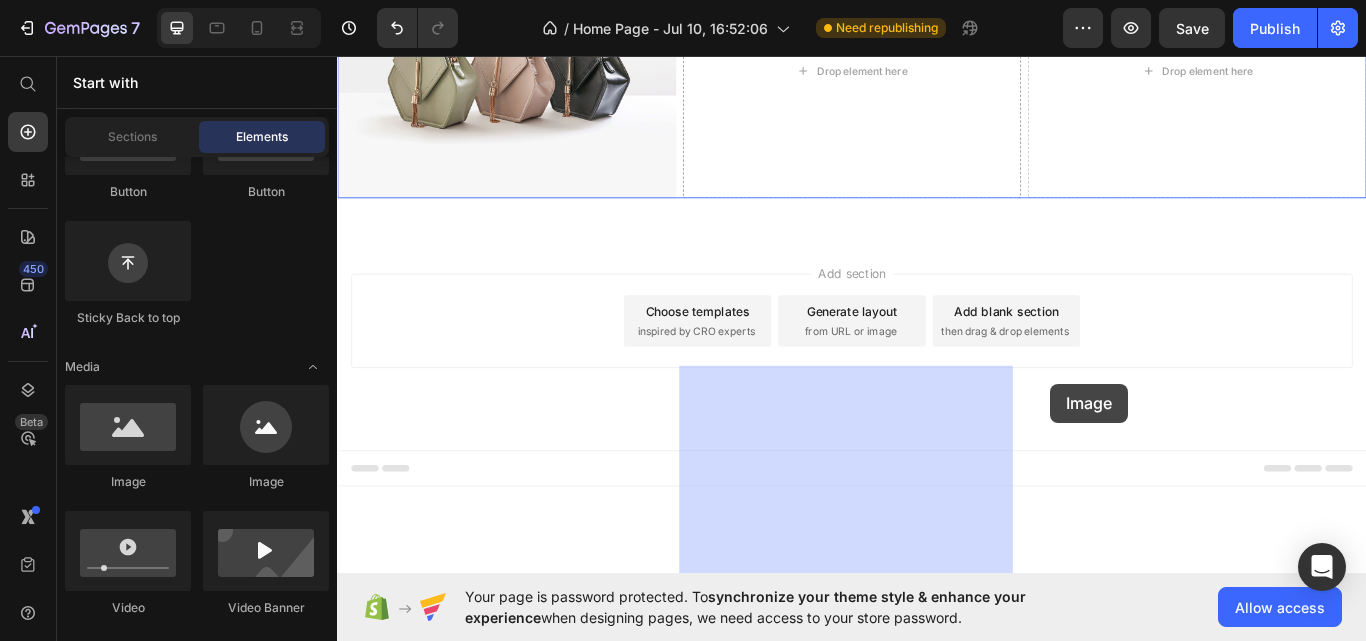 drag, startPoint x: 464, startPoint y: 487, endPoint x: 1217, endPoint y: 439, distance: 754.5283 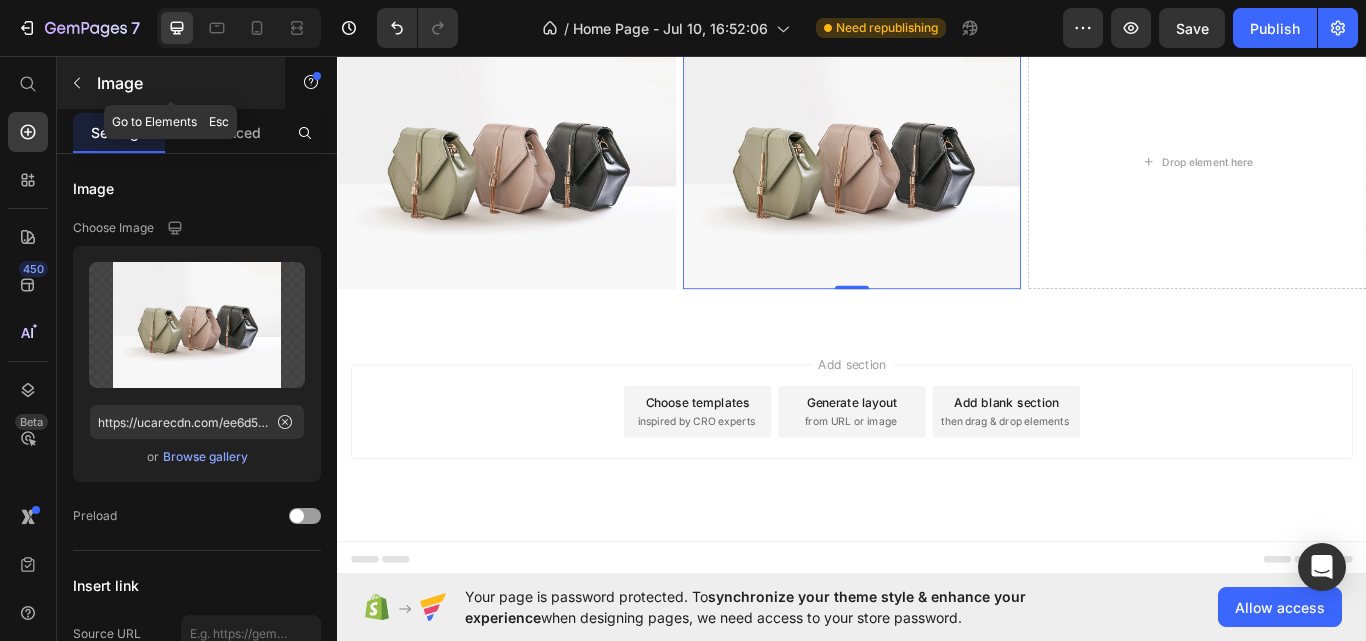 click at bounding box center (77, 83) 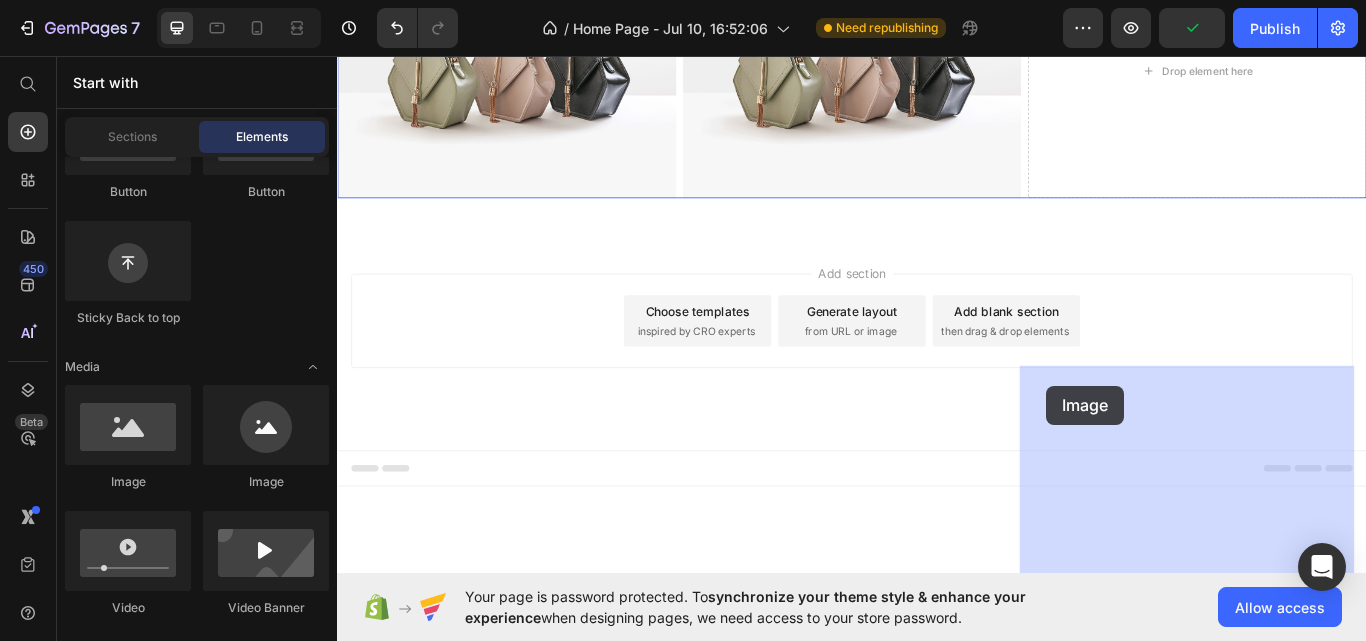 drag, startPoint x: 461, startPoint y: 499, endPoint x: 1191, endPoint y: 441, distance: 732.3005 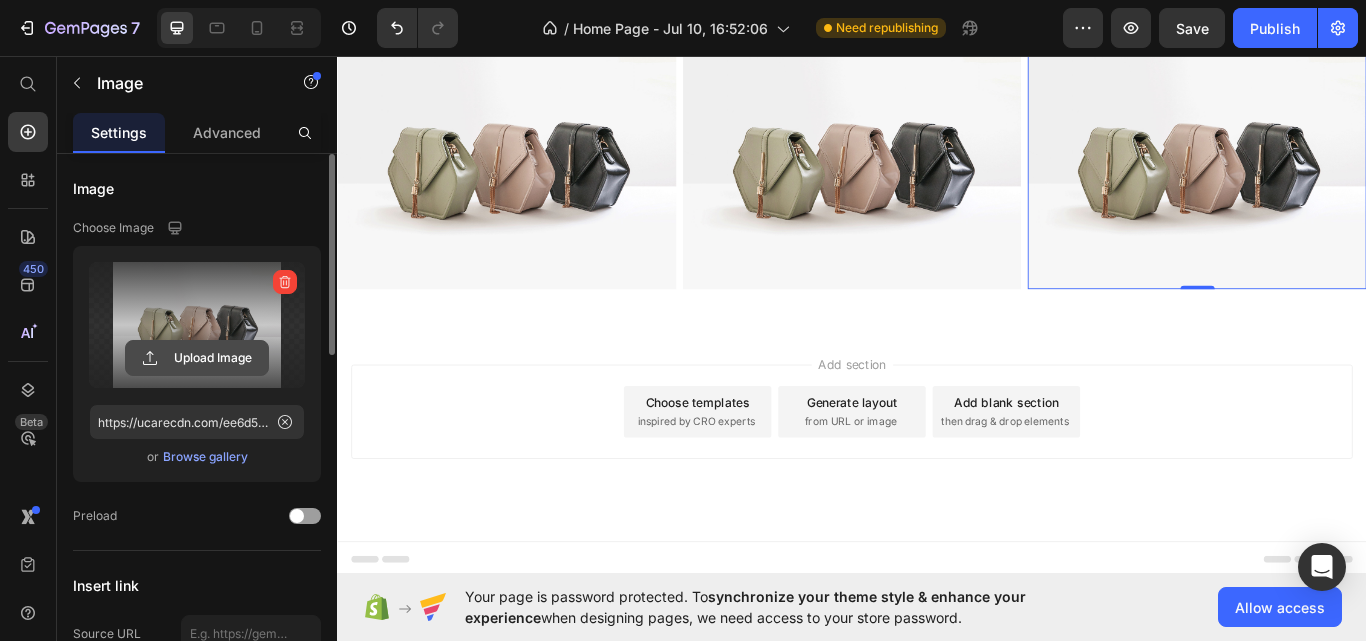 click 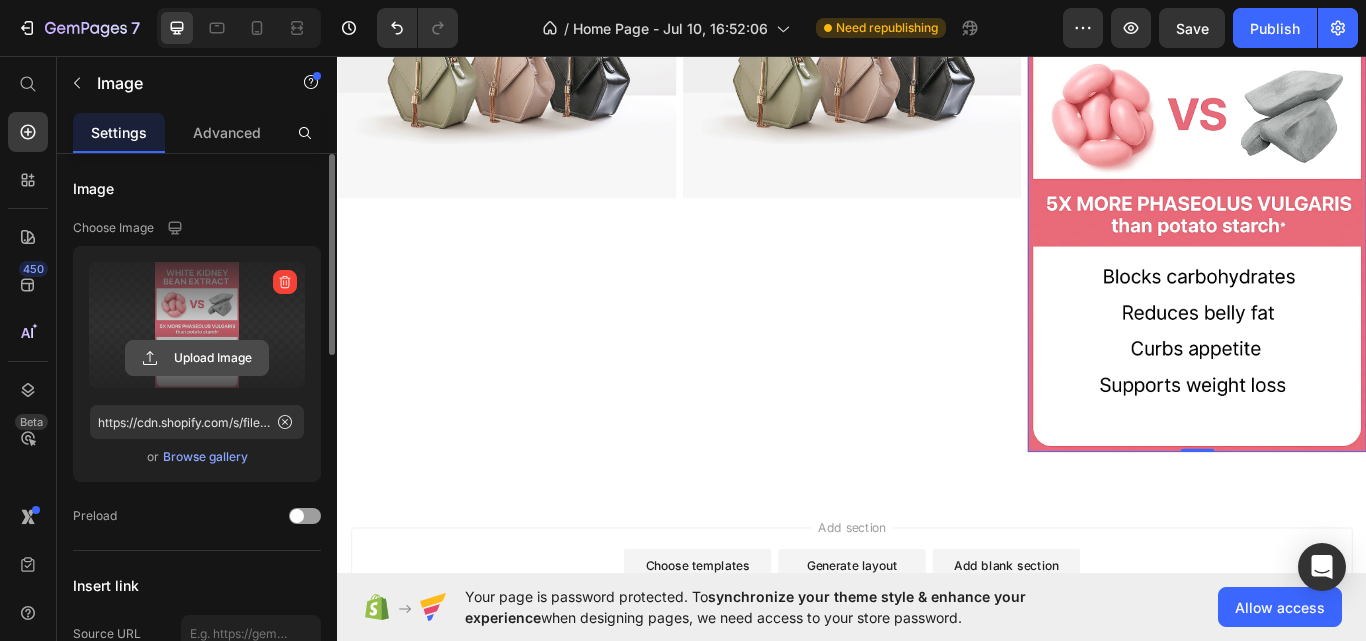 click 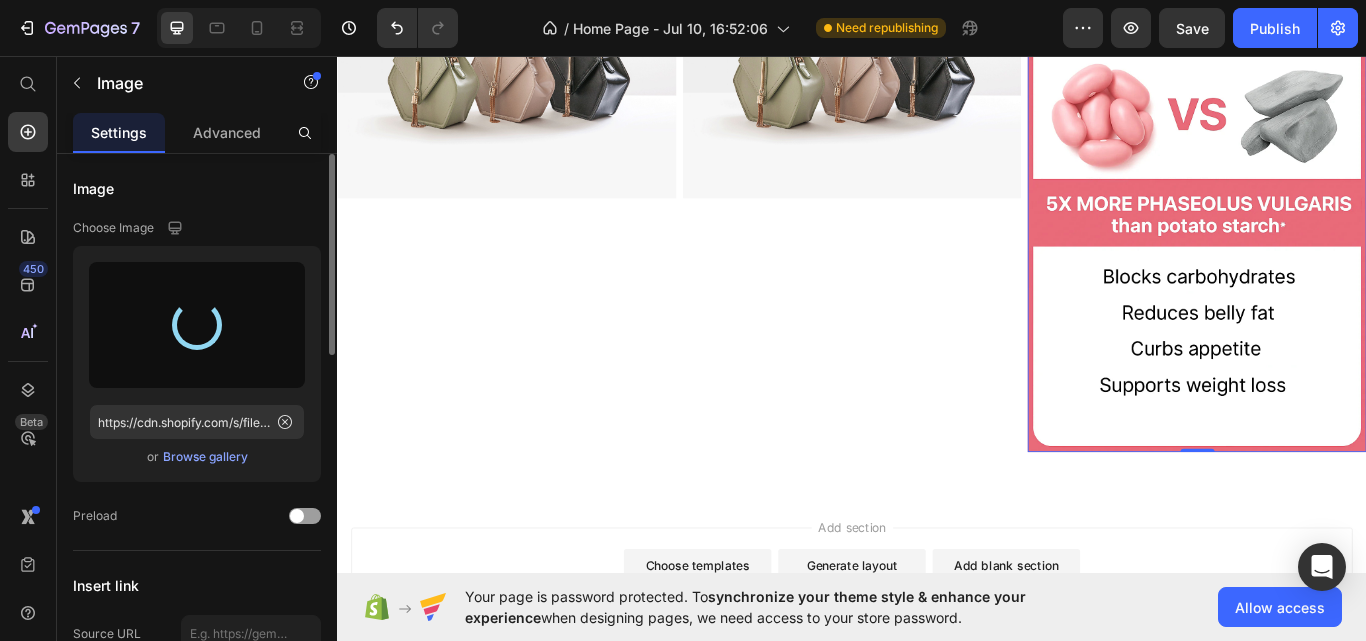 type on "https://cdn.shopify.com/s/files/1/0697/0749/7654/files/gempages_574921124018651935-e82caa61-4975-4956-9b11-183a25dadda2.webp" 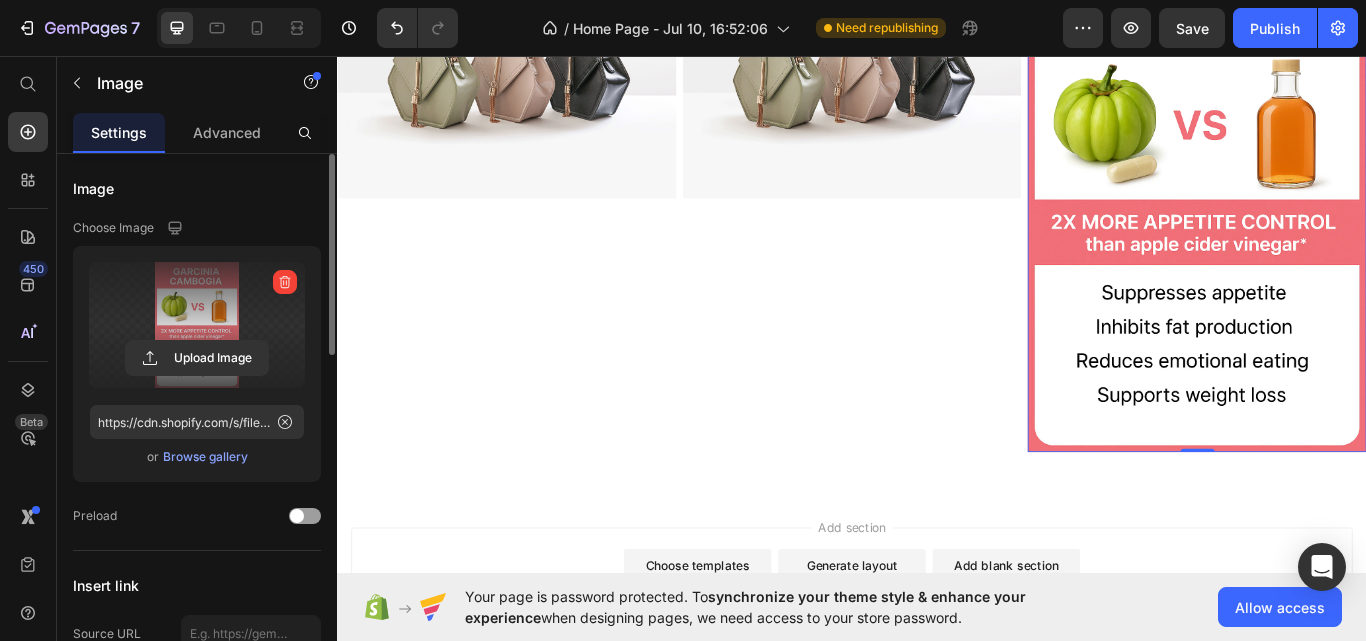 click at bounding box center [534, -301] 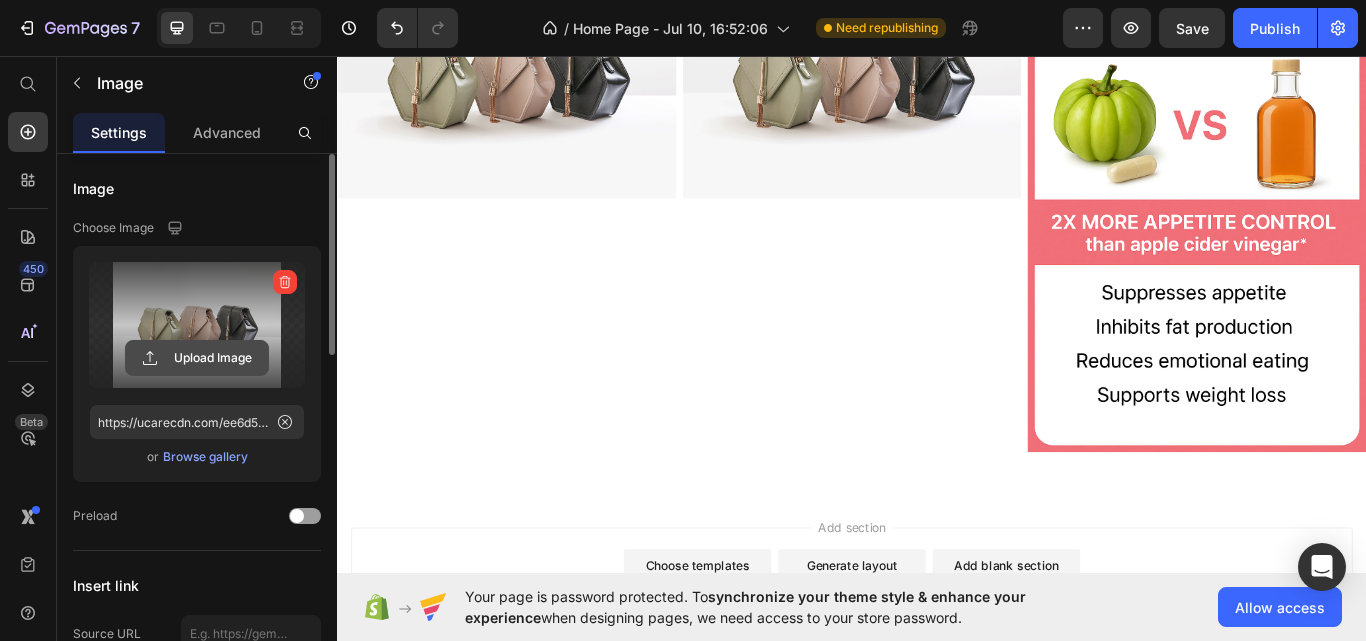 click 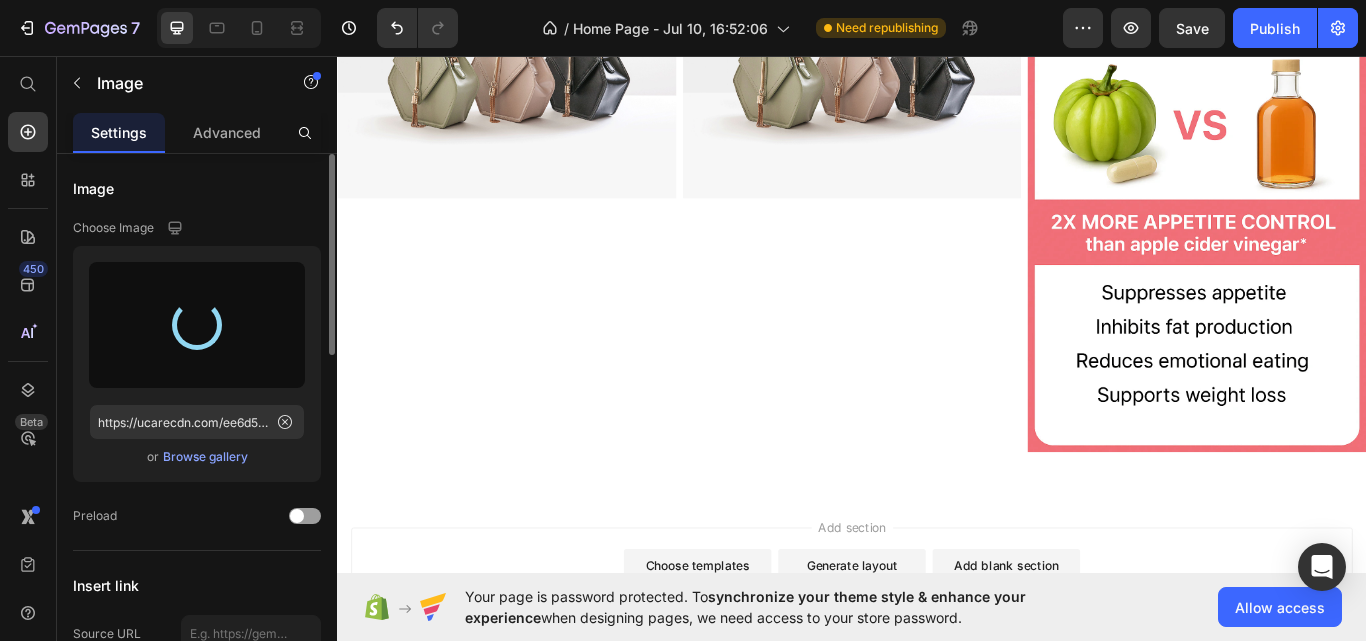 type on "https://cdn.shopify.com/s/files/1/0697/0749/7654/files/gempages_574921124018651935-81257bd2-f0e0-4b1c-bf46-30a44a7ff50e.webp" 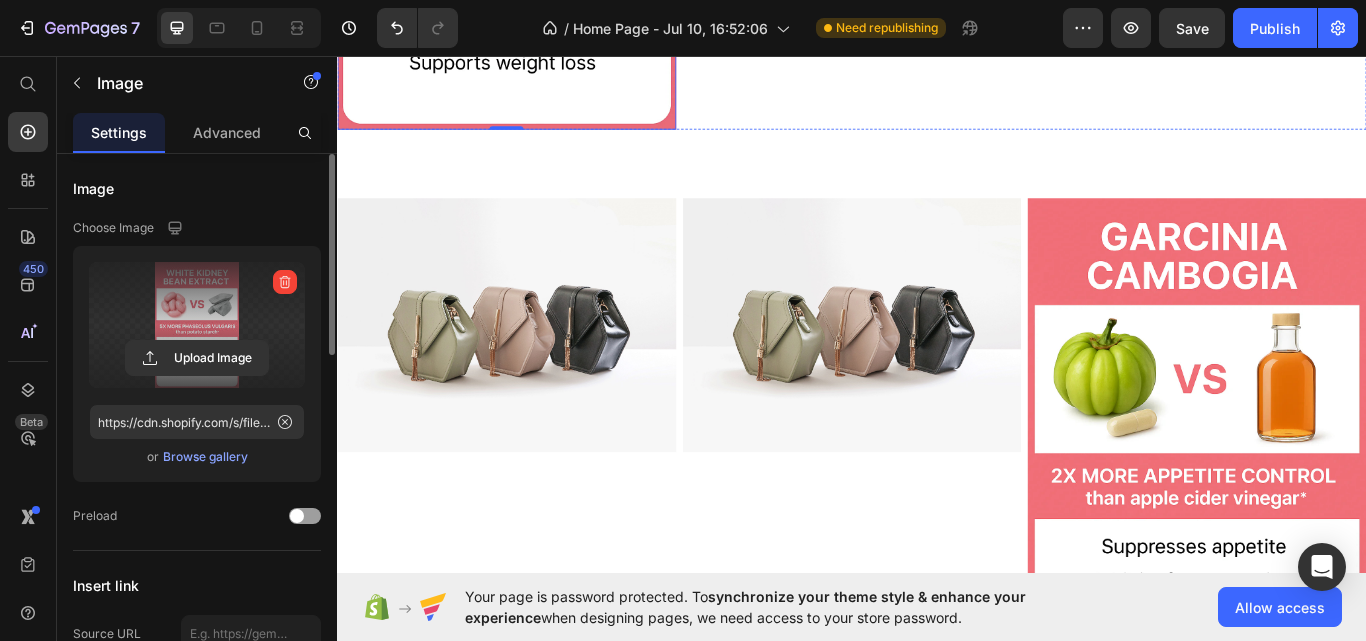 click at bounding box center [937, -301] 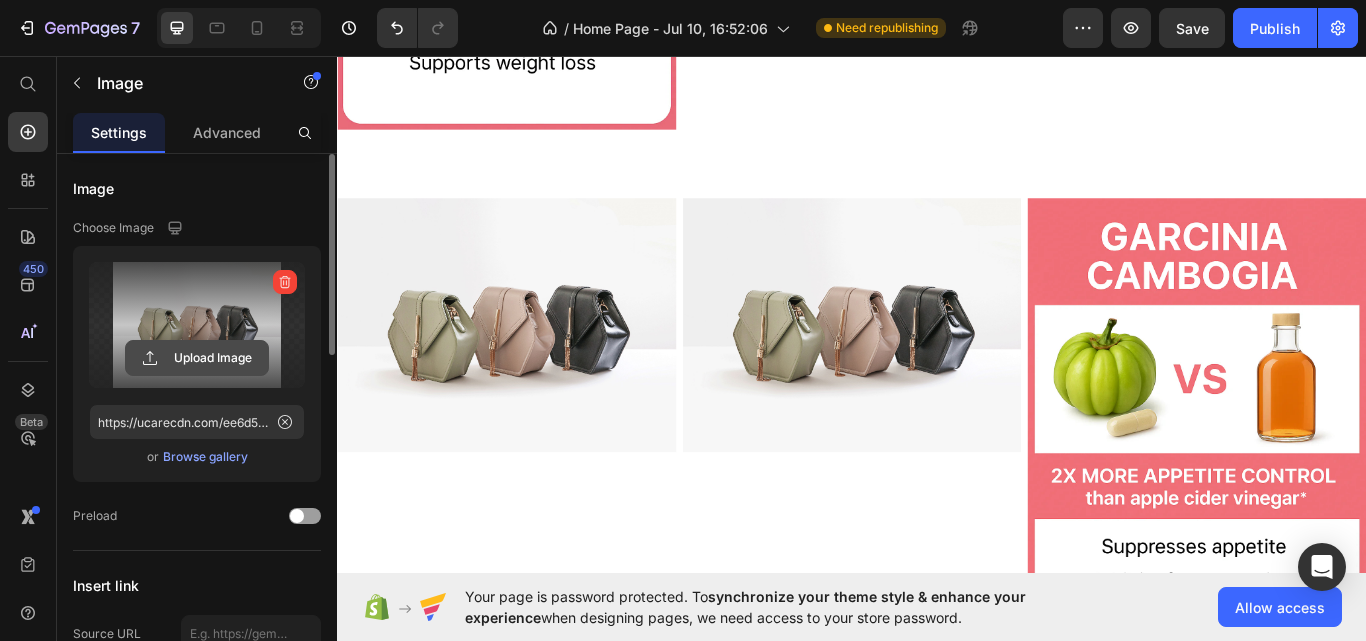 click 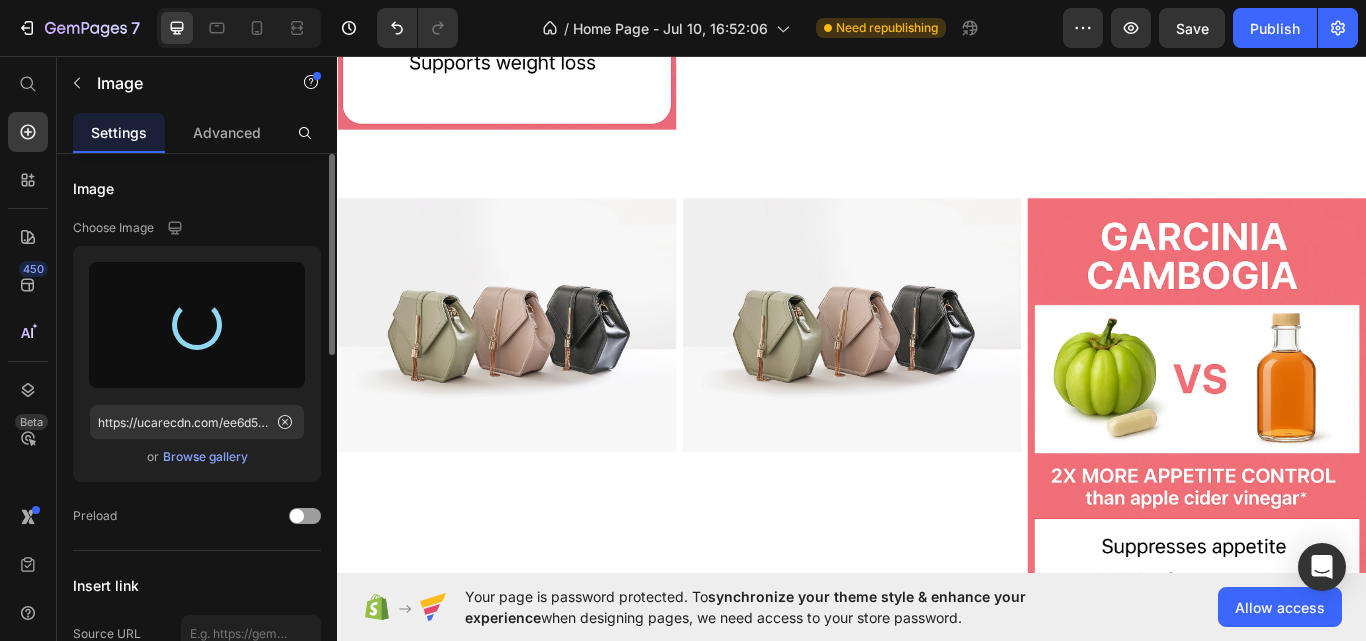 type on "https://cdn.shopify.com/s/files/1/0697/0749/7654/files/gempages_574921124018651935-17189ac5-4a92-4bf5-a179-3ca9382a15fd.webp" 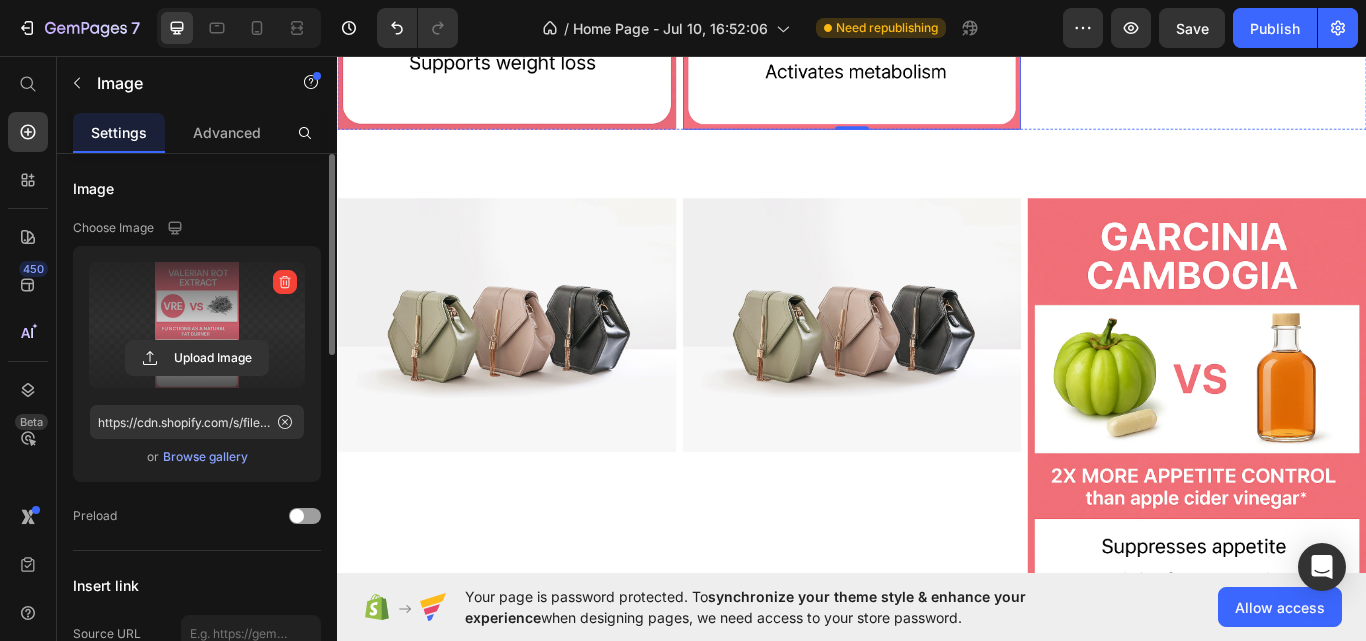 click at bounding box center [1339, -301] 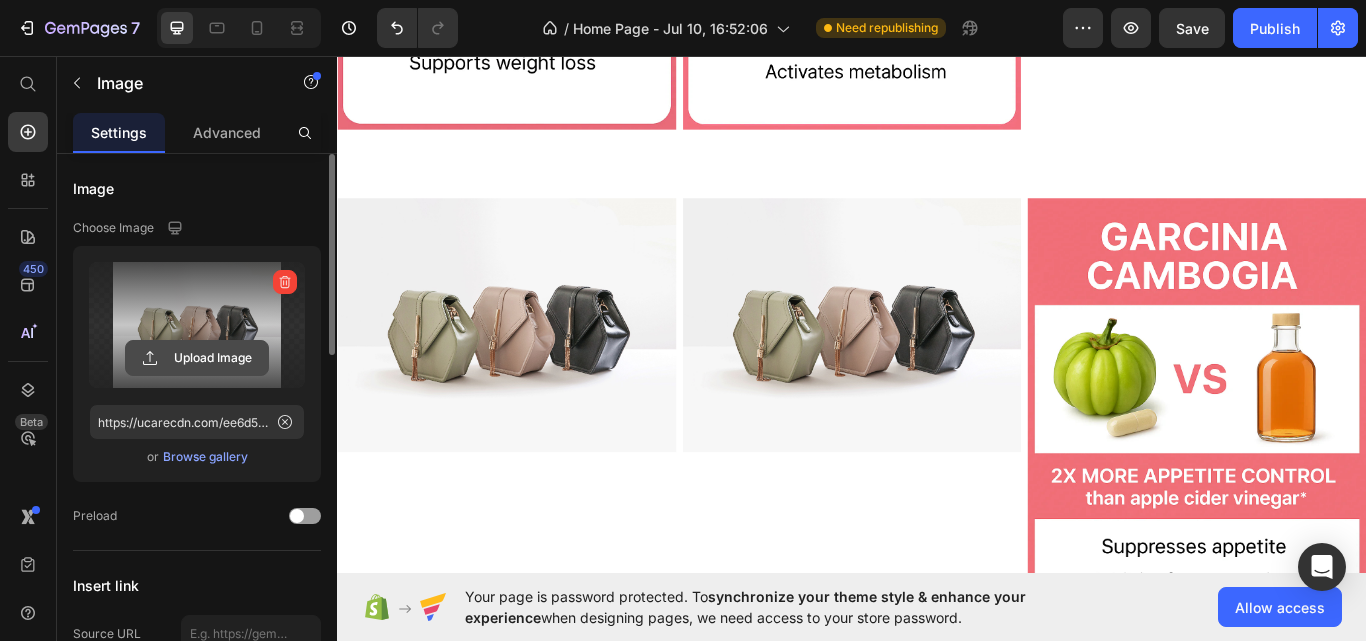click 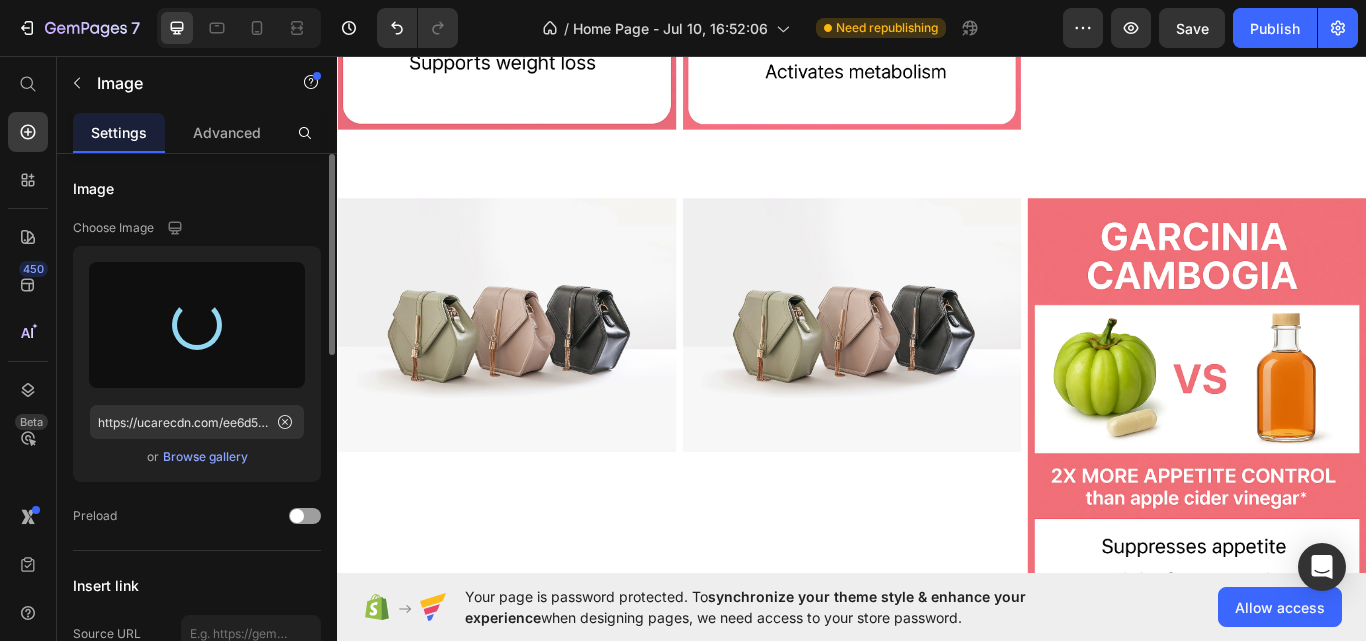 type on "https://cdn.shopify.com/s/files/1/0697/0749/7654/files/gempages_574921124018651935-6895ab59-13ca-47b6-8901-caca1fdd6438.webp" 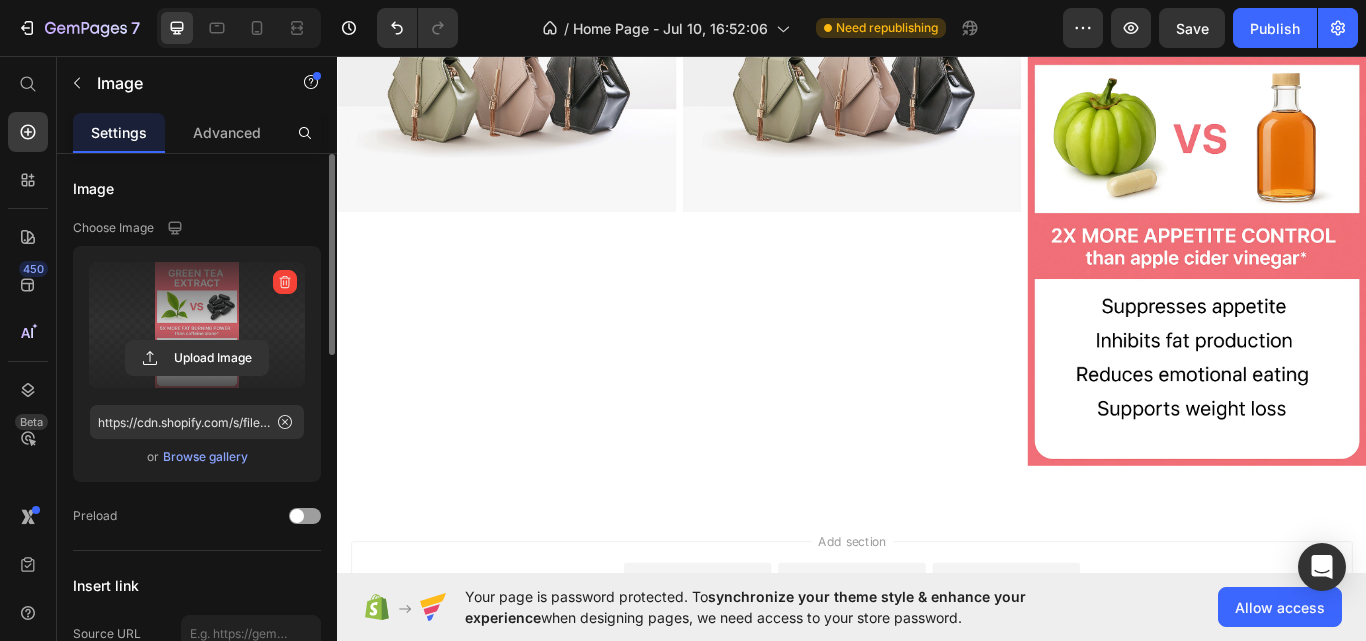 scroll, scrollTop: 5460, scrollLeft: 0, axis: vertical 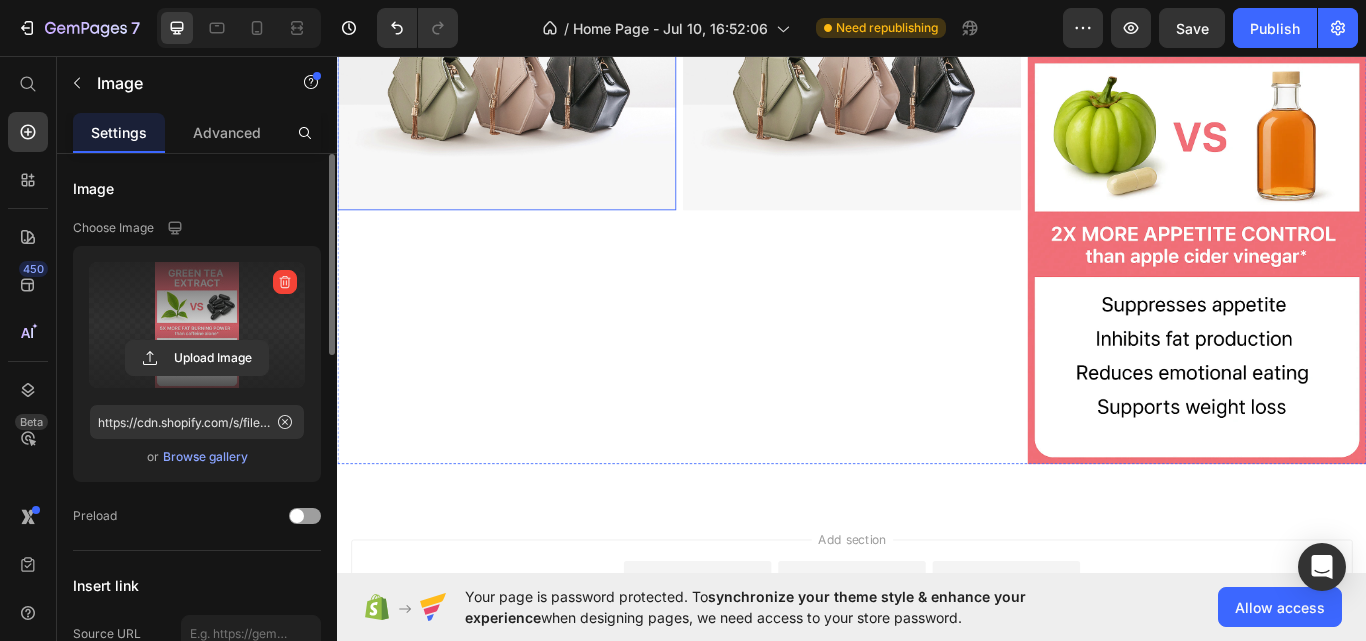 click at bounding box center [534, 89] 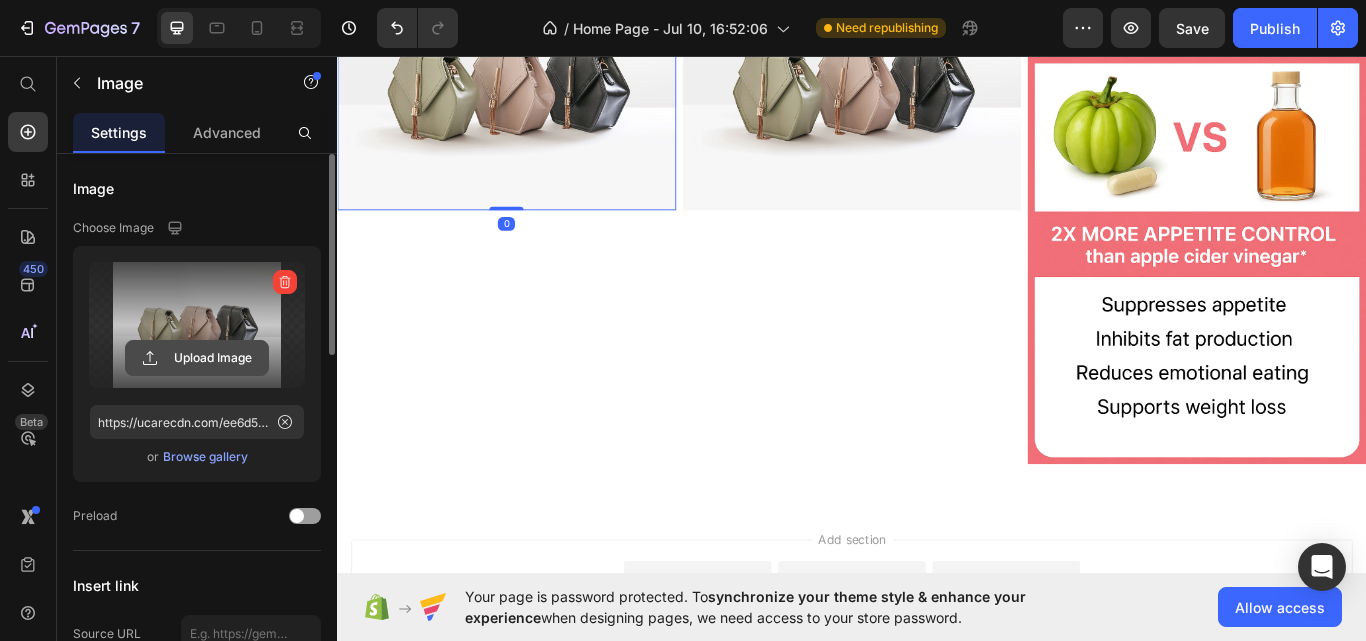 click 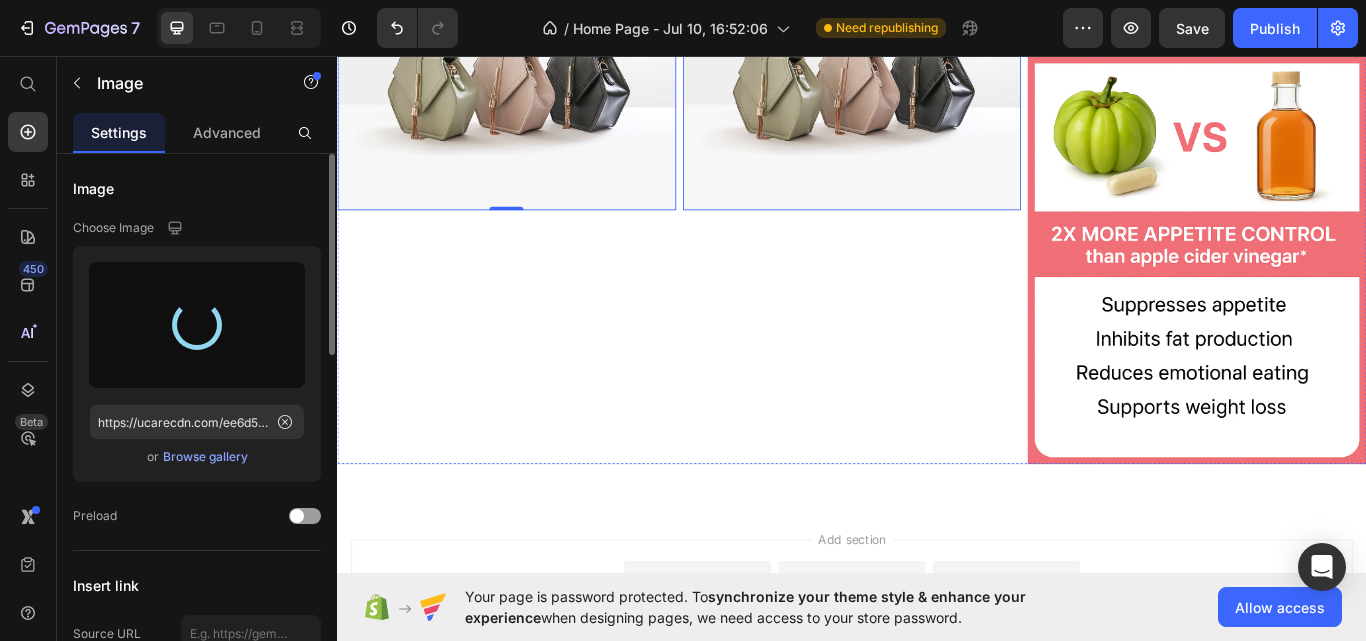 type on "https://cdn.shopify.com/s/files/1/0697/0749/7654/files/gempages_574921124018651935-80d60ef8-4981-442b-b52d-e40e9cd5106b.webp" 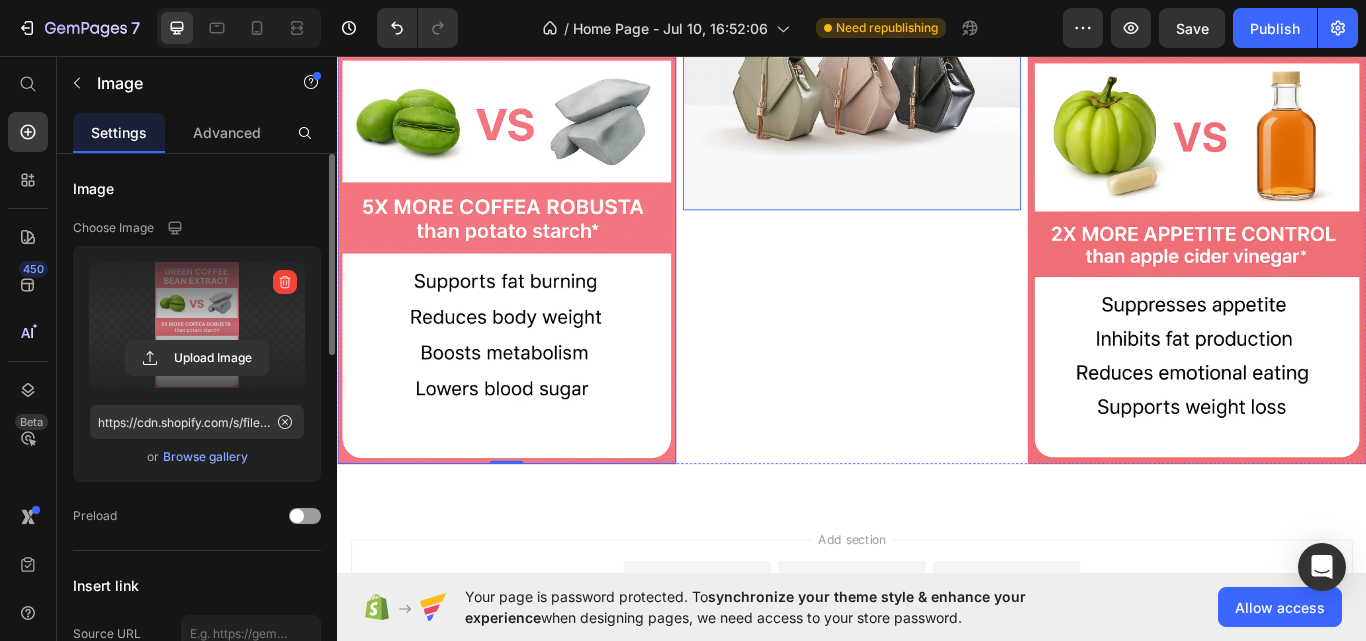scroll, scrollTop: 5605, scrollLeft: 0, axis: vertical 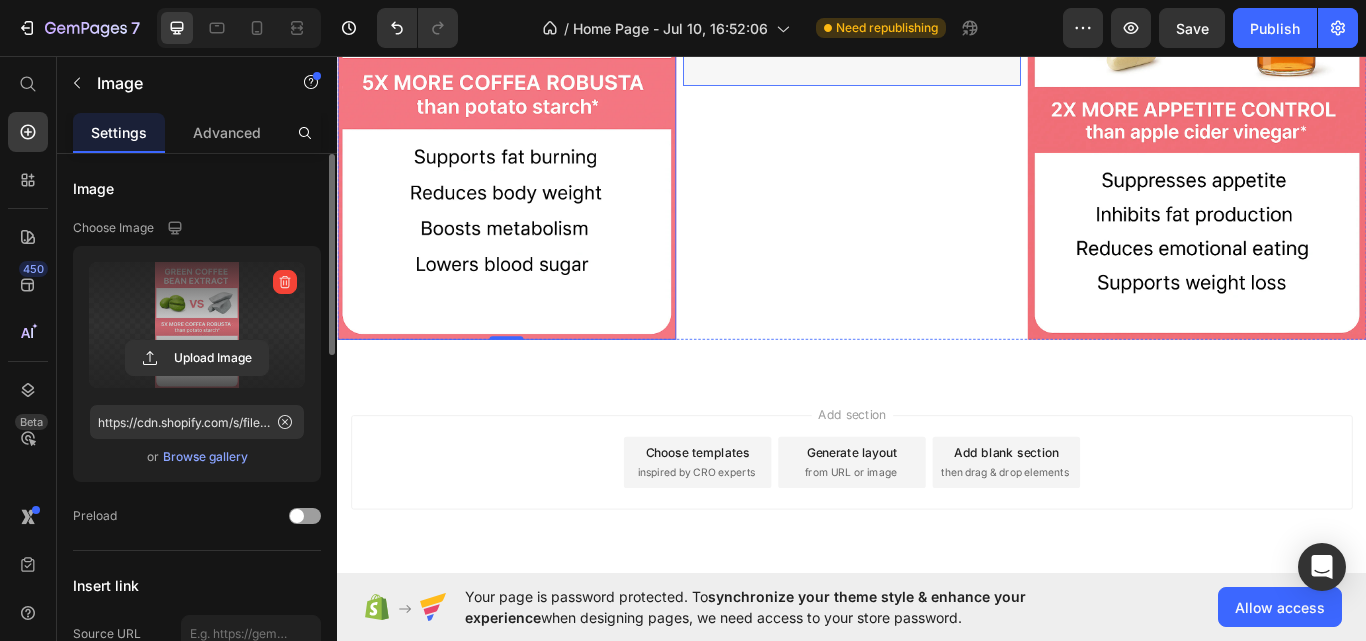 click at bounding box center [937, -56] 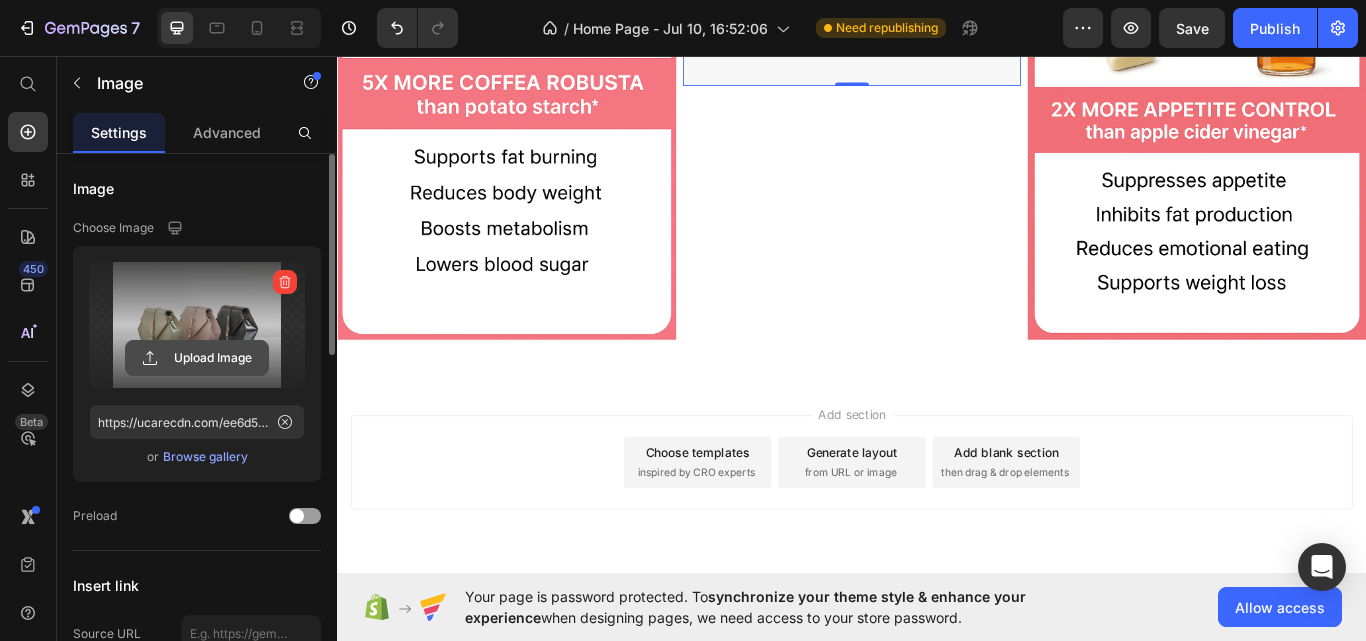 click 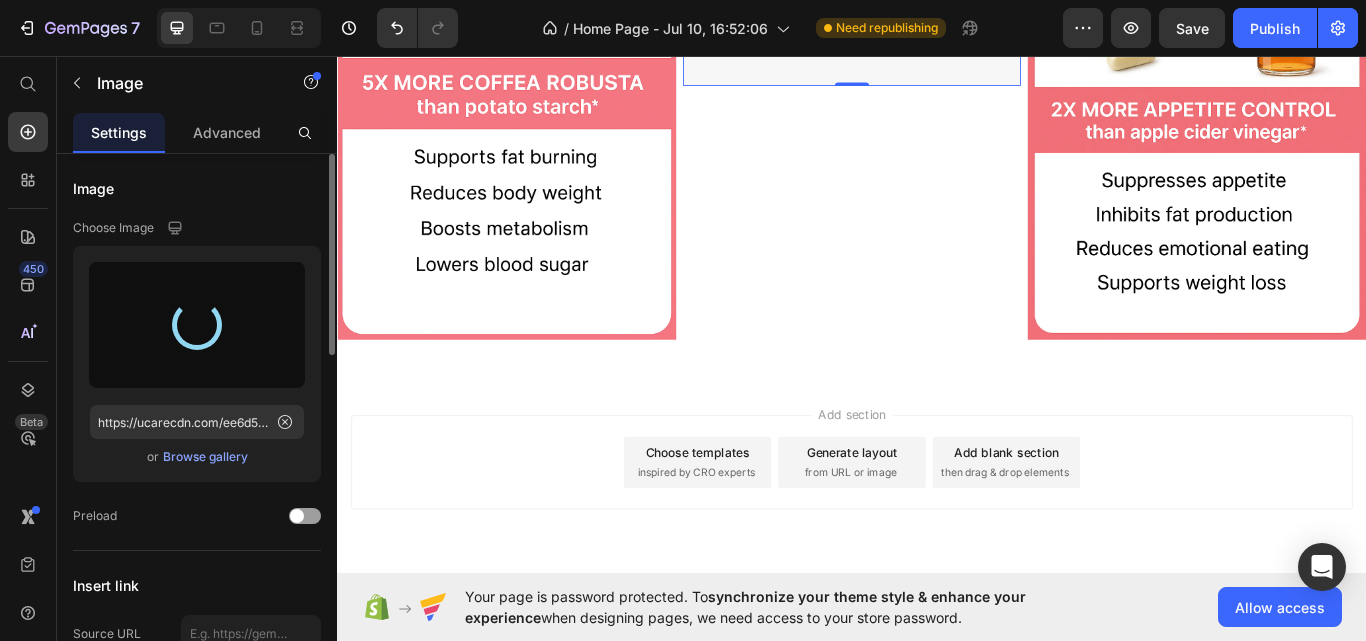 type on "https://cdn.shopify.com/s/files/1/0697/0749/7654/files/gempages_574921124018651935-80d60ef8-4981-442b-b52d-e40e9cd5106b.webp" 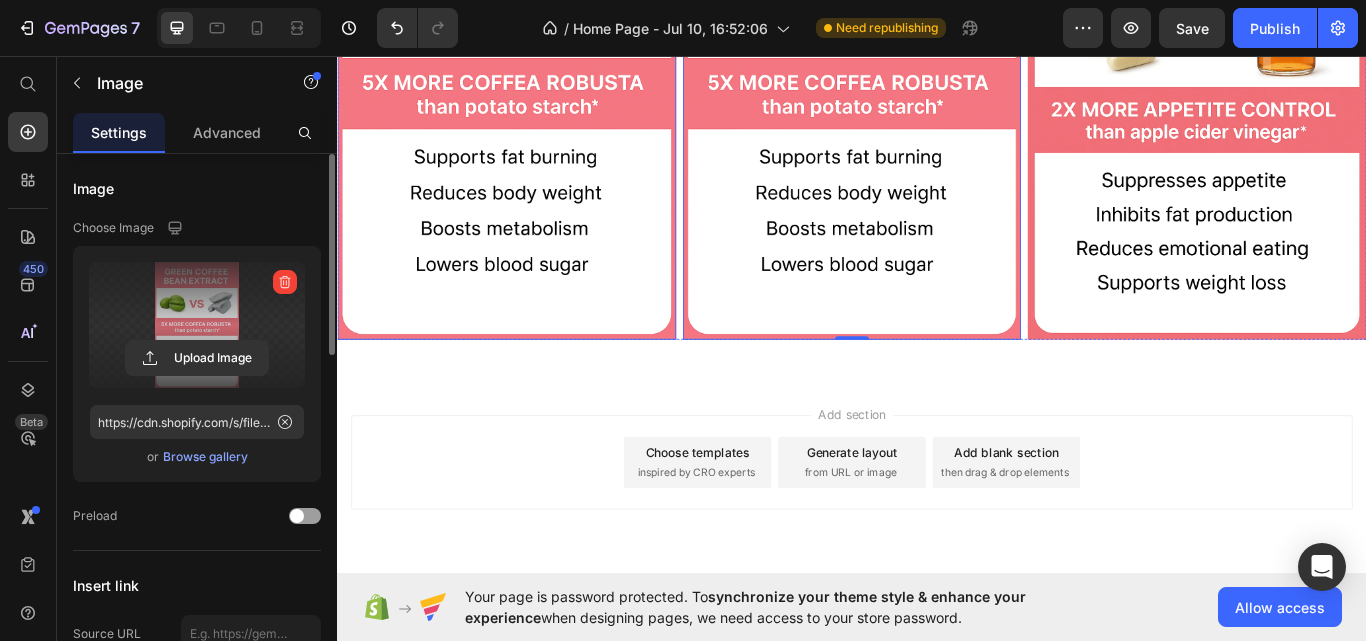 click at bounding box center (534, 92) 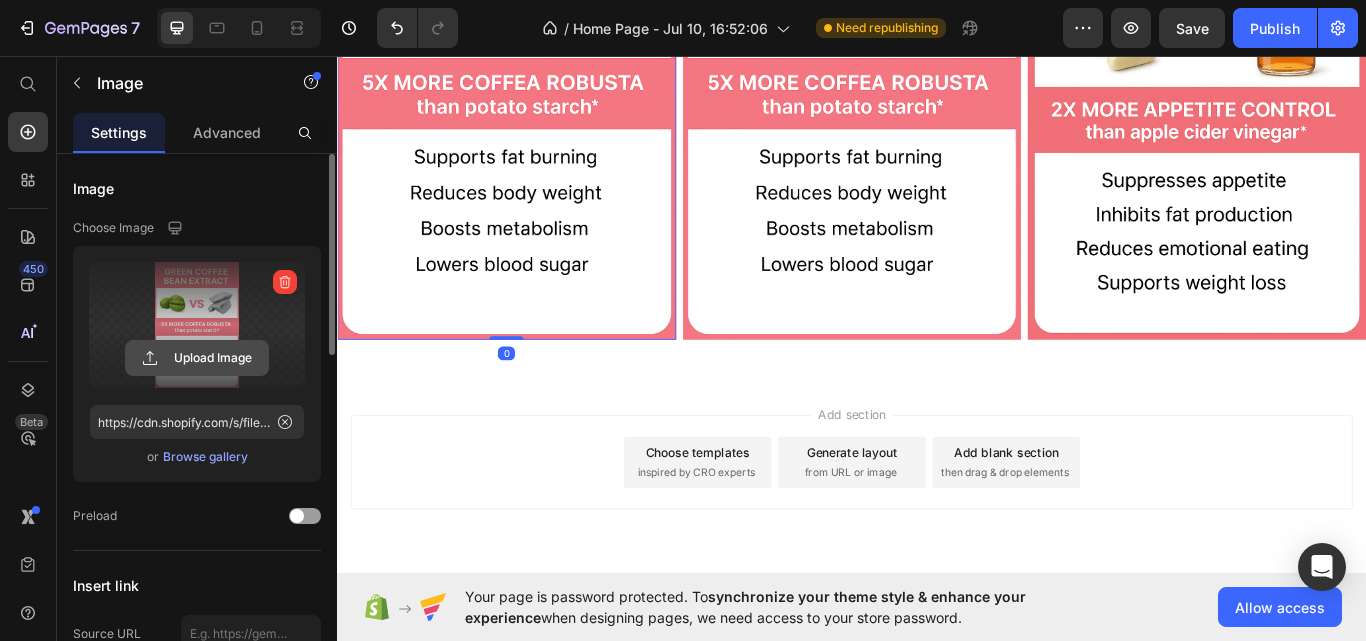 click 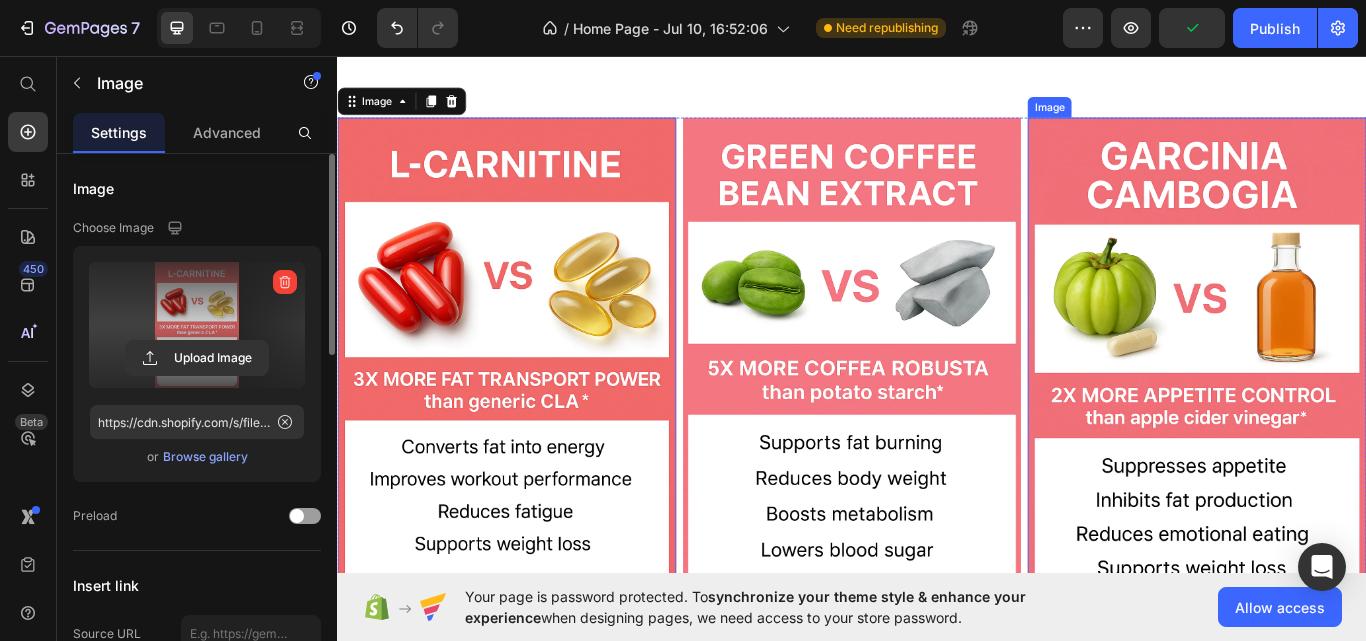 type on "https://cdn.shopify.com/s/files/1/0697/0749/7654/files/gempages_574921124018651935-9a69c8f9-8137-4a7a-b156-98f046ec7109.webp" 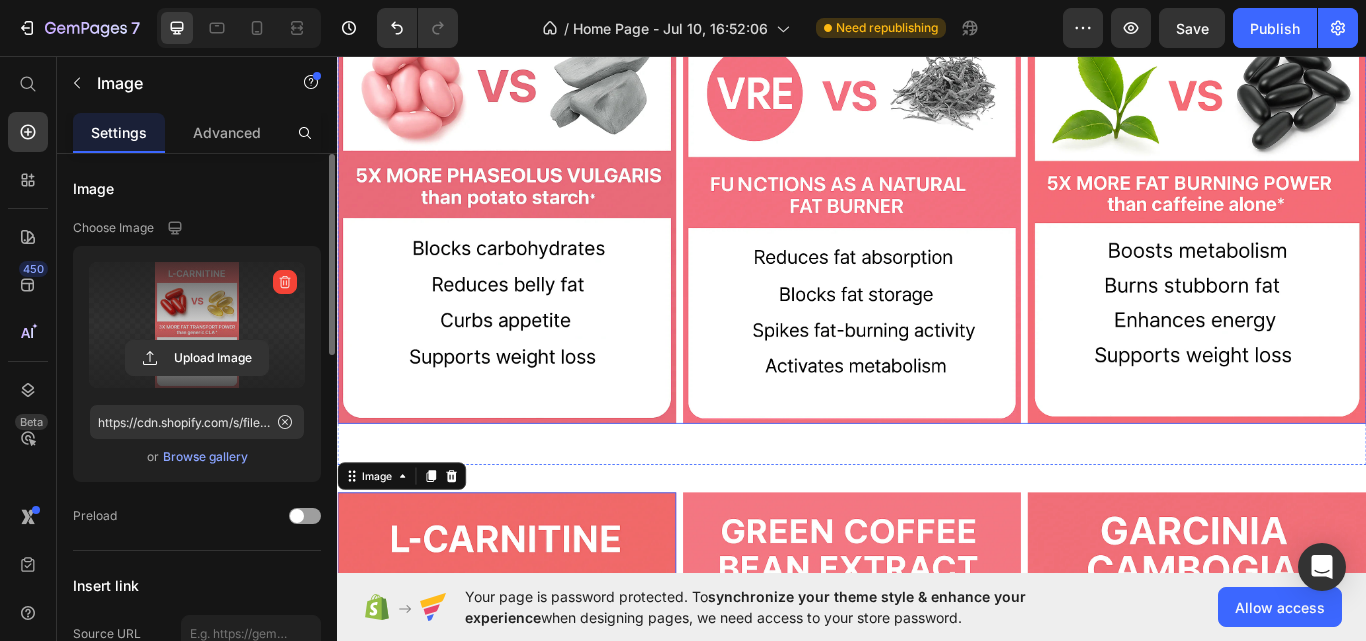 scroll, scrollTop: 4825, scrollLeft: 0, axis: vertical 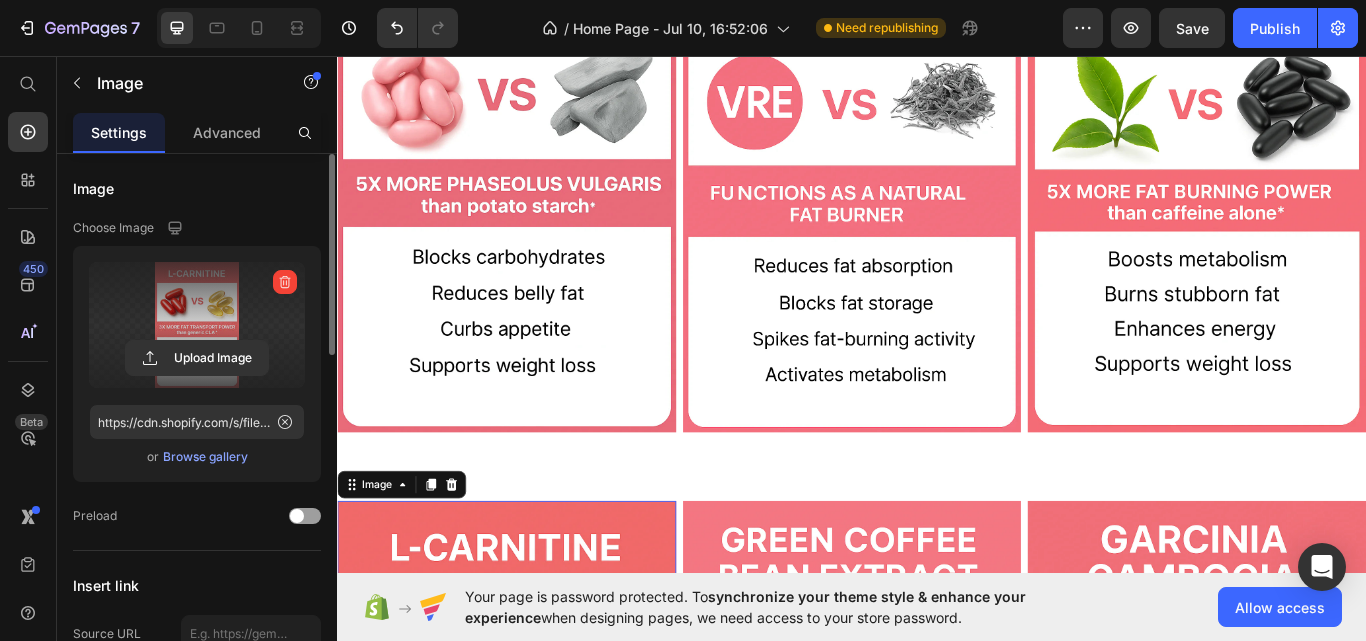 click on "Lorem ipsum dolor sit amet, consectetur adipiscing elit, sed do eiusmod tempor incididunt ut labore et dolore magna aliqua. Ut enim ad minim veniam, quis nostrud exercitation ullamco laboris nisi ut aliquip ex ea commodo consequat." at bounding box center [937, -191] 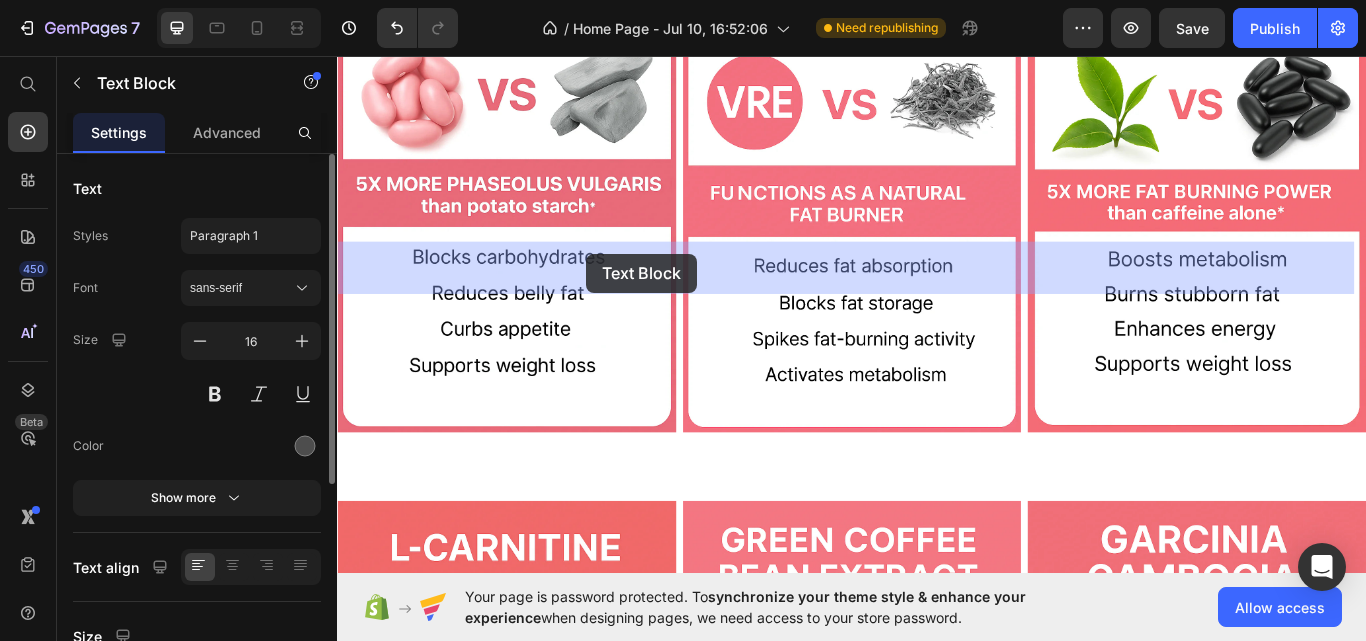 drag, startPoint x: 838, startPoint y: 309, endPoint x: 640, endPoint y: 287, distance: 199.21848 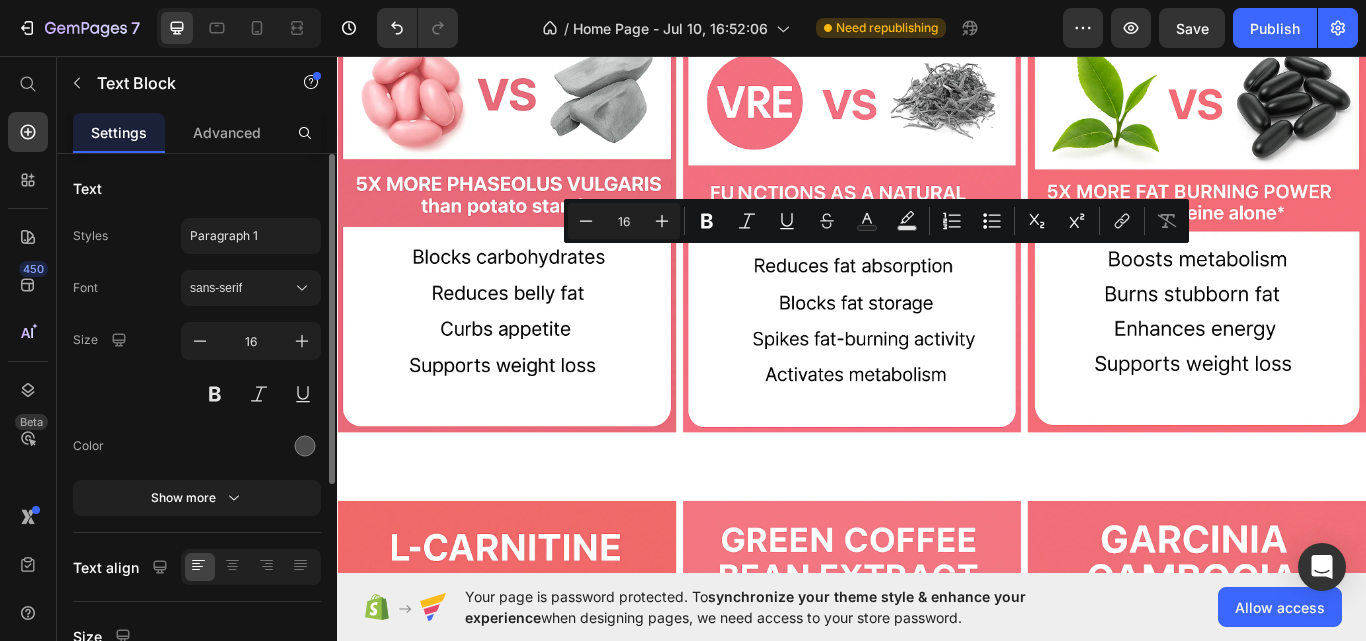 drag, startPoint x: 841, startPoint y: 308, endPoint x: 340, endPoint y: 286, distance: 501.4828 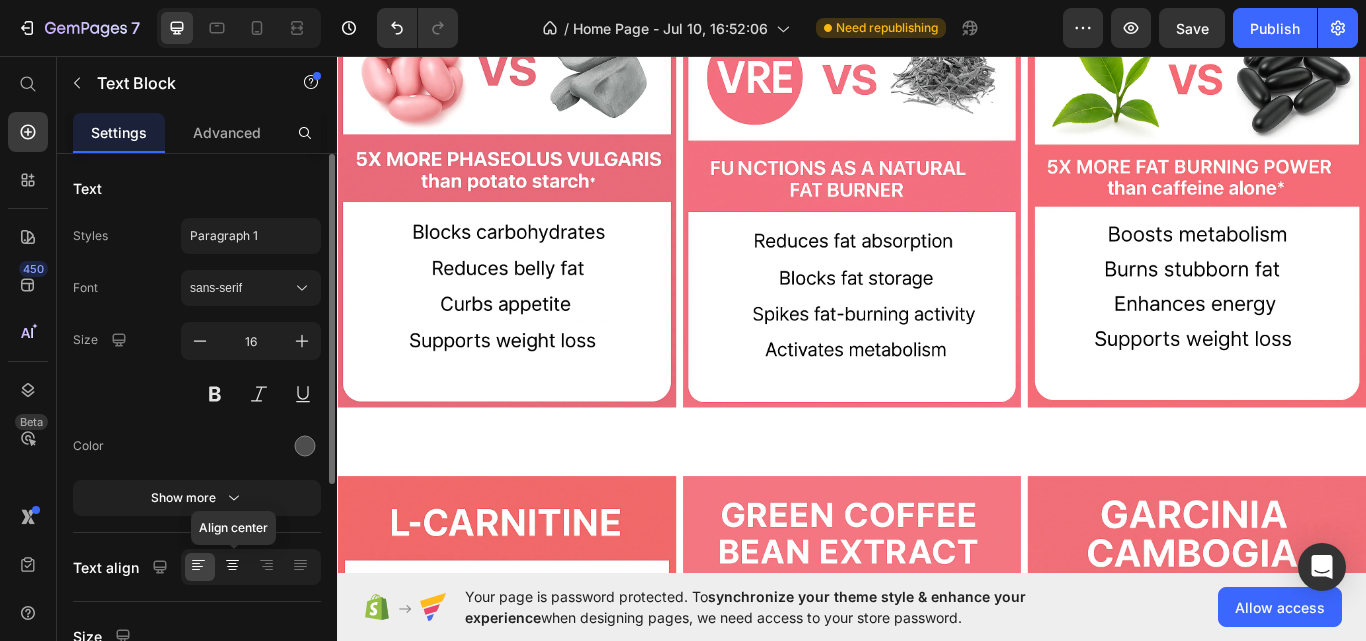 click 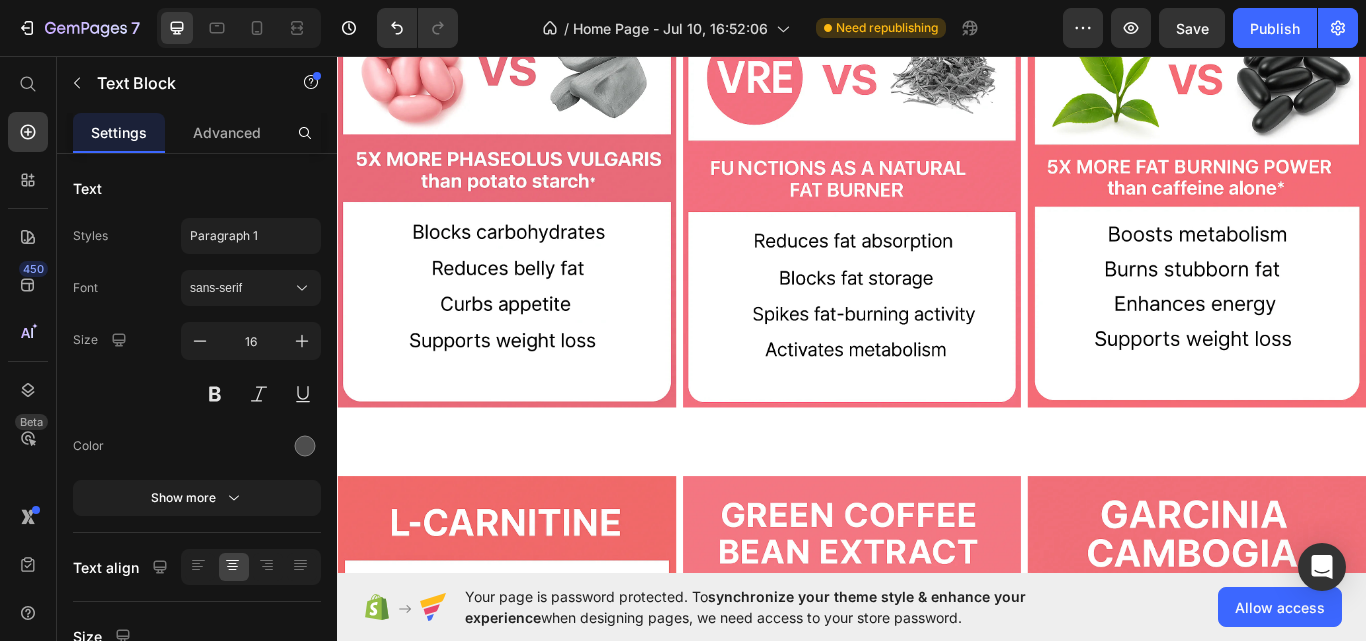 click on "Your heading text goes here" at bounding box center [937, -254] 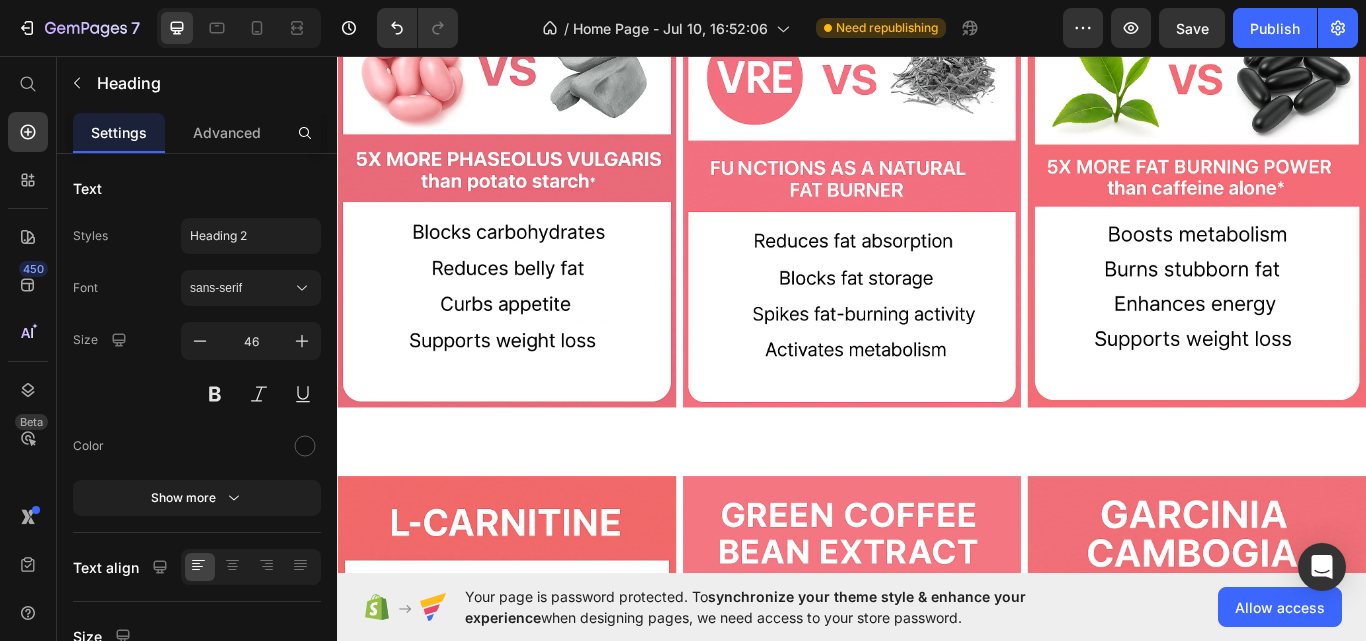drag, startPoint x: 963, startPoint y: 240, endPoint x: 353, endPoint y: 226, distance: 610.16064 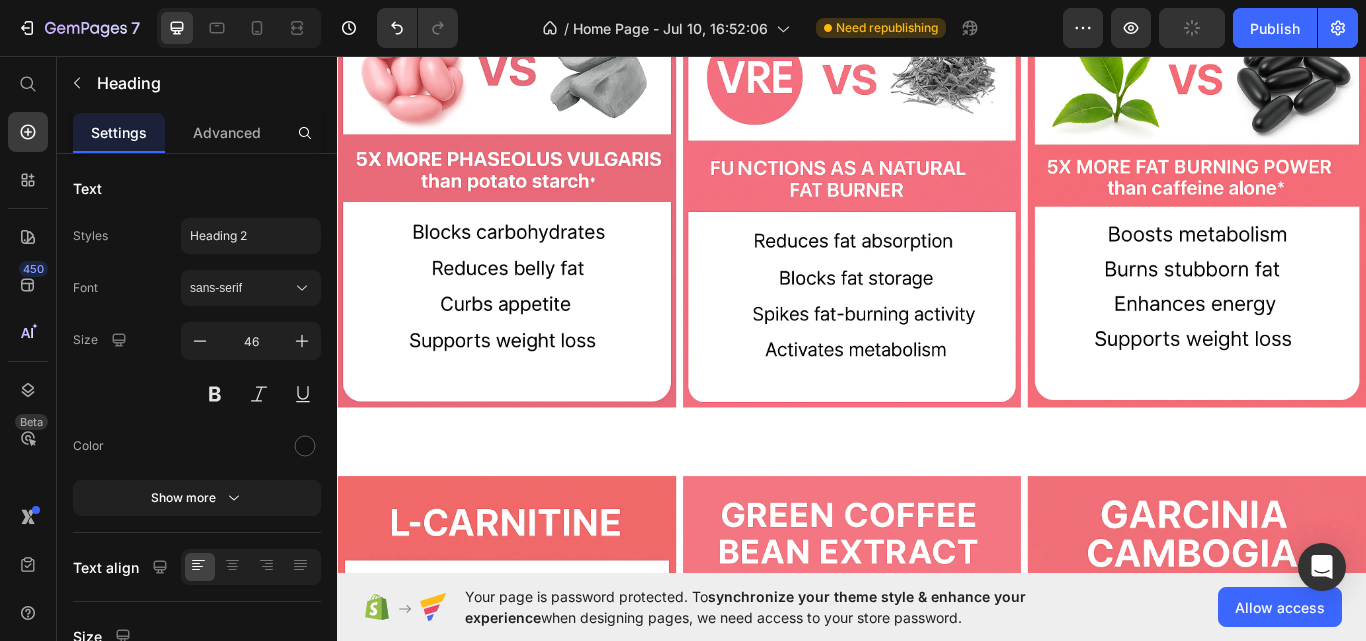 click at bounding box center [937, -254] 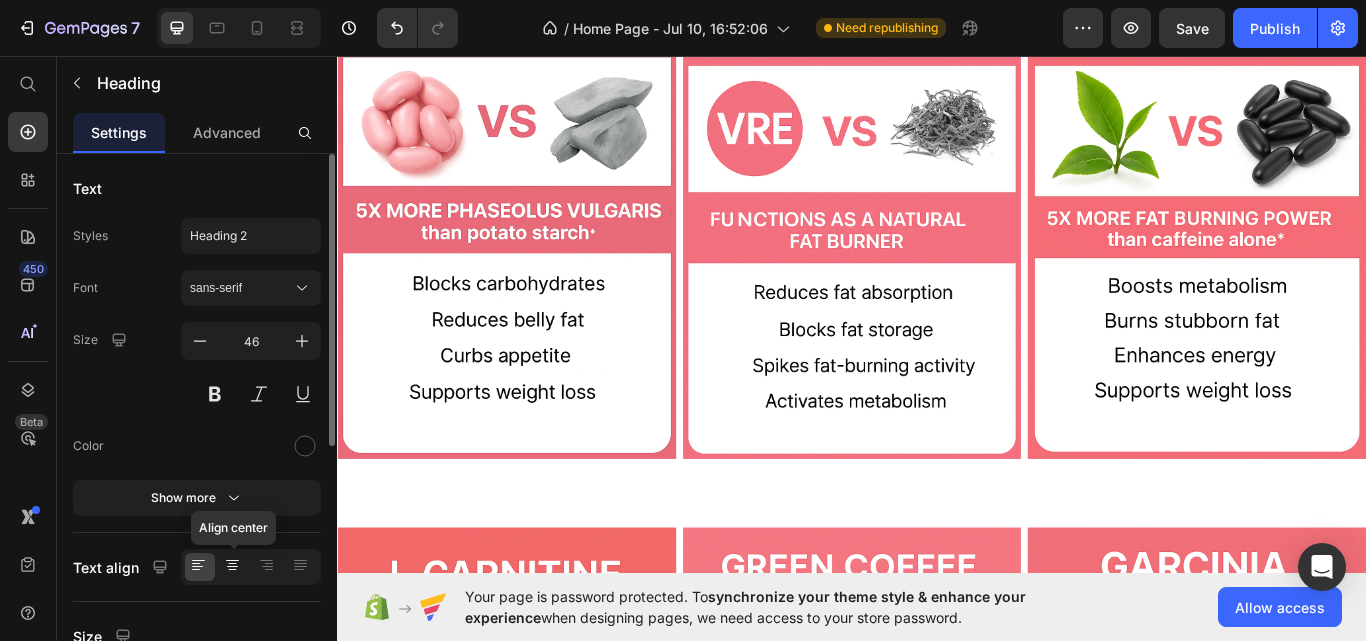 click 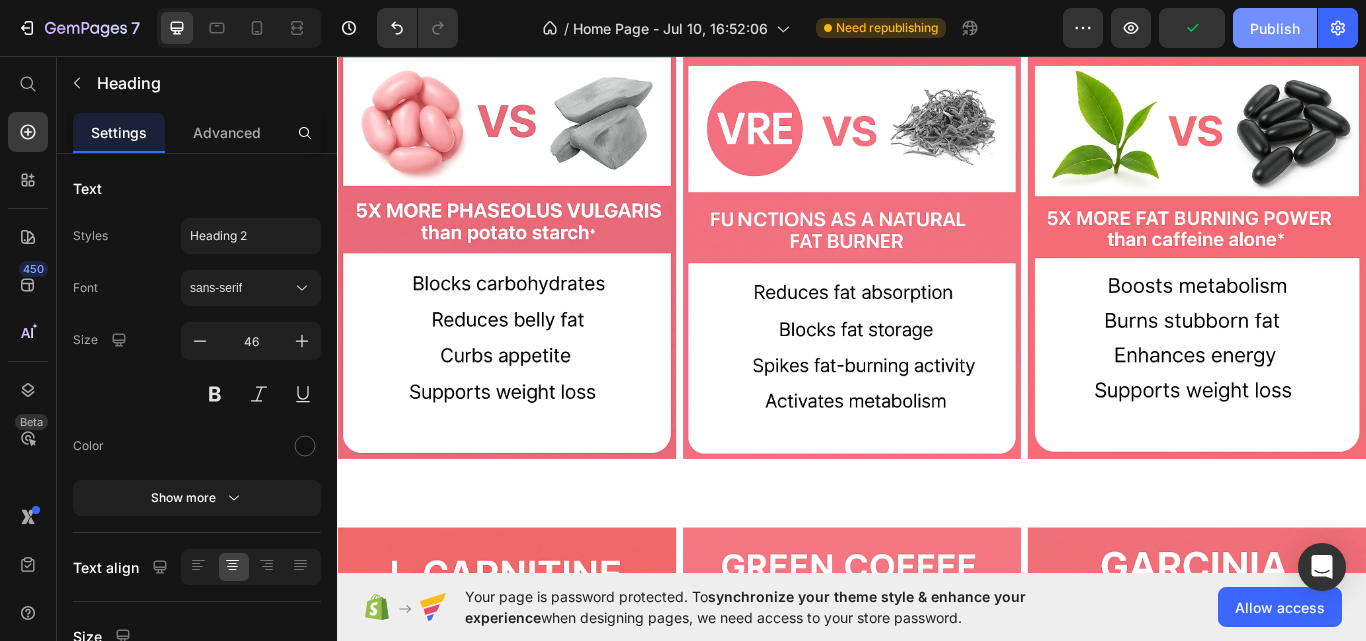 click on "Publish" at bounding box center (1275, 28) 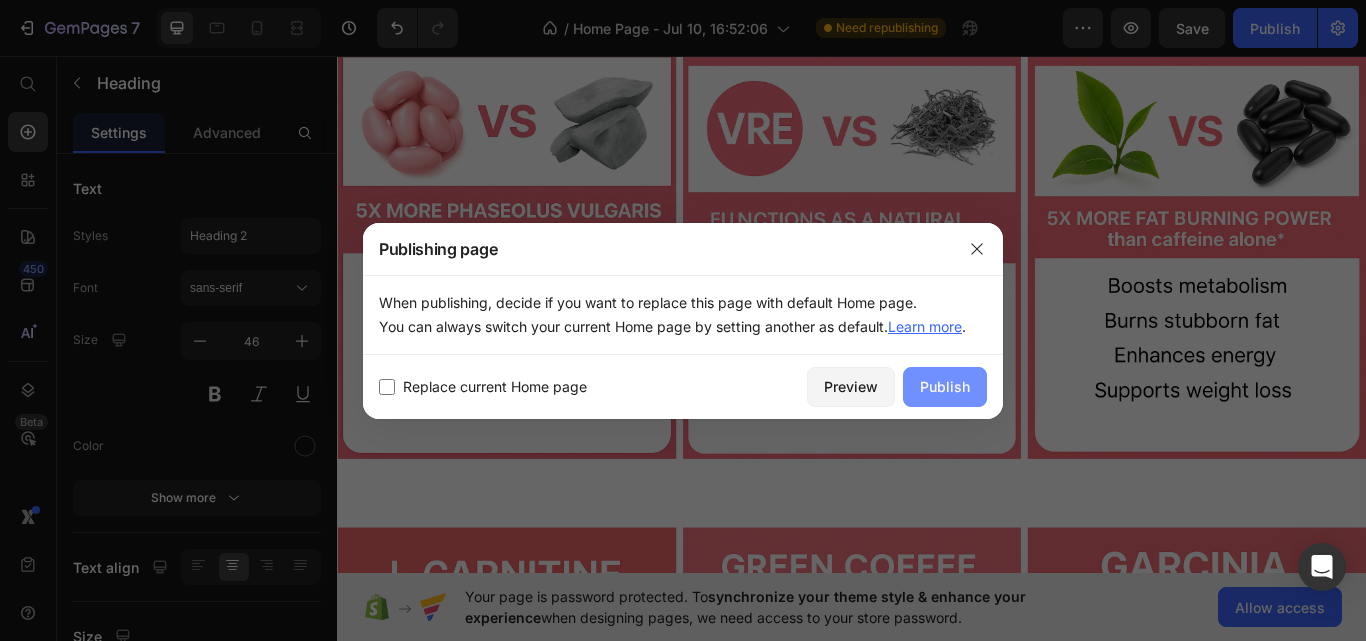 click on "Publish" at bounding box center (945, 386) 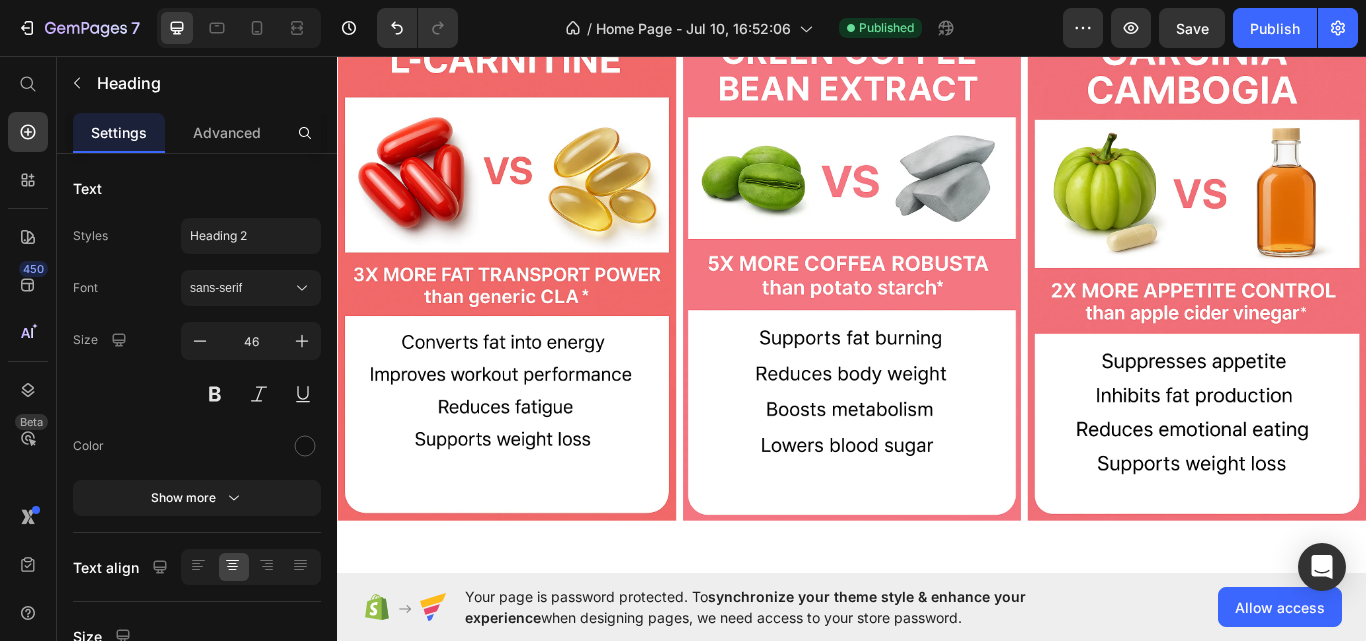 scroll, scrollTop: 6175, scrollLeft: 0, axis: vertical 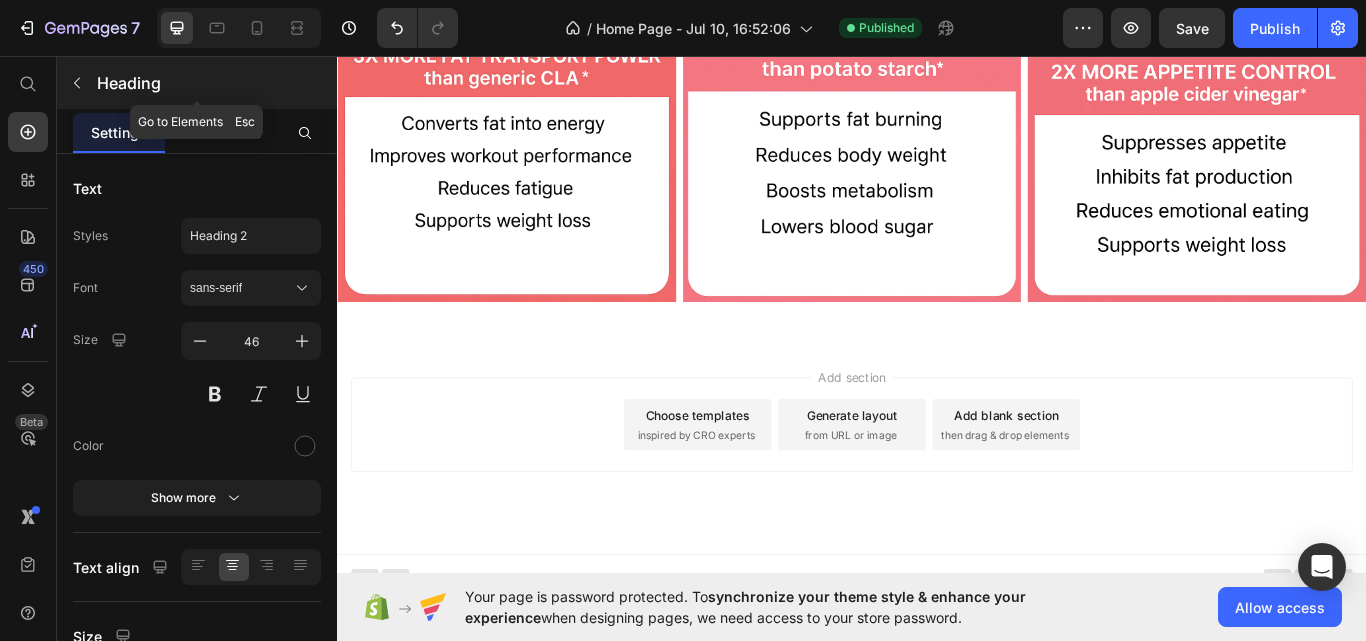 click 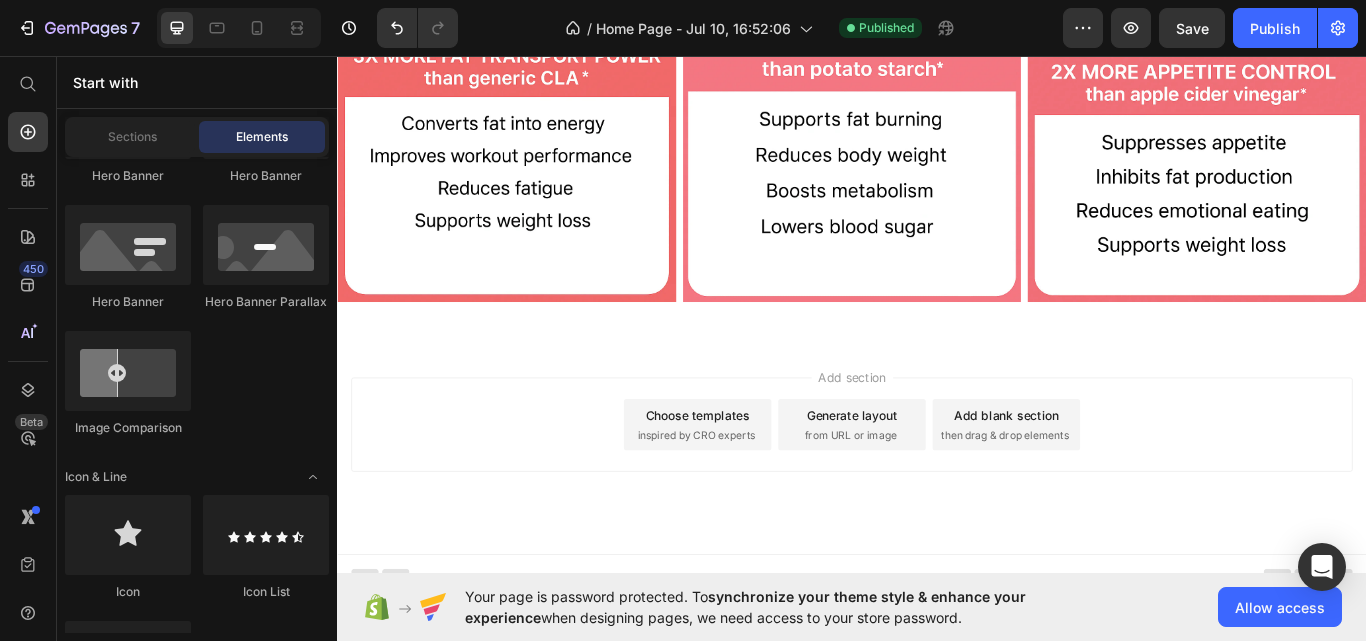 scroll, scrollTop: 956, scrollLeft: 0, axis: vertical 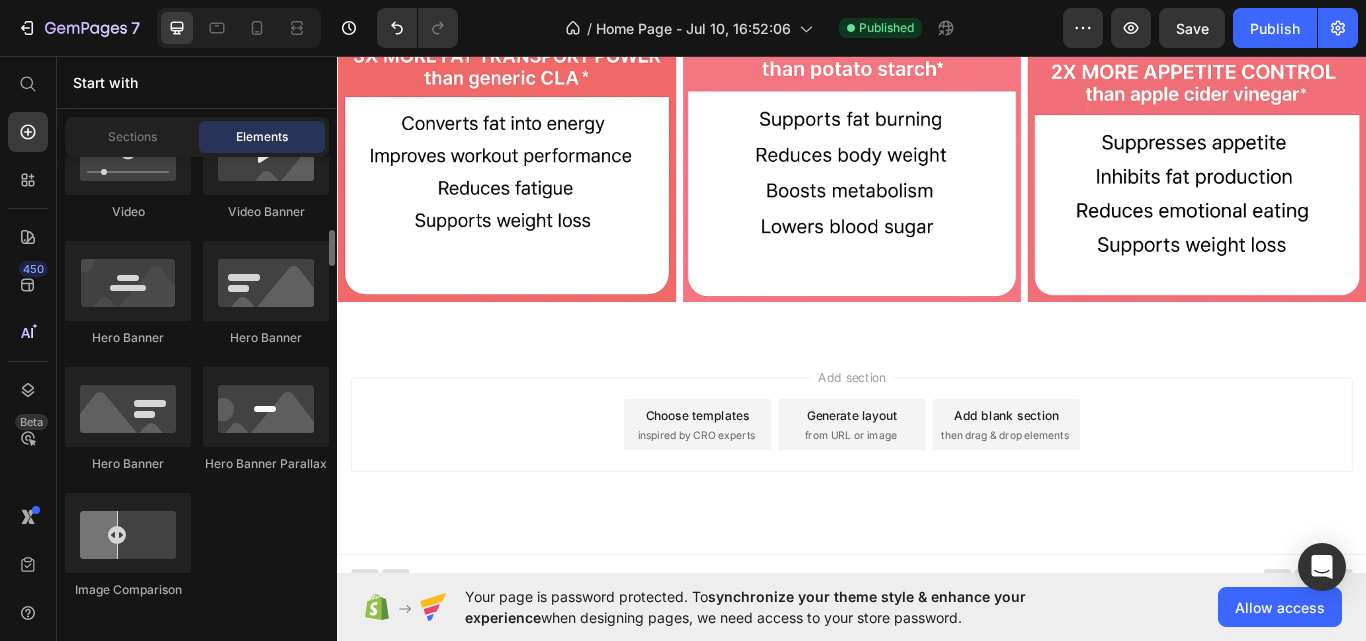 click on "Image
Image
Video
Video Banner
Hero Banner
Hero Banner
Hero Banner
Hero Banner Parallax
Image Comparison" 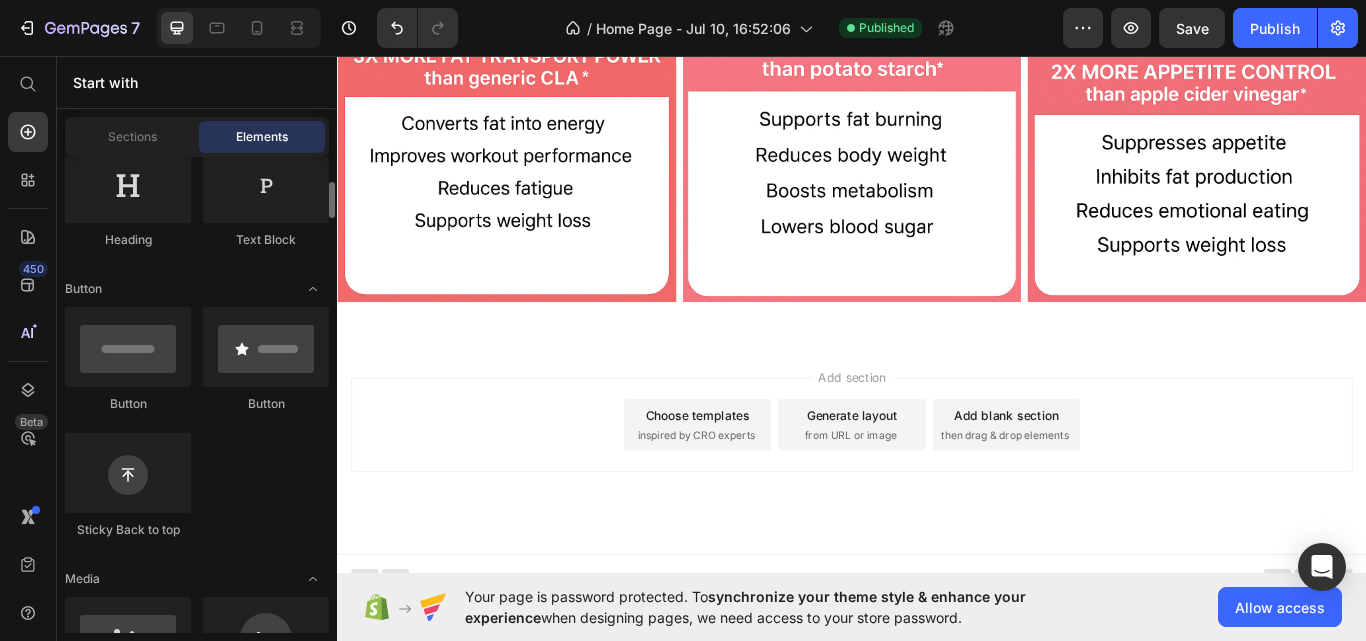 scroll, scrollTop: 347, scrollLeft: 0, axis: vertical 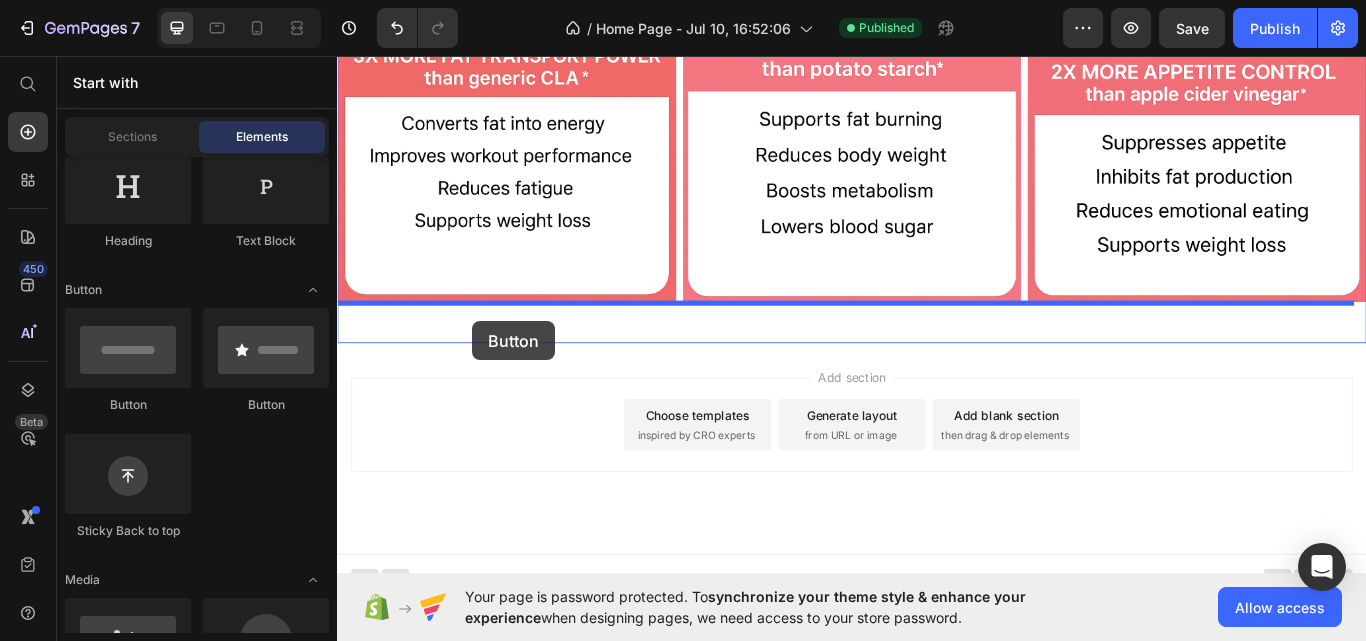 drag, startPoint x: 468, startPoint y: 428, endPoint x: 495, endPoint y: 366, distance: 67.62396 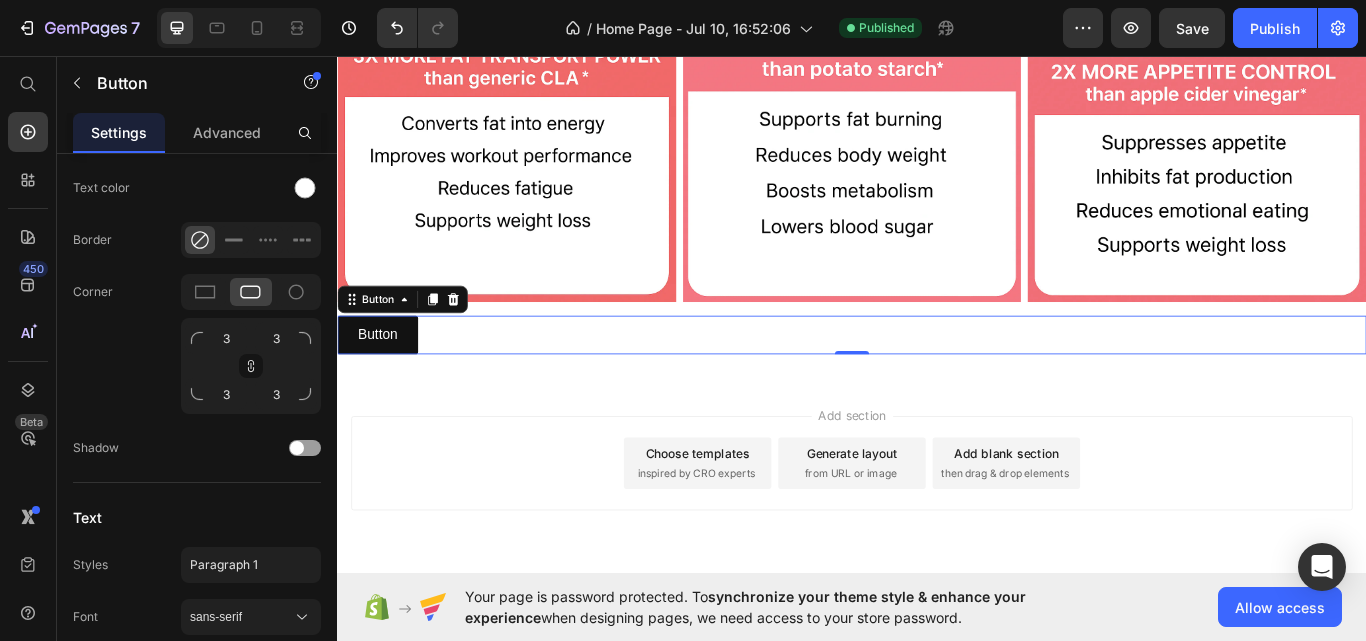 scroll, scrollTop: 901, scrollLeft: 0, axis: vertical 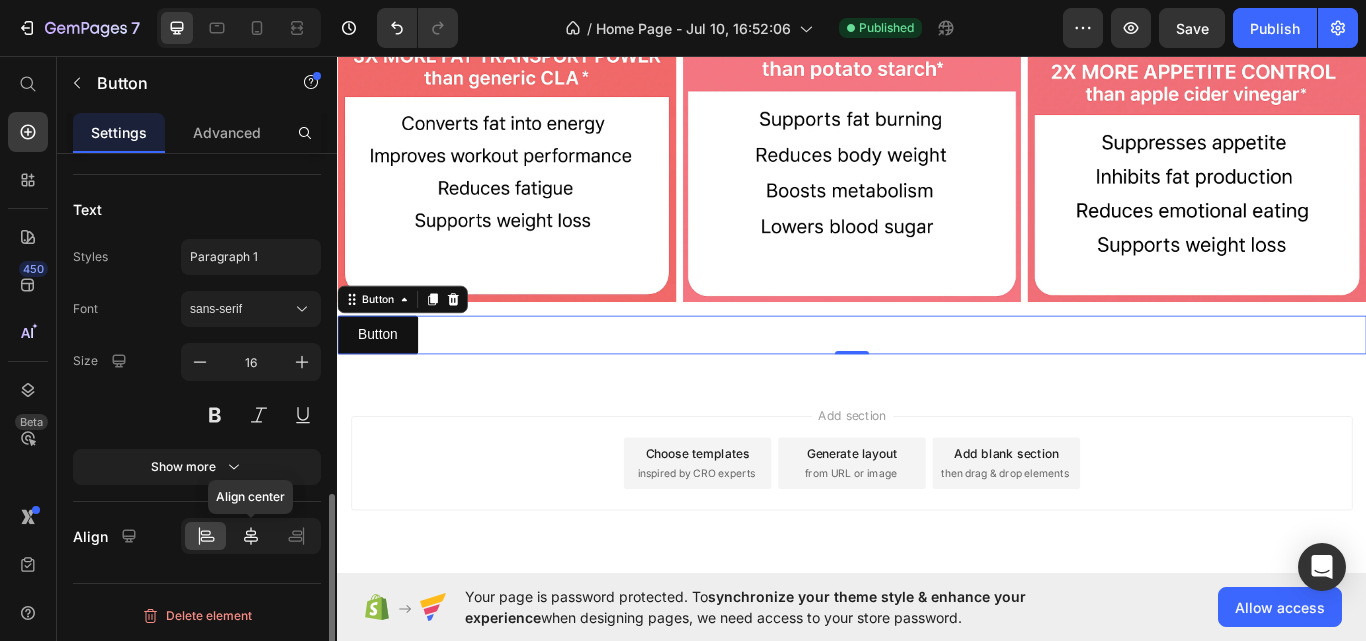 click 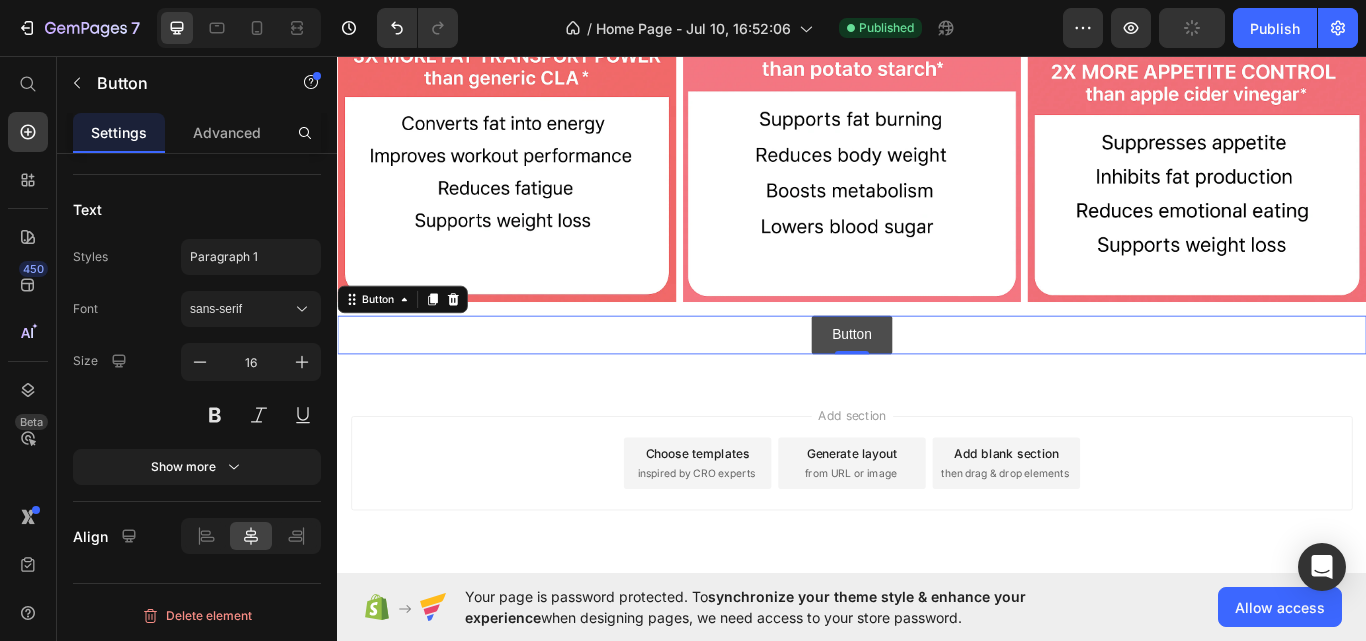 click on "Button" at bounding box center [937, 382] 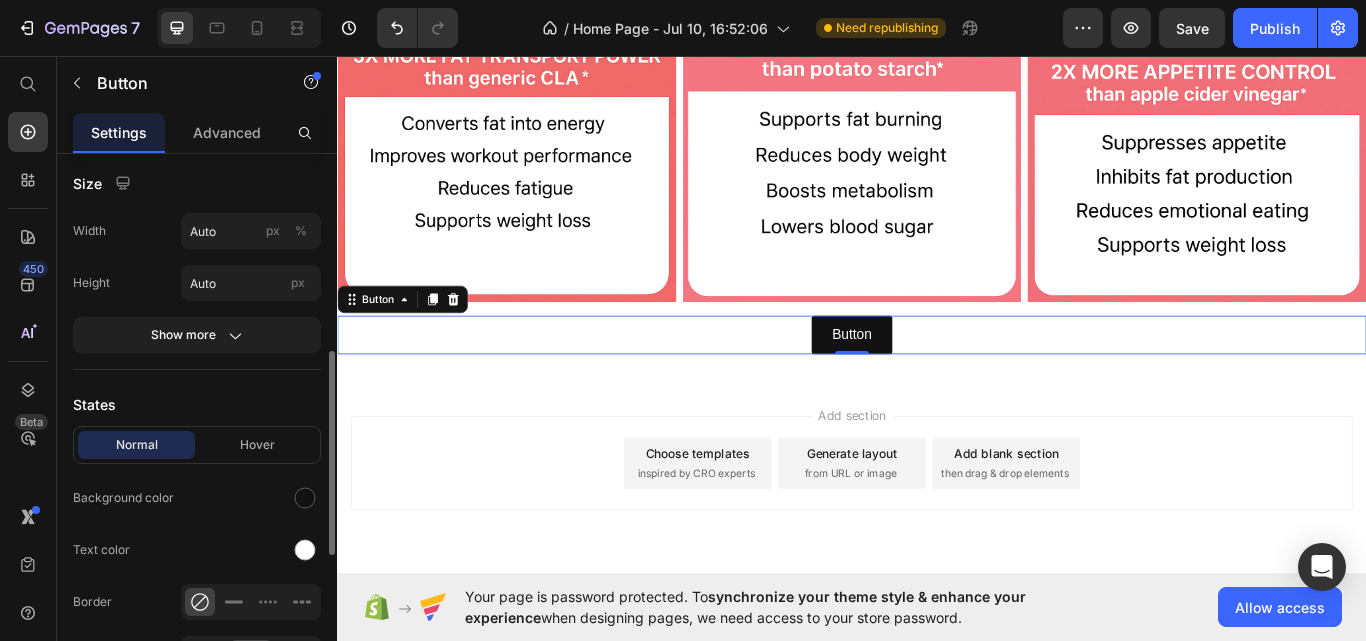 scroll, scrollTop: 311, scrollLeft: 0, axis: vertical 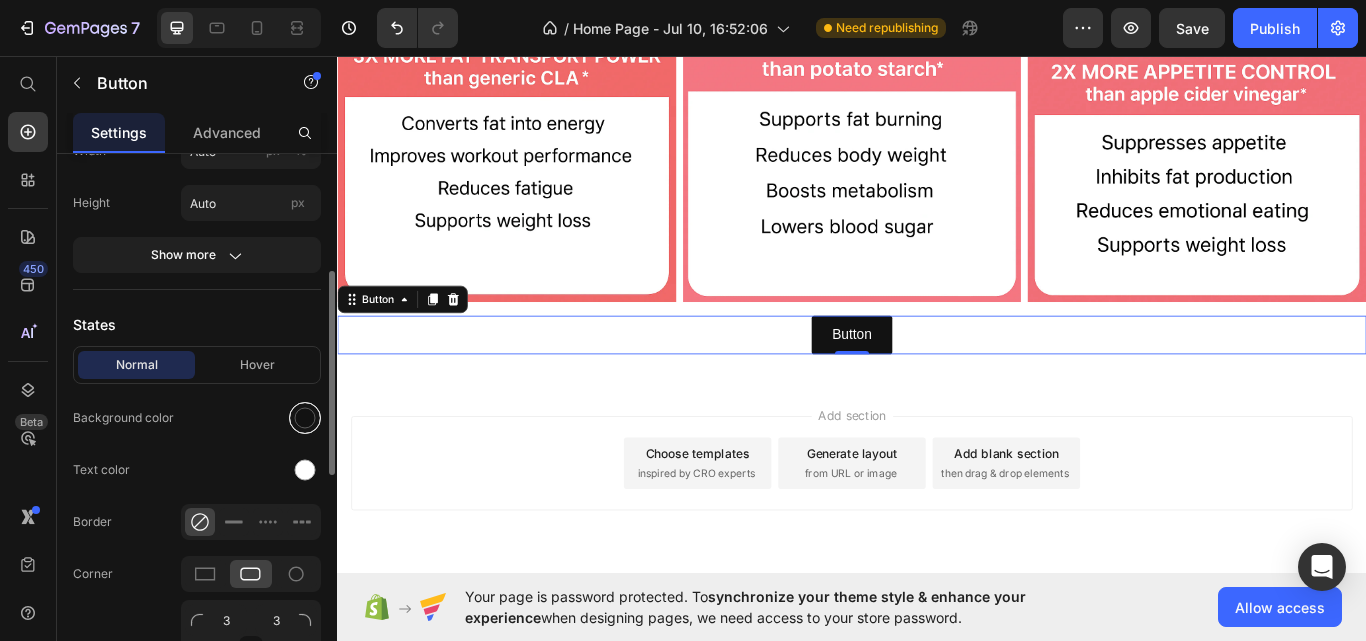 click at bounding box center (305, 418) 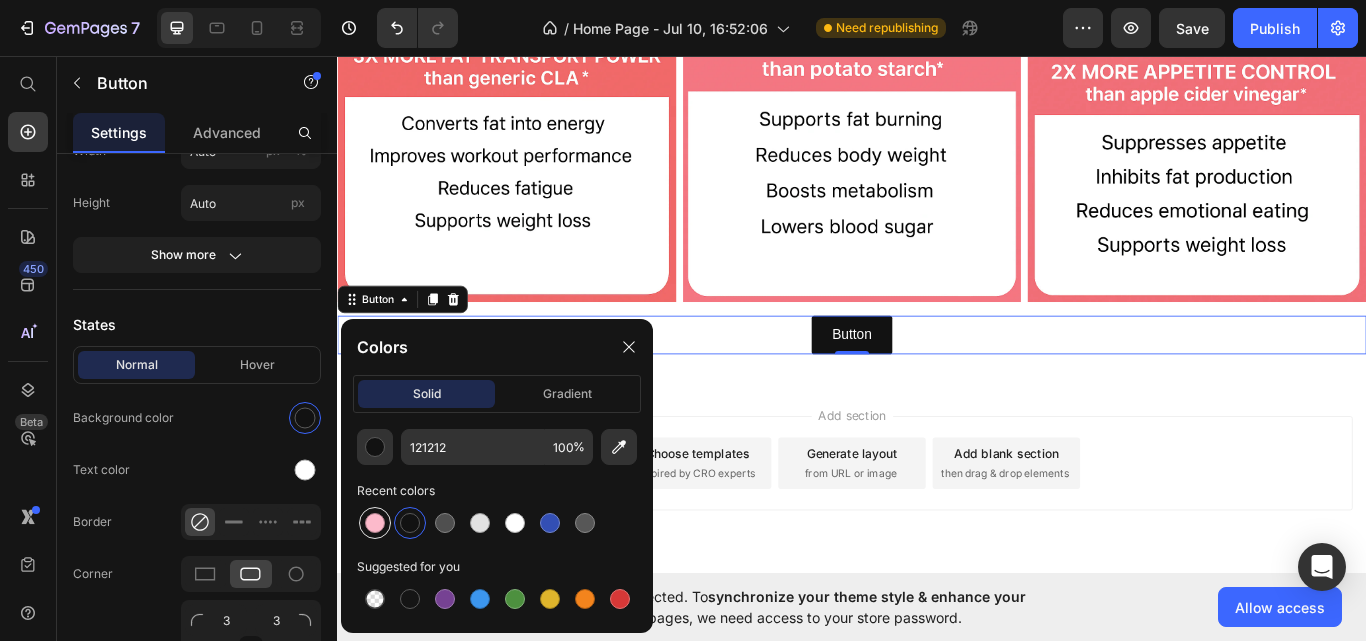 click at bounding box center [375, 523] 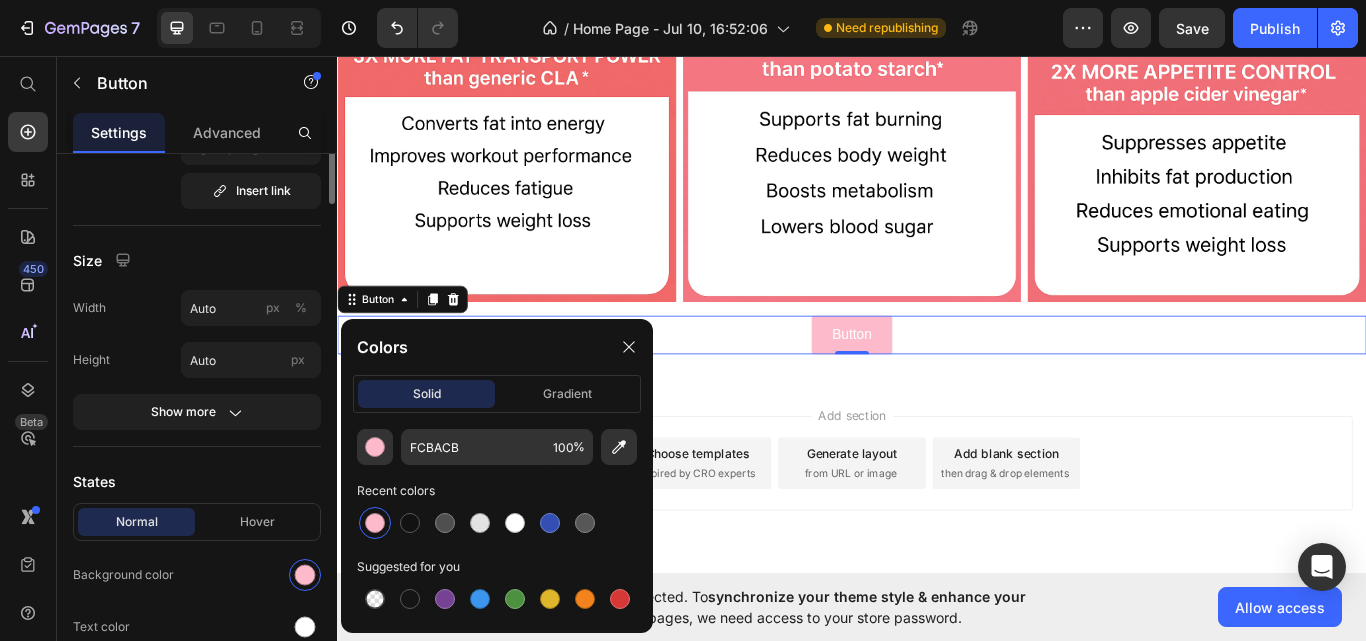 scroll, scrollTop: 0, scrollLeft: 0, axis: both 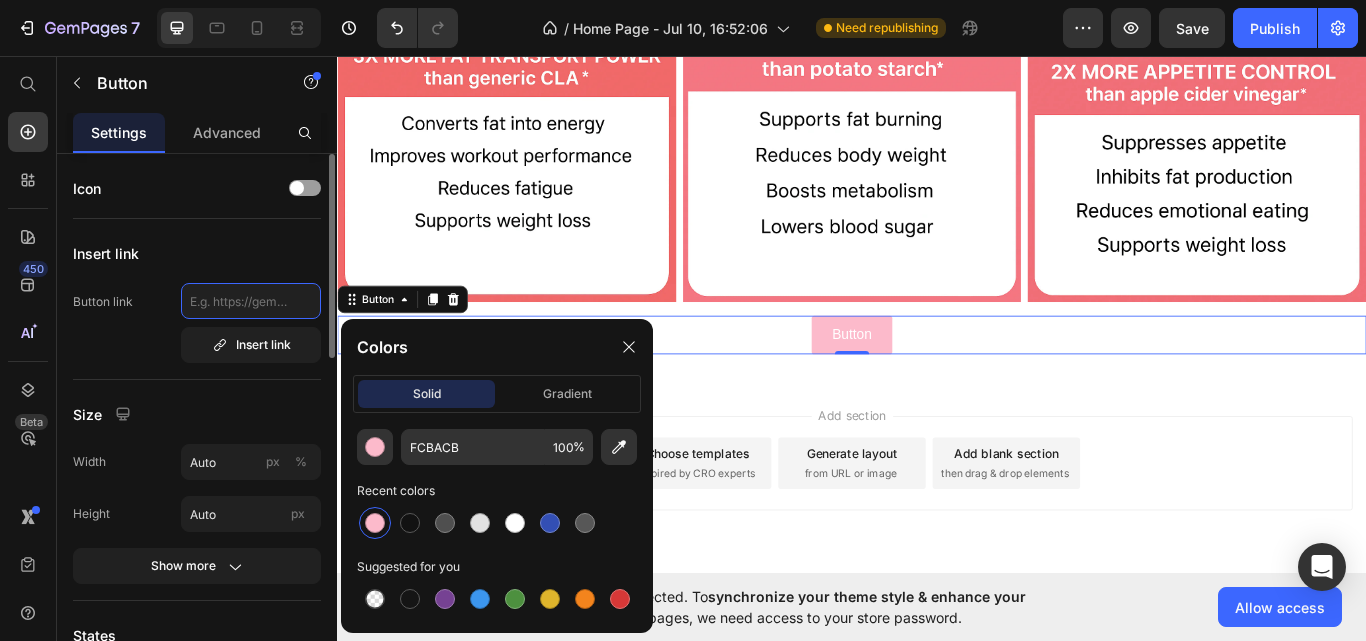 click 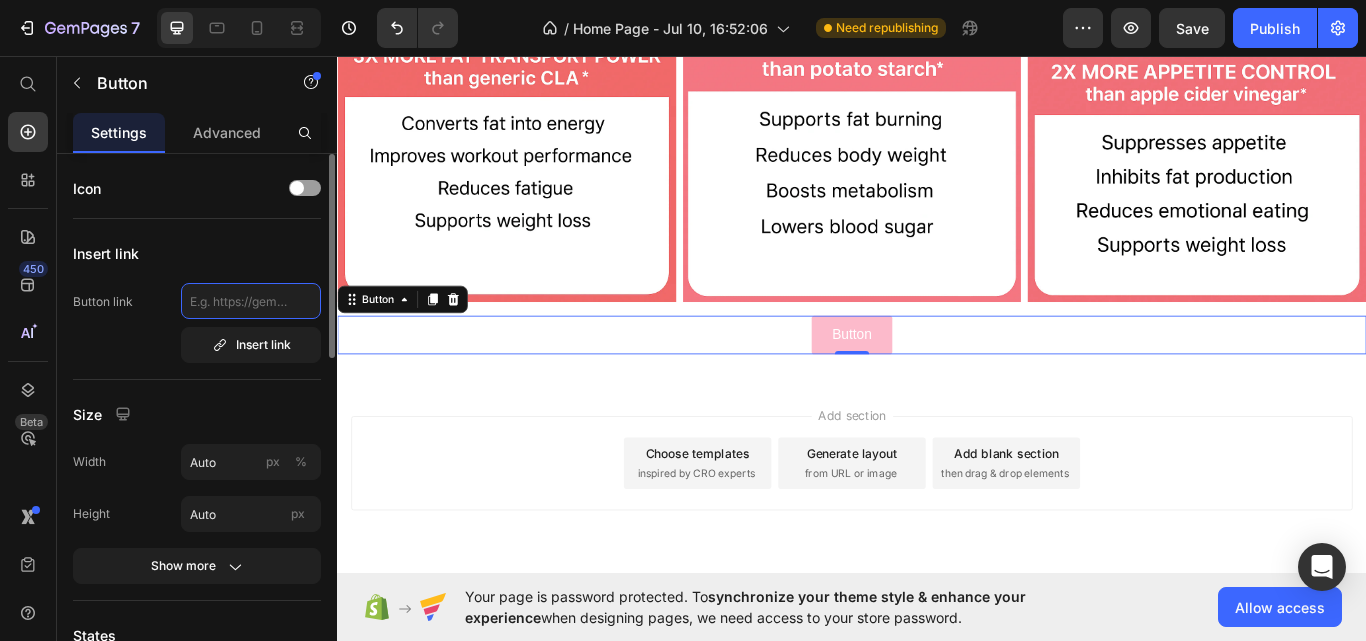 click 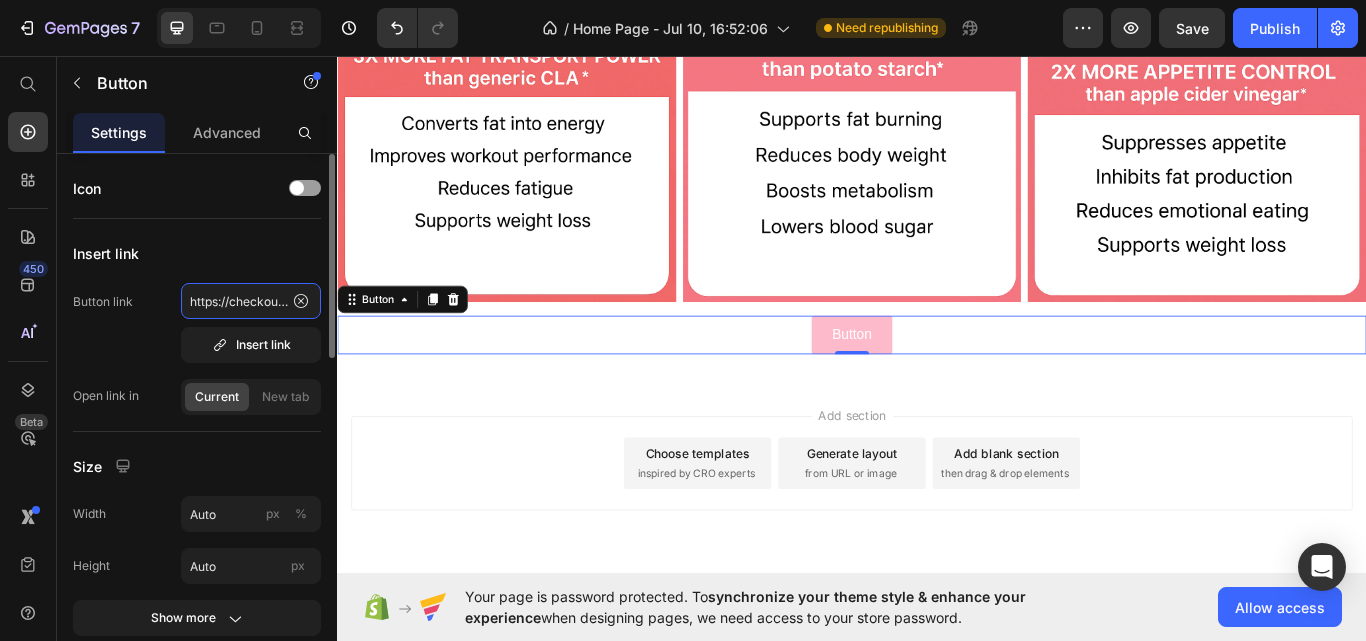 scroll, scrollTop: 0, scrollLeft: 159, axis: horizontal 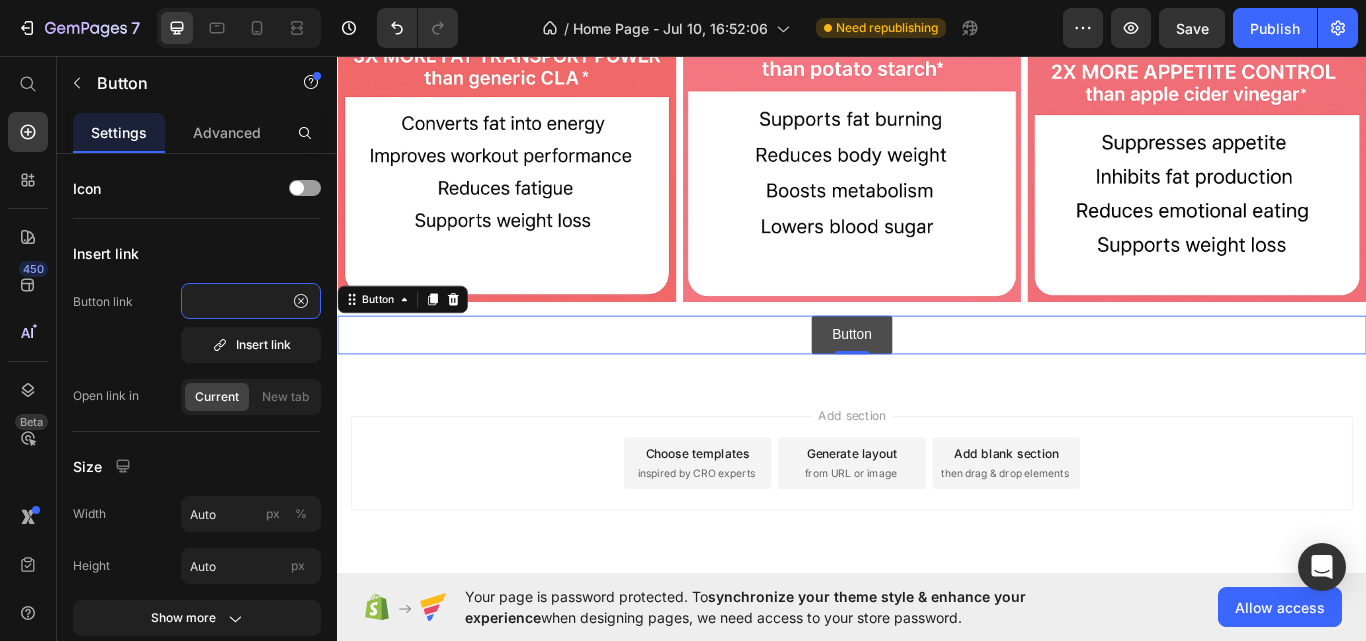 type on "https://checkout.tryfemina.com/checkout350" 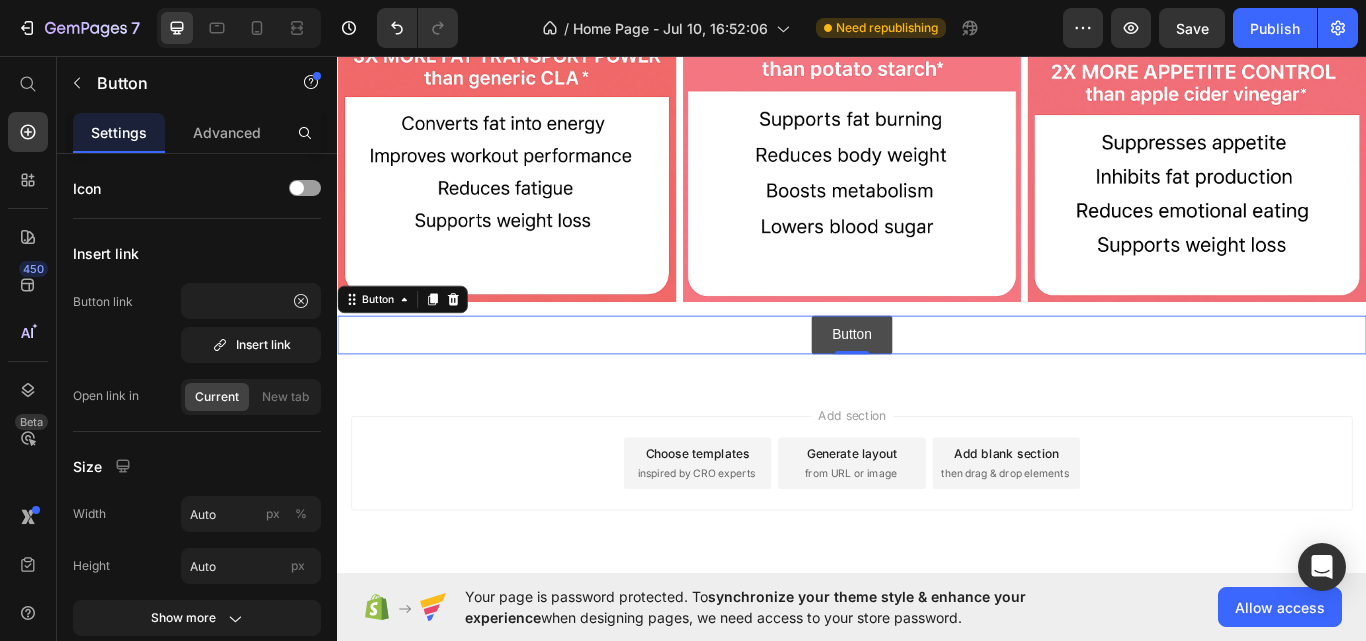 scroll, scrollTop: 0, scrollLeft: 0, axis: both 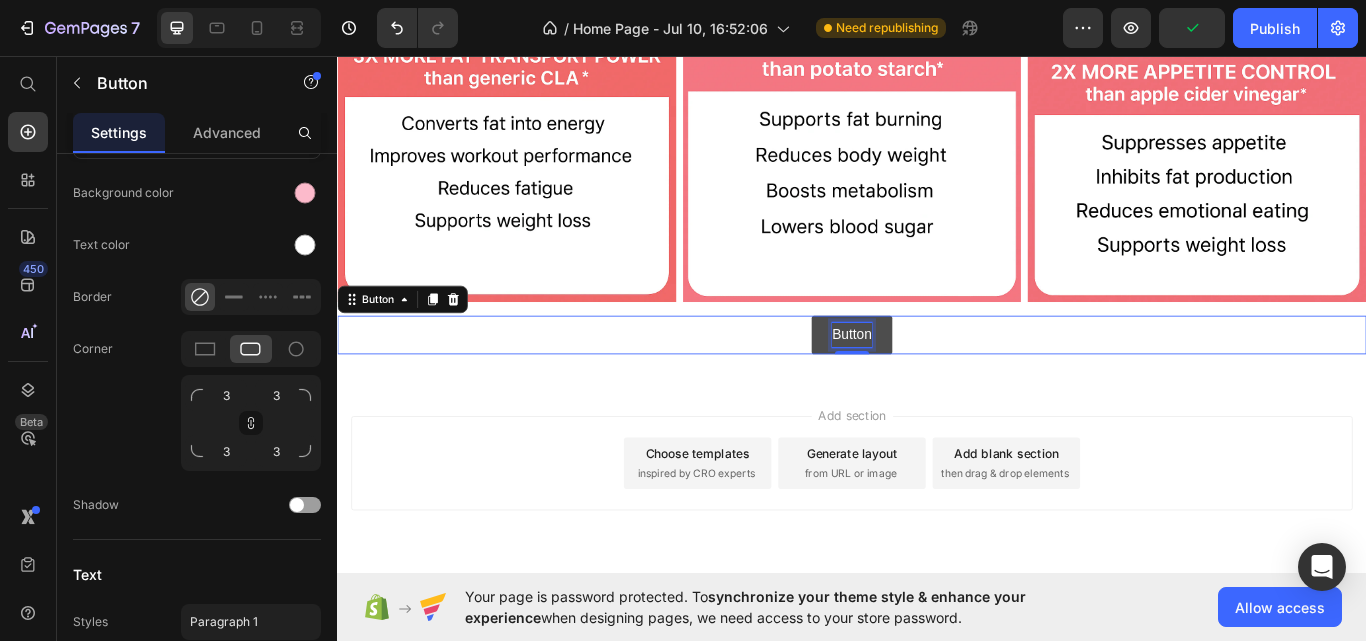 click on "Button" at bounding box center [937, 382] 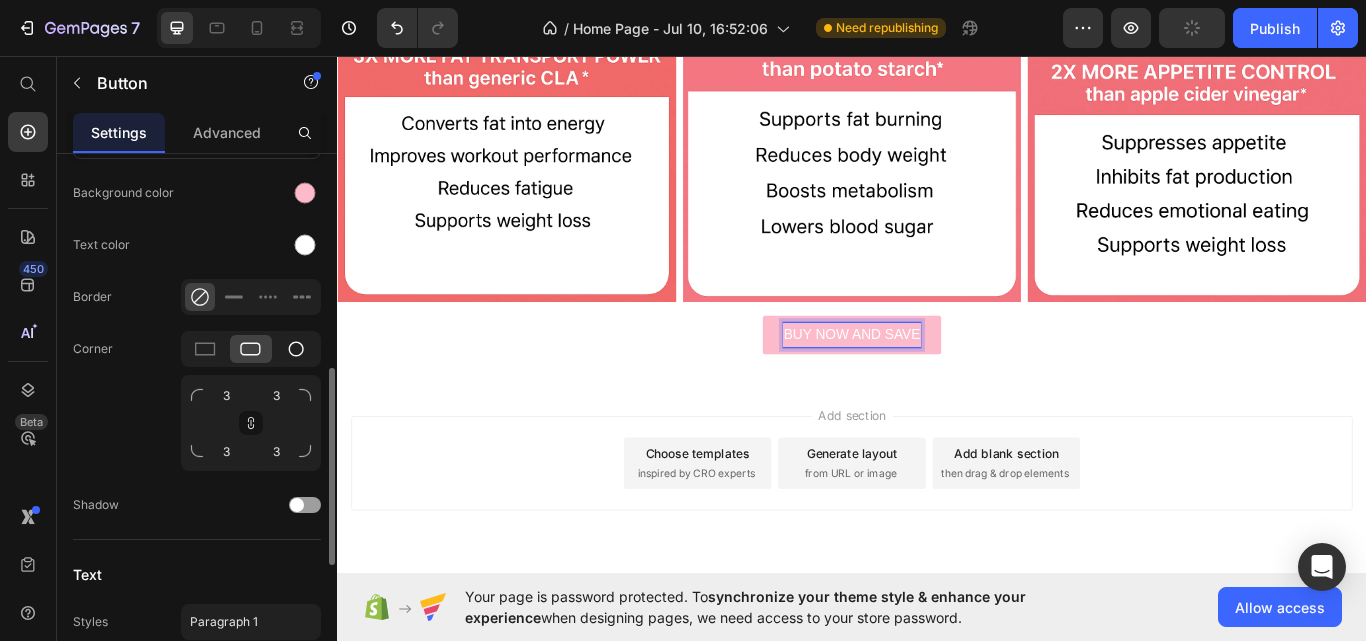 click 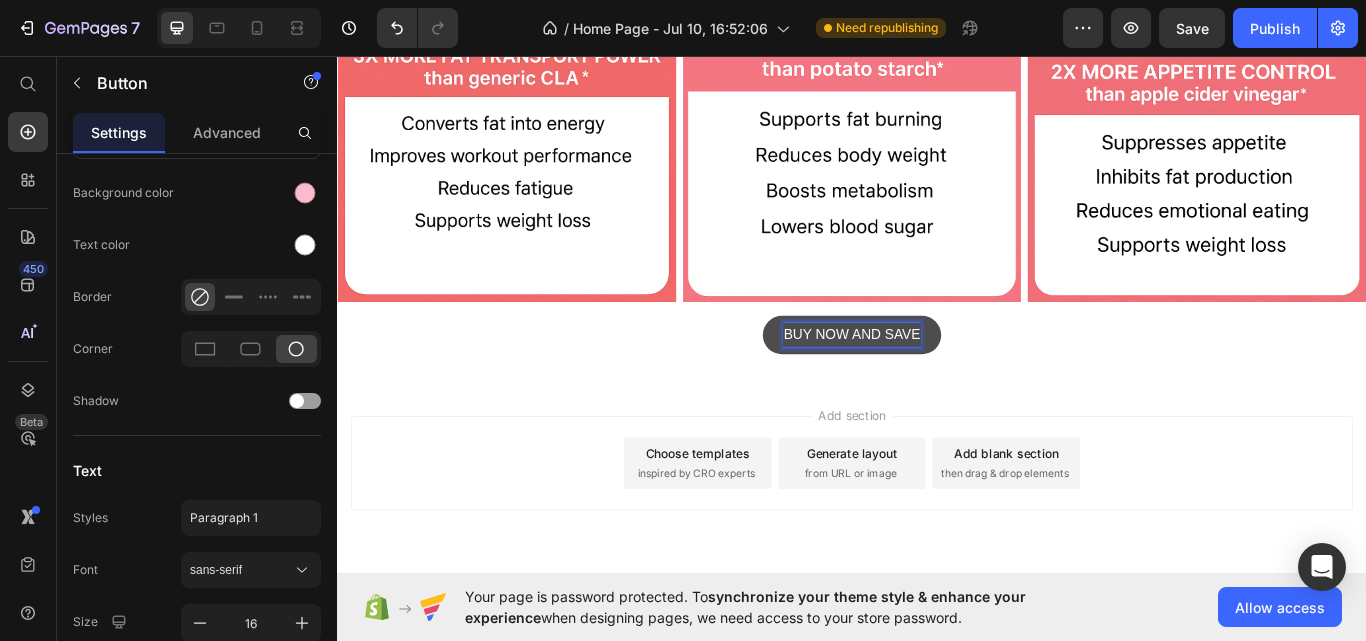 click on "BUY NOW AND SAVE" at bounding box center [936, 382] 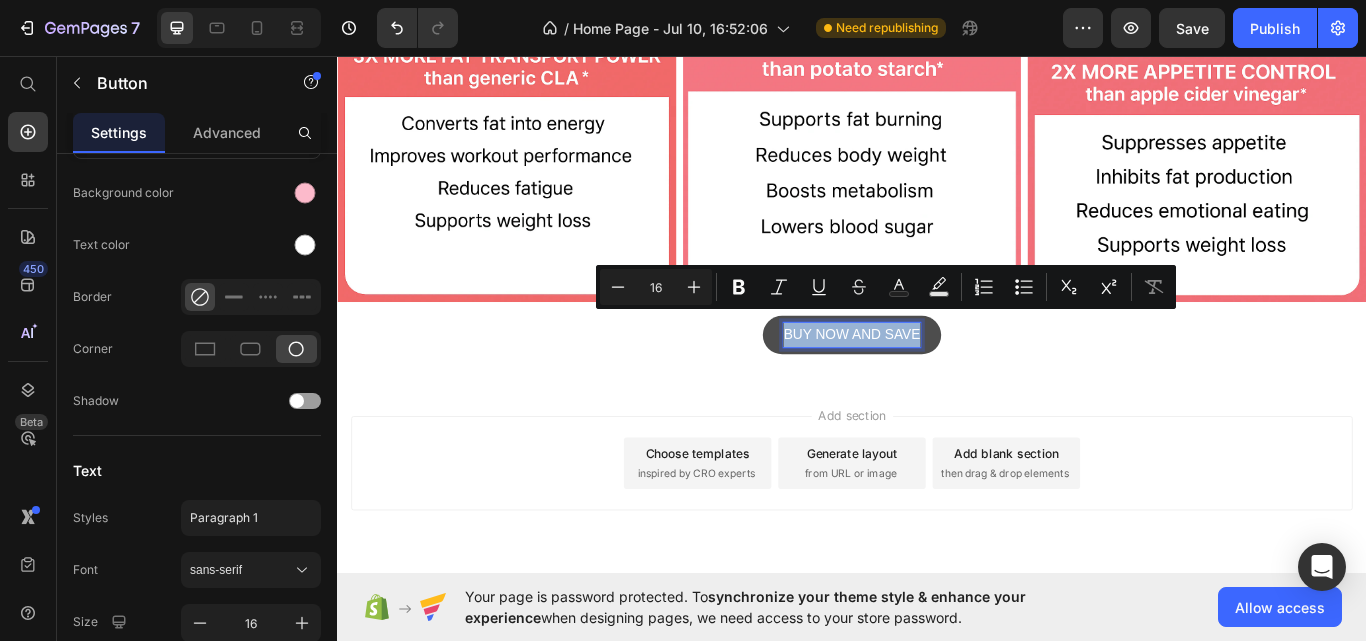 drag, startPoint x: 1008, startPoint y: 362, endPoint x: 841, endPoint y: 363, distance: 167.00299 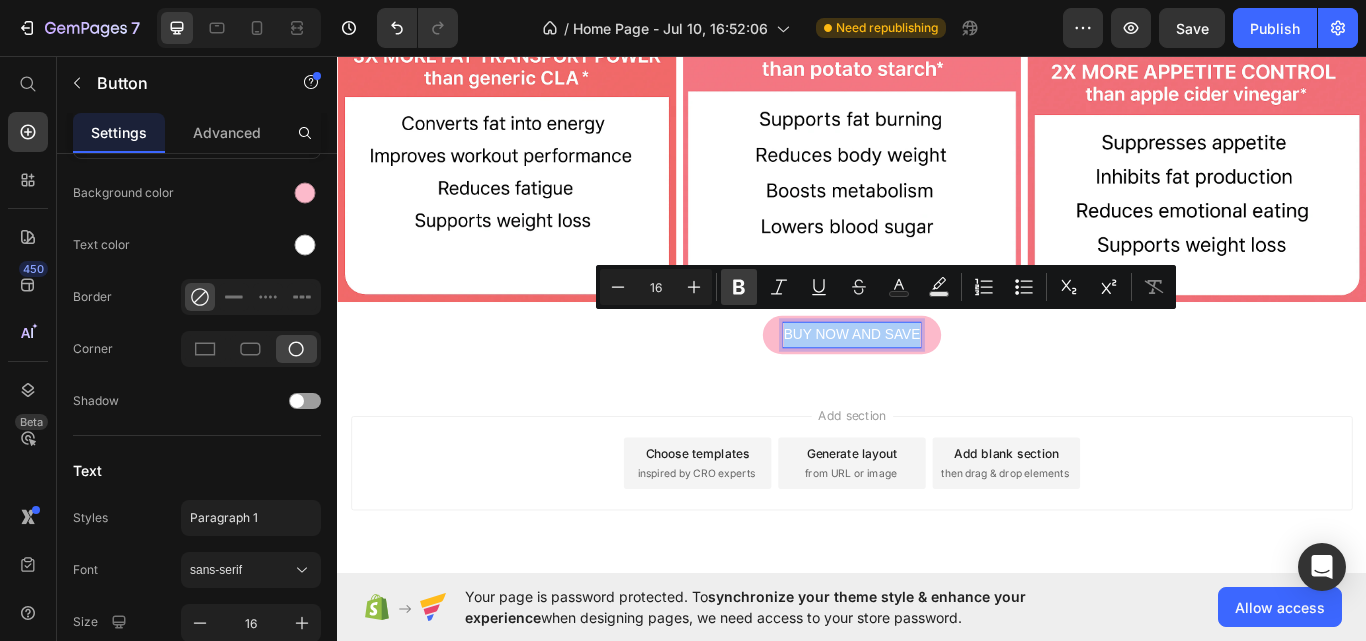 click on "Bold" at bounding box center [739, 287] 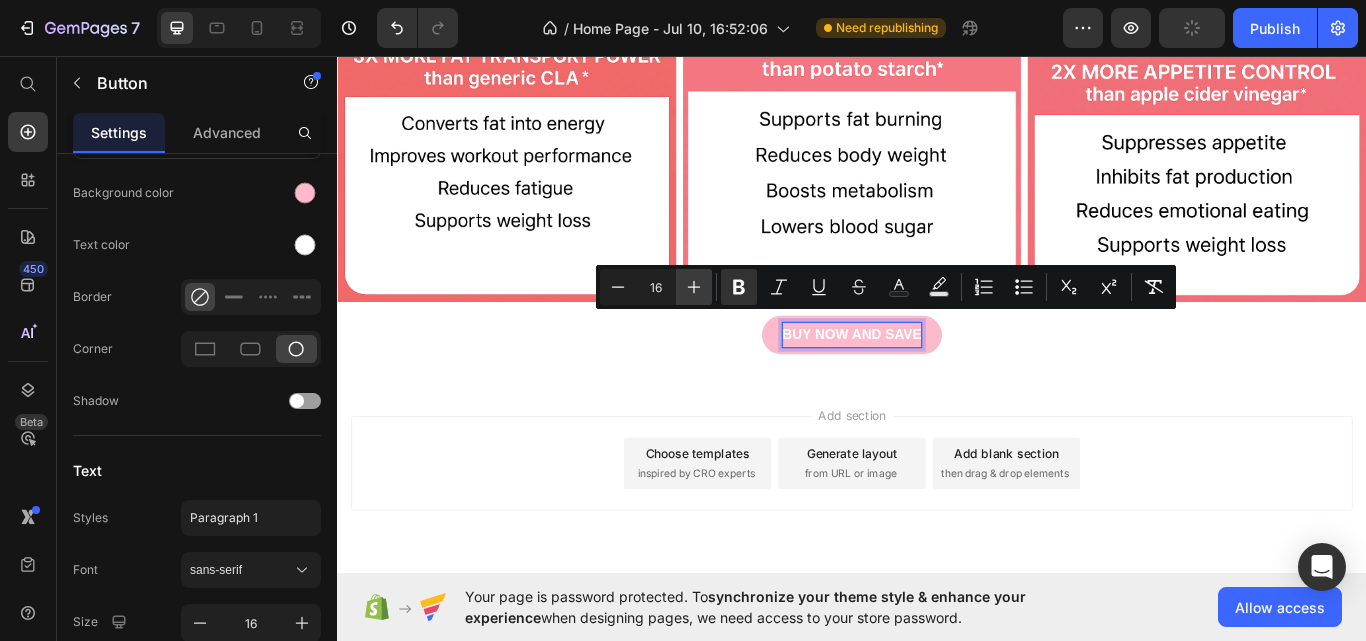 click 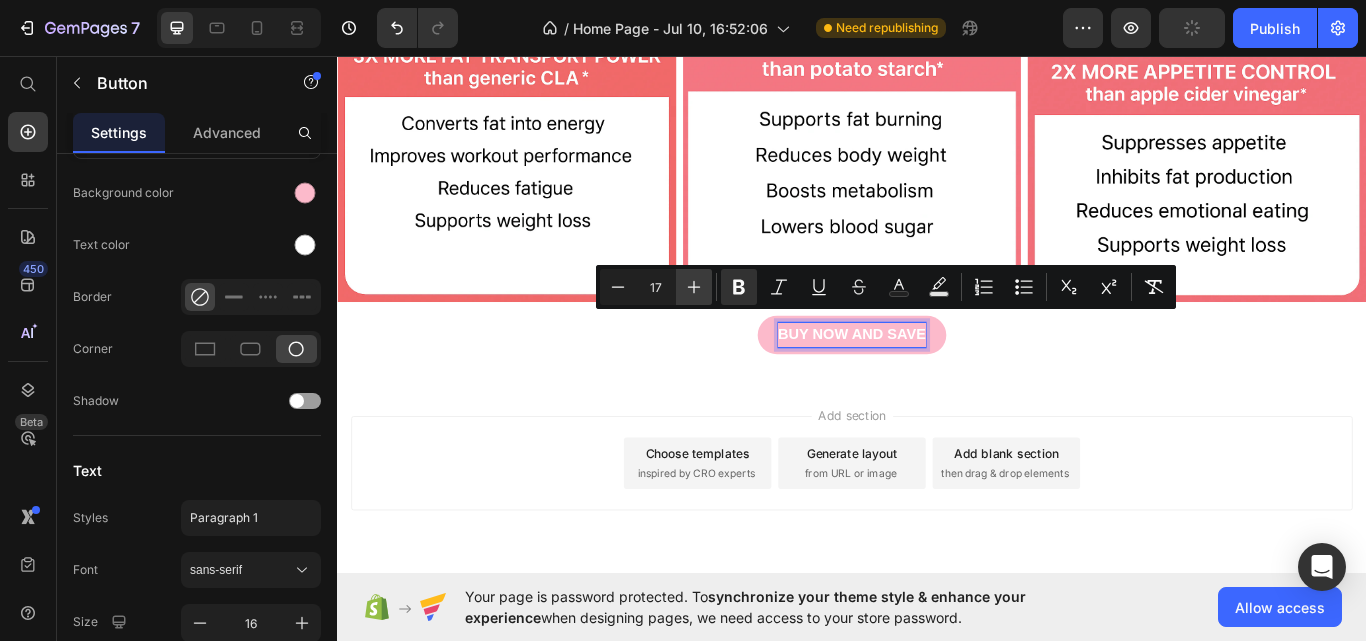 click 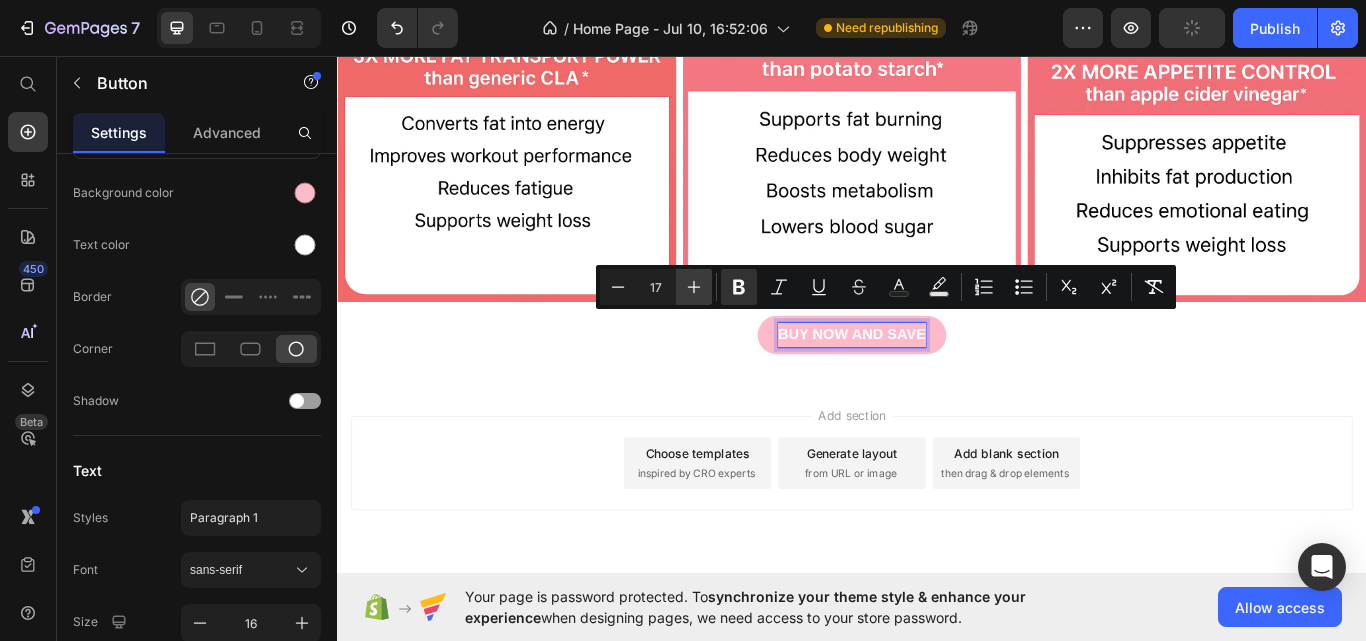 click 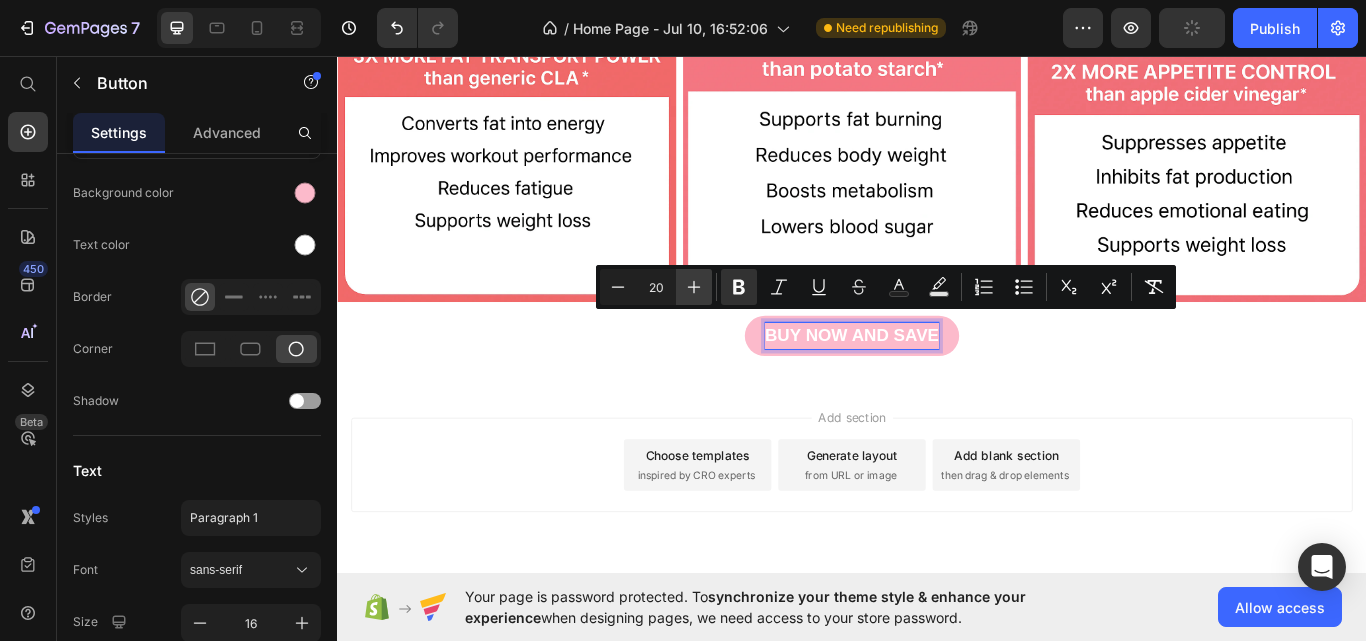 click 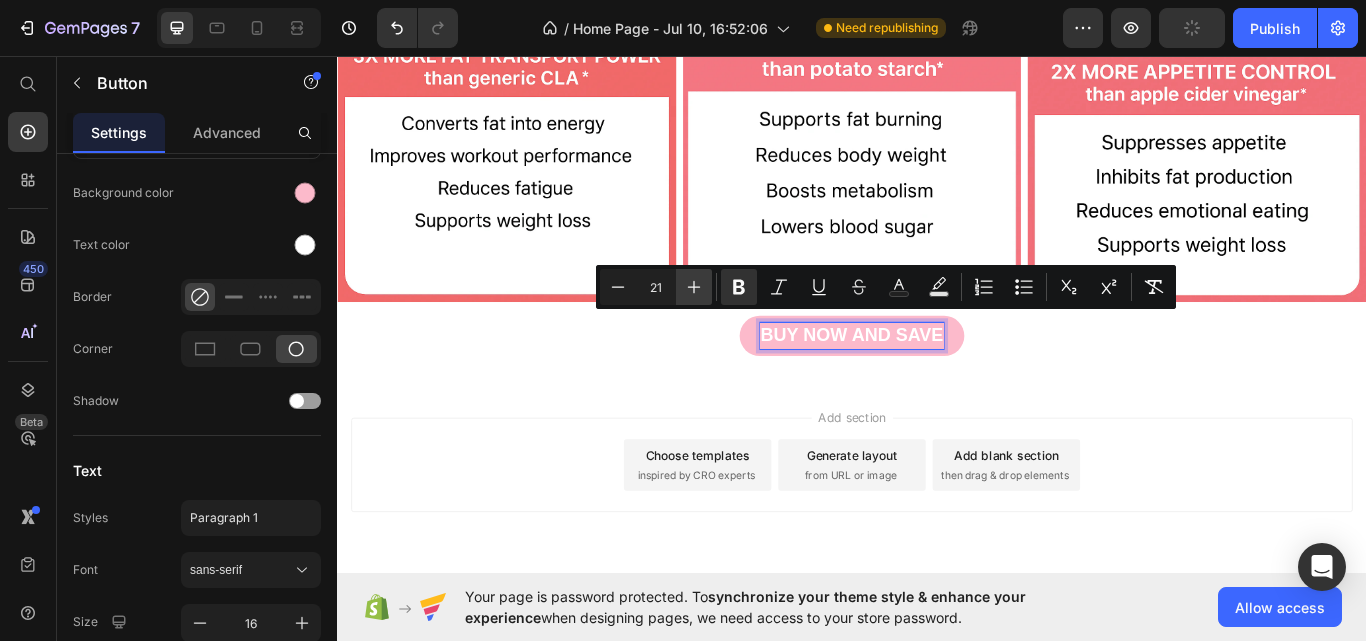 click 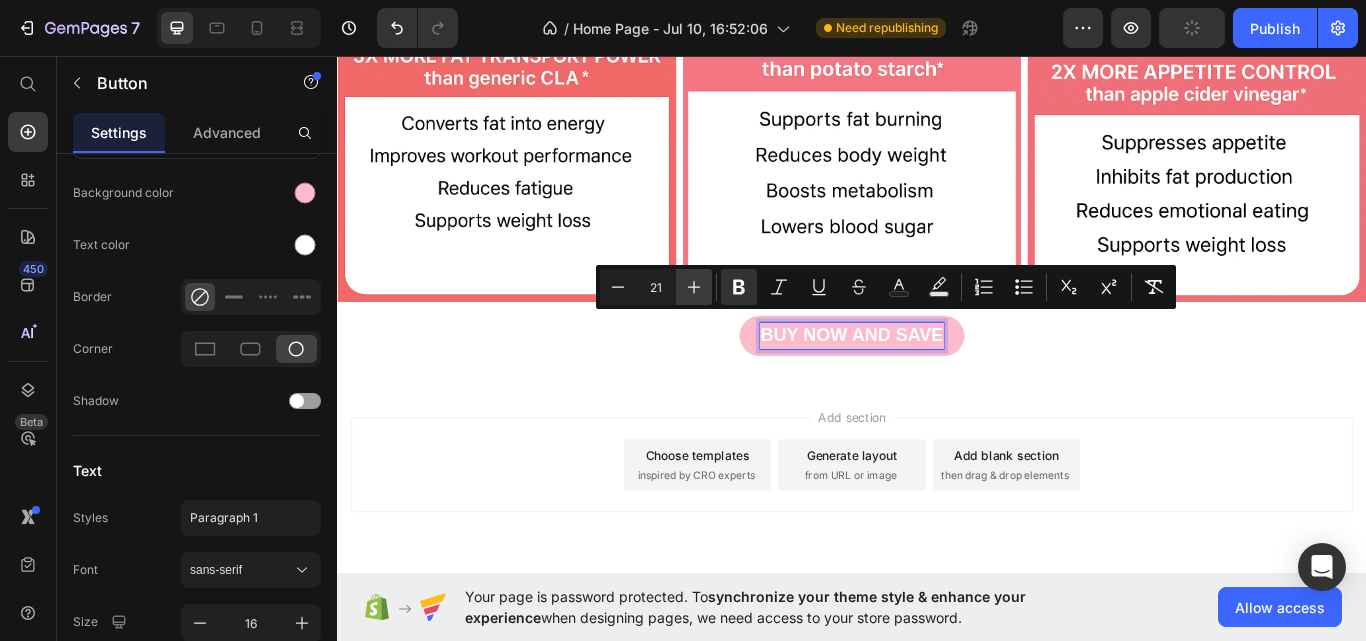 click 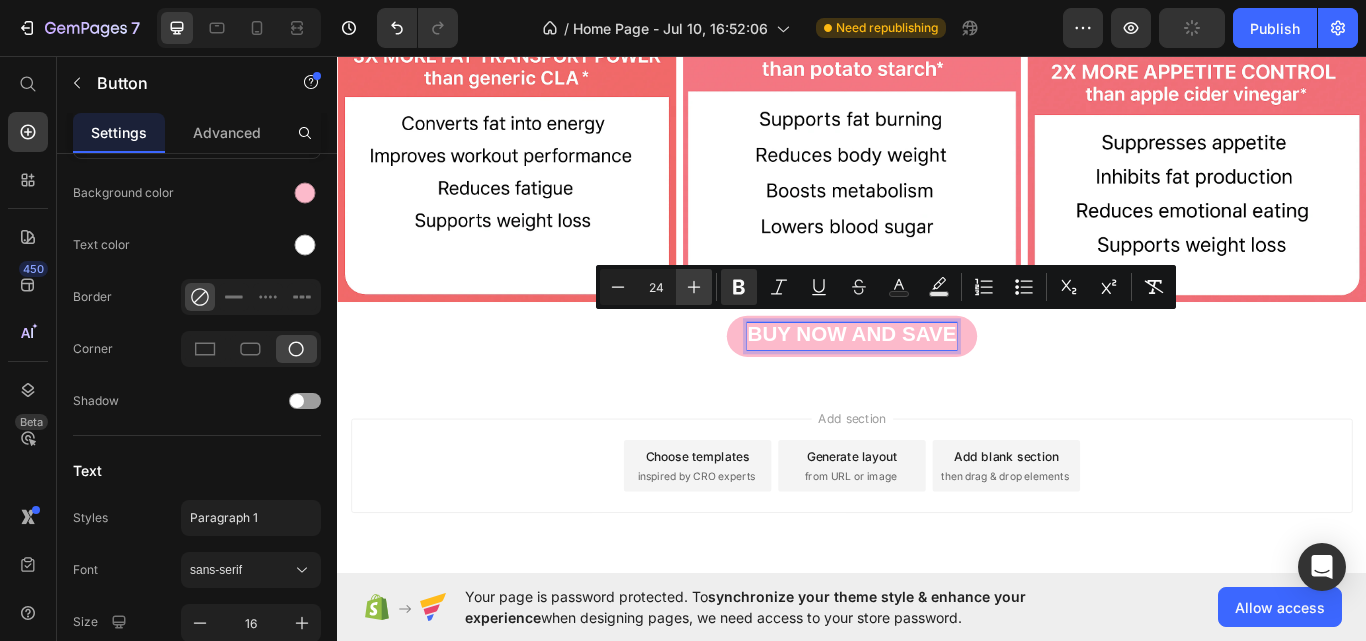 click 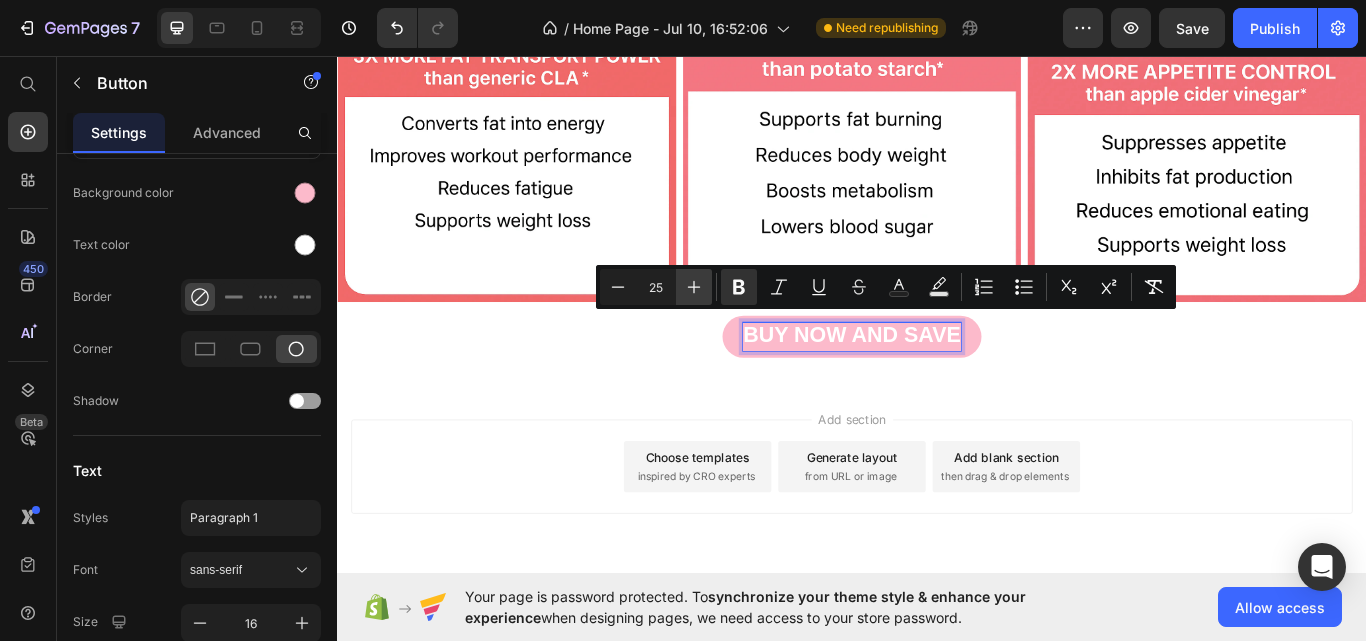 click 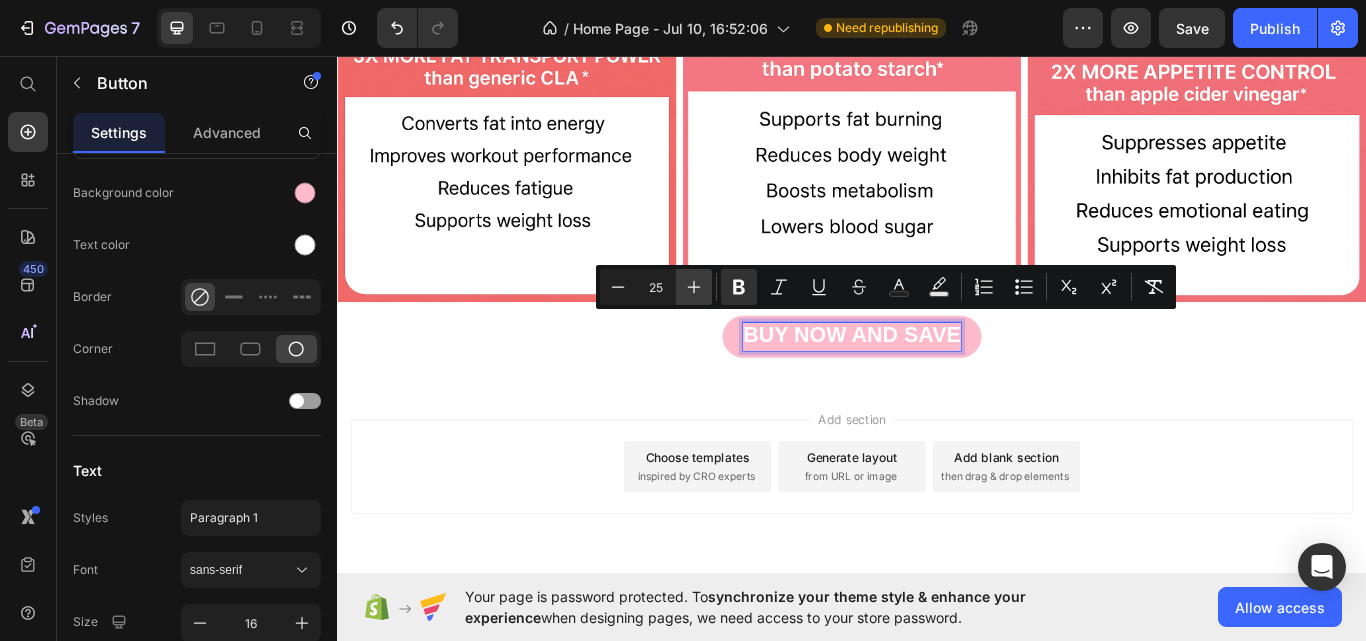 click 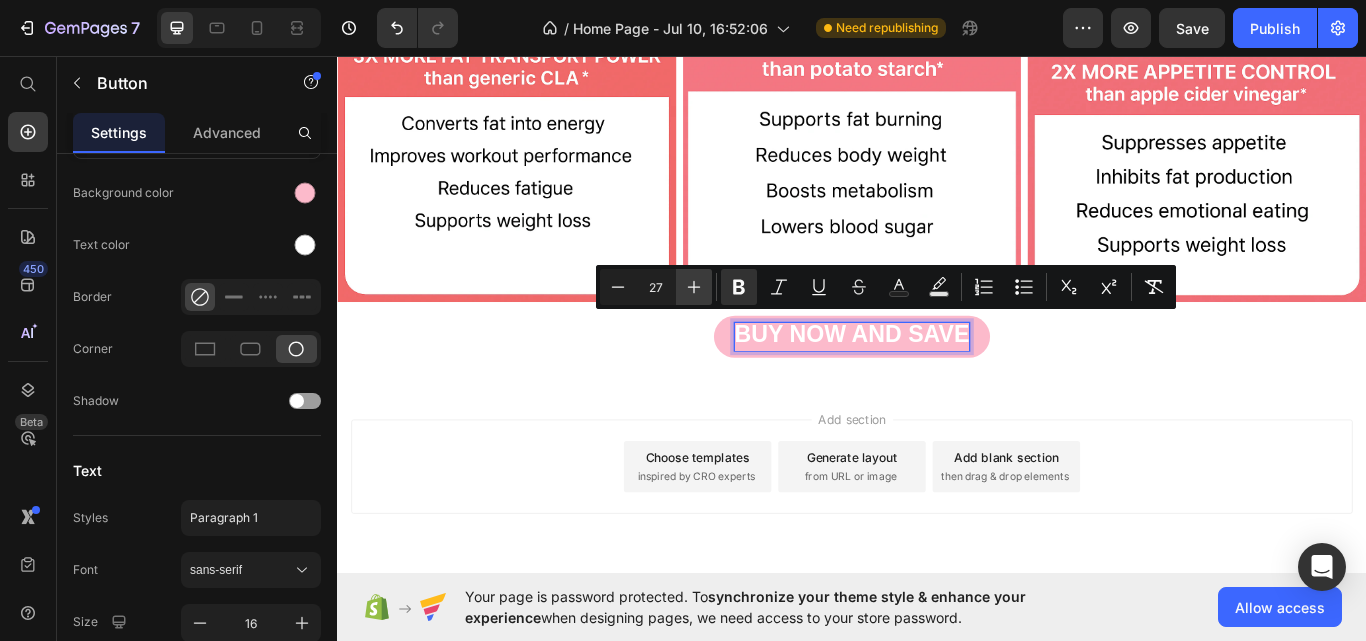 click 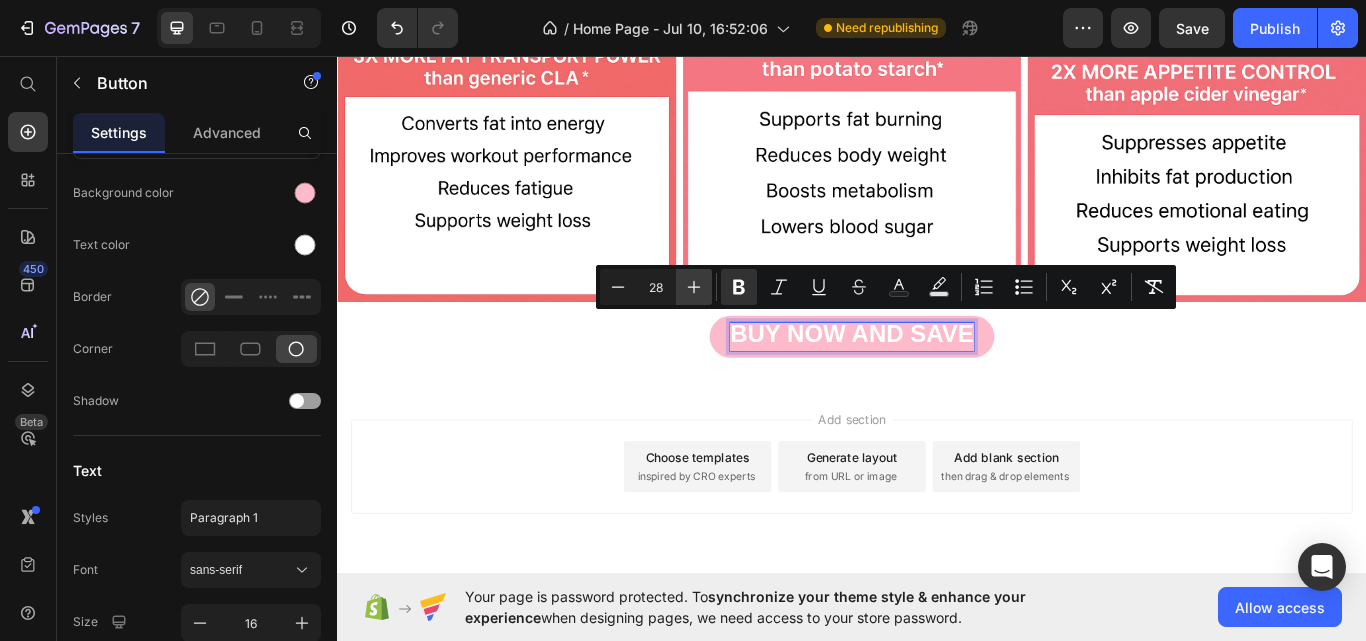 click 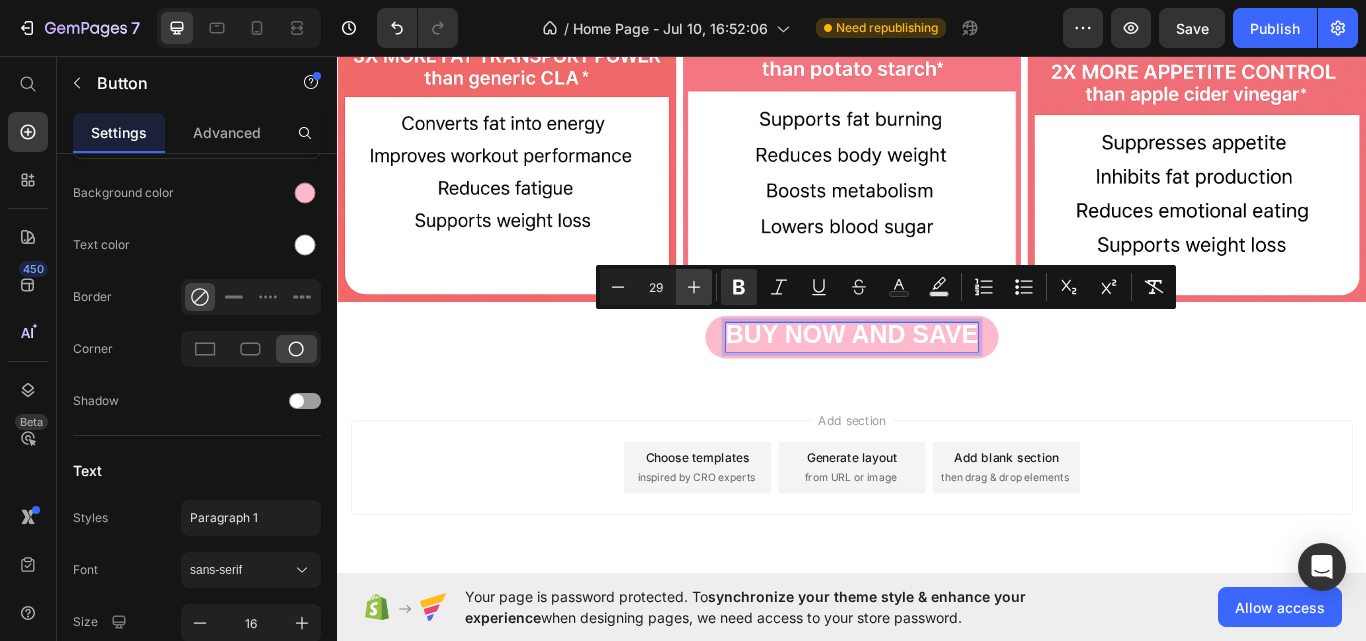 click 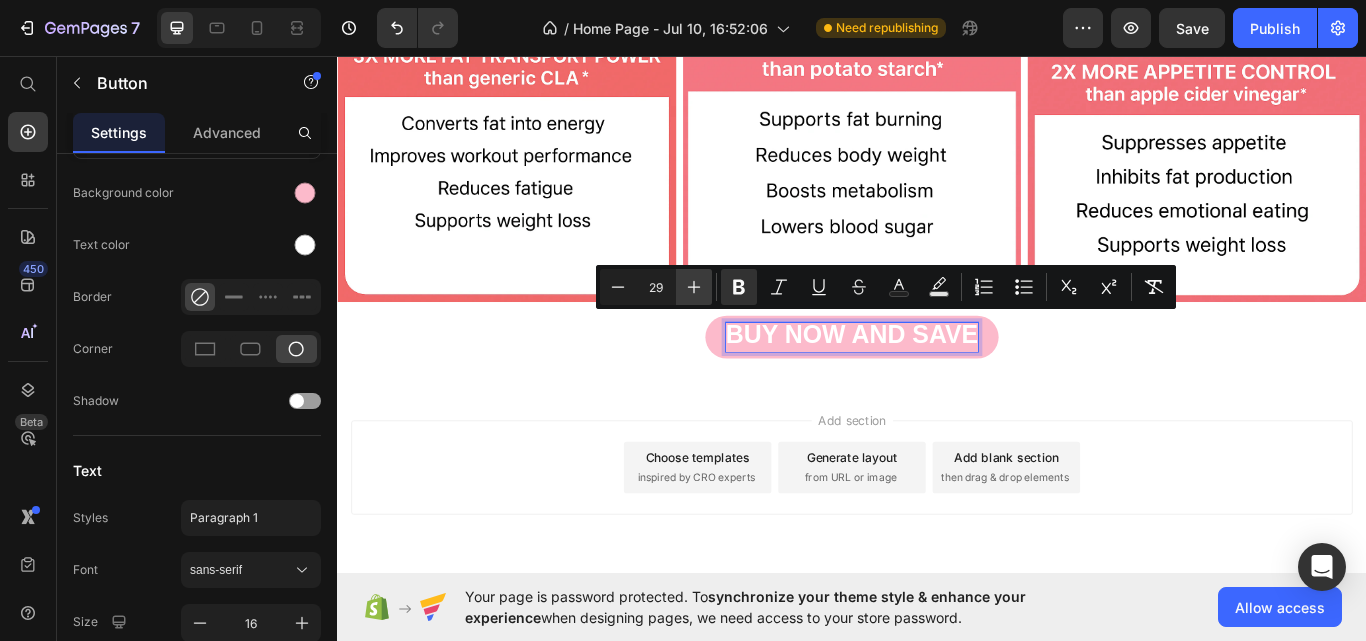 type on "30" 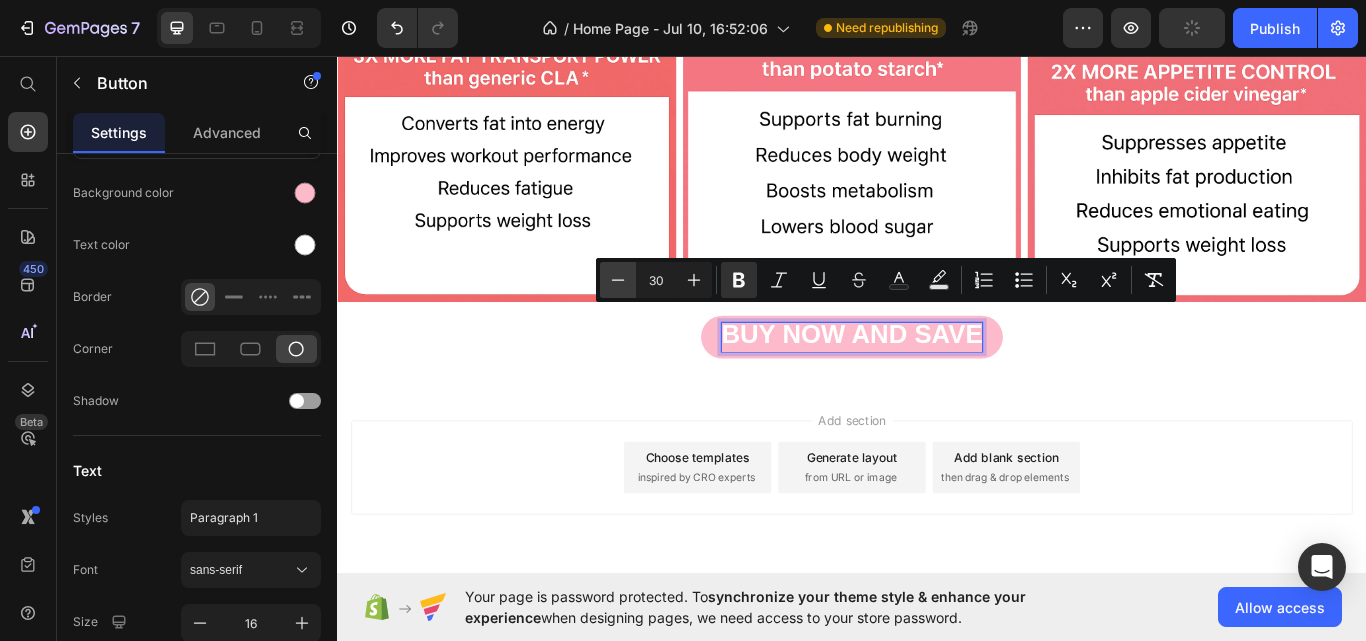 click 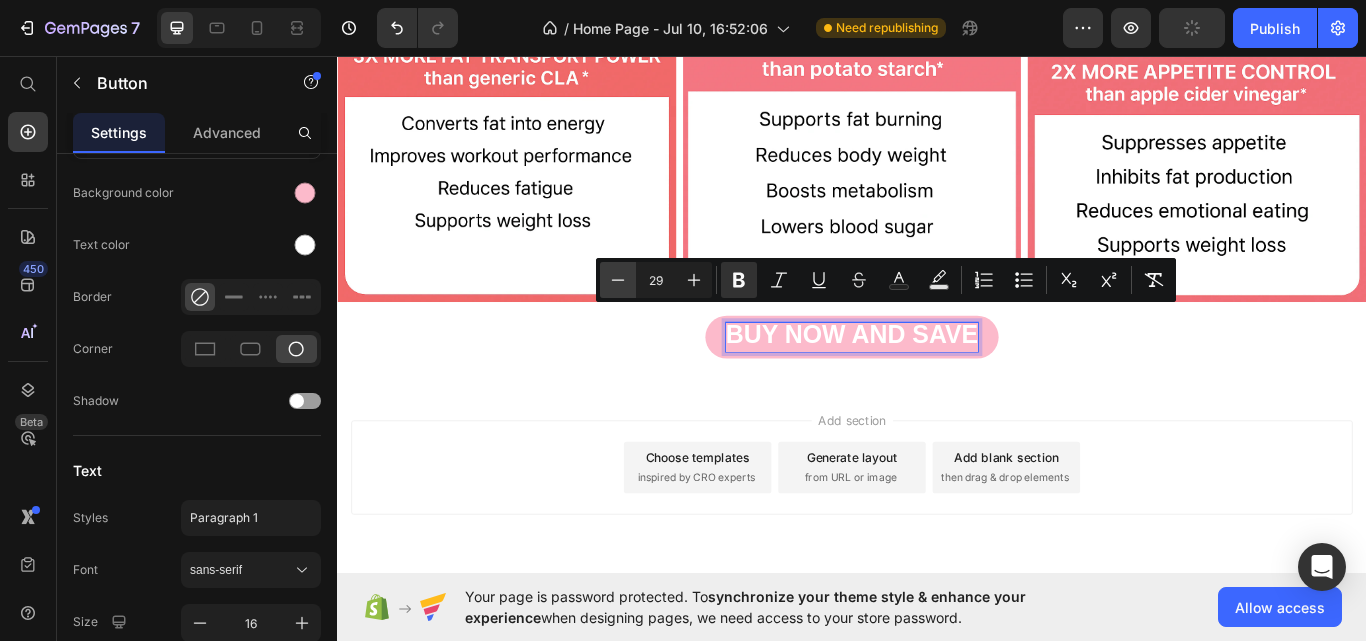 click 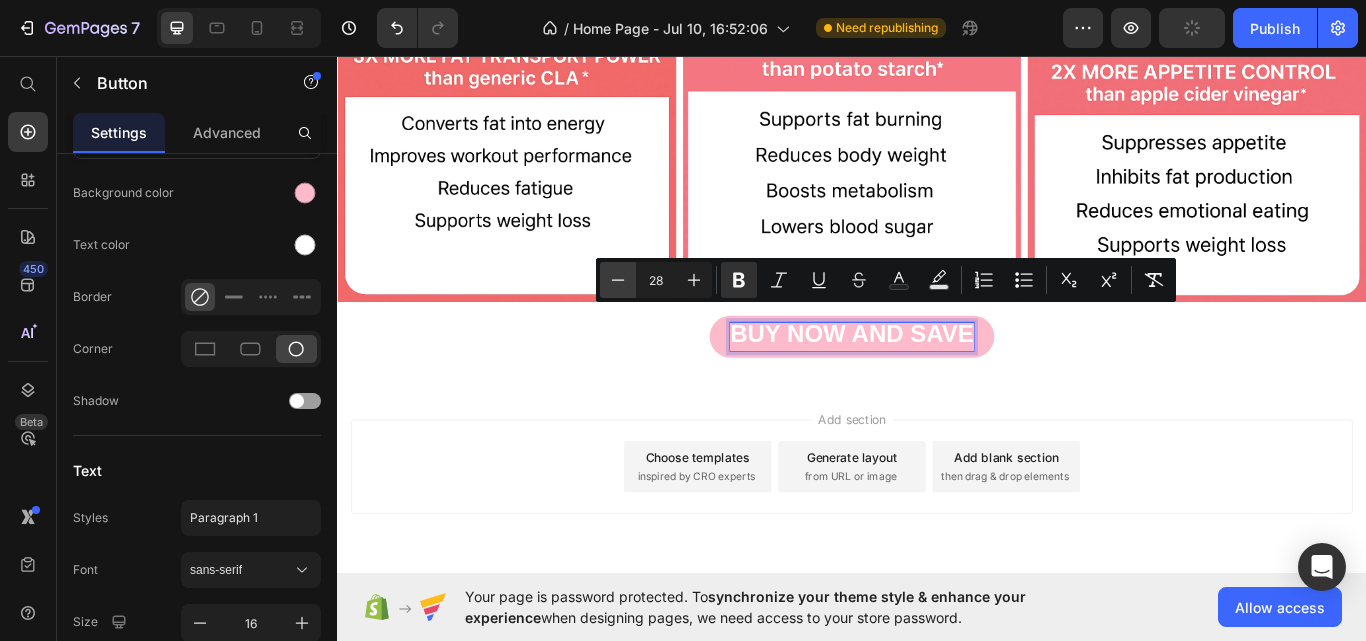 click 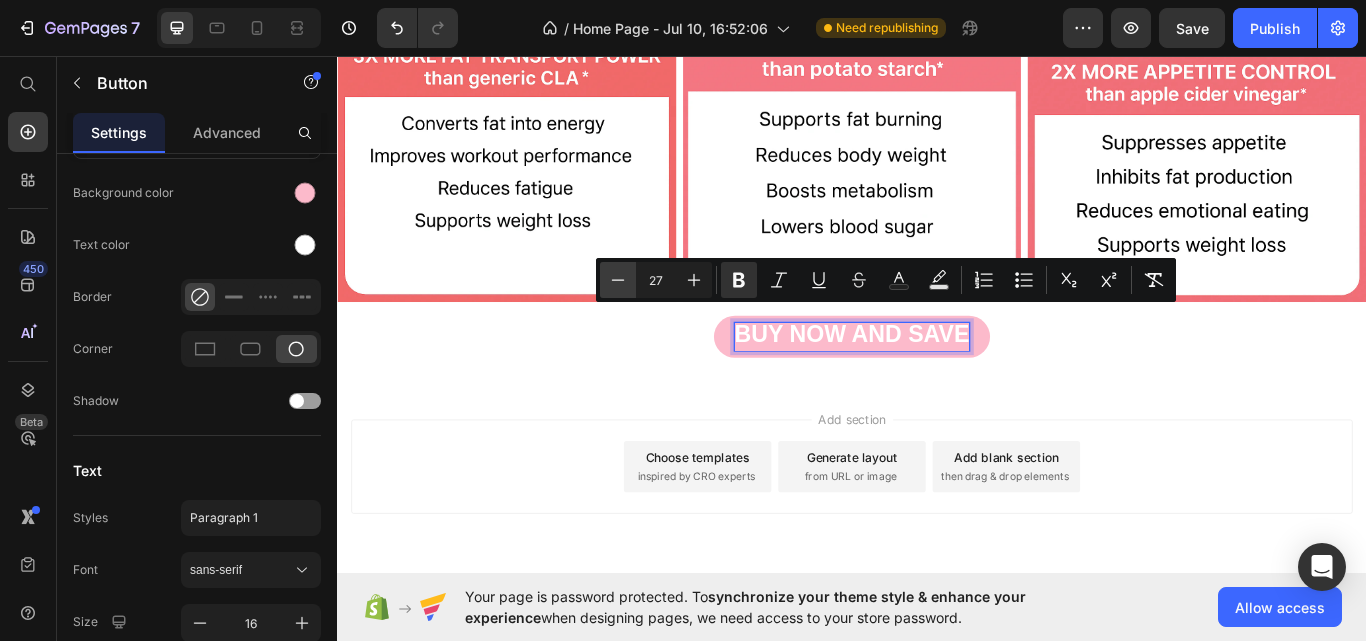 click 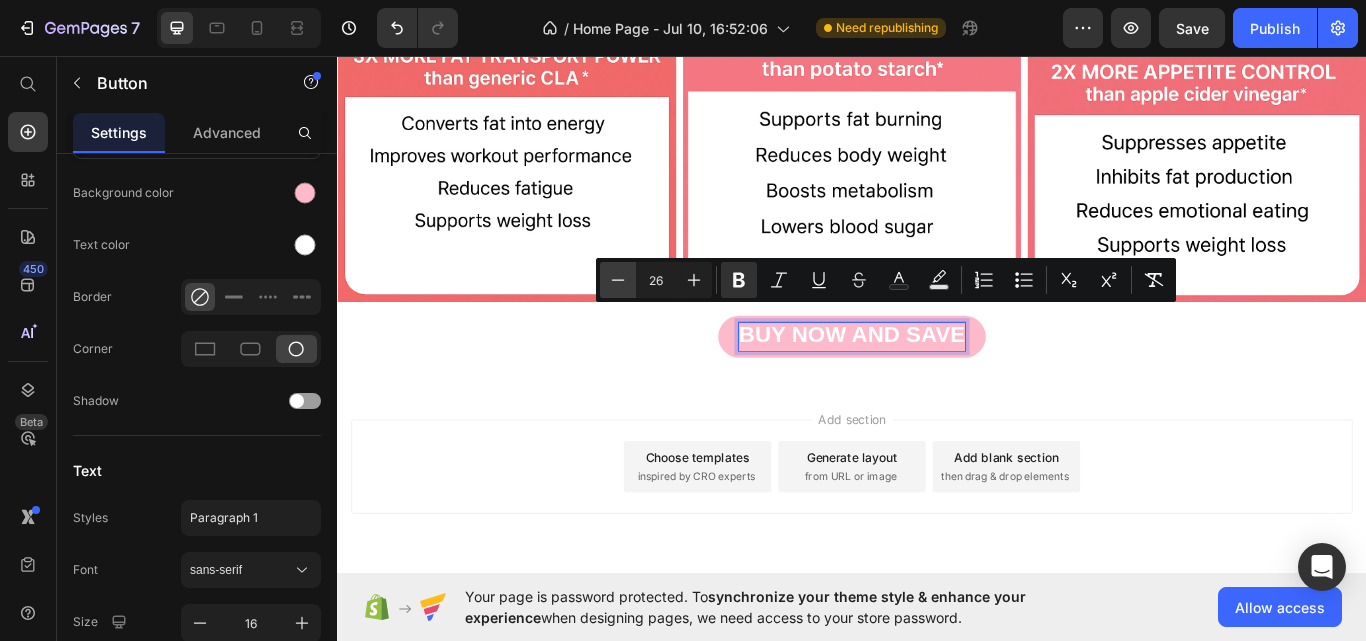 click 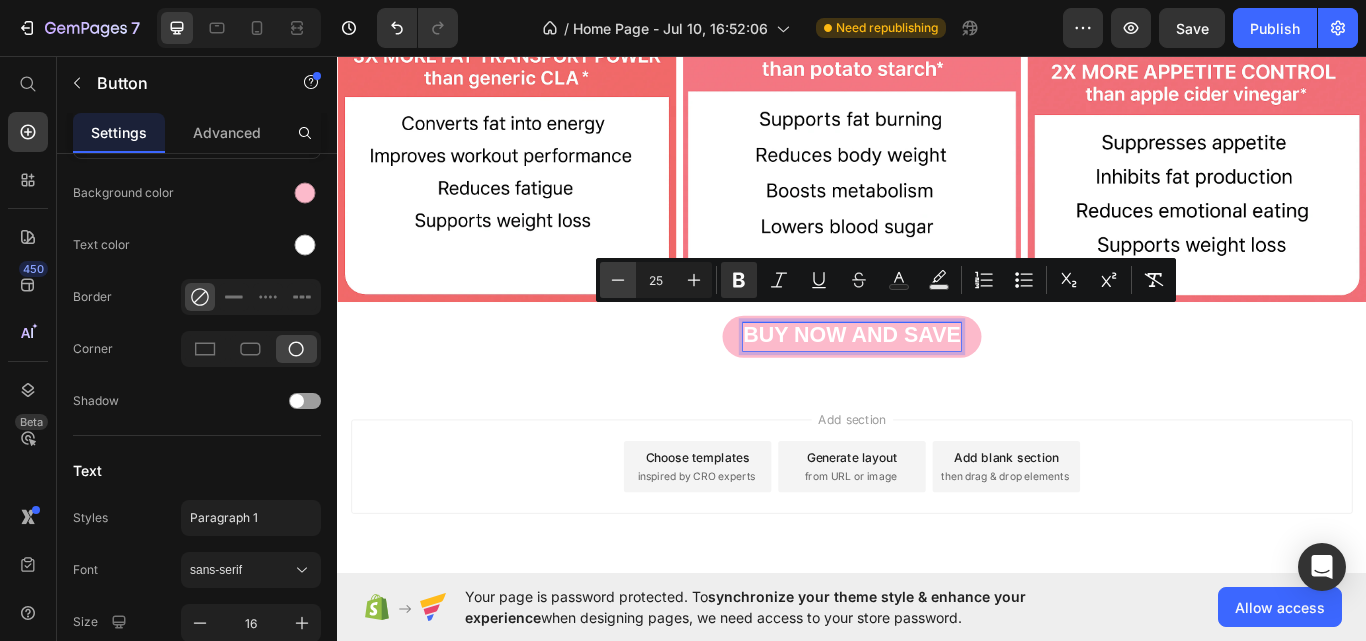click 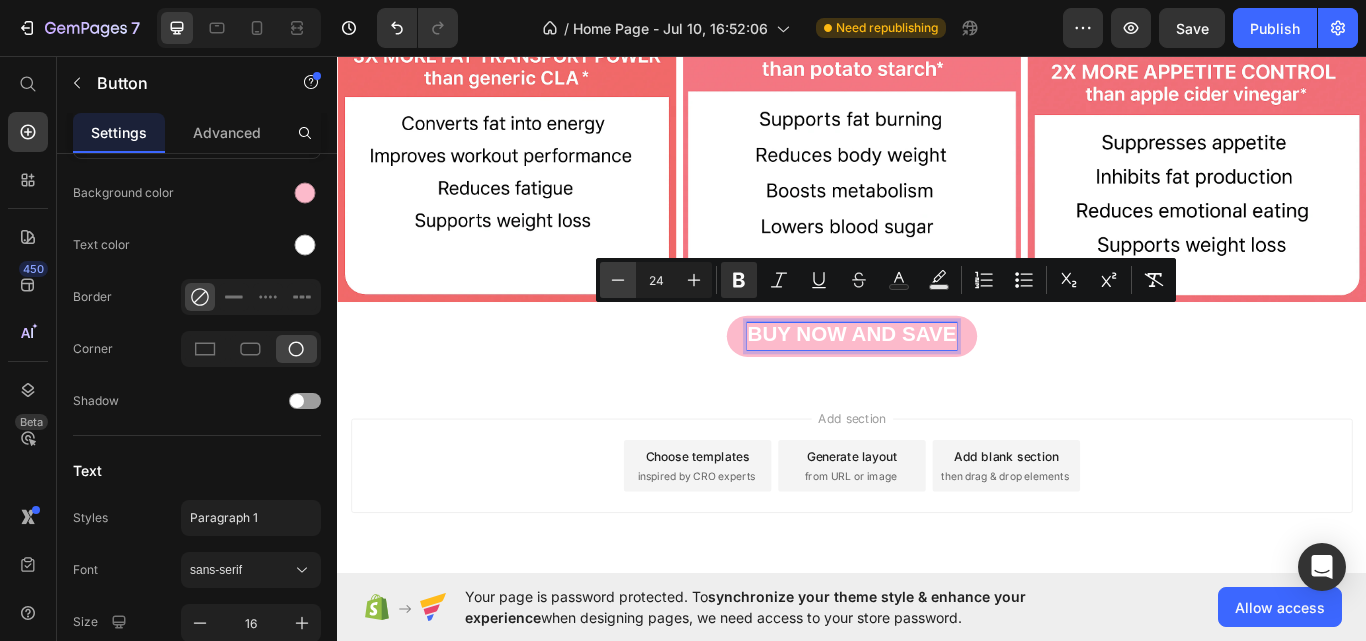 click 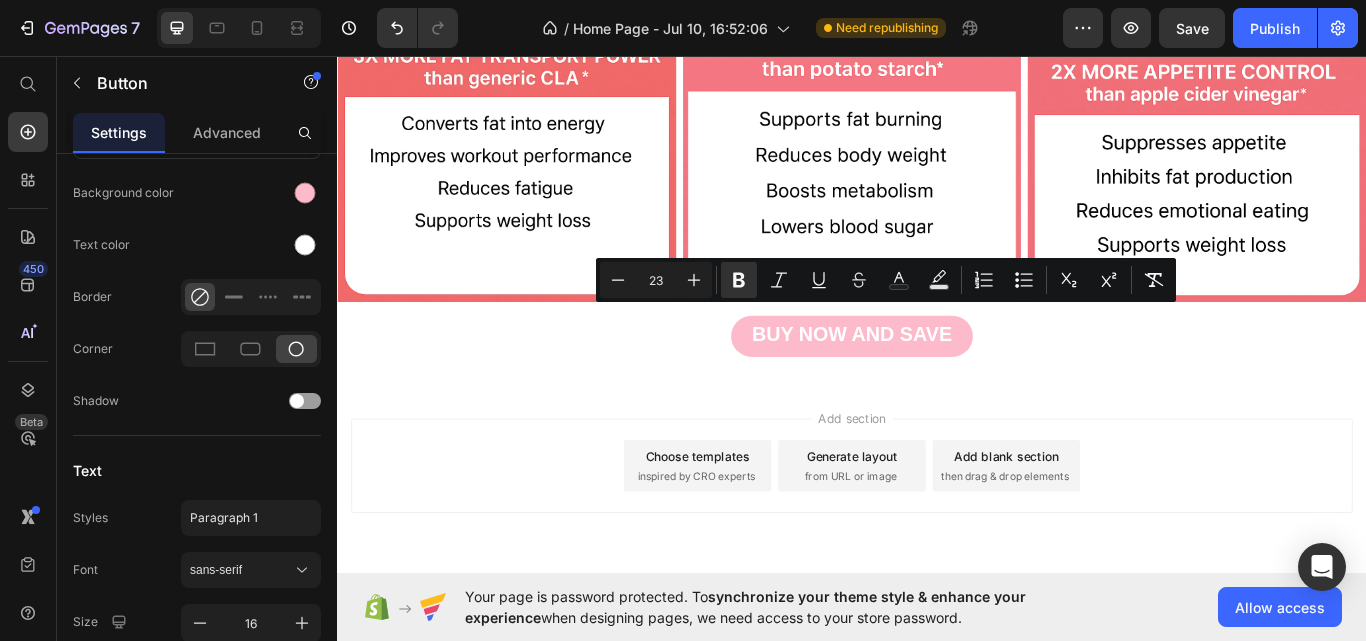 click on "BUY NOW AND SAVE Button   0" at bounding box center [937, 384] 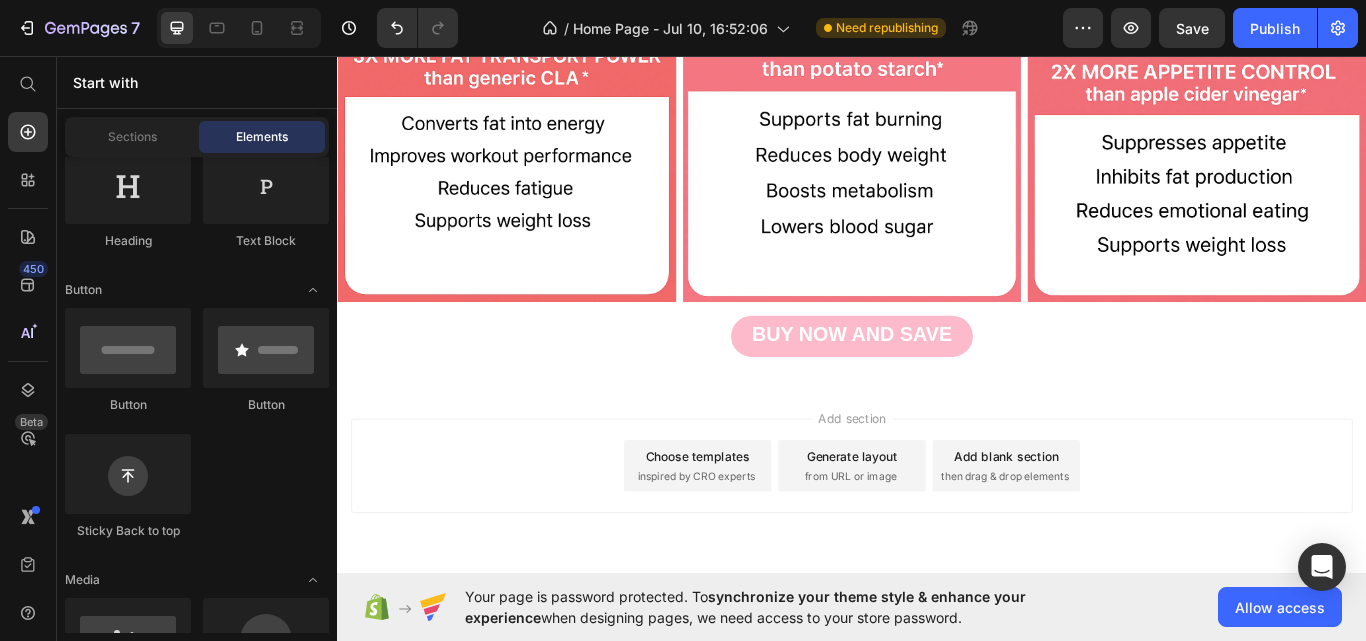 click on "Add section Choose templates inspired by CRO experts Generate layout from URL or image Add blank section then drag & drop elements" at bounding box center (937, 563) 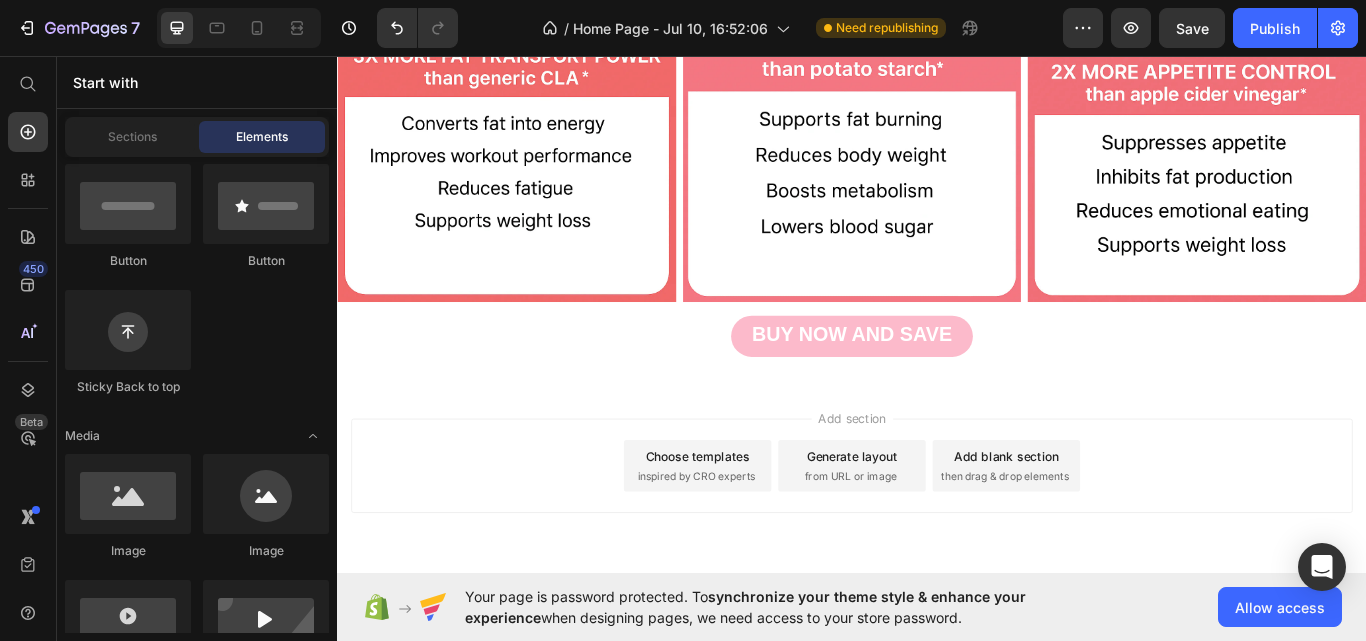scroll, scrollTop: 0, scrollLeft: 0, axis: both 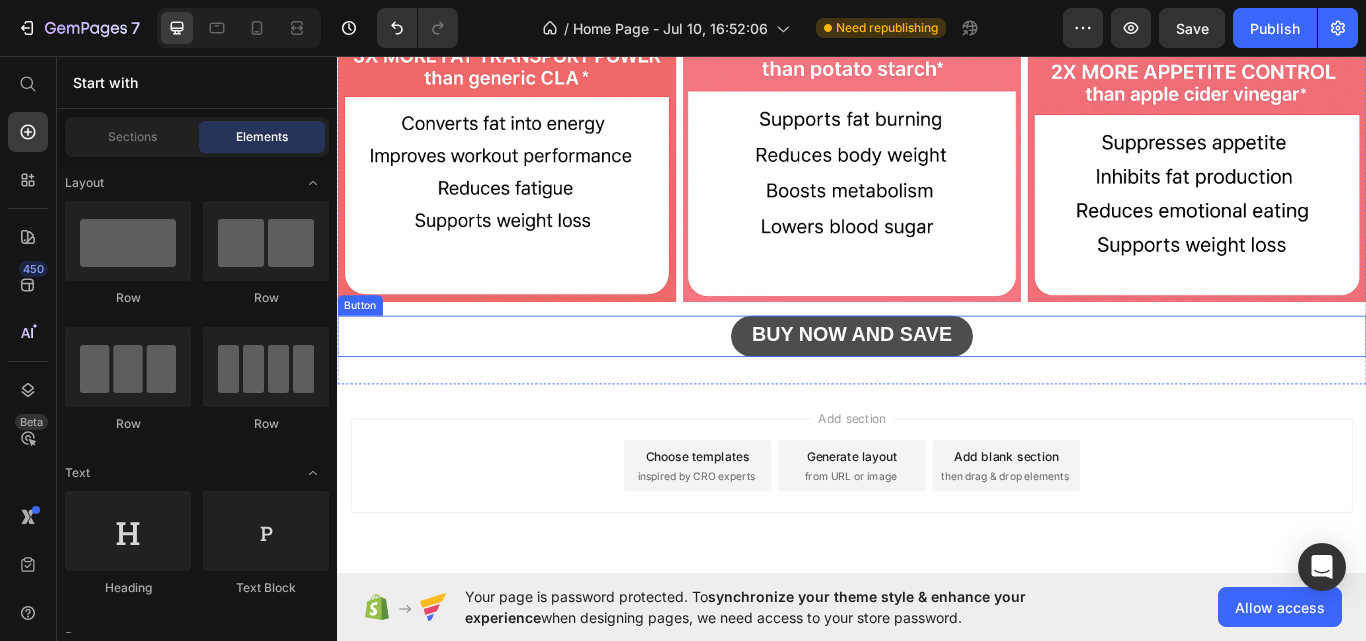 click on "BUY NOW AND SAVE" at bounding box center [936, 384] 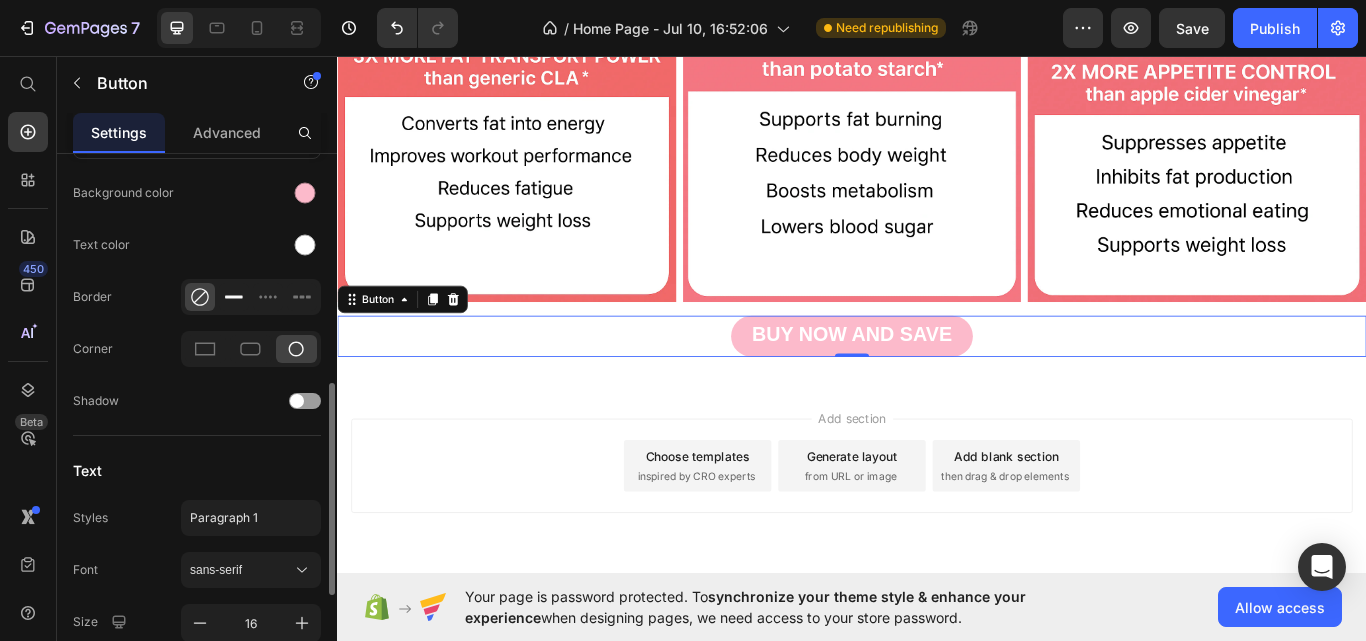 click 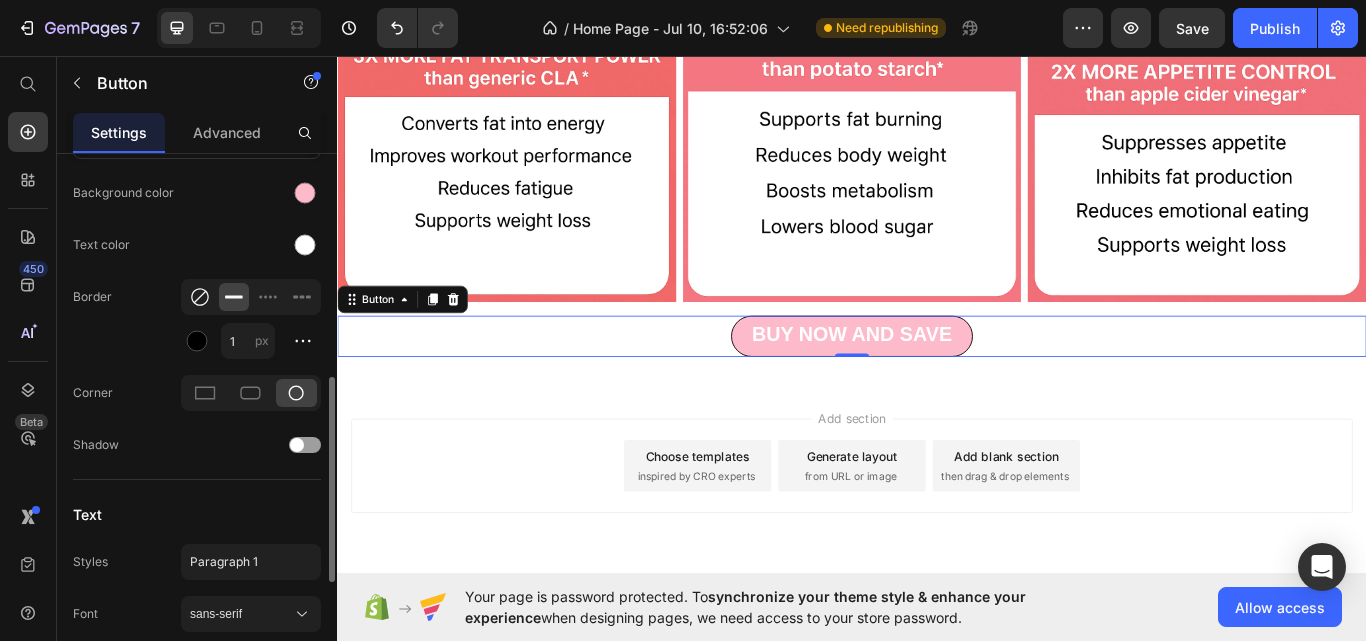 click 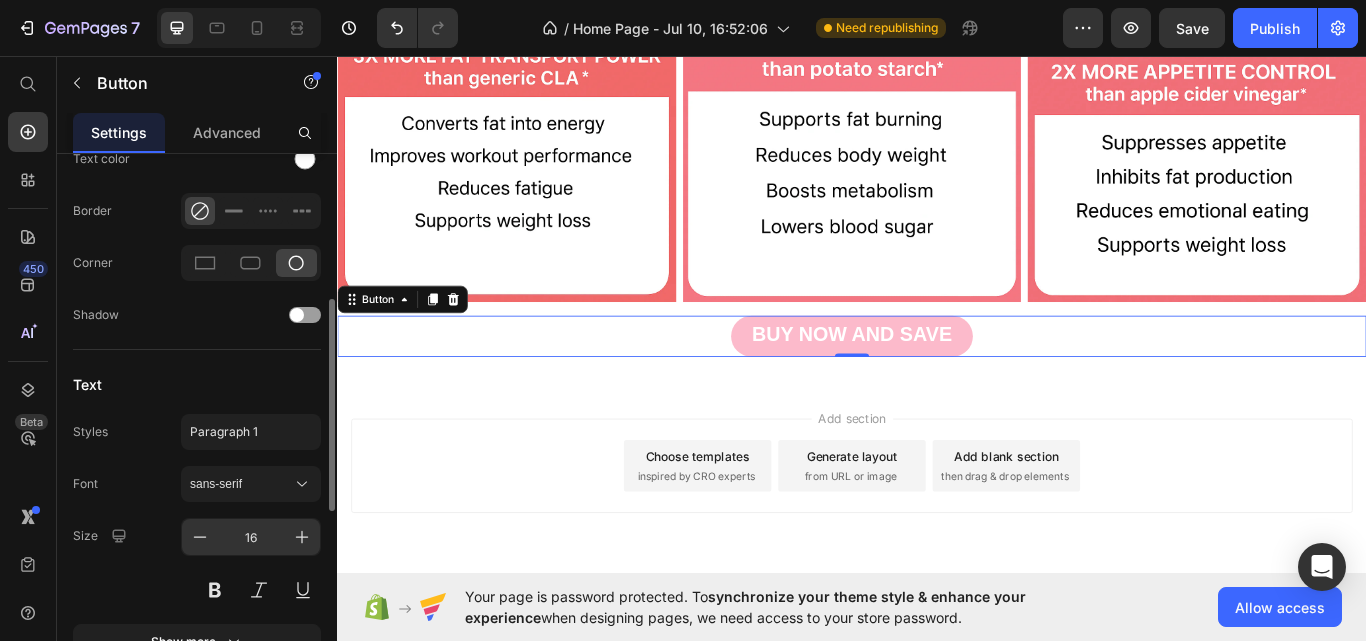 scroll, scrollTop: 588, scrollLeft: 0, axis: vertical 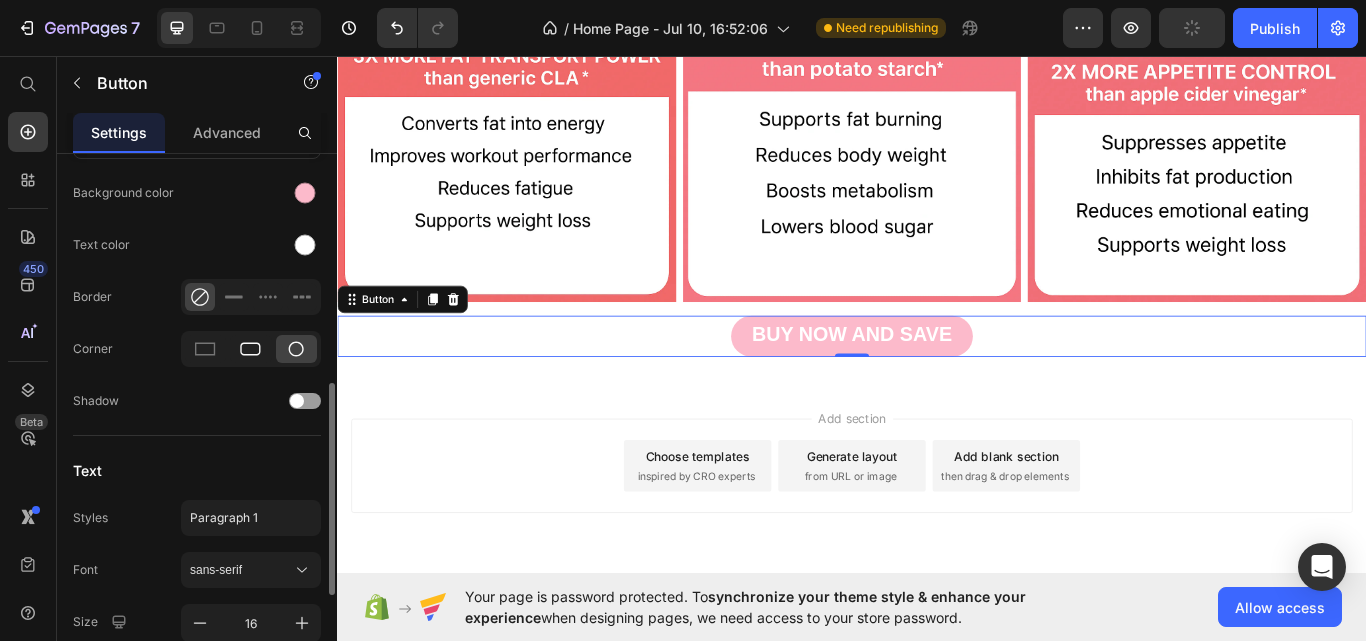 click 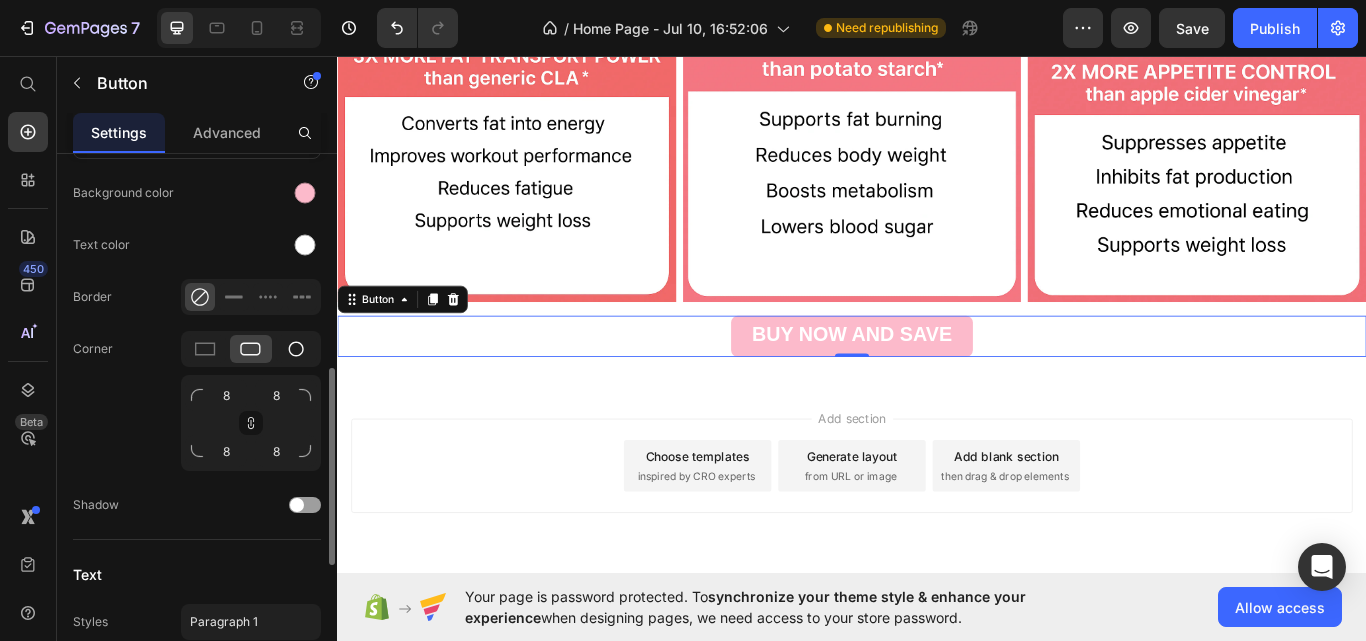 click 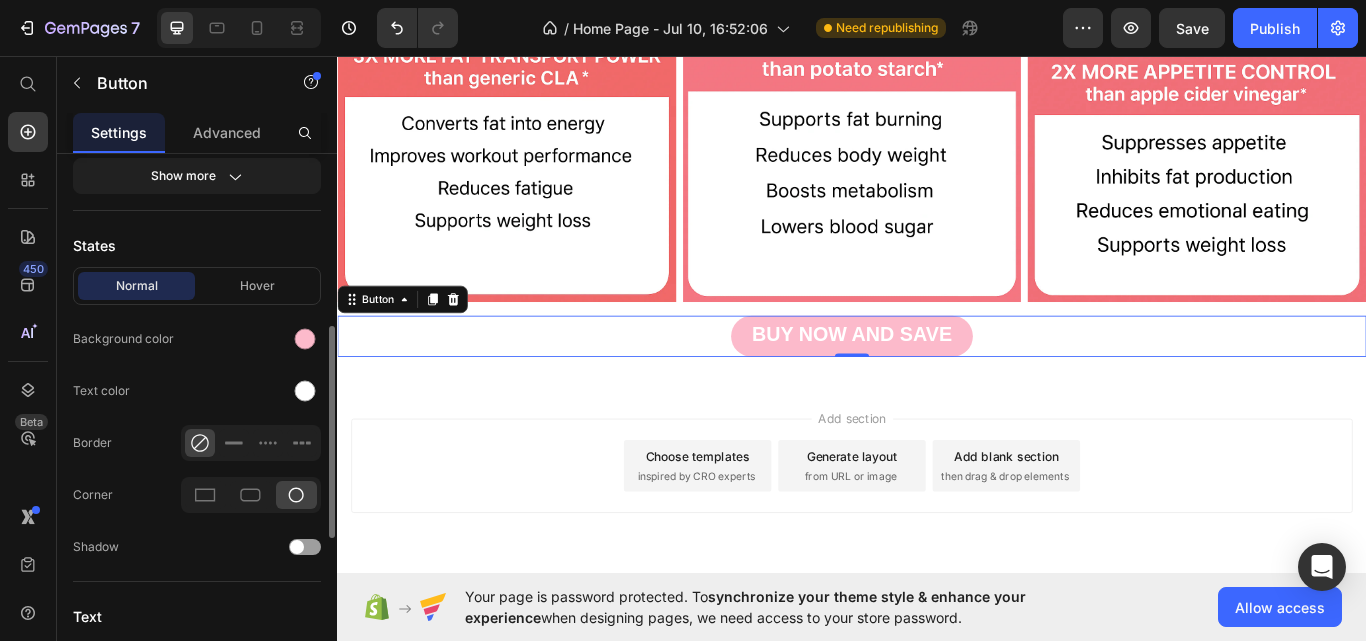 scroll, scrollTop: 441, scrollLeft: 0, axis: vertical 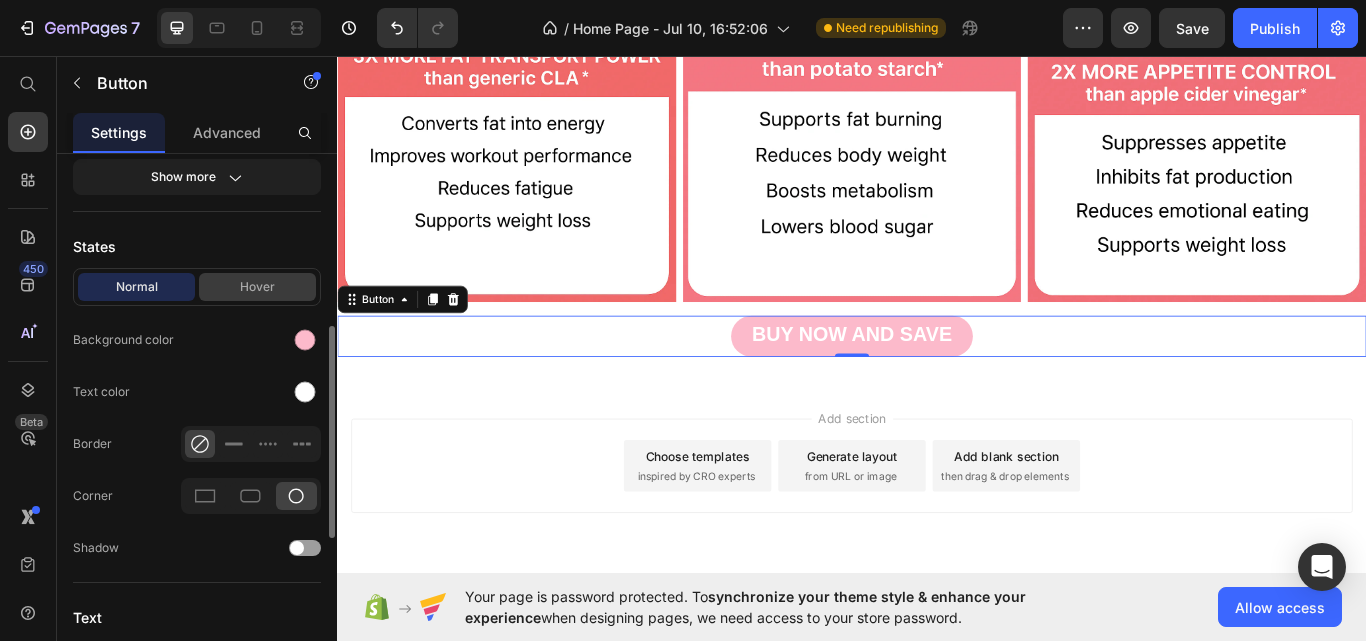 click on "Hover" at bounding box center [257, 287] 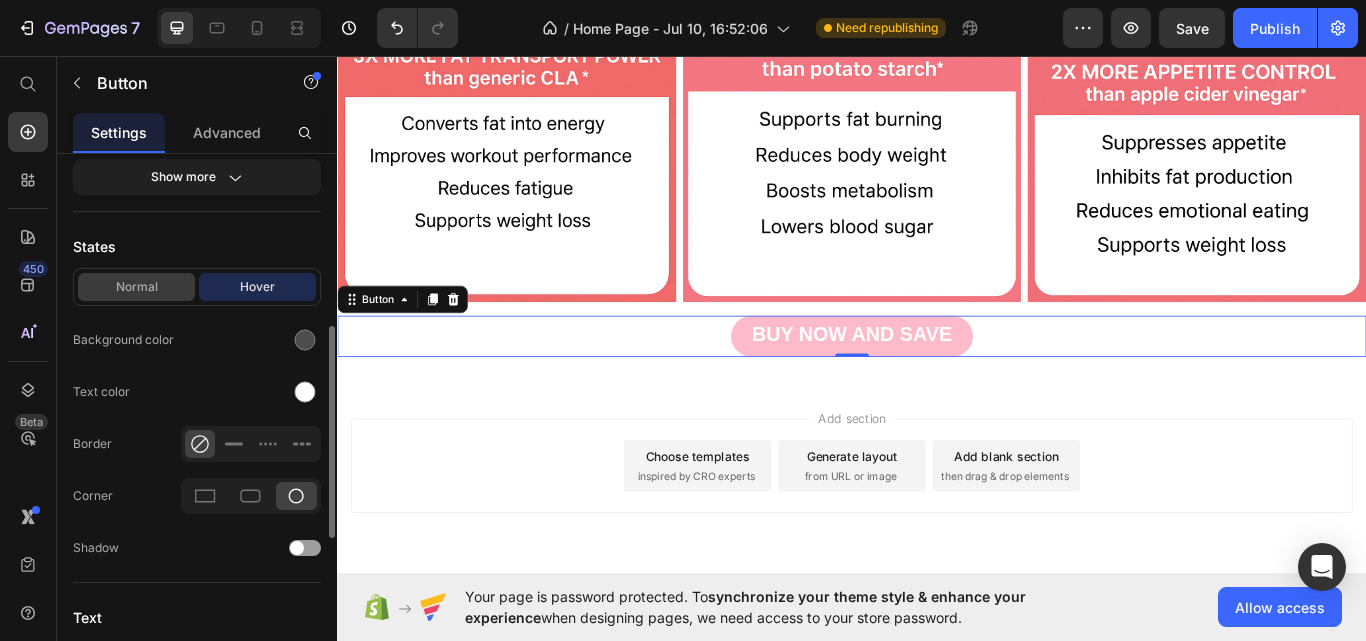 click on "Normal" at bounding box center [136, 287] 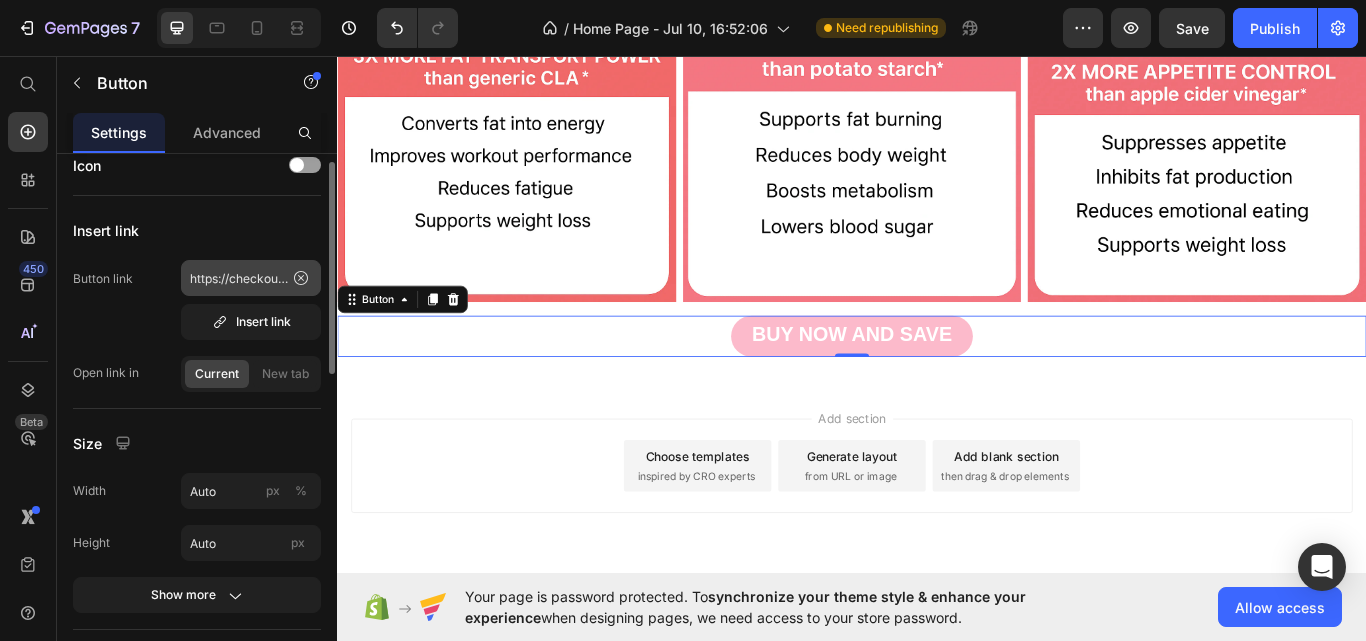 scroll, scrollTop: 0, scrollLeft: 0, axis: both 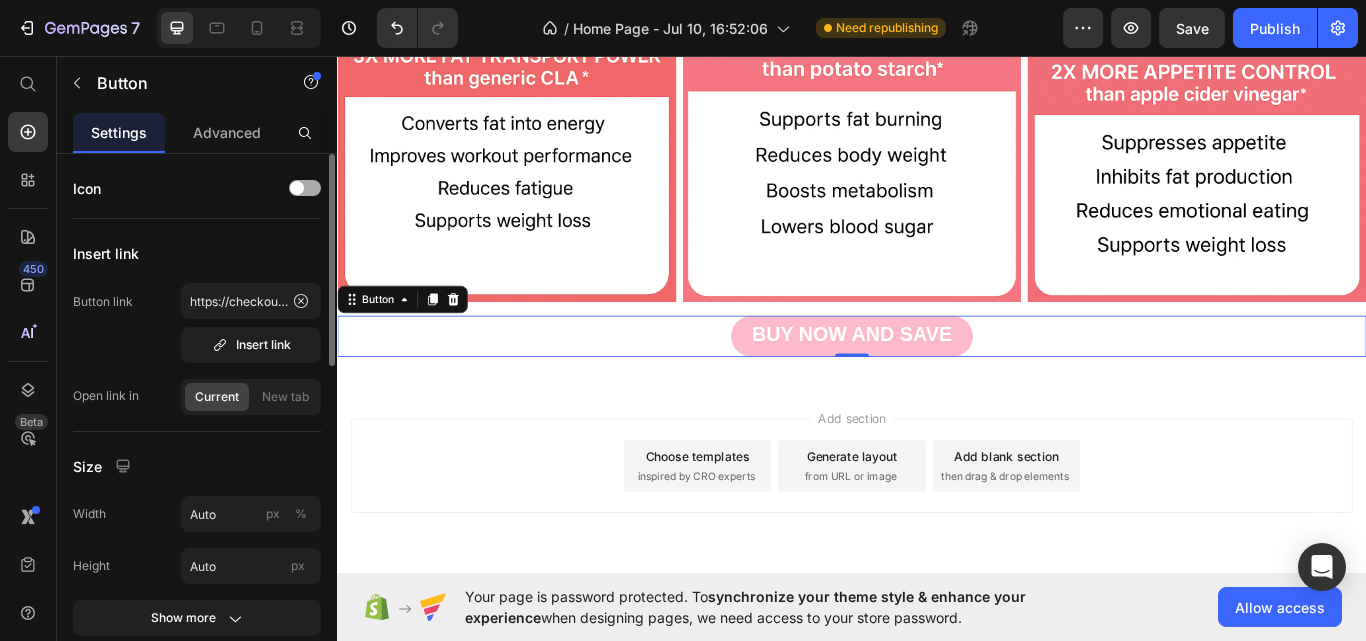 click at bounding box center [305, 188] 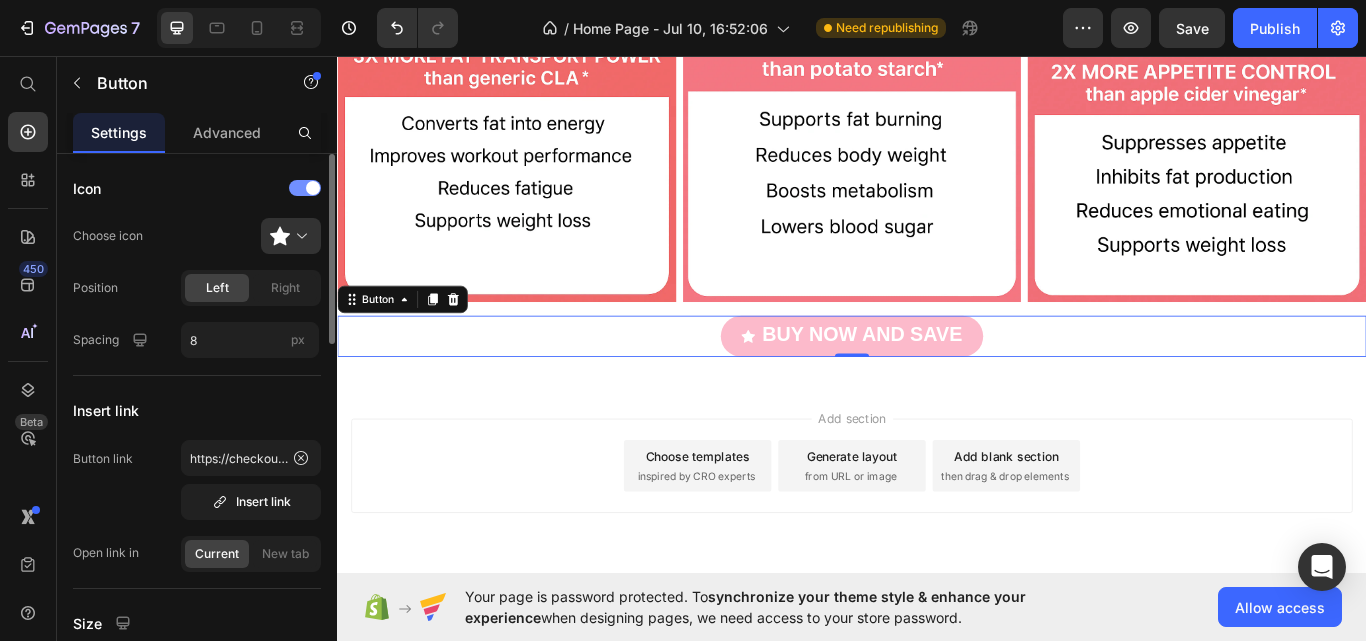 click at bounding box center (305, 188) 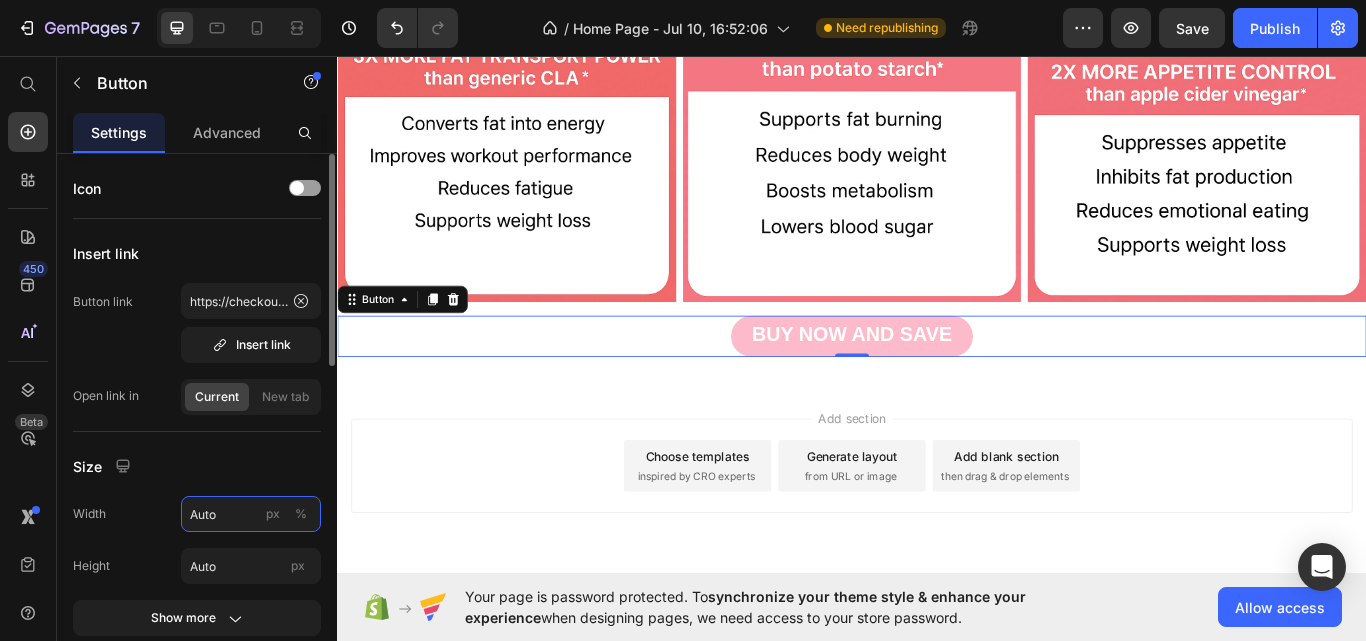 click on "Auto" at bounding box center [251, 514] 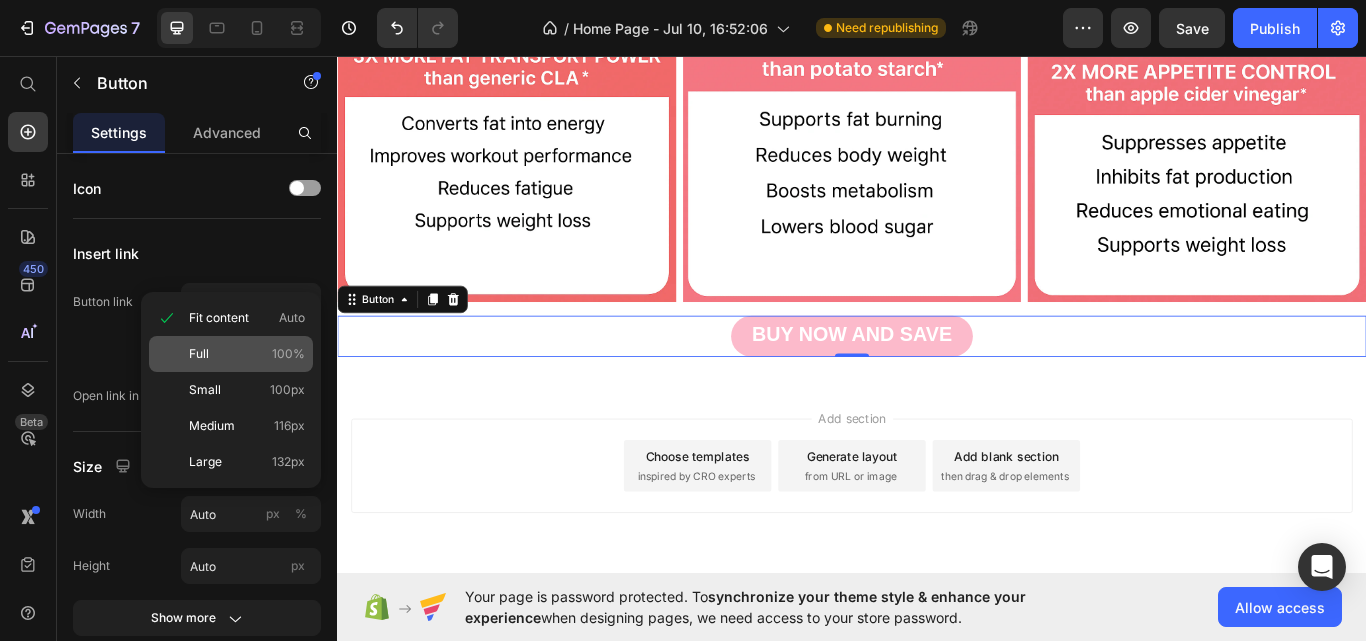 click on "Full 100%" at bounding box center [247, 354] 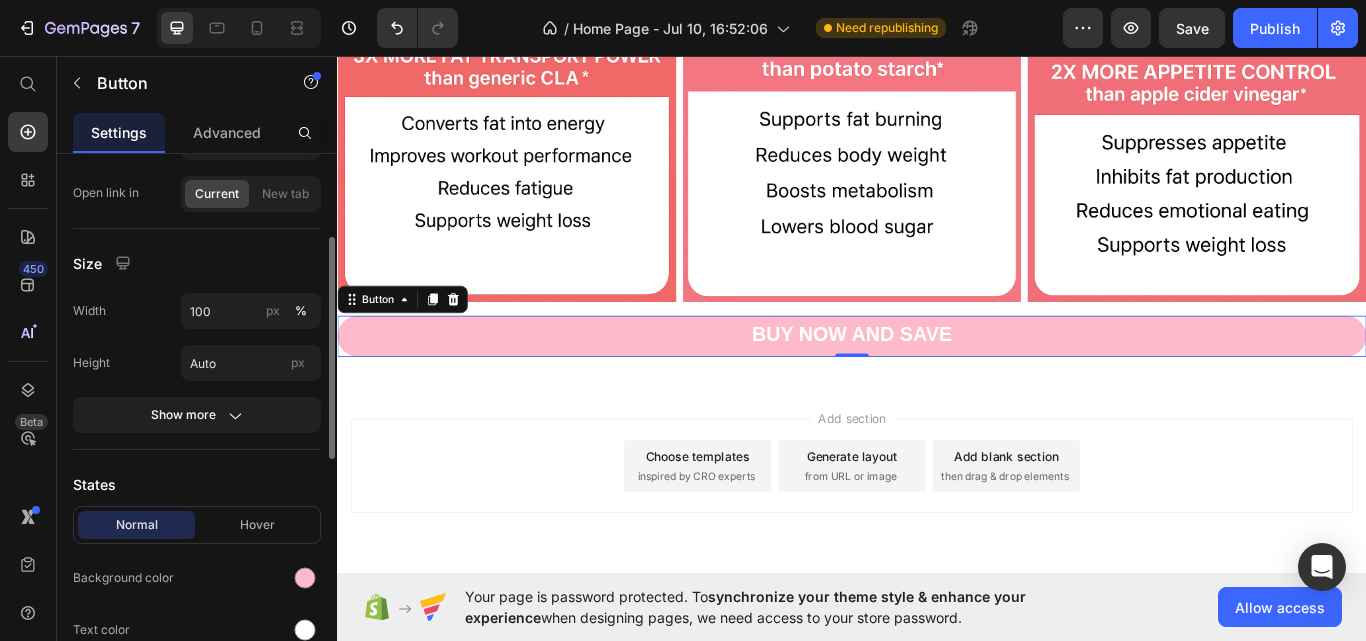 scroll, scrollTop: 195, scrollLeft: 0, axis: vertical 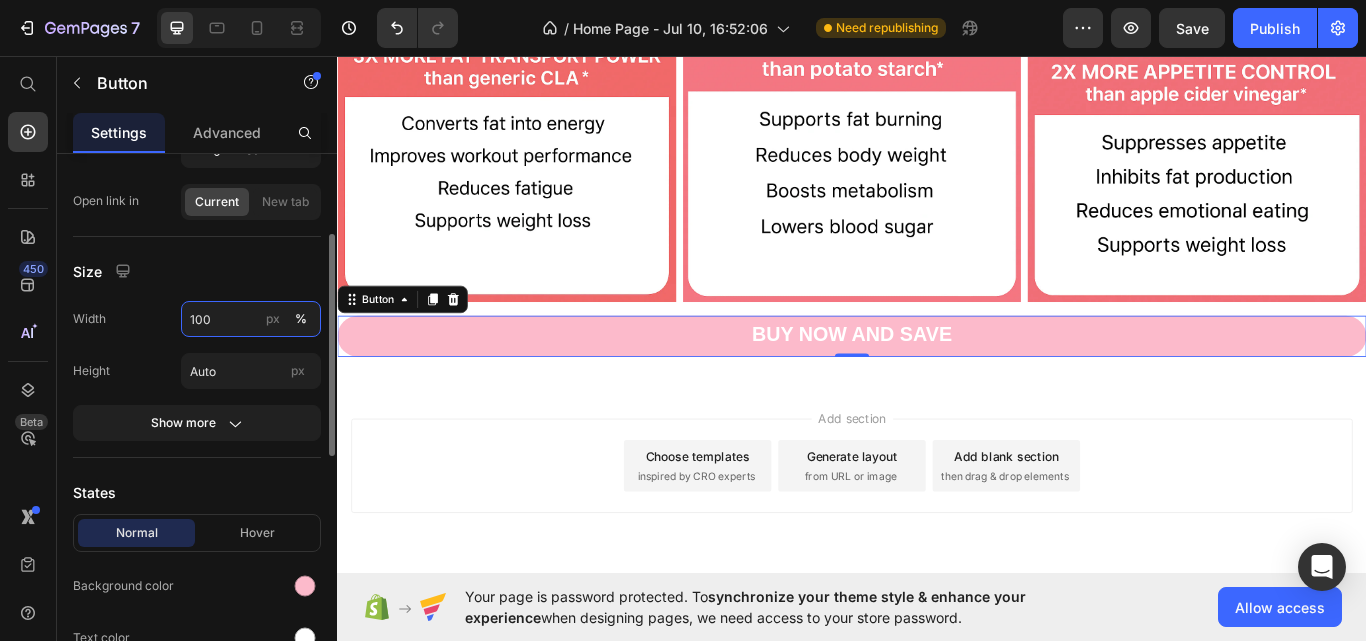 click on "100" at bounding box center (251, 319) 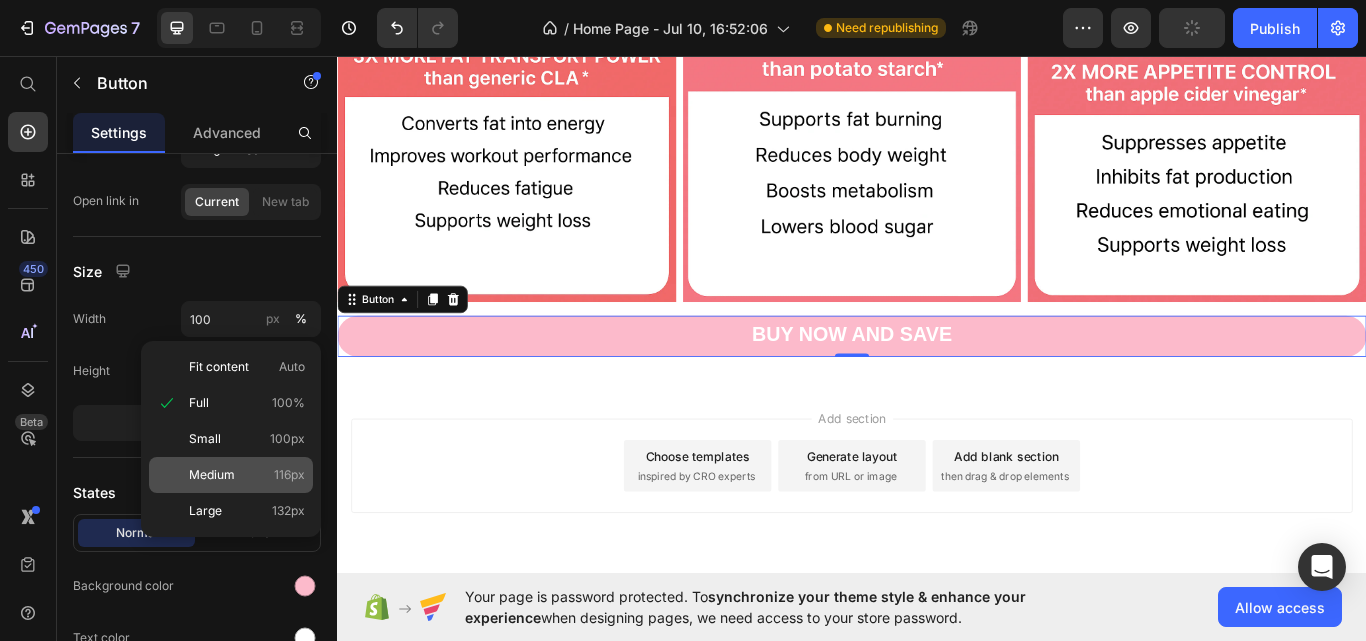 click on "Medium 116px" 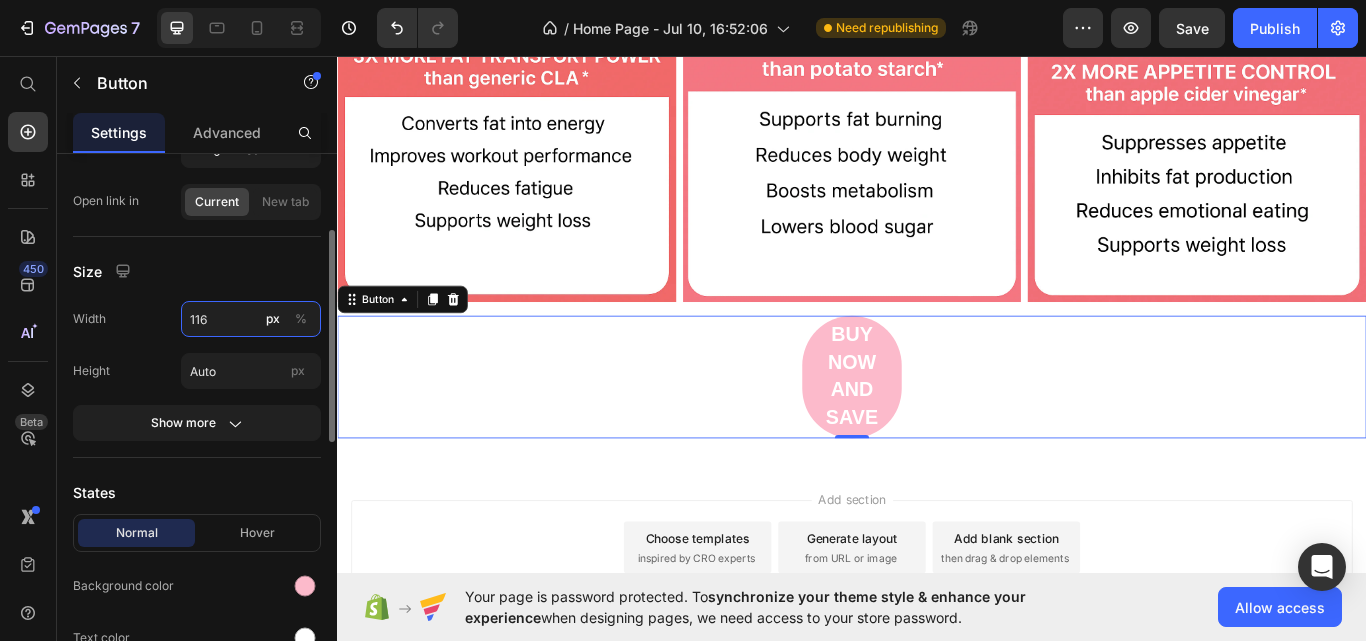 click on "116" at bounding box center (251, 319) 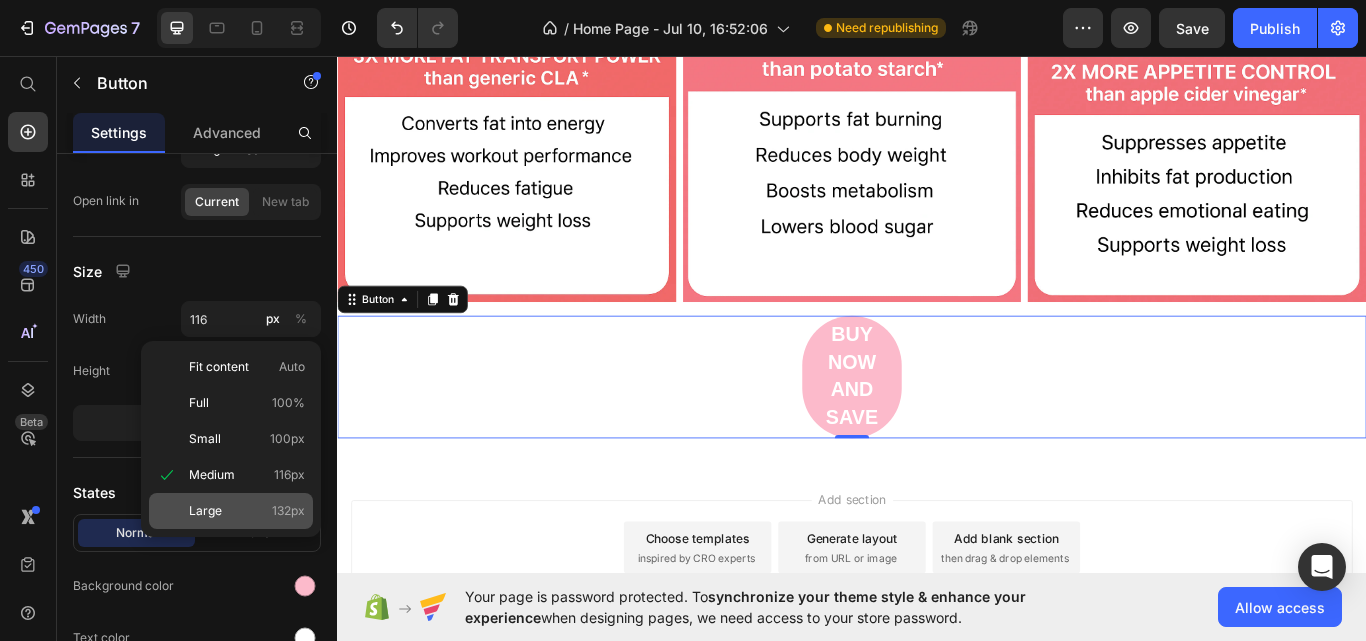 click on "Large 132px" 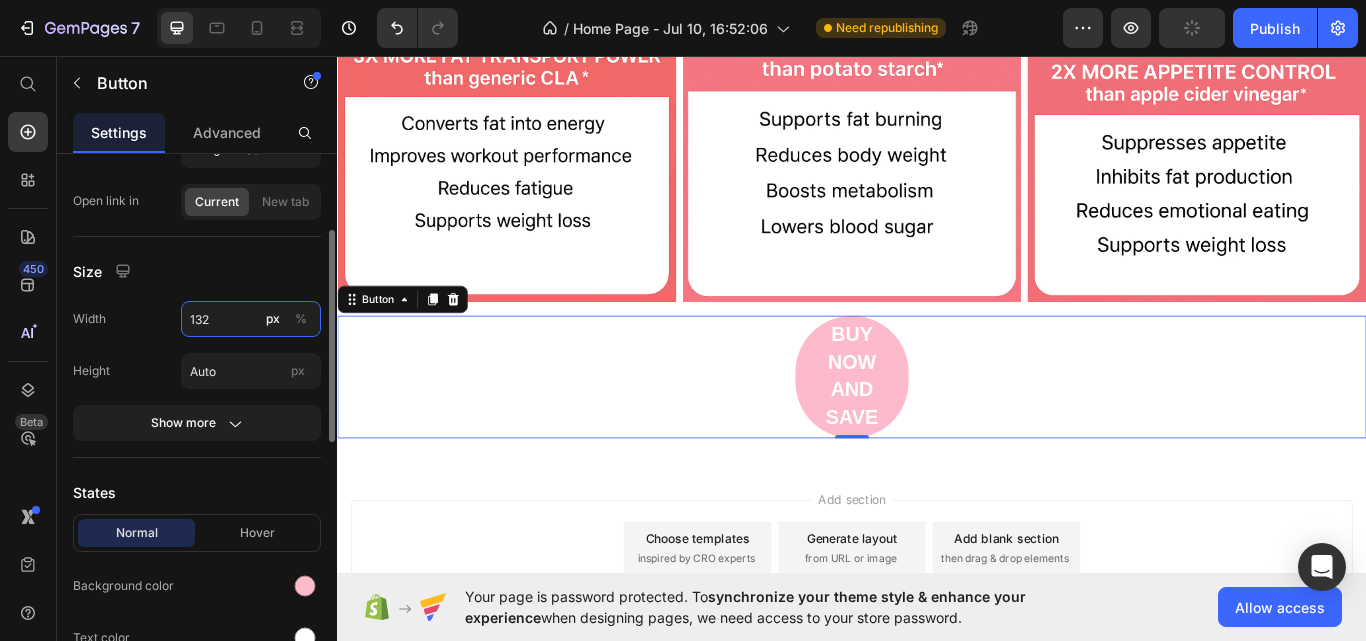 click on "132" at bounding box center (251, 319) 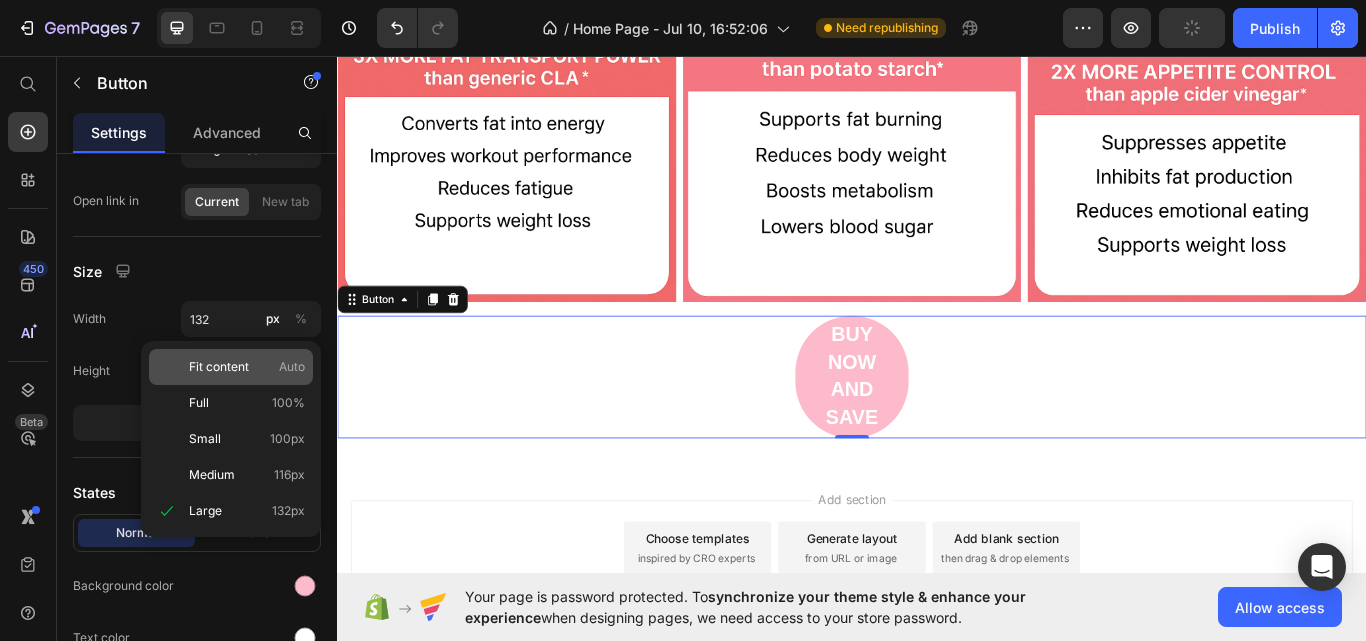 click on "Fit content" at bounding box center [219, 367] 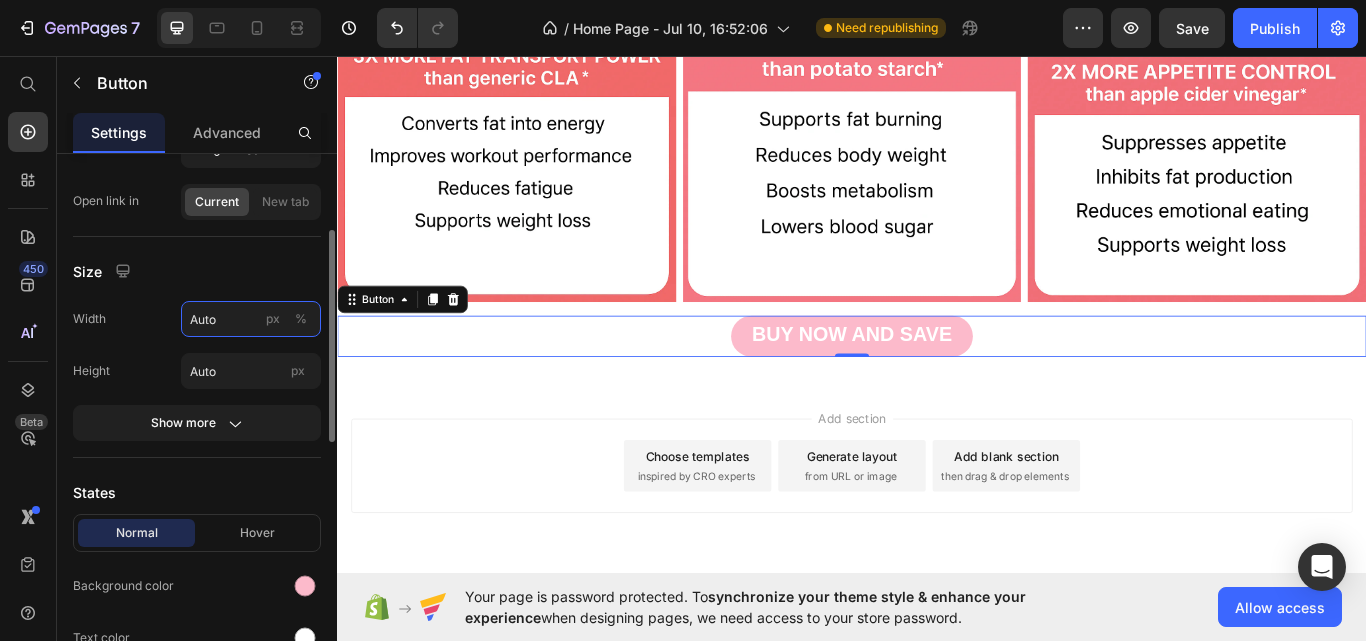 click on "Auto" at bounding box center (251, 319) 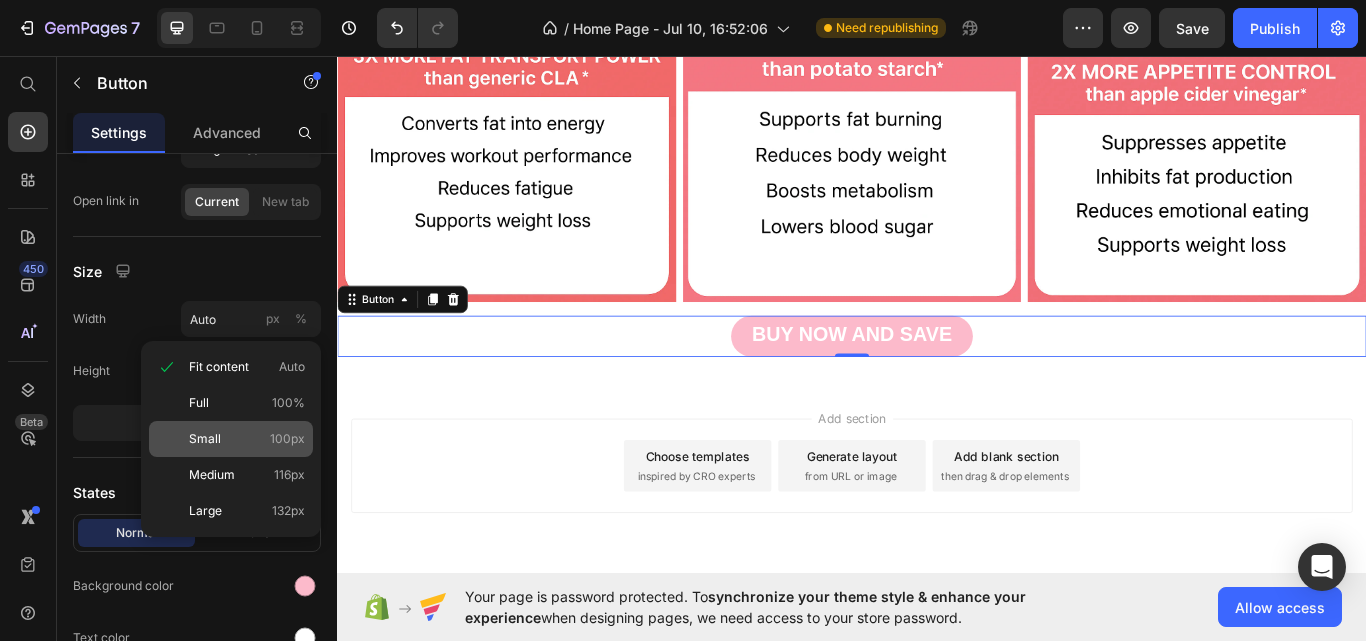 click on "Small" at bounding box center [205, 439] 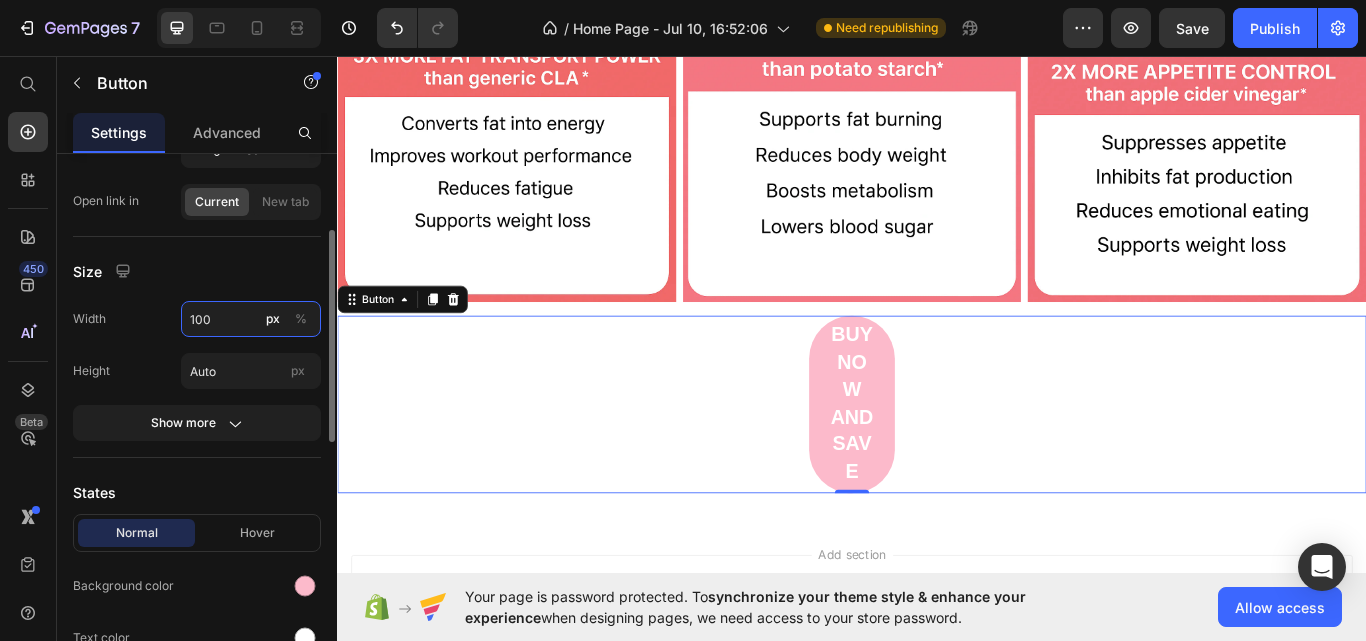 click on "100" at bounding box center (251, 319) 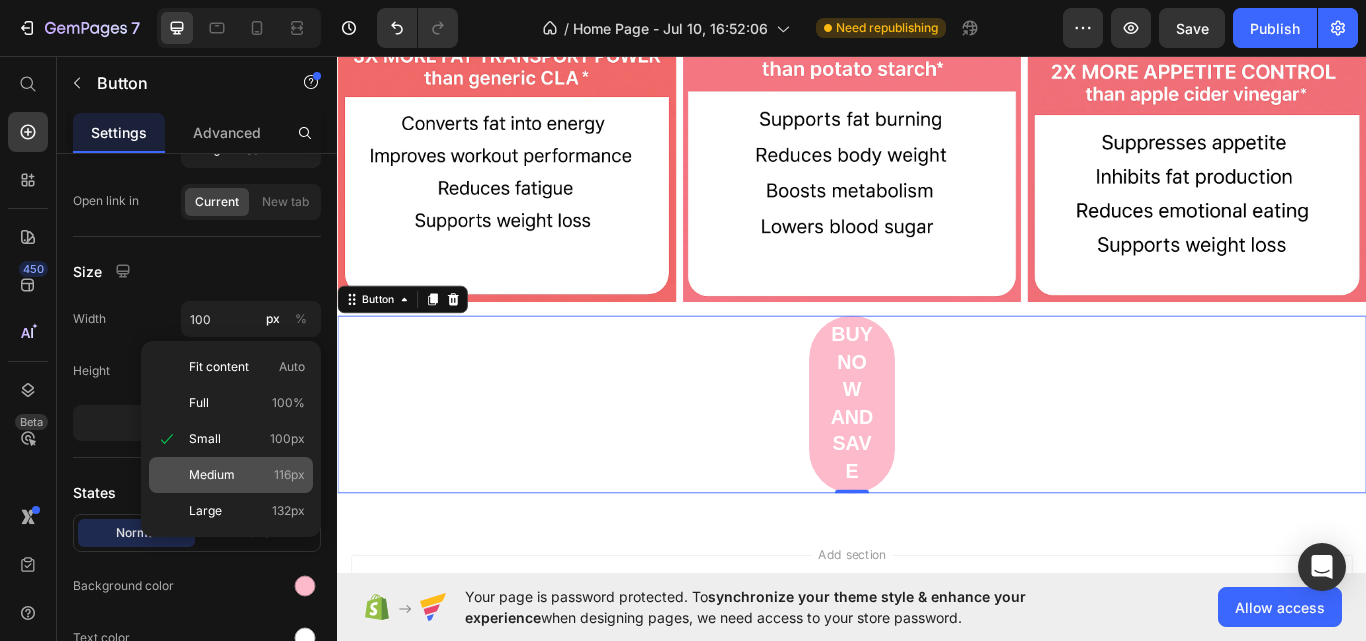click on "Medium" at bounding box center [212, 475] 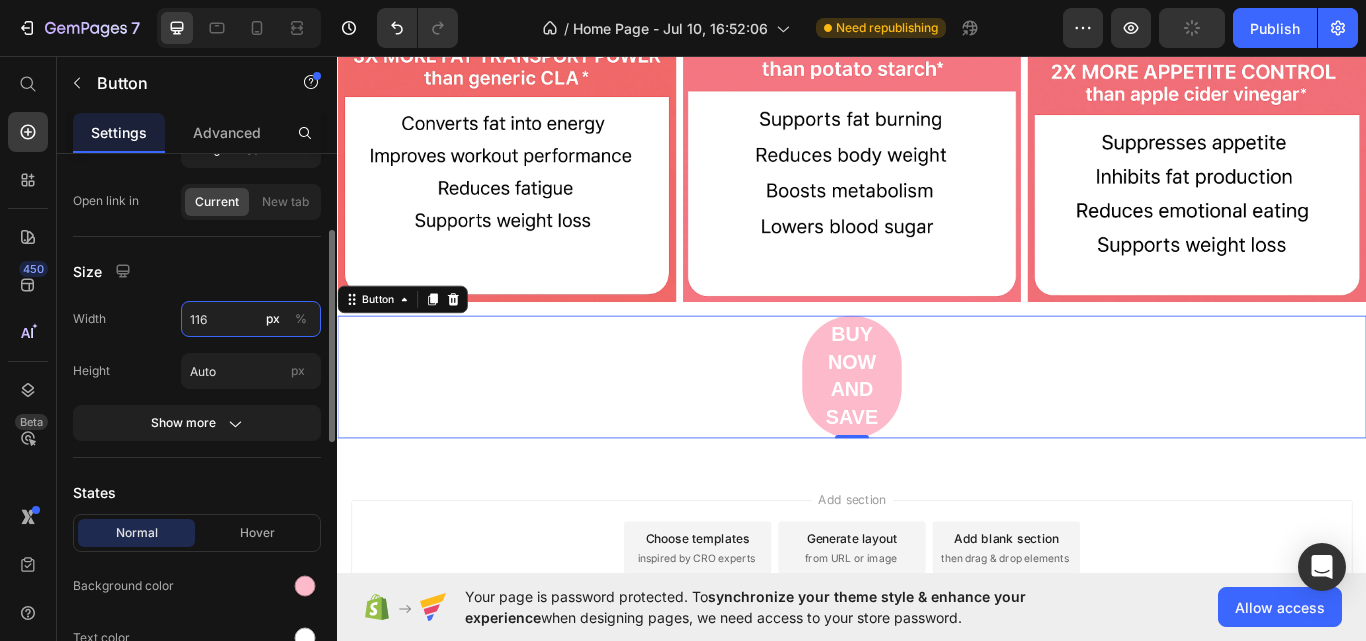 click on "116" at bounding box center [251, 319] 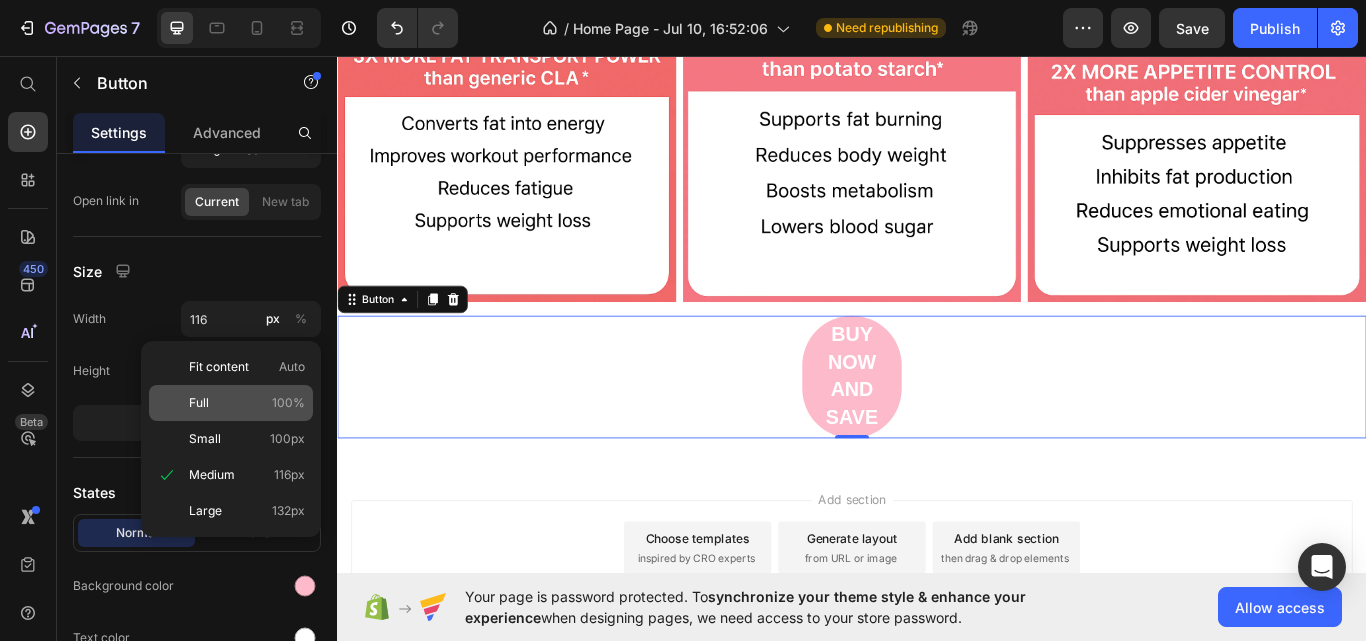 click on "Full 100%" at bounding box center (247, 403) 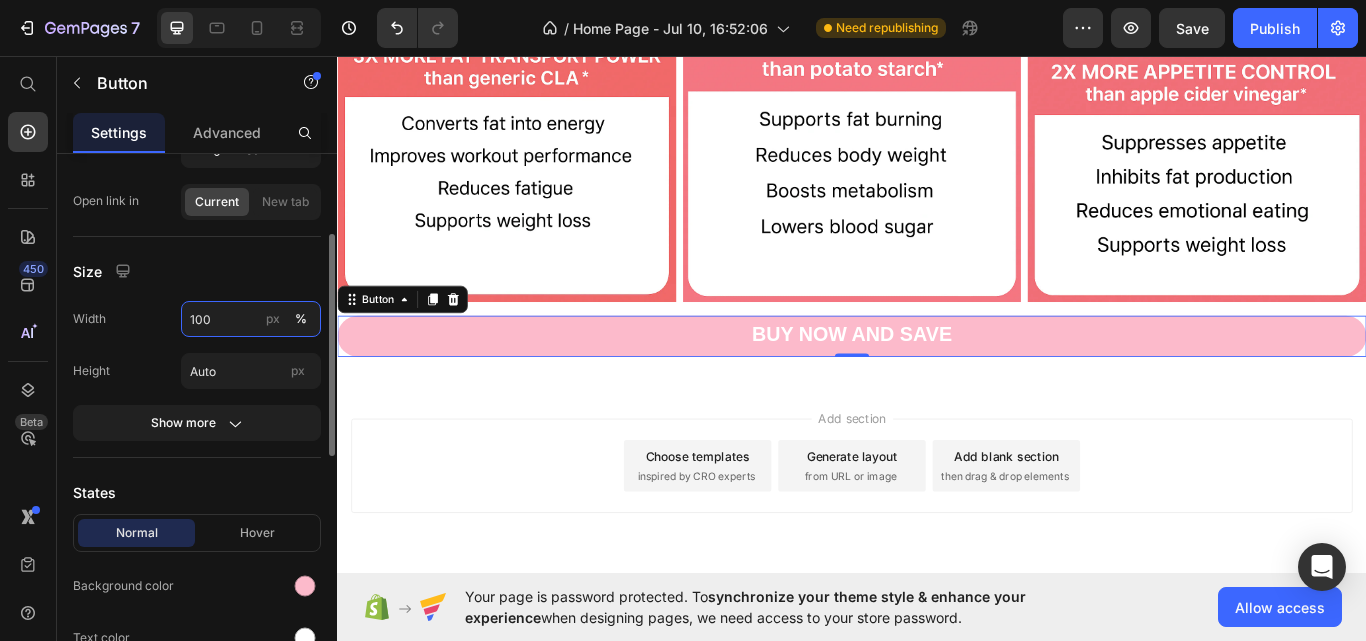 click on "100" at bounding box center (251, 319) 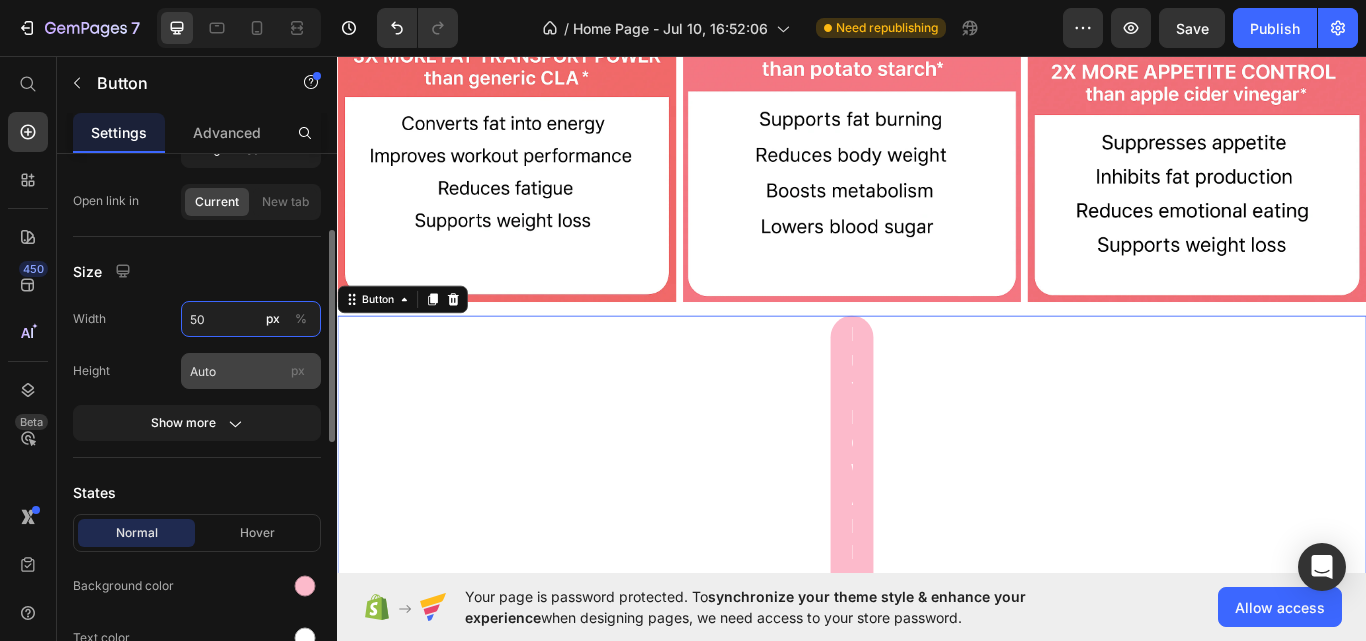 type on "50" 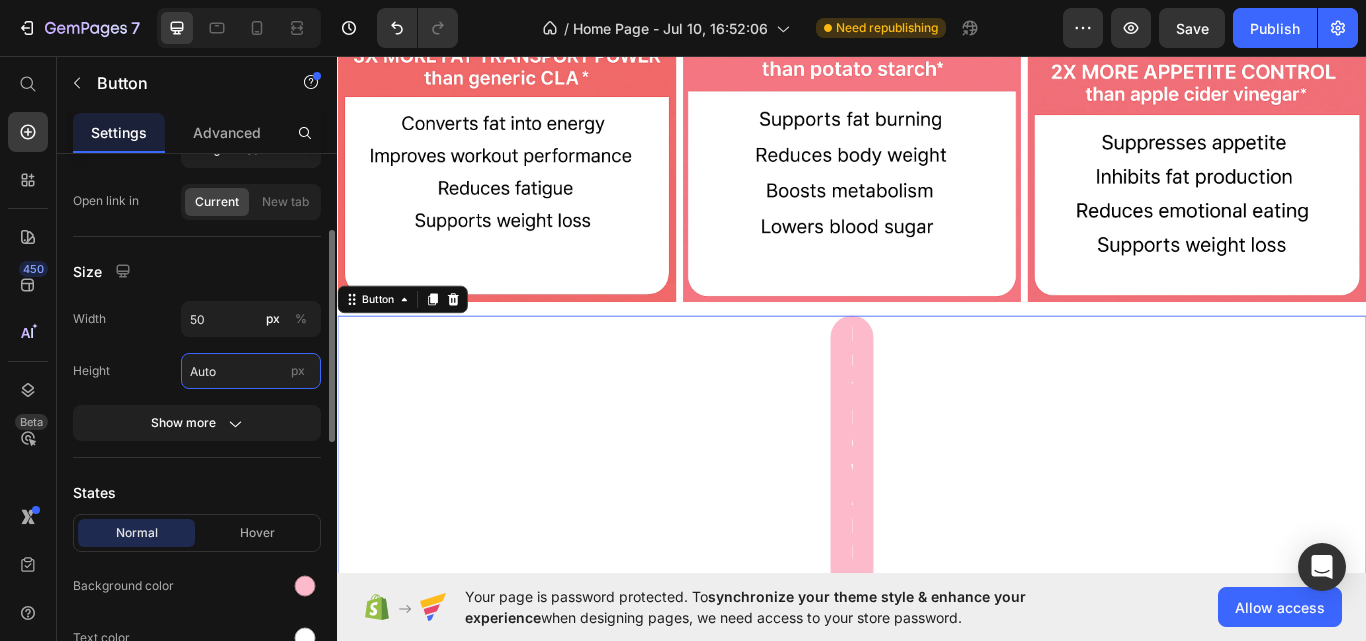 click on "Auto" at bounding box center [251, 371] 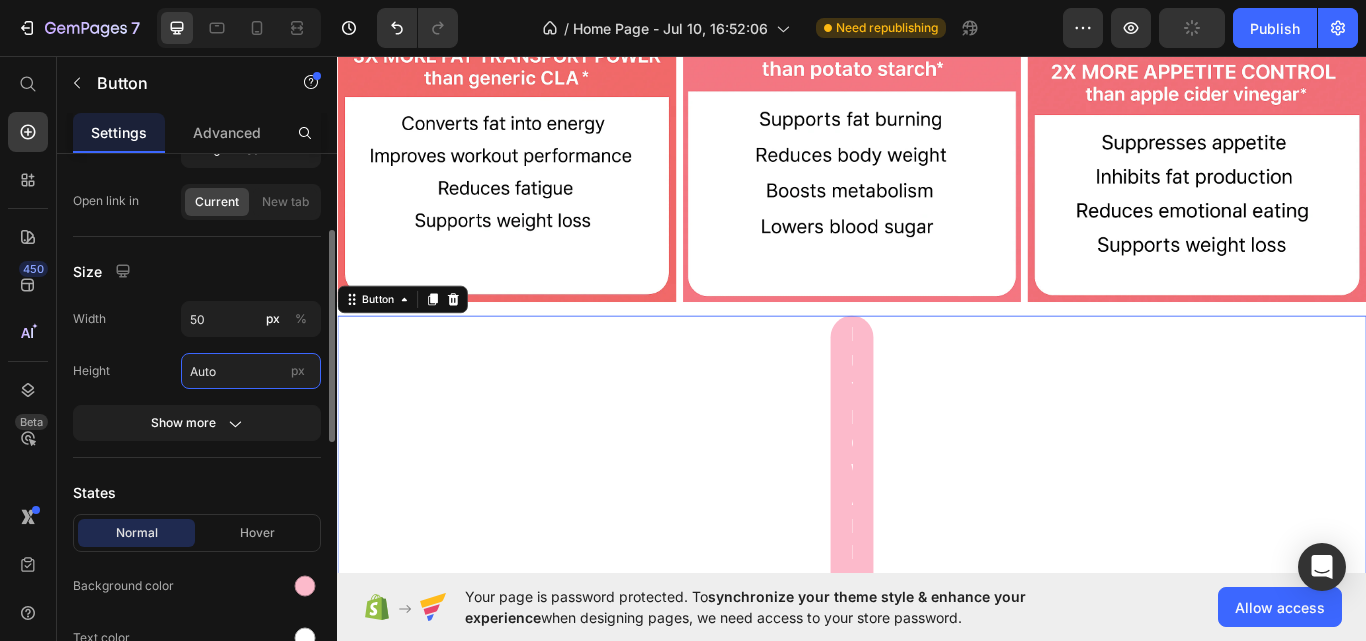 click on "Auto" at bounding box center [251, 371] 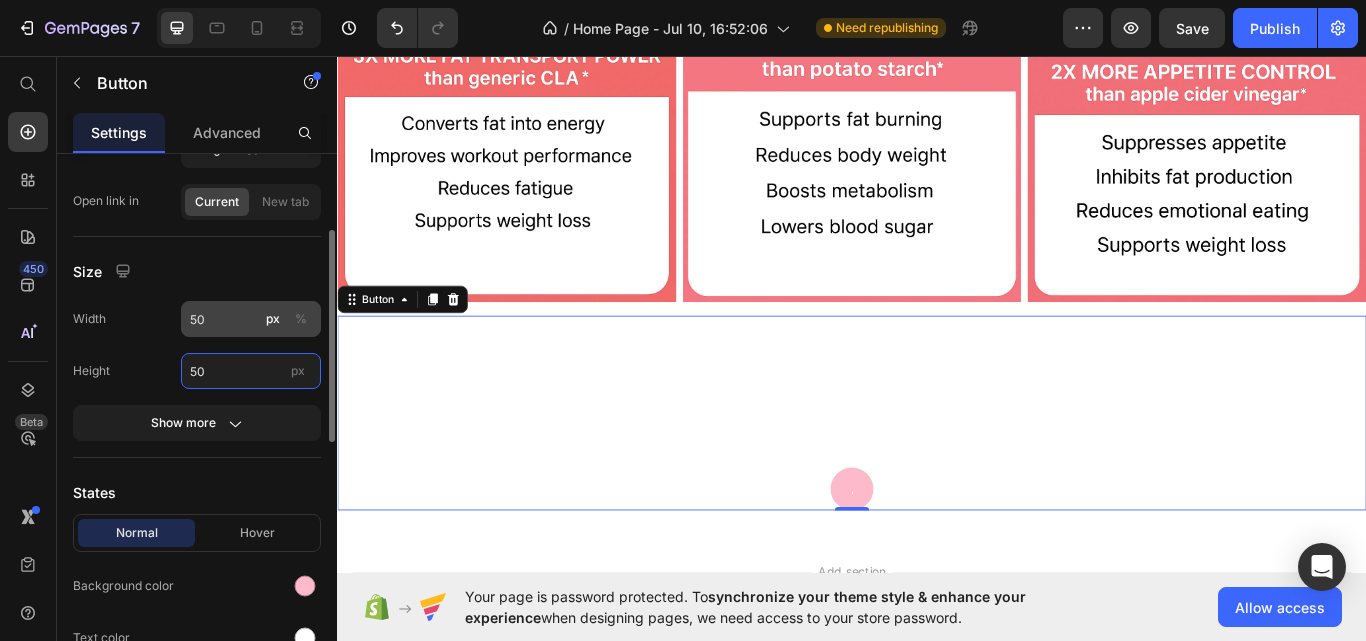 type on "50" 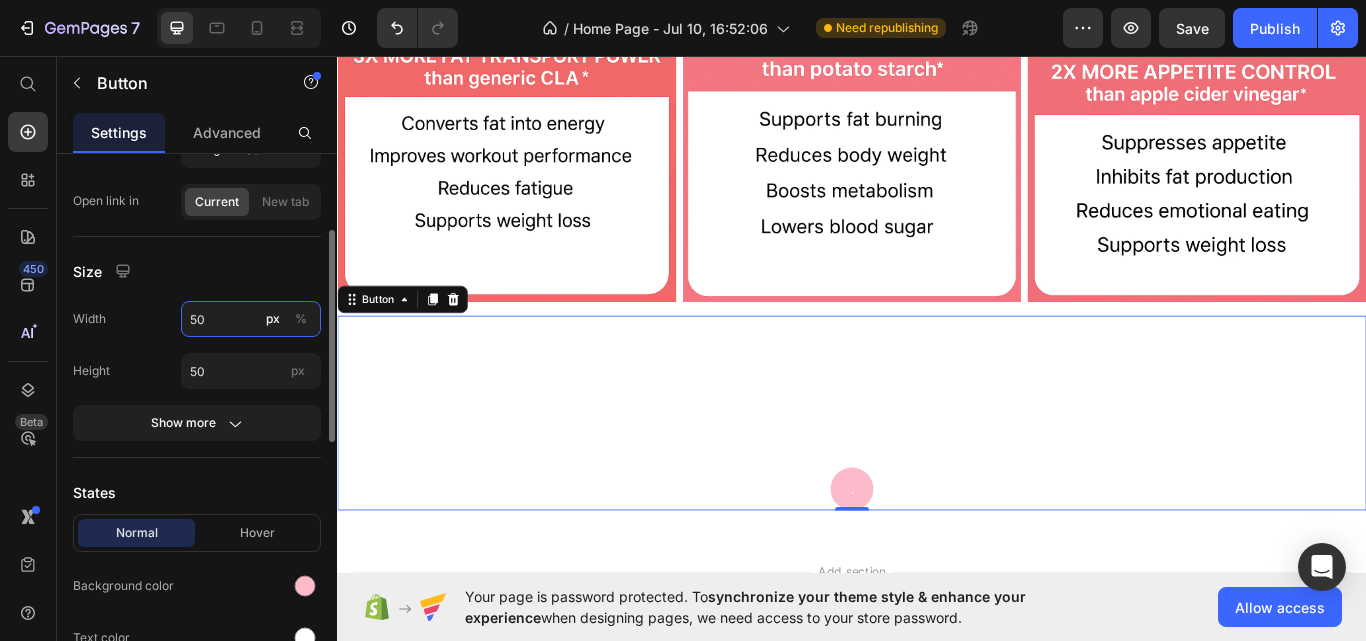 click on "50" at bounding box center (251, 319) 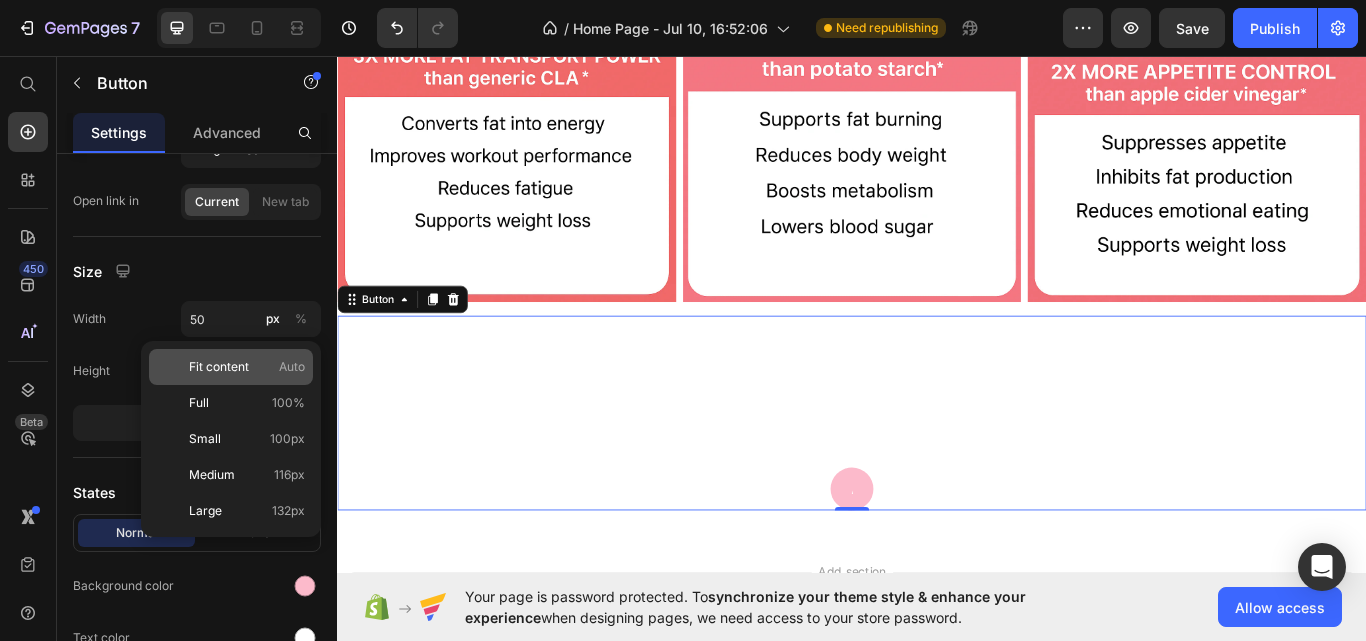 click on "Fit content" at bounding box center (219, 367) 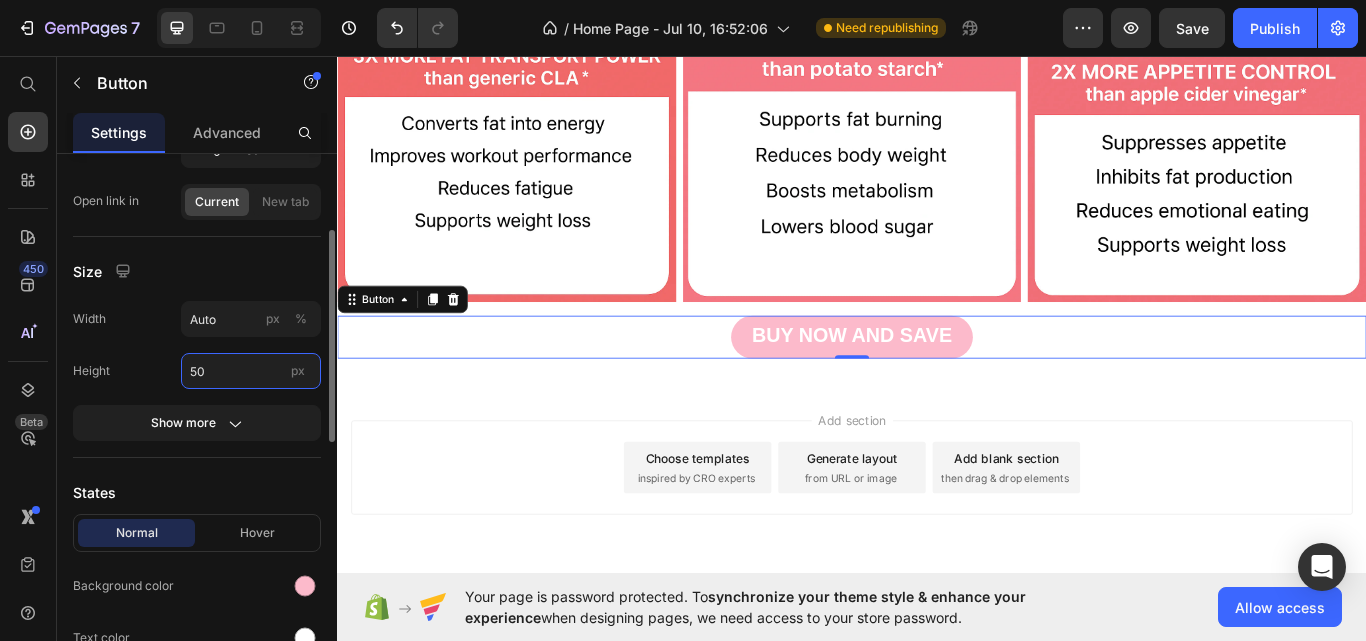 click on "50" at bounding box center (251, 371) 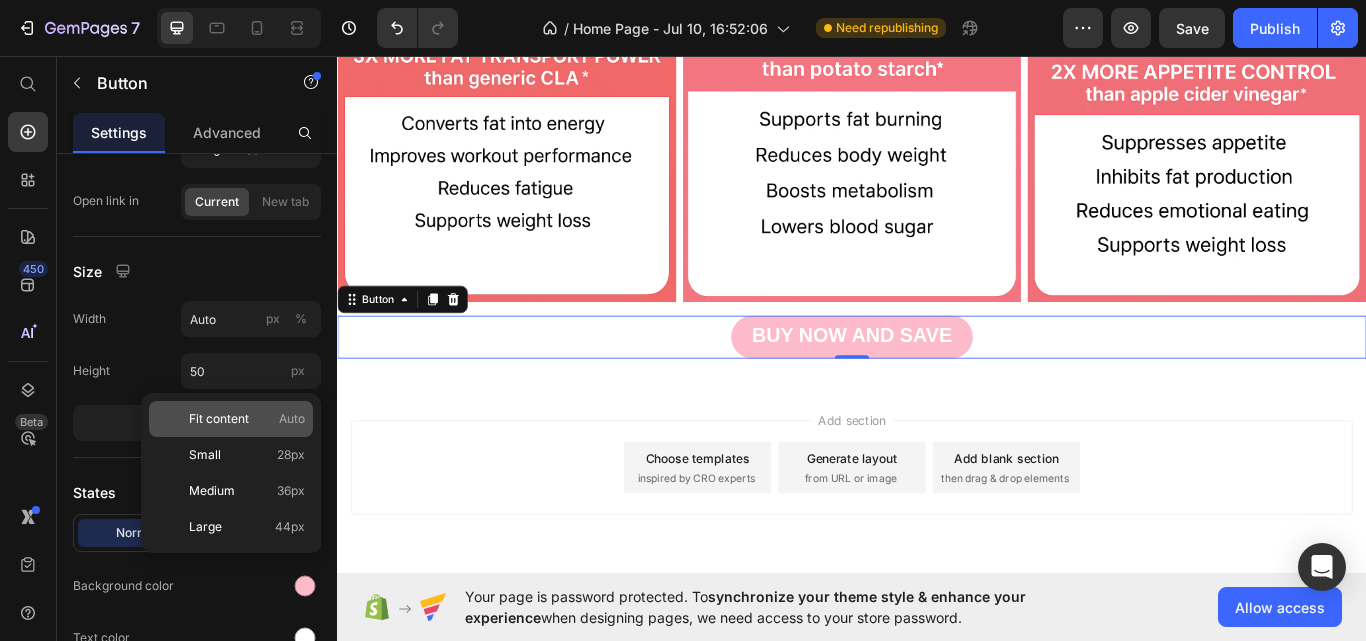 click on "Fit content" at bounding box center (219, 419) 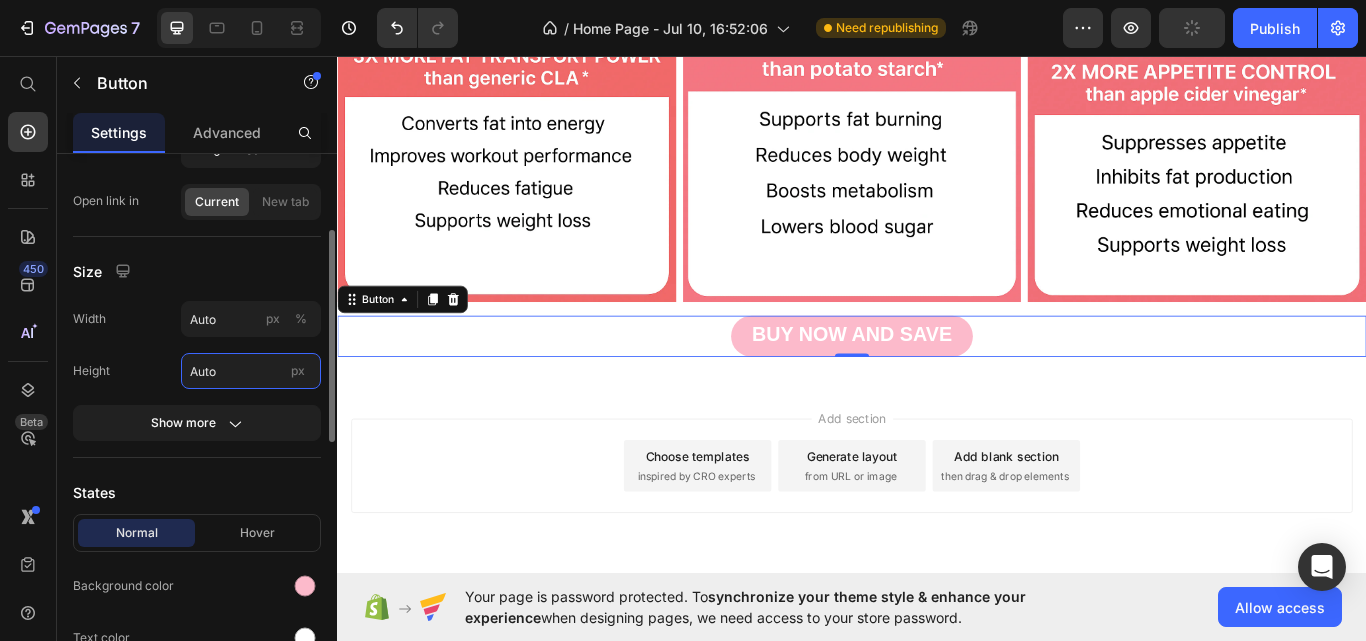 click on "Auto" at bounding box center [251, 371] 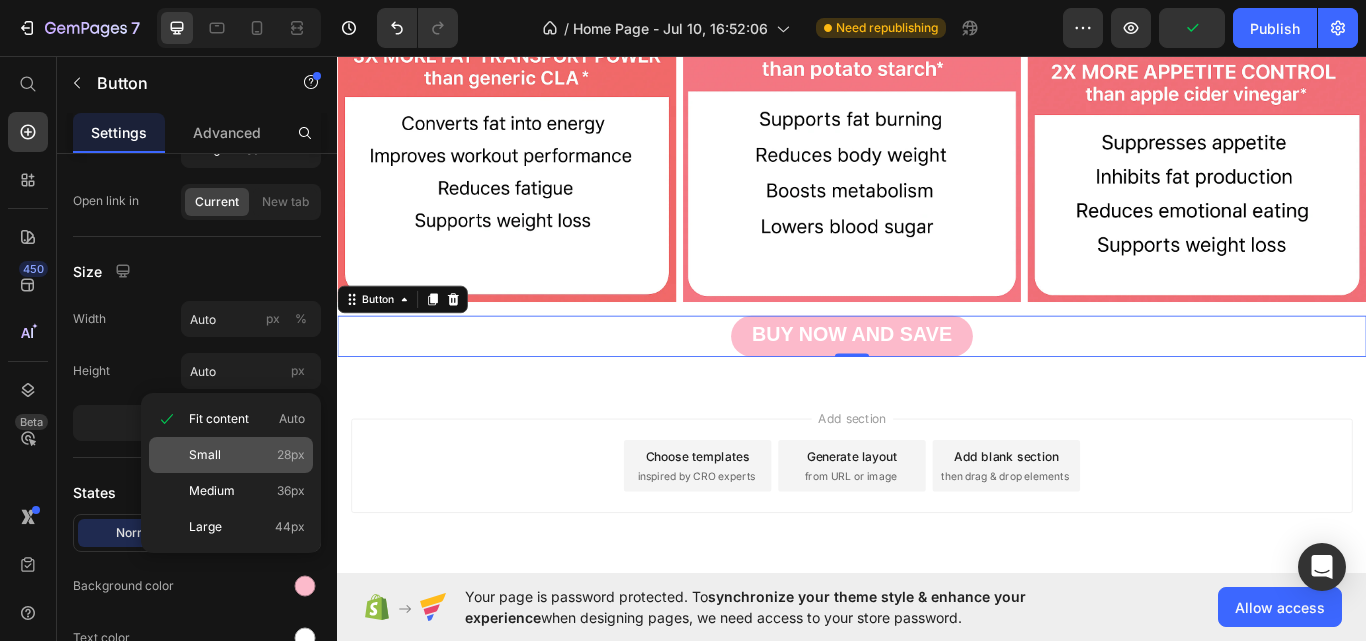 click on "Small" at bounding box center [205, 455] 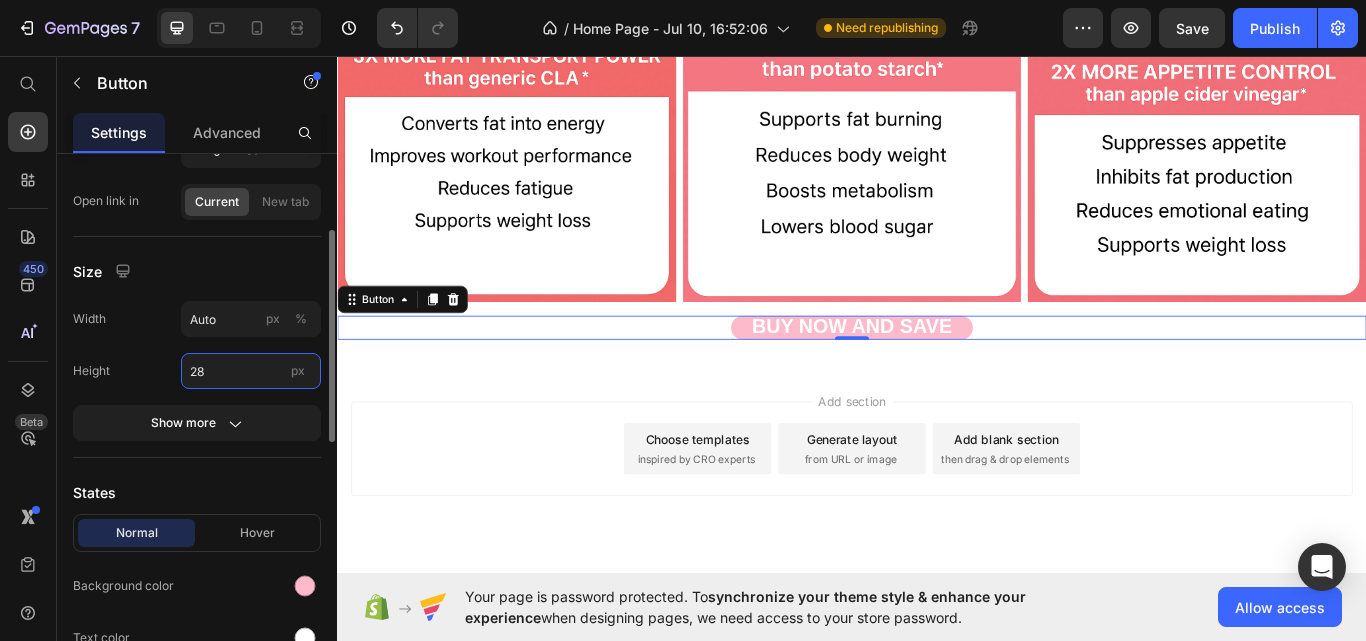 click on "28" at bounding box center (251, 371) 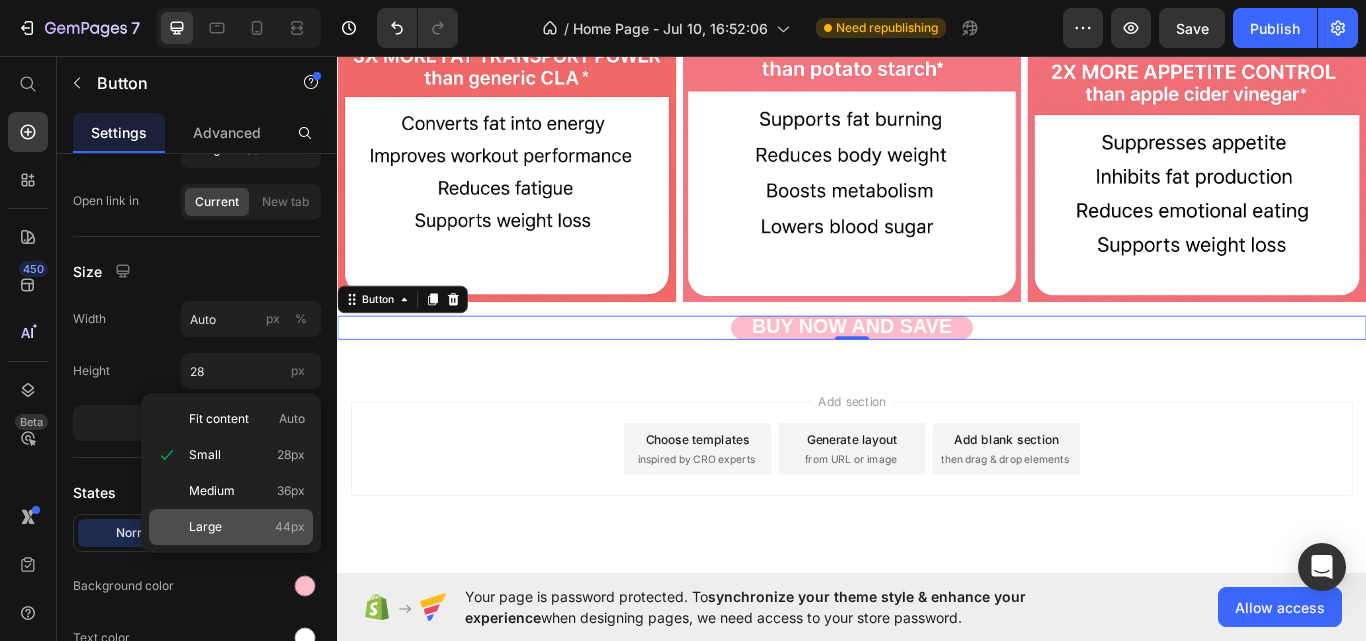 click on "Large 44px" at bounding box center (247, 527) 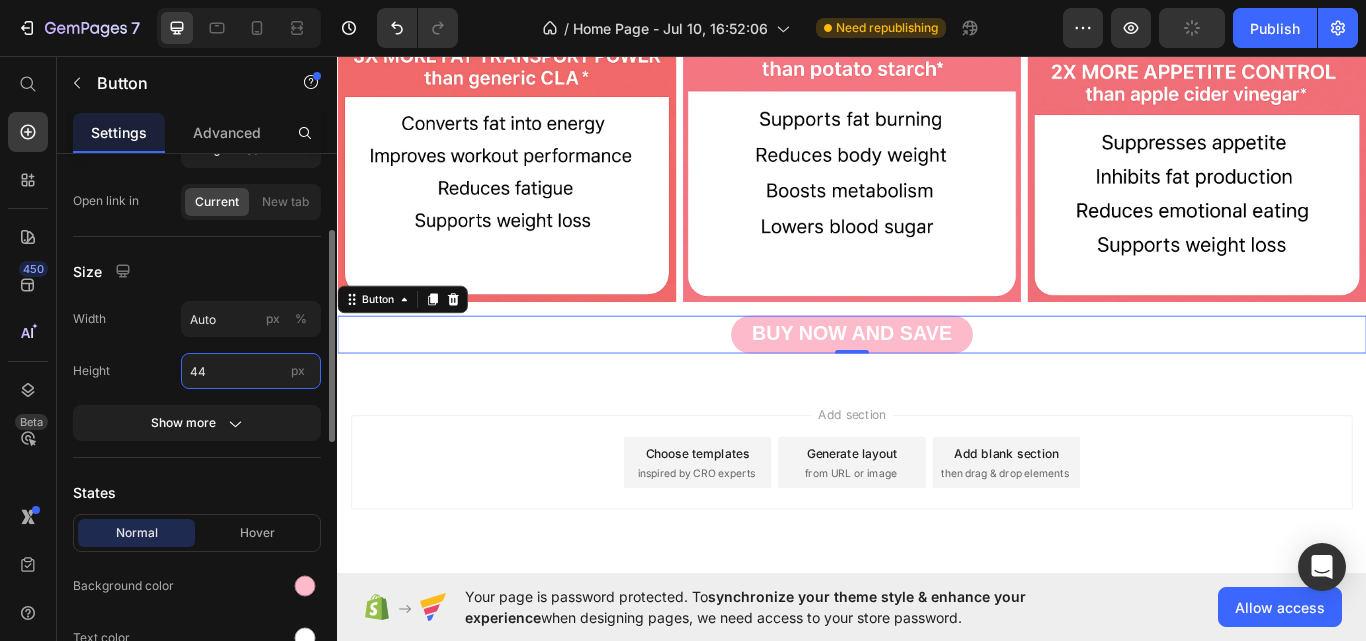 click on "44" at bounding box center [251, 371] 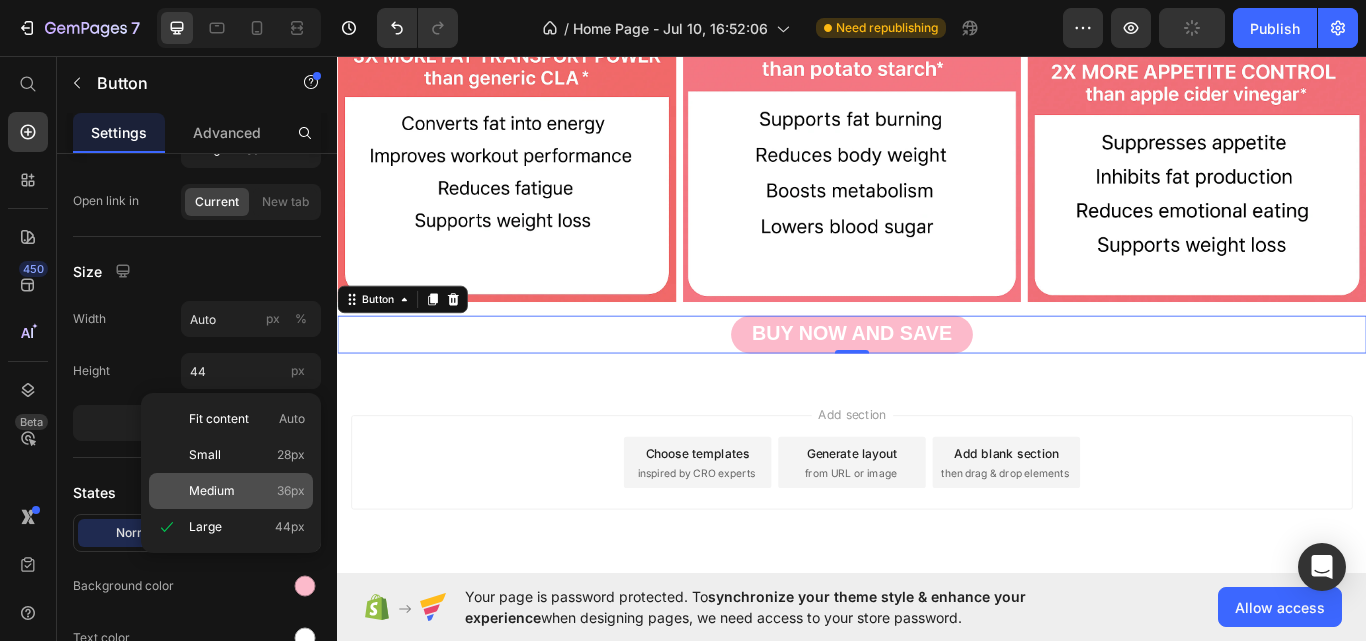 click on "Medium" at bounding box center (212, 491) 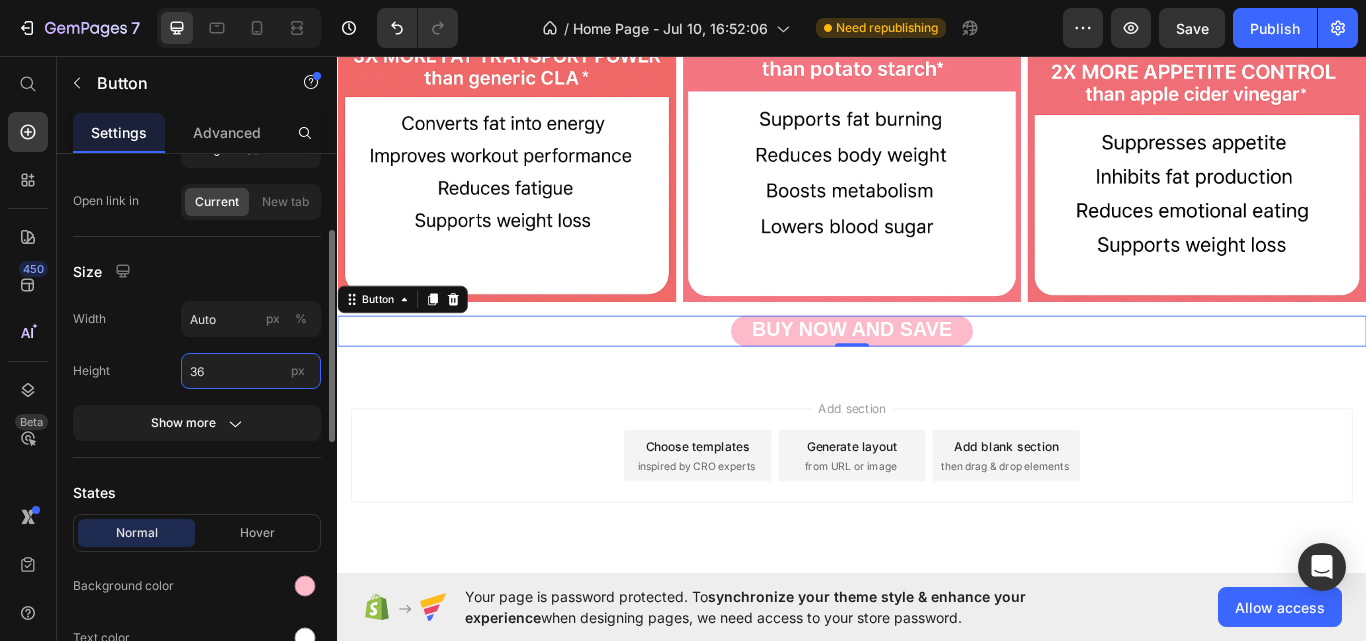 click on "36" at bounding box center (251, 371) 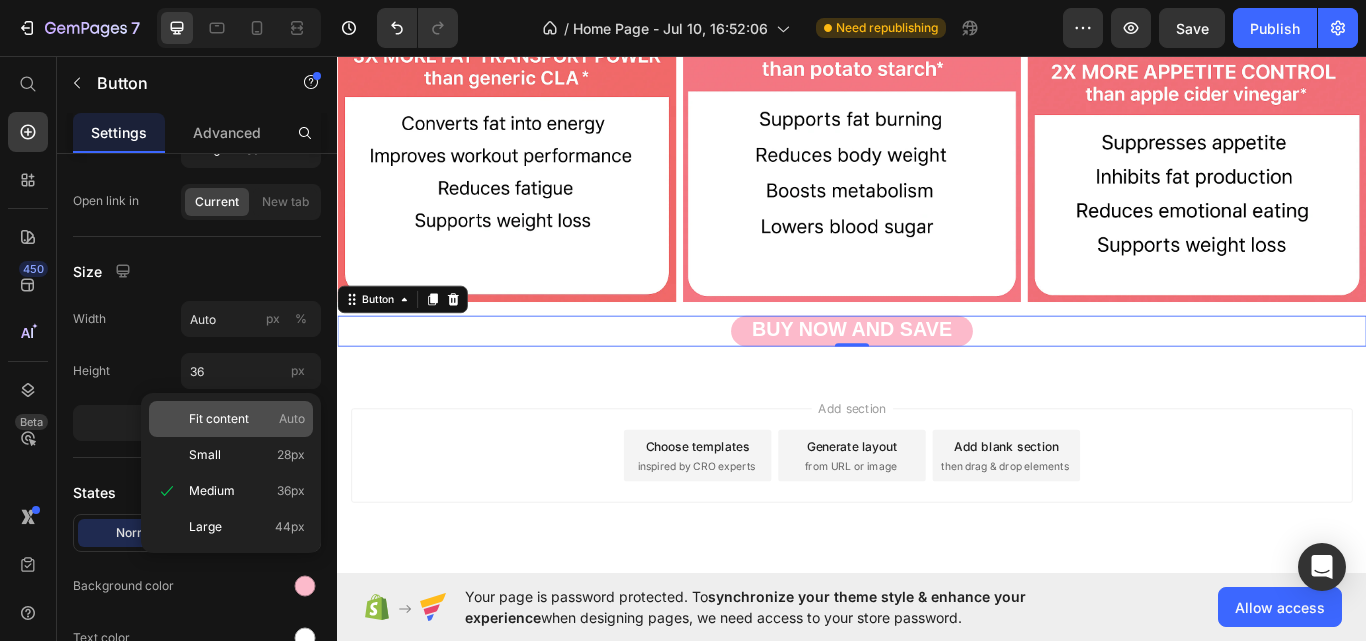 click on "Fit content" at bounding box center [219, 419] 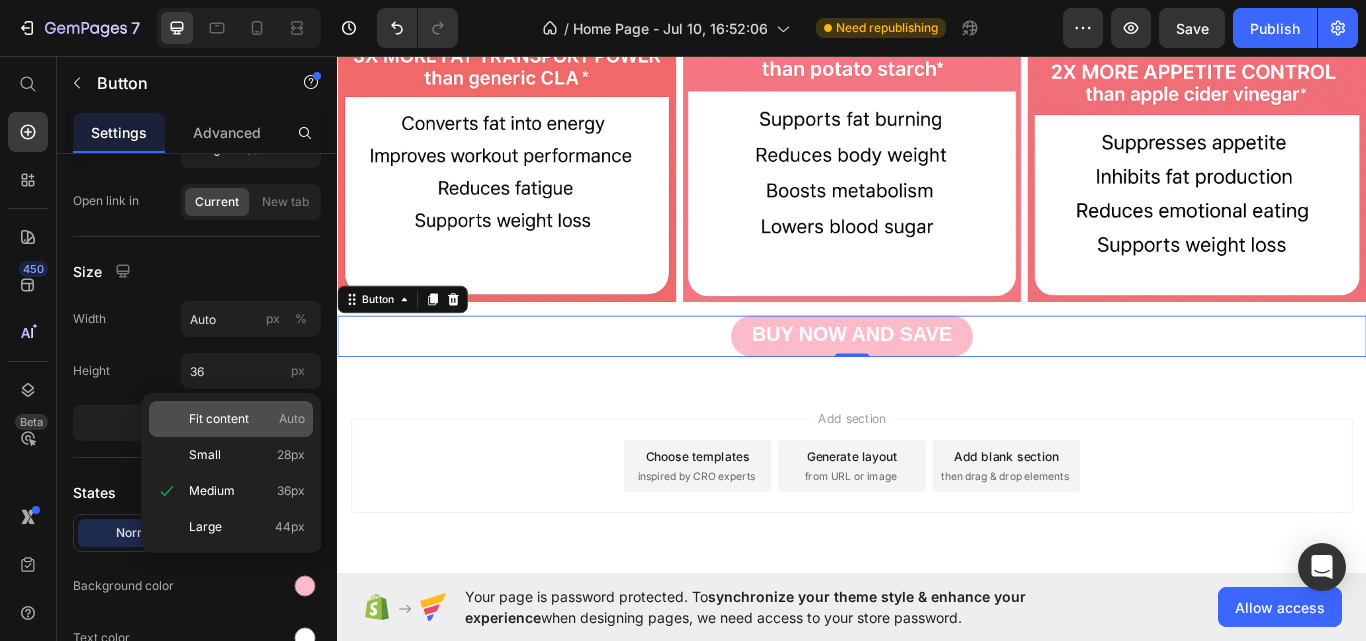 type on "Auto" 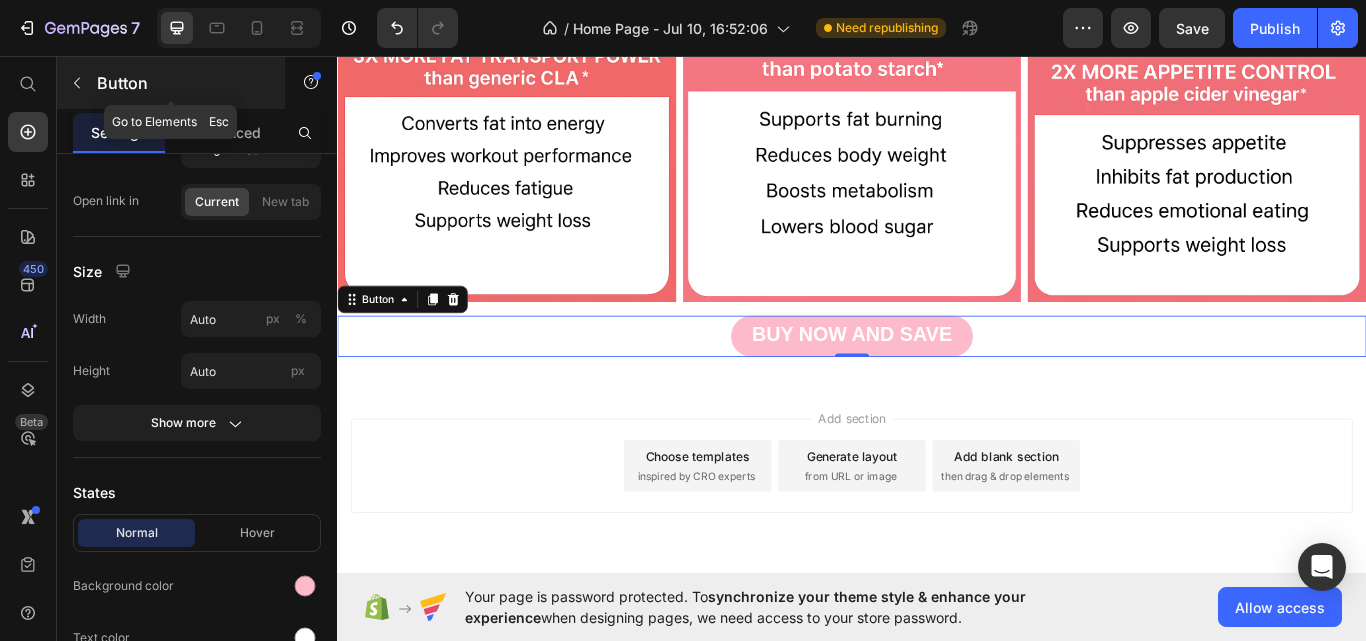 click at bounding box center (77, 83) 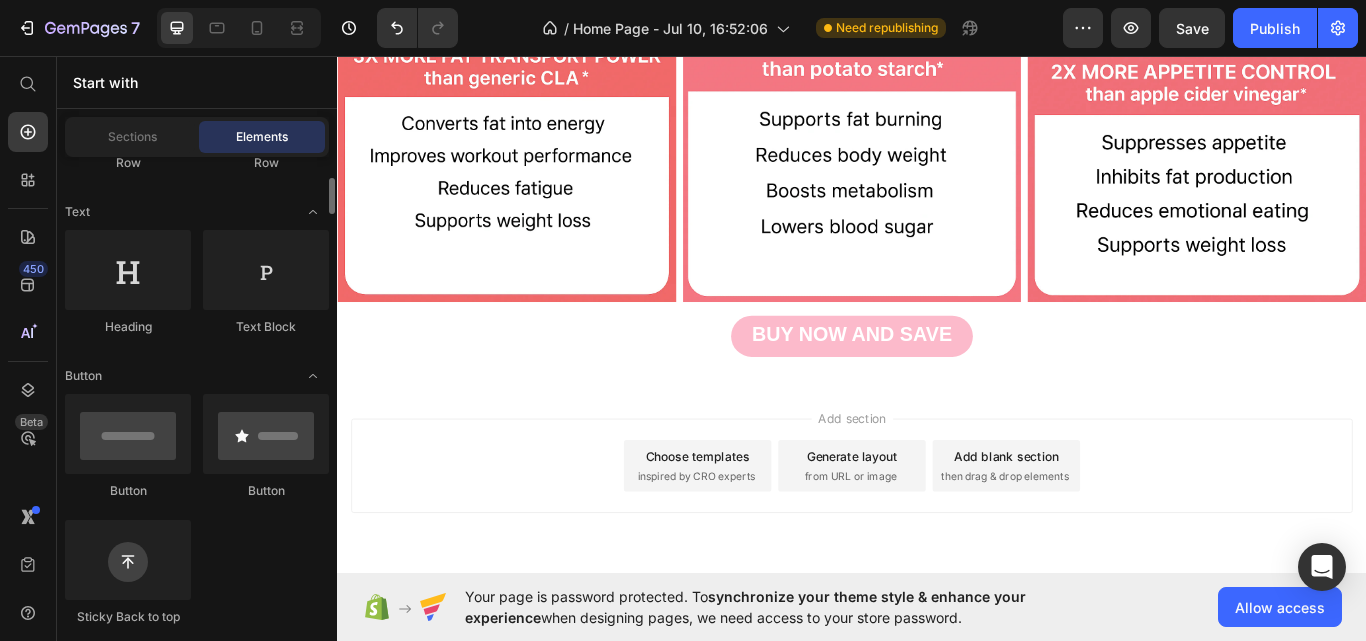 scroll, scrollTop: 262, scrollLeft: 0, axis: vertical 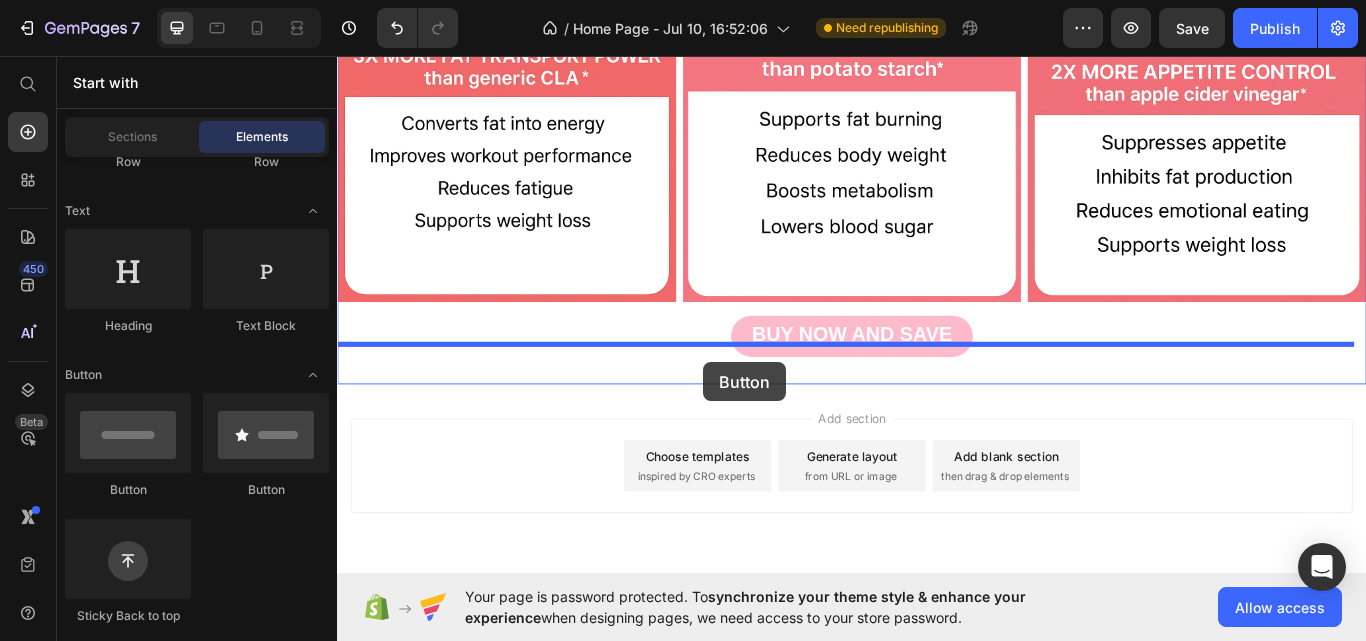 drag, startPoint x: 589, startPoint y: 495, endPoint x: 764, endPoint y: 414, distance: 192.83672 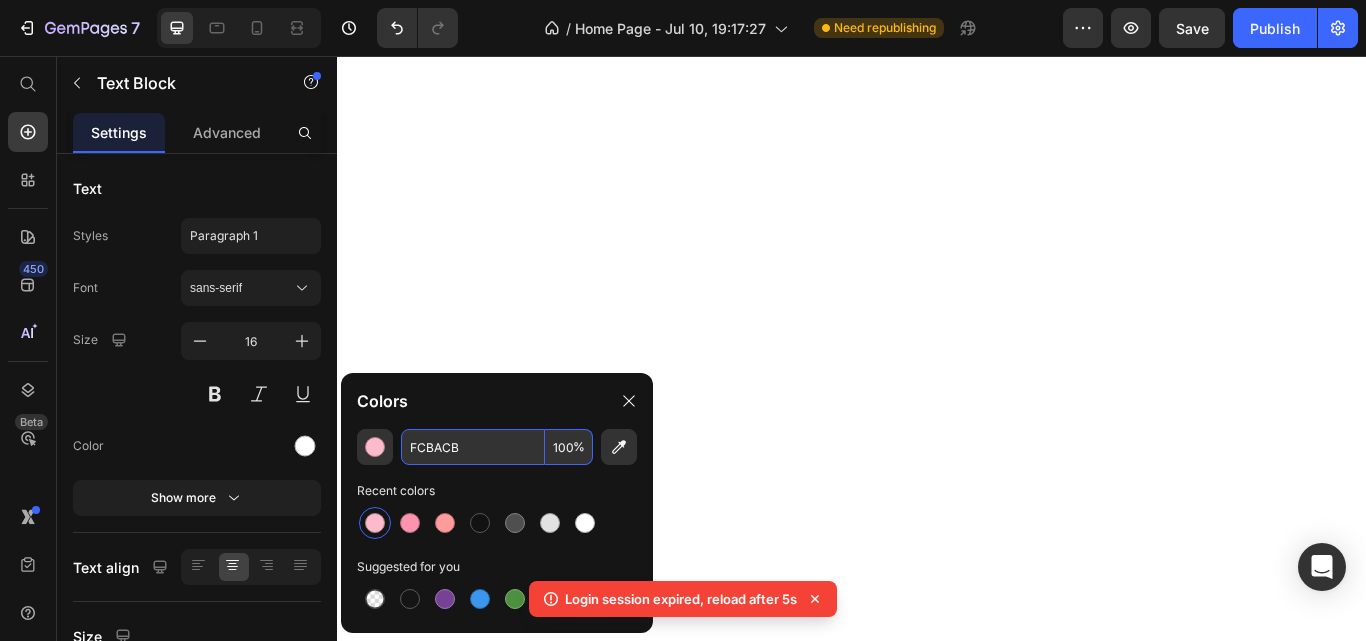 scroll, scrollTop: 0, scrollLeft: 0, axis: both 